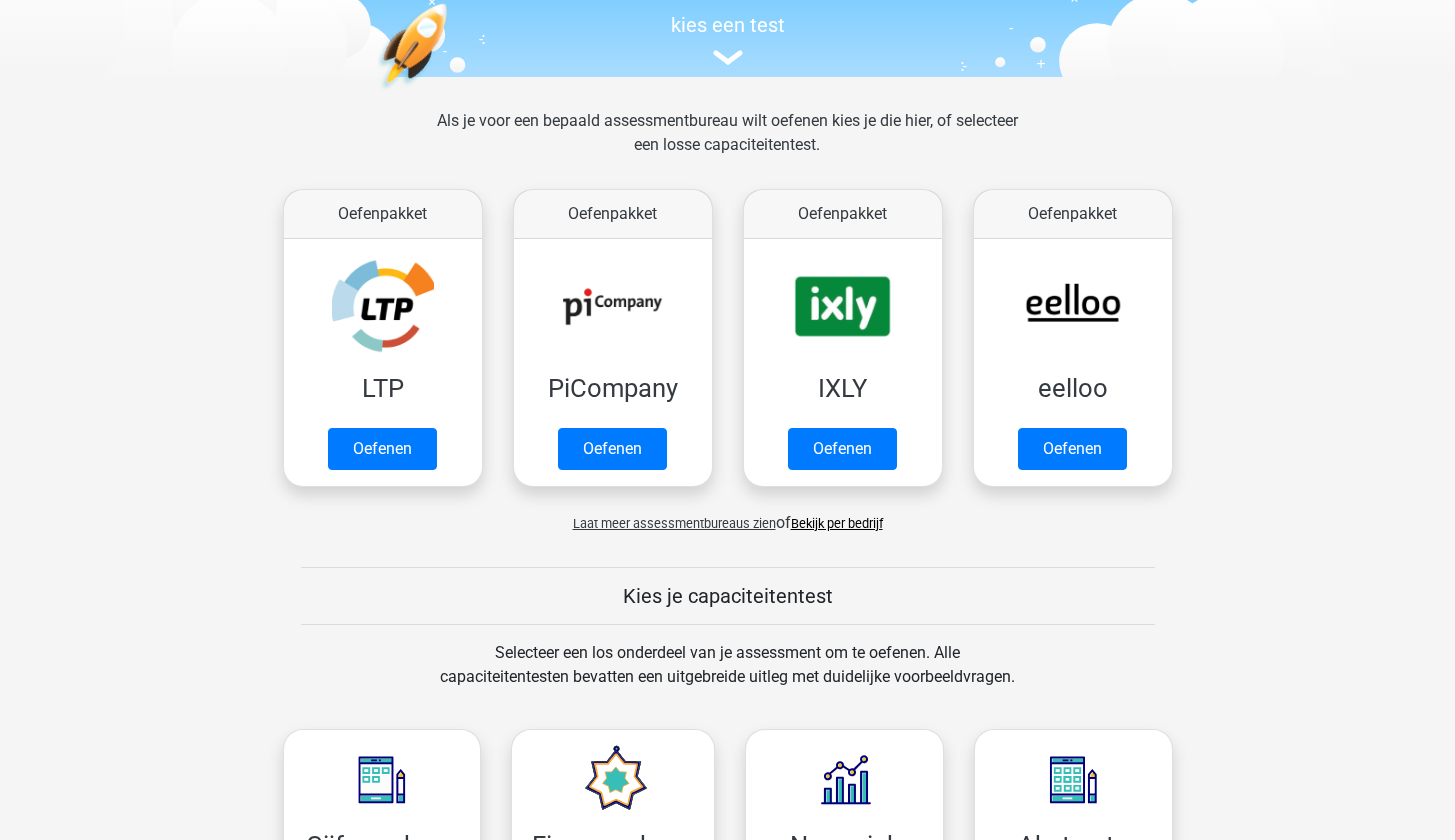 scroll, scrollTop: 748, scrollLeft: 0, axis: vertical 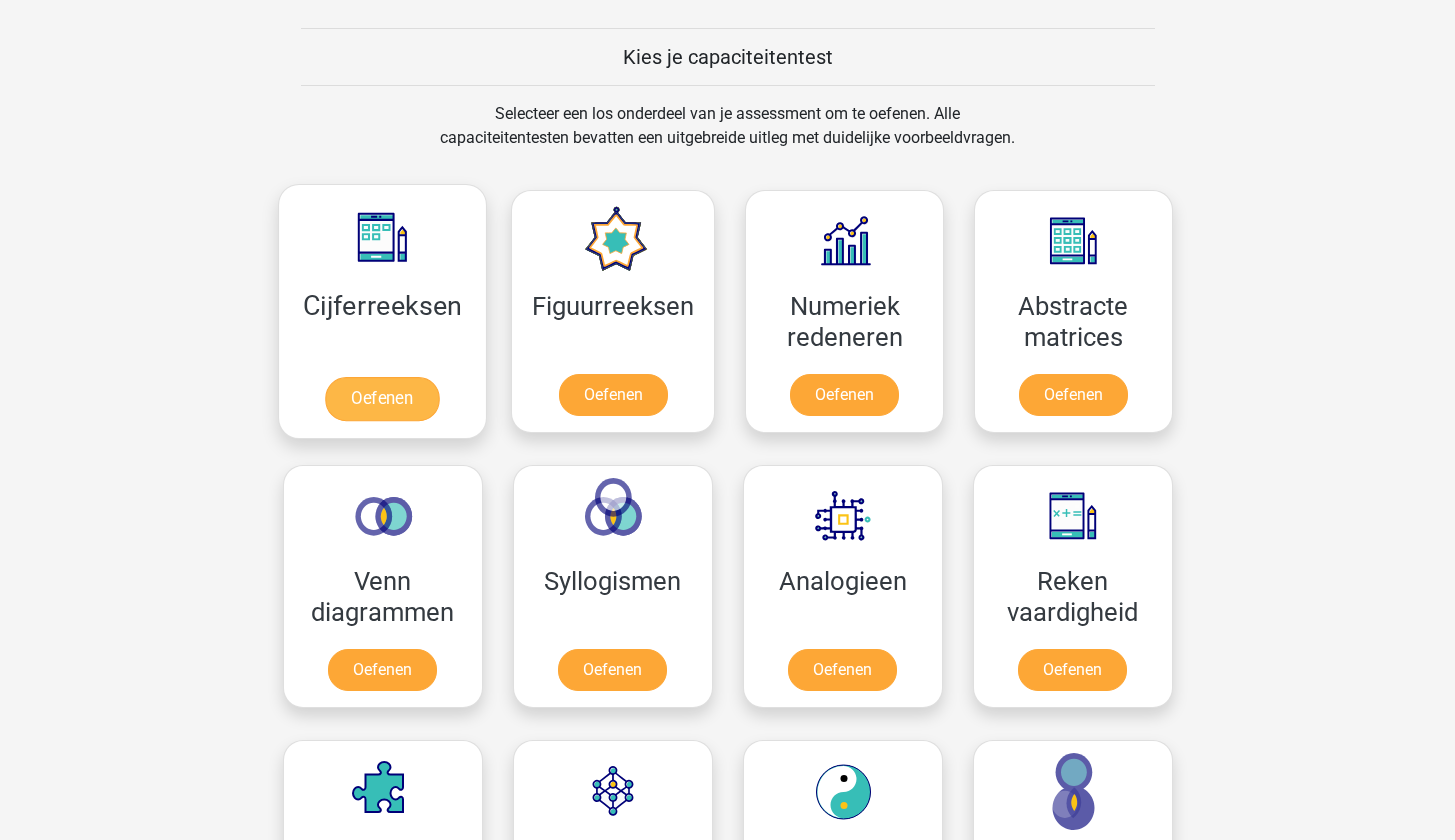 click on "Oefenen" at bounding box center (382, 399) 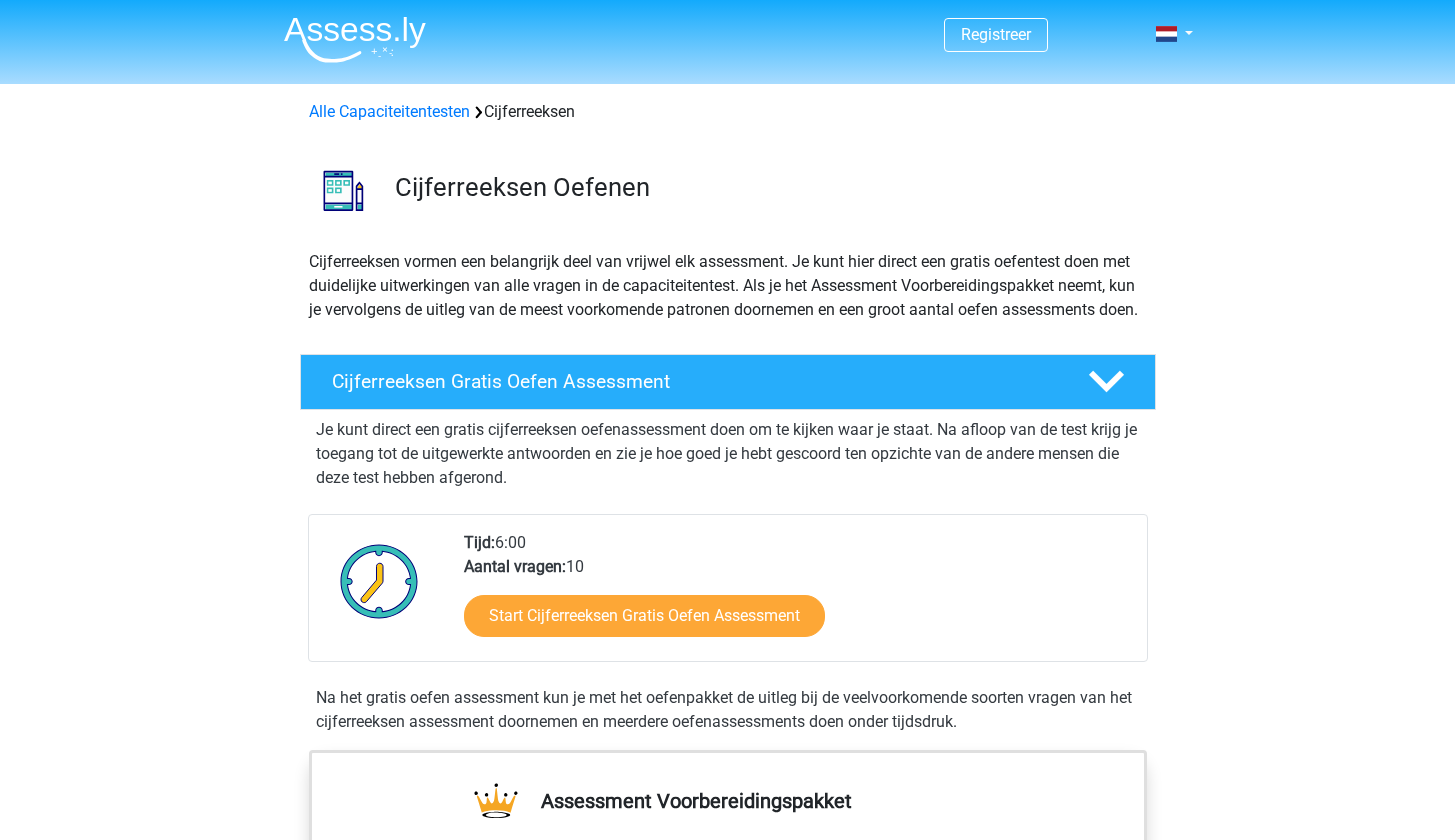 scroll, scrollTop: 0, scrollLeft: 0, axis: both 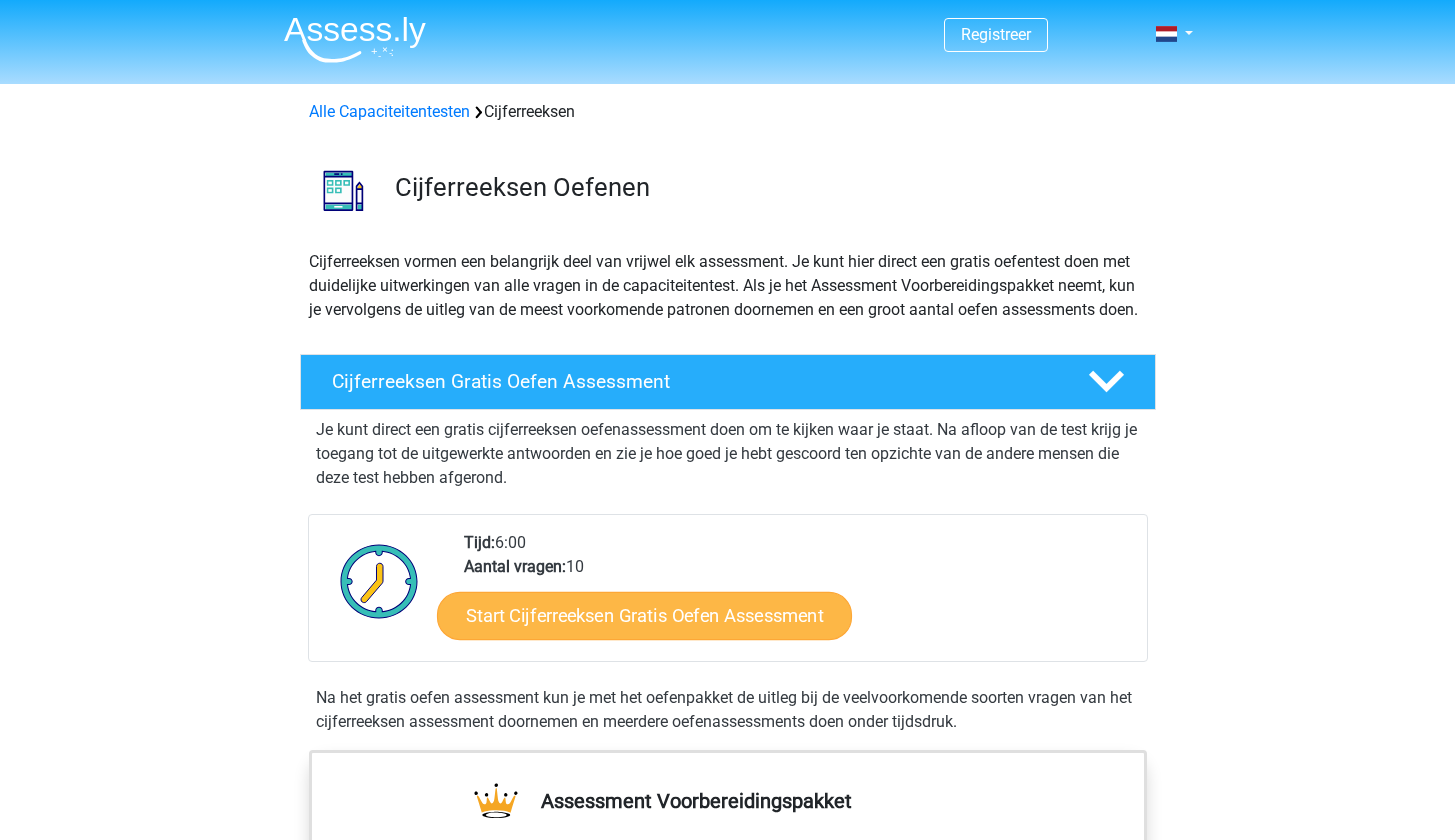 click on "Start Cijferreeksen
Gratis Oefen Assessment" at bounding box center (644, 615) 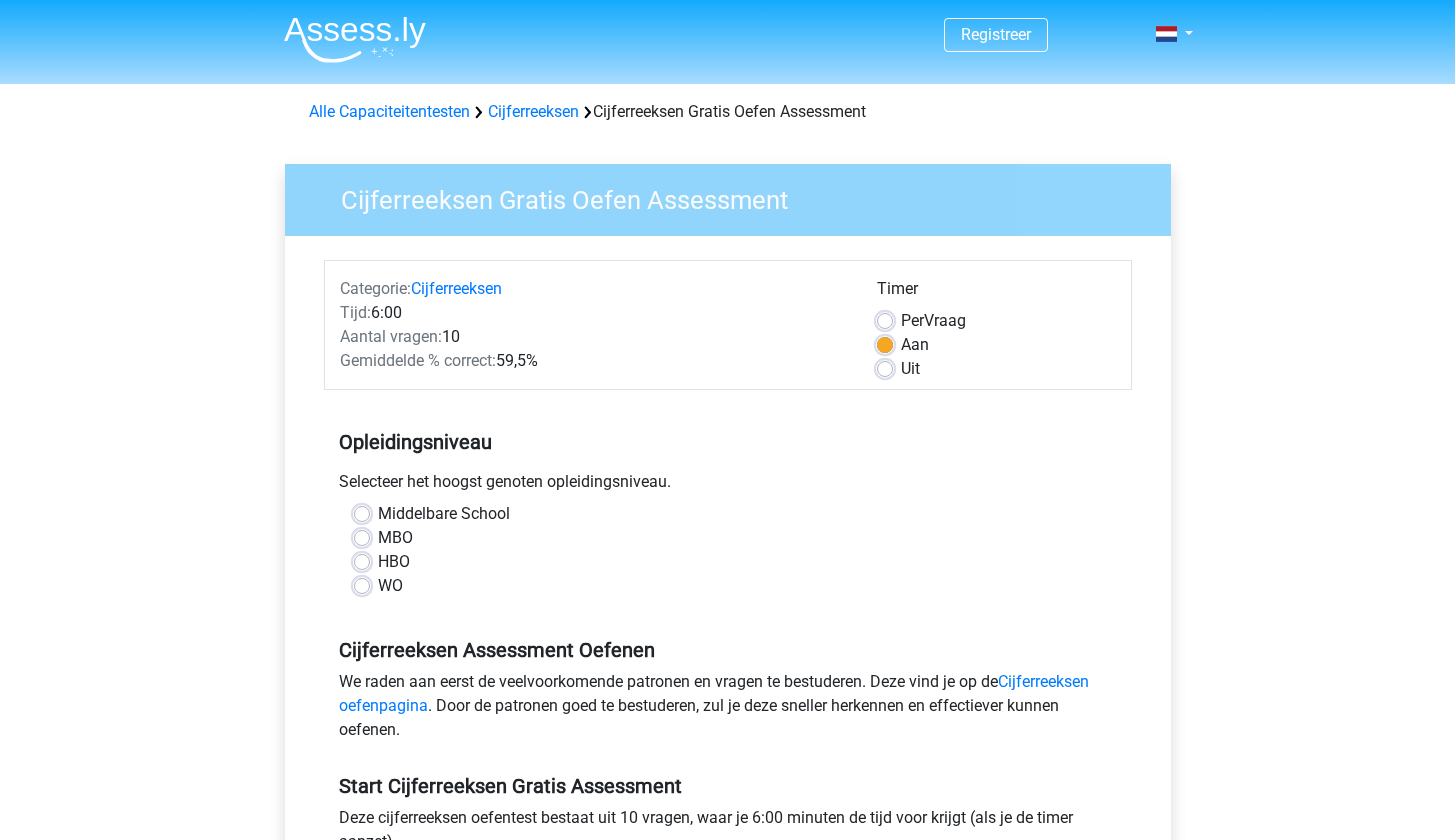 scroll, scrollTop: 183, scrollLeft: 0, axis: vertical 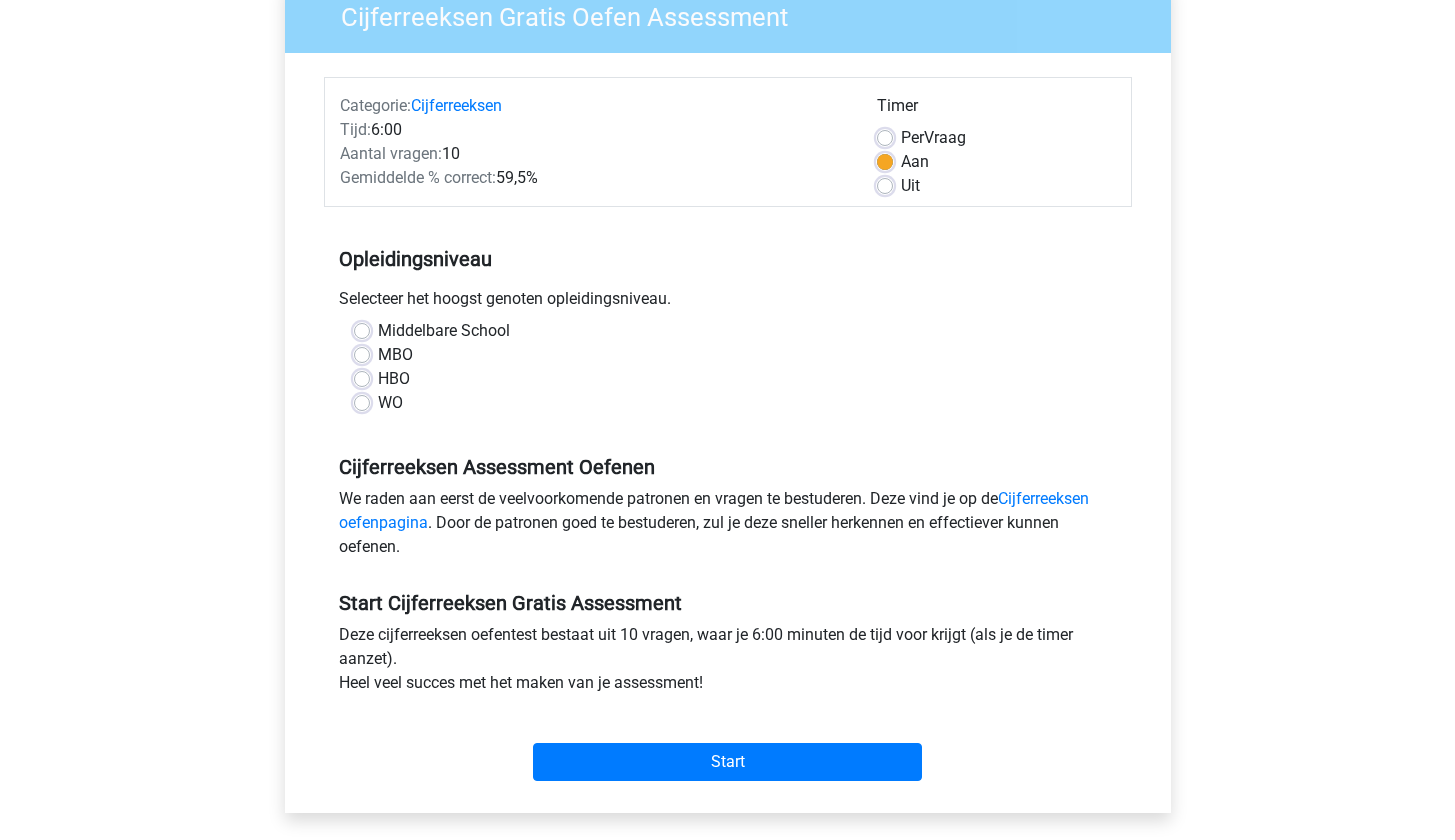 click on "HBO" at bounding box center (394, 379) 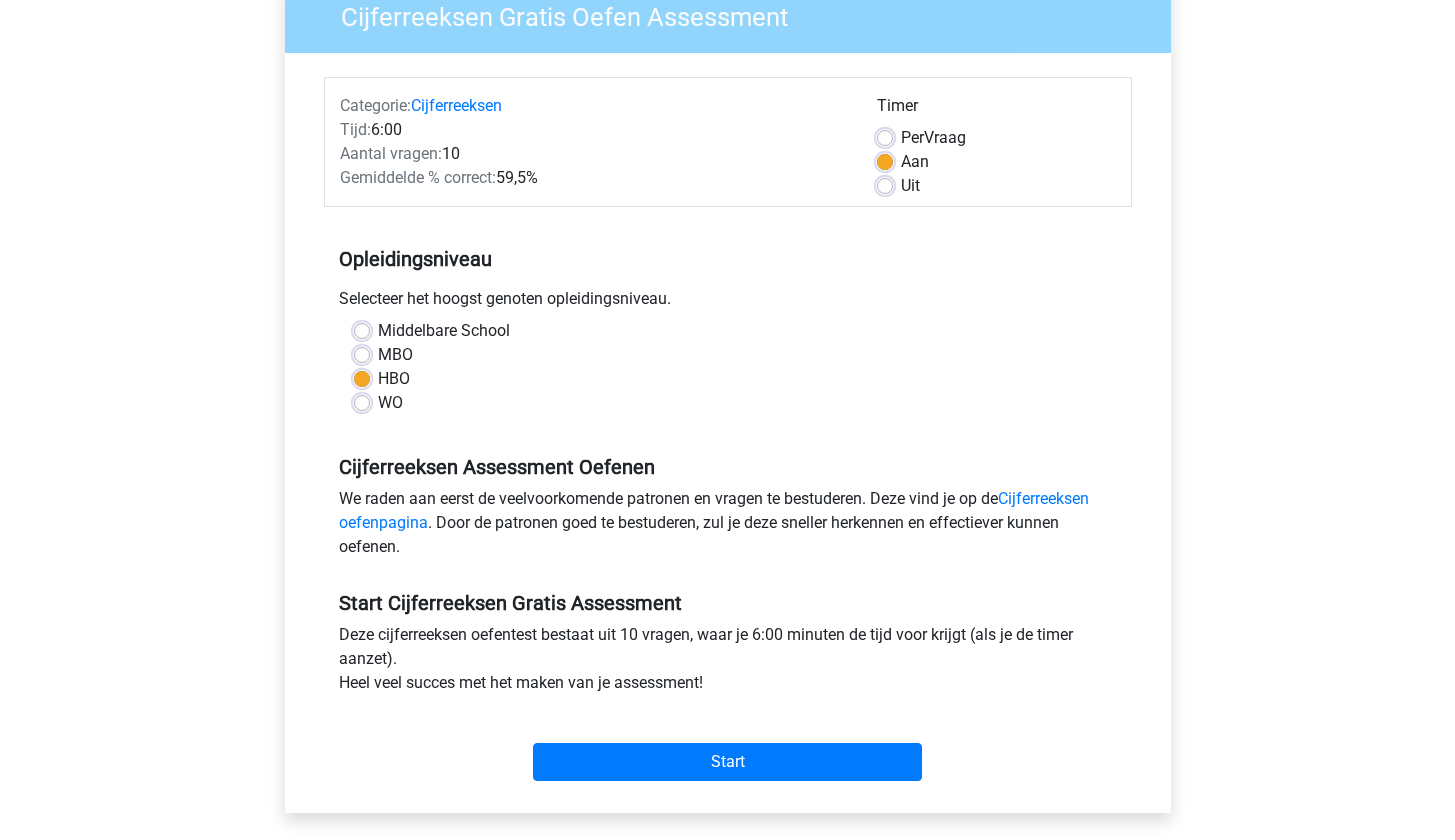 scroll, scrollTop: 378, scrollLeft: 0, axis: vertical 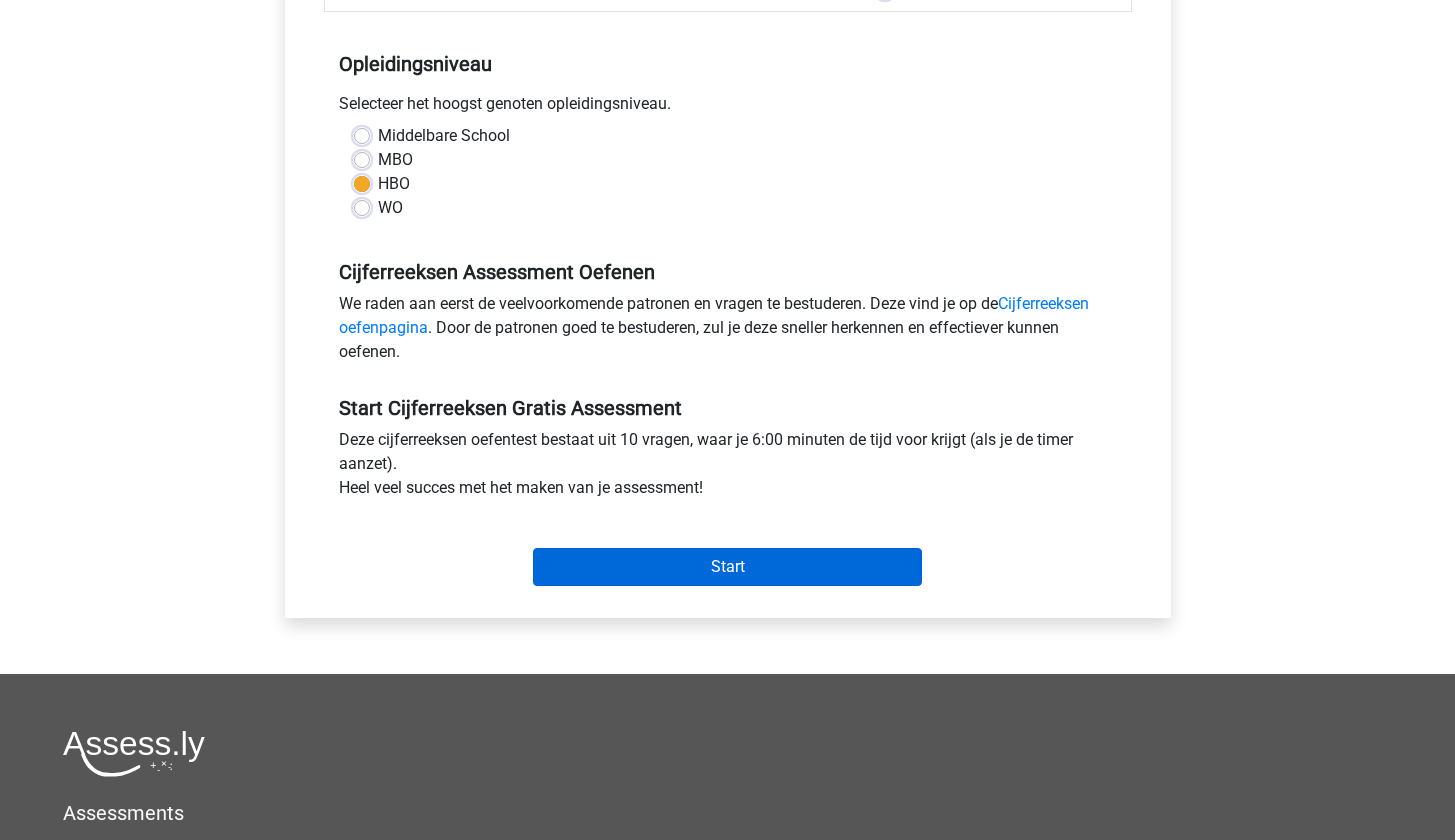 click on "Start" at bounding box center (727, 567) 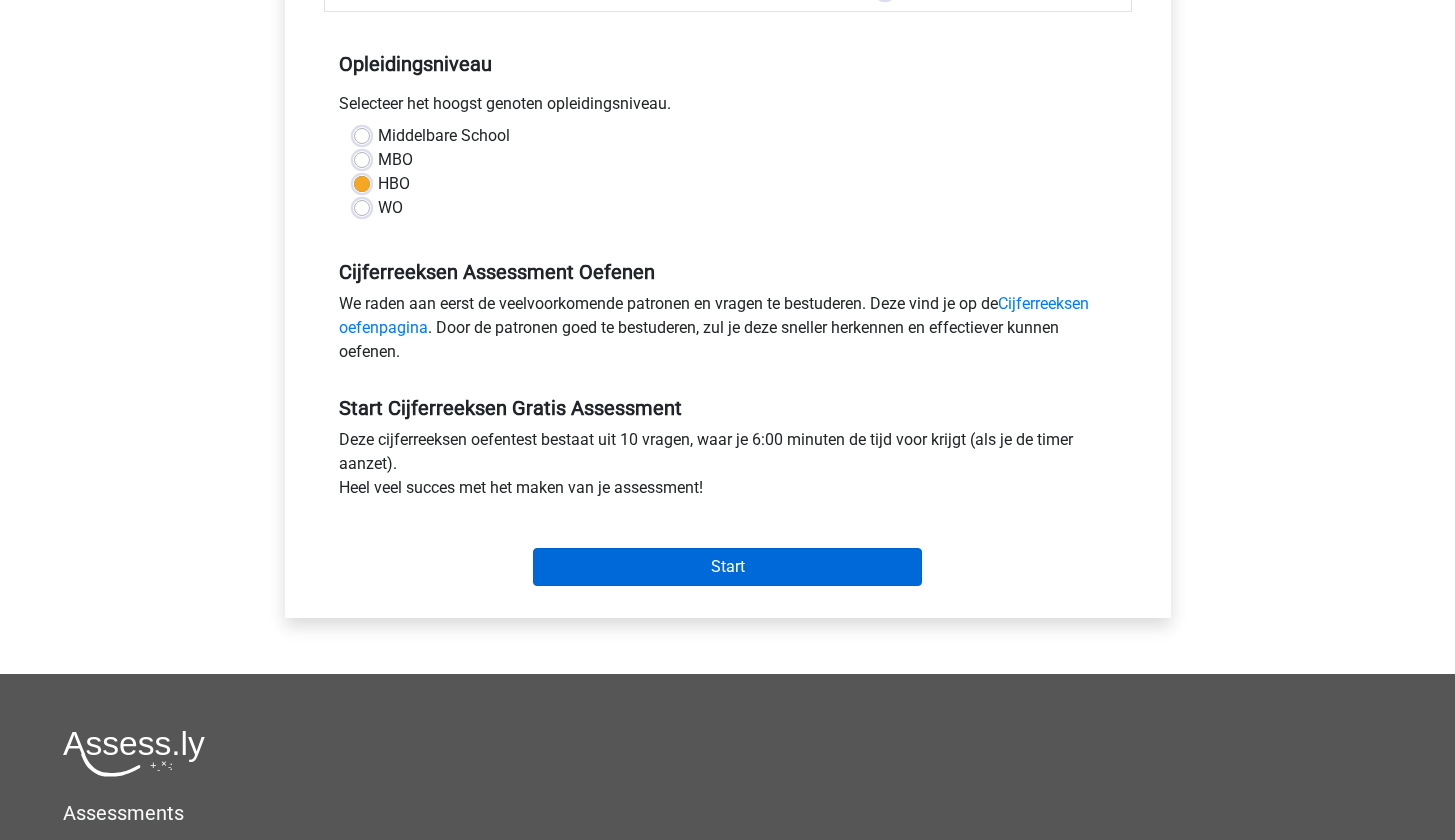 click on "Start" at bounding box center (727, 567) 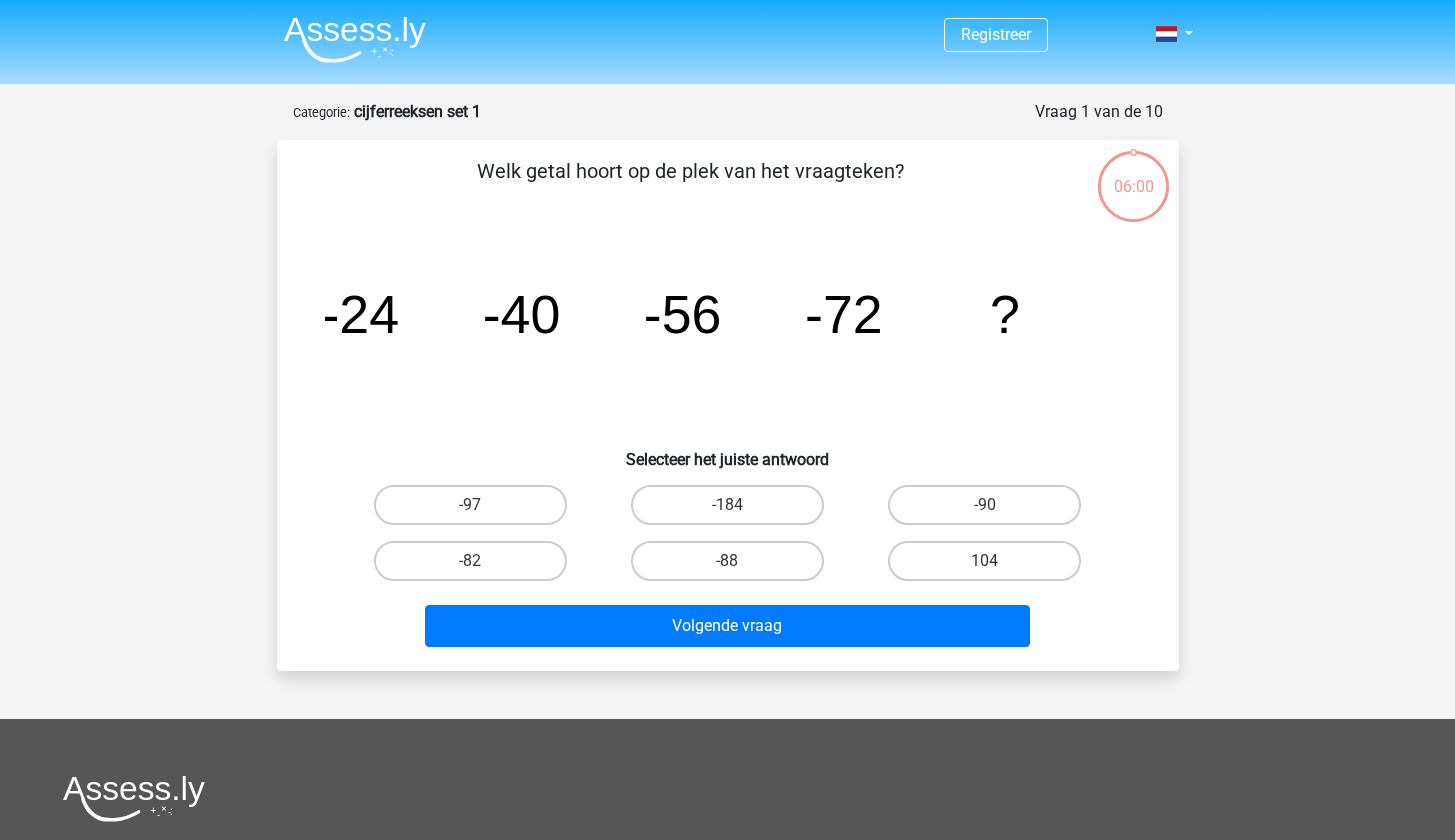 scroll, scrollTop: 0, scrollLeft: 0, axis: both 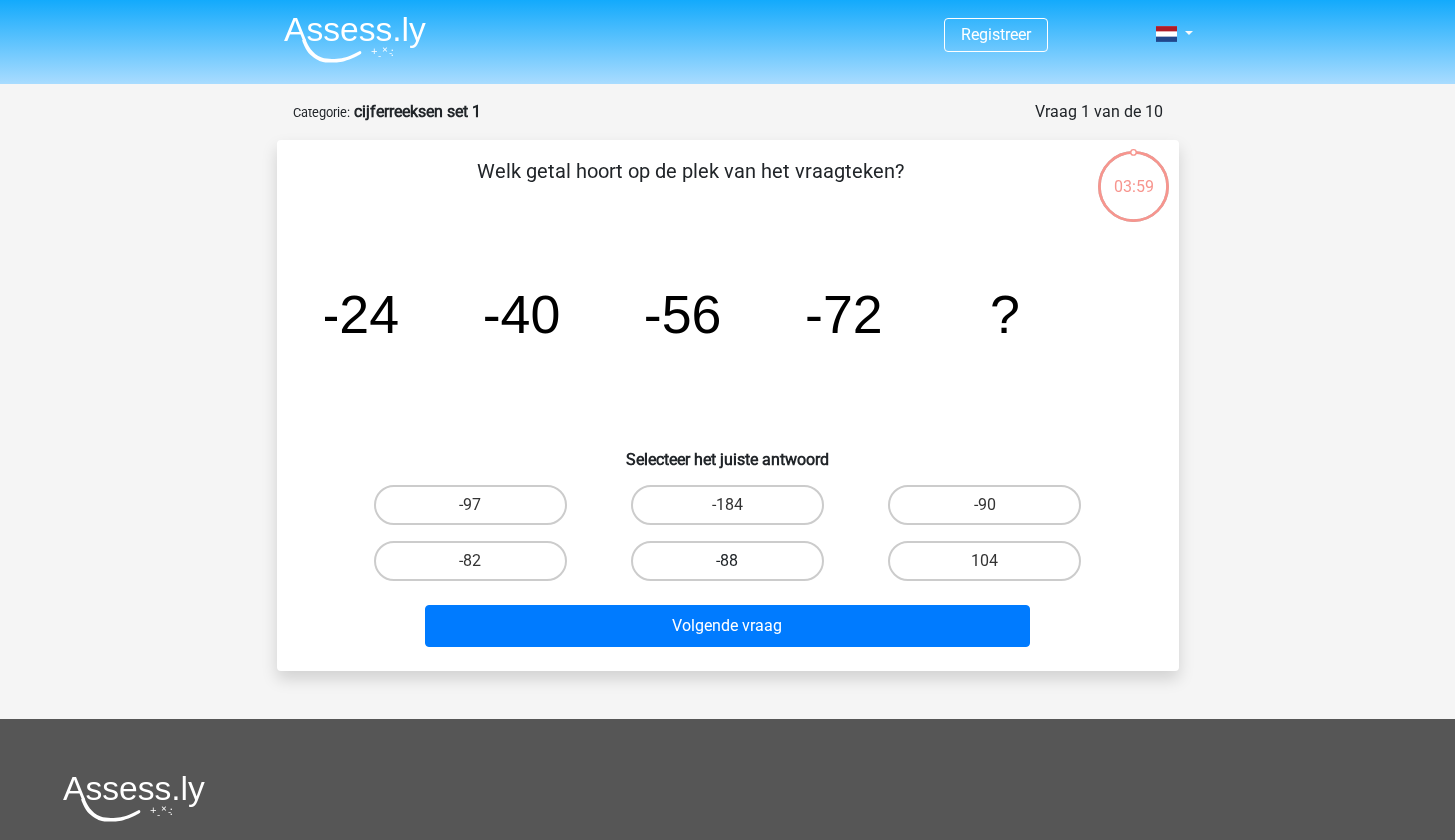 click on "-88" at bounding box center (727, 561) 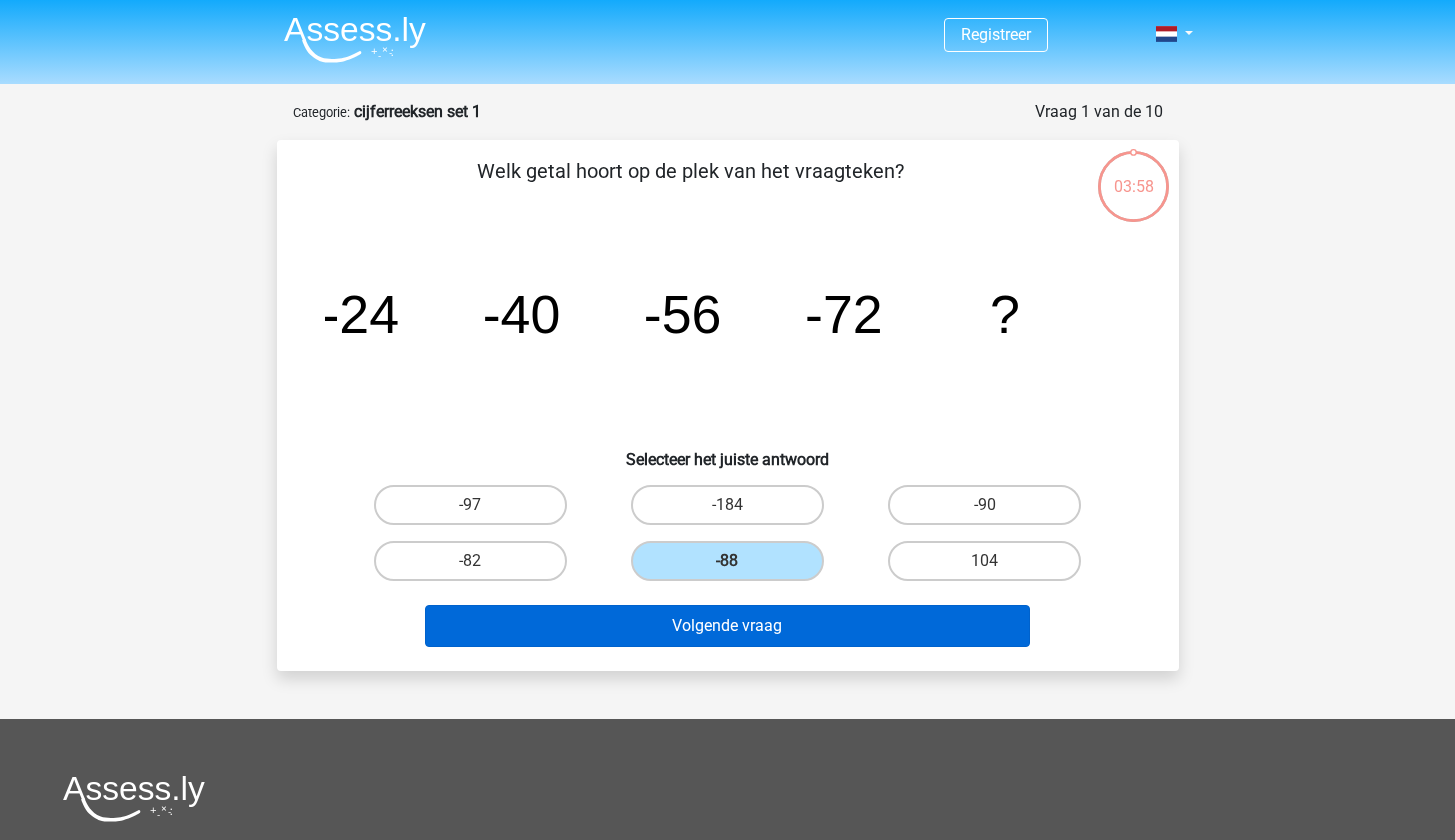 click on "Volgende vraag" at bounding box center [727, 626] 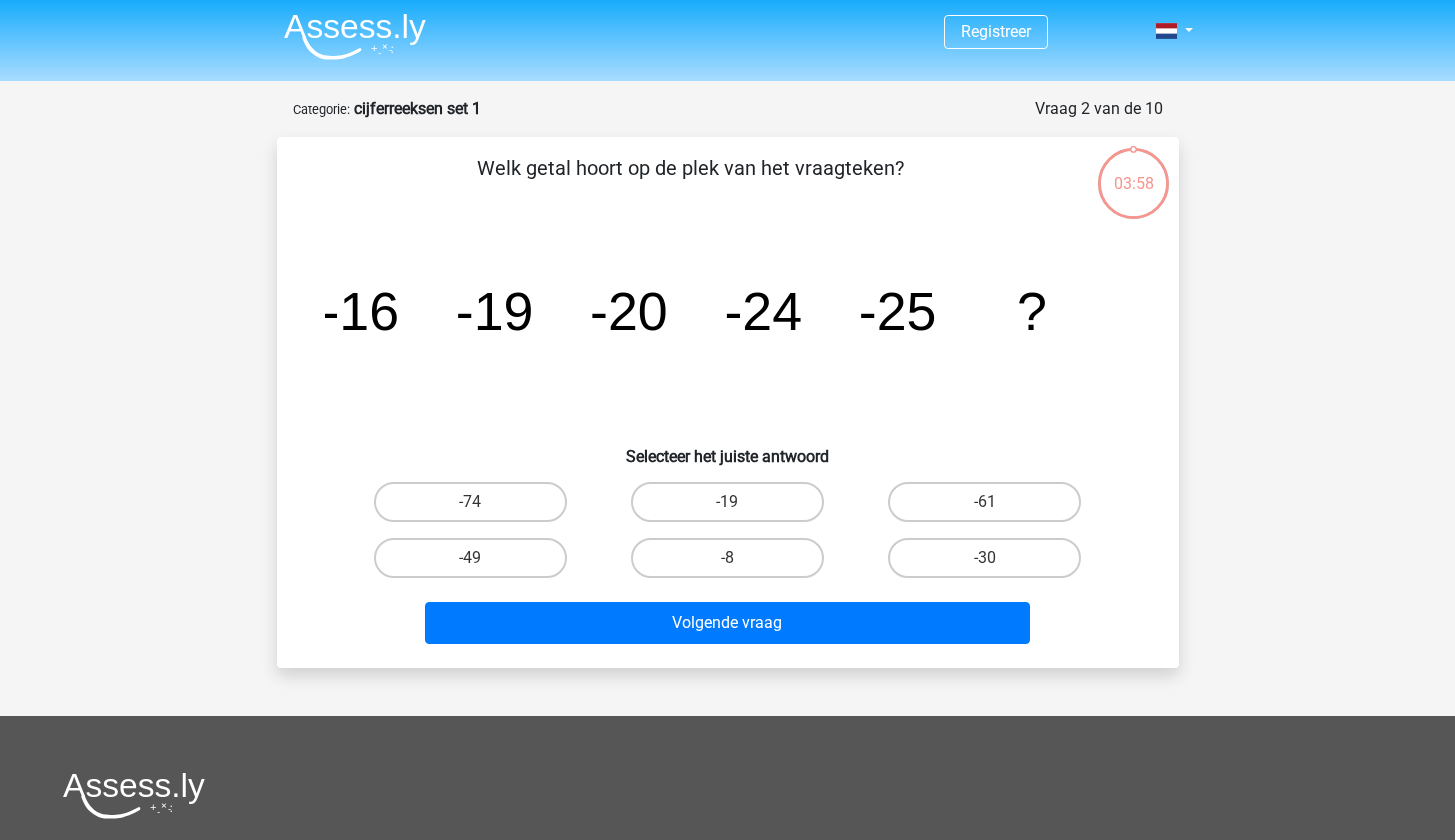 scroll, scrollTop: 100, scrollLeft: 0, axis: vertical 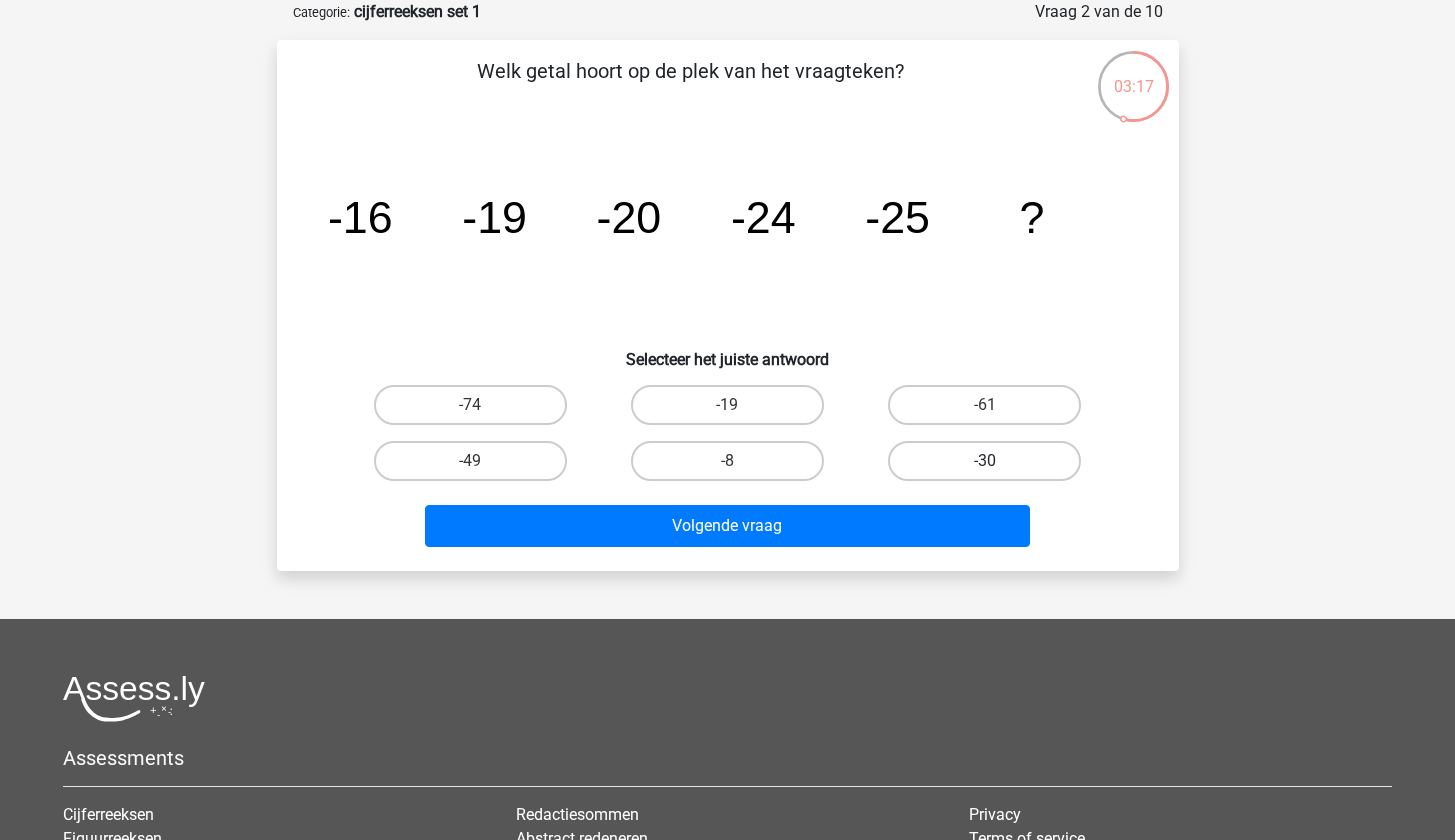 click on "-30" at bounding box center (984, 461) 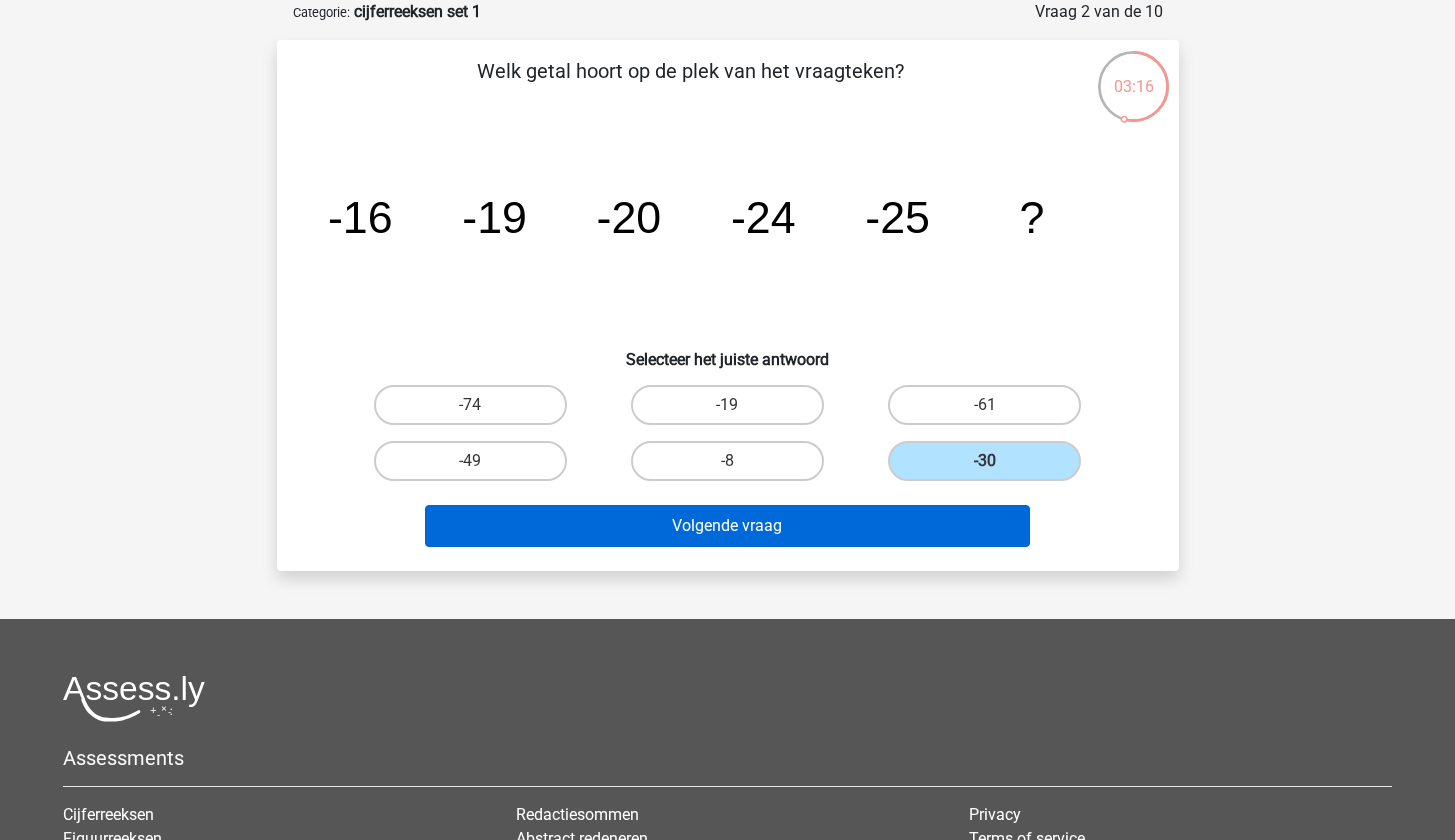 click on "Volgende vraag" at bounding box center [727, 526] 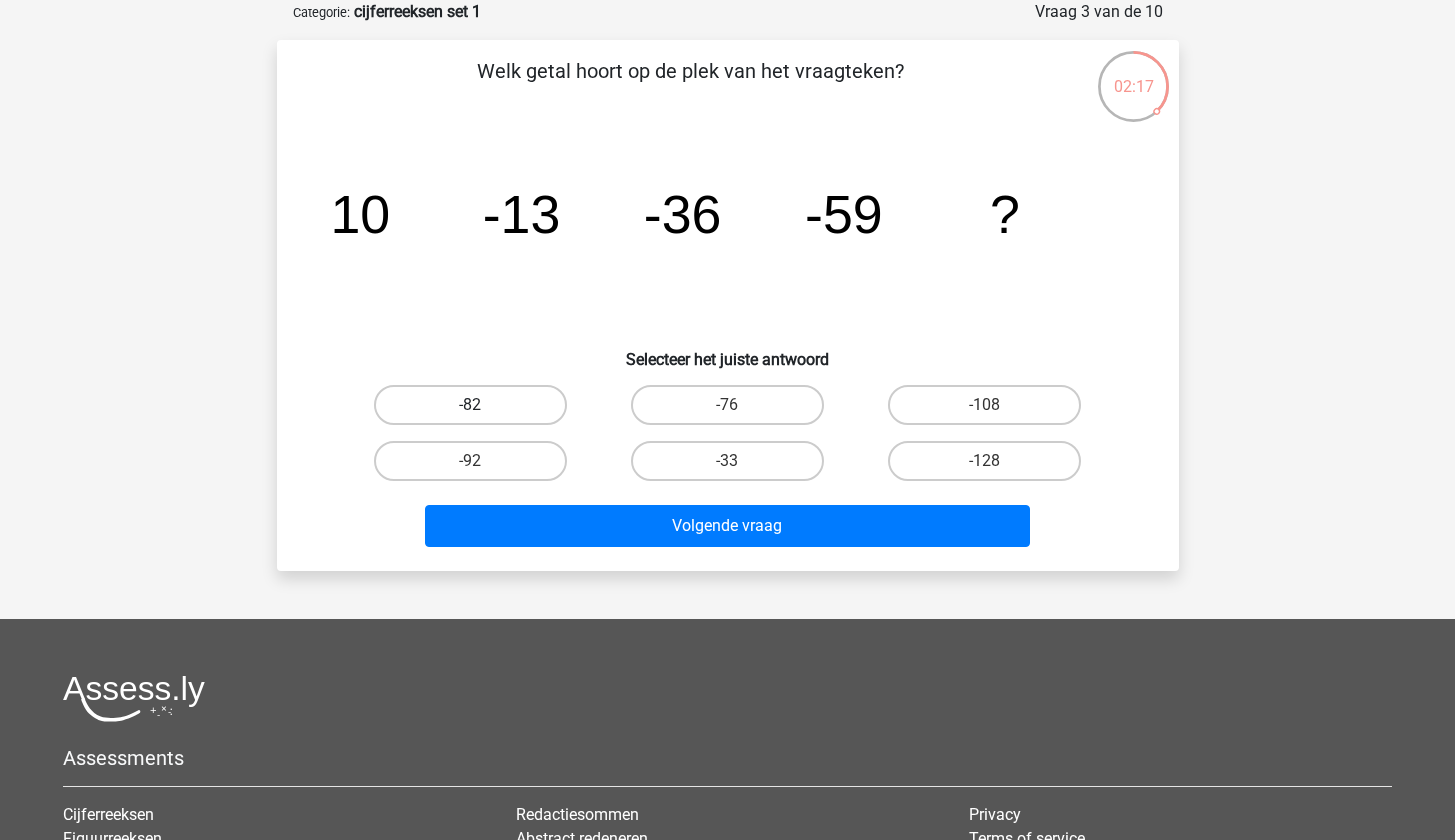 click on "-82" at bounding box center [470, 405] 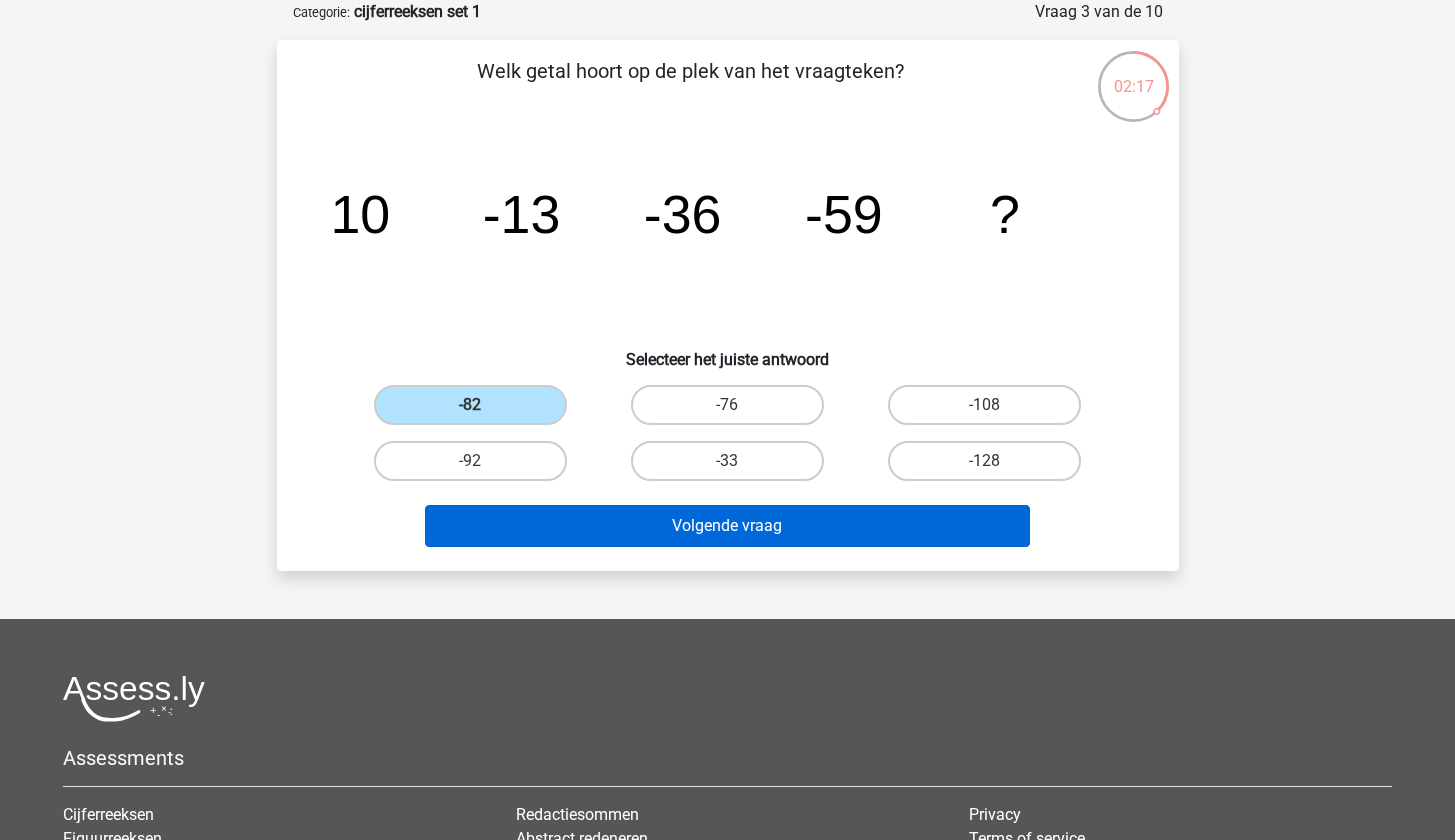 click on "Volgende vraag" at bounding box center [727, 526] 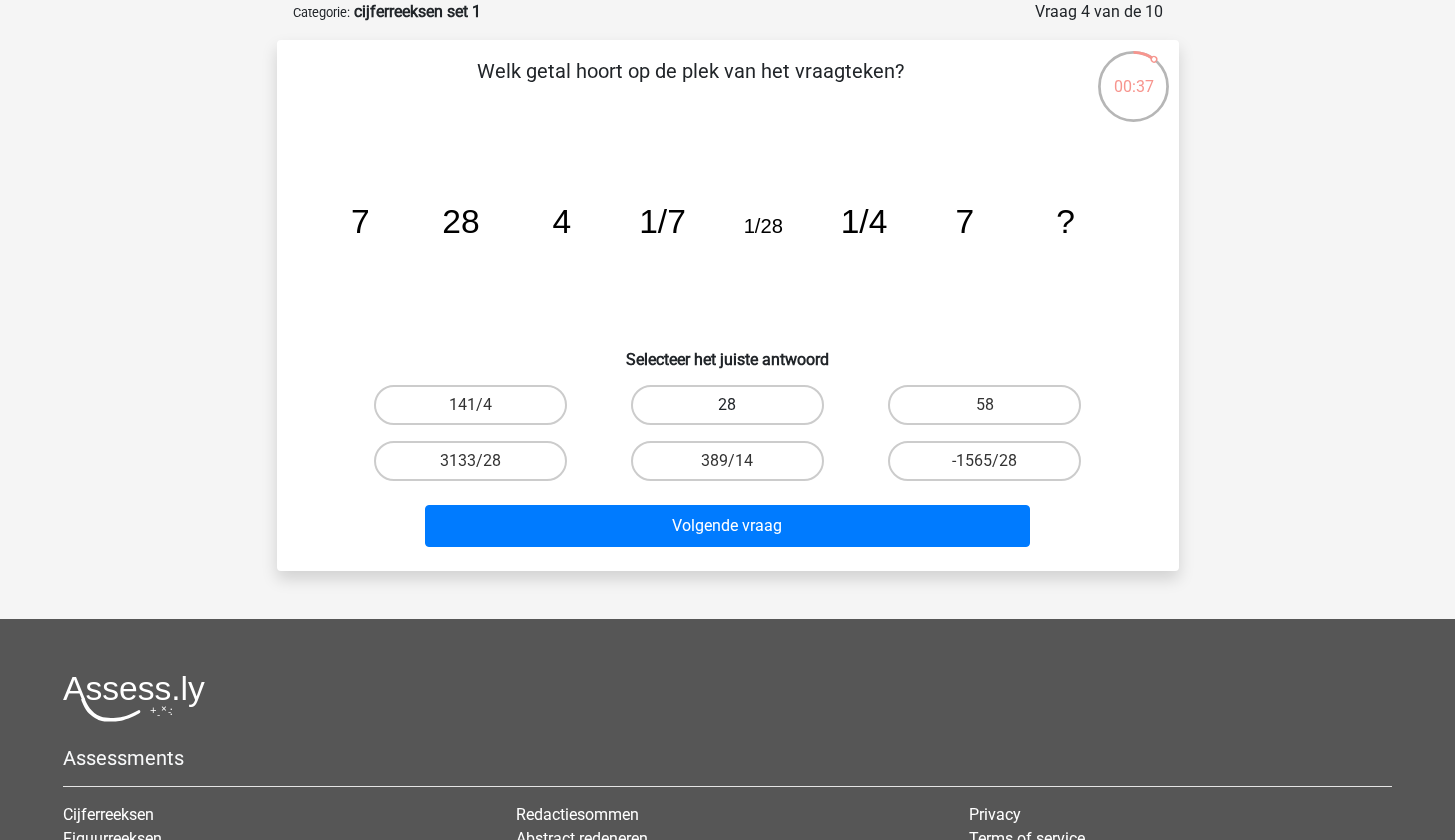 click on "28" at bounding box center [727, 405] 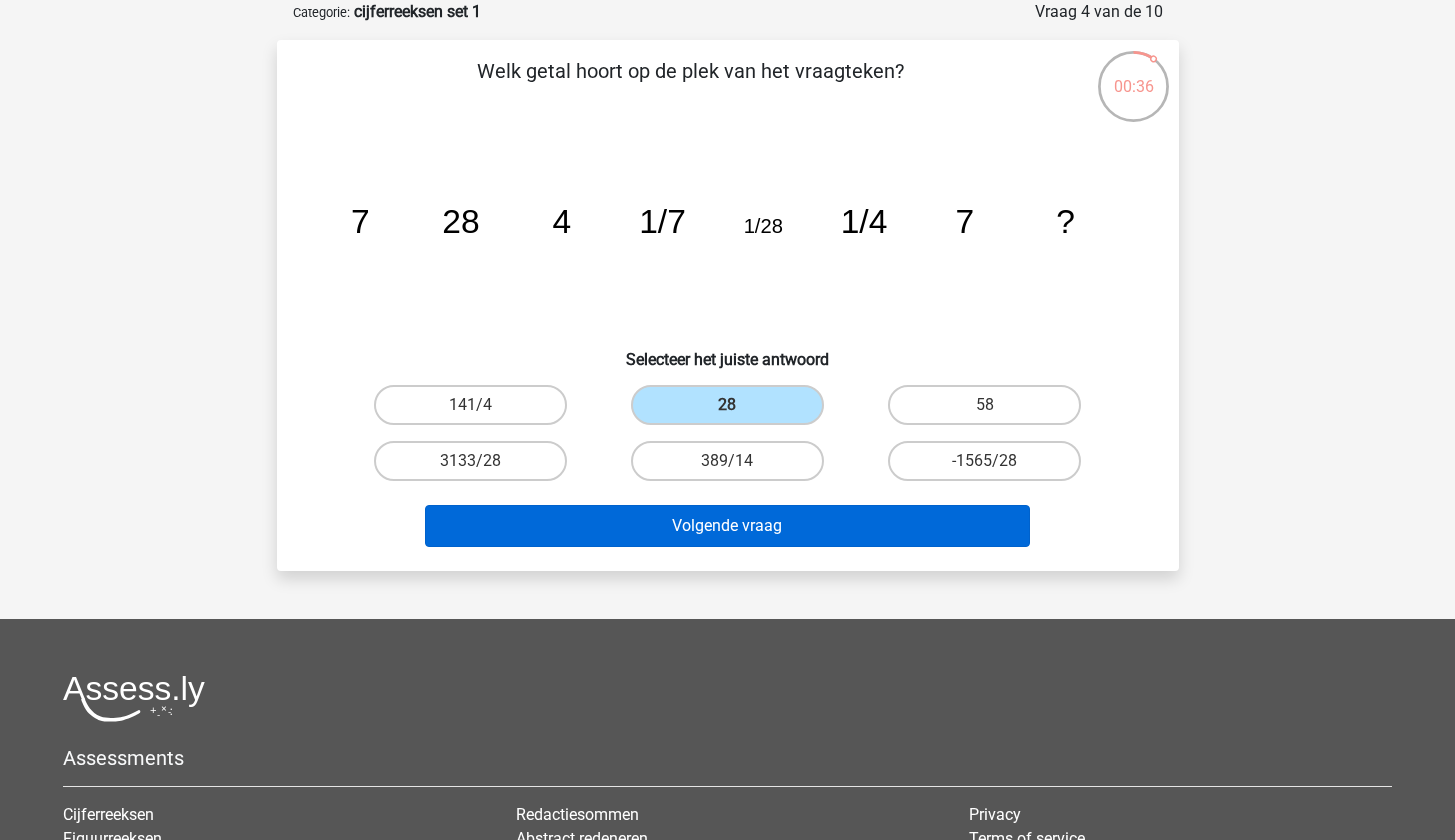 click on "Volgende vraag" at bounding box center [727, 526] 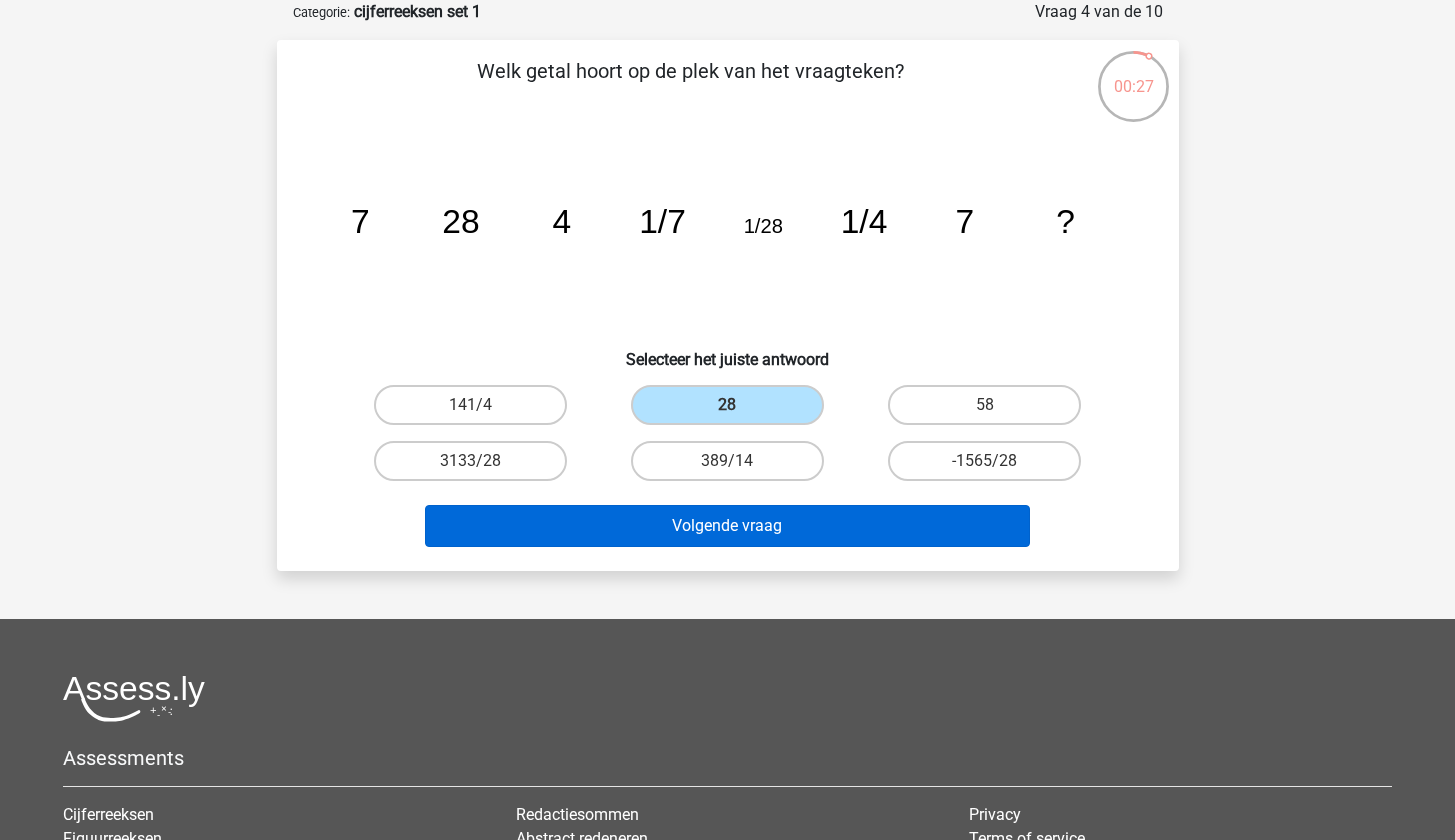 click on "Volgende vraag" at bounding box center (727, 526) 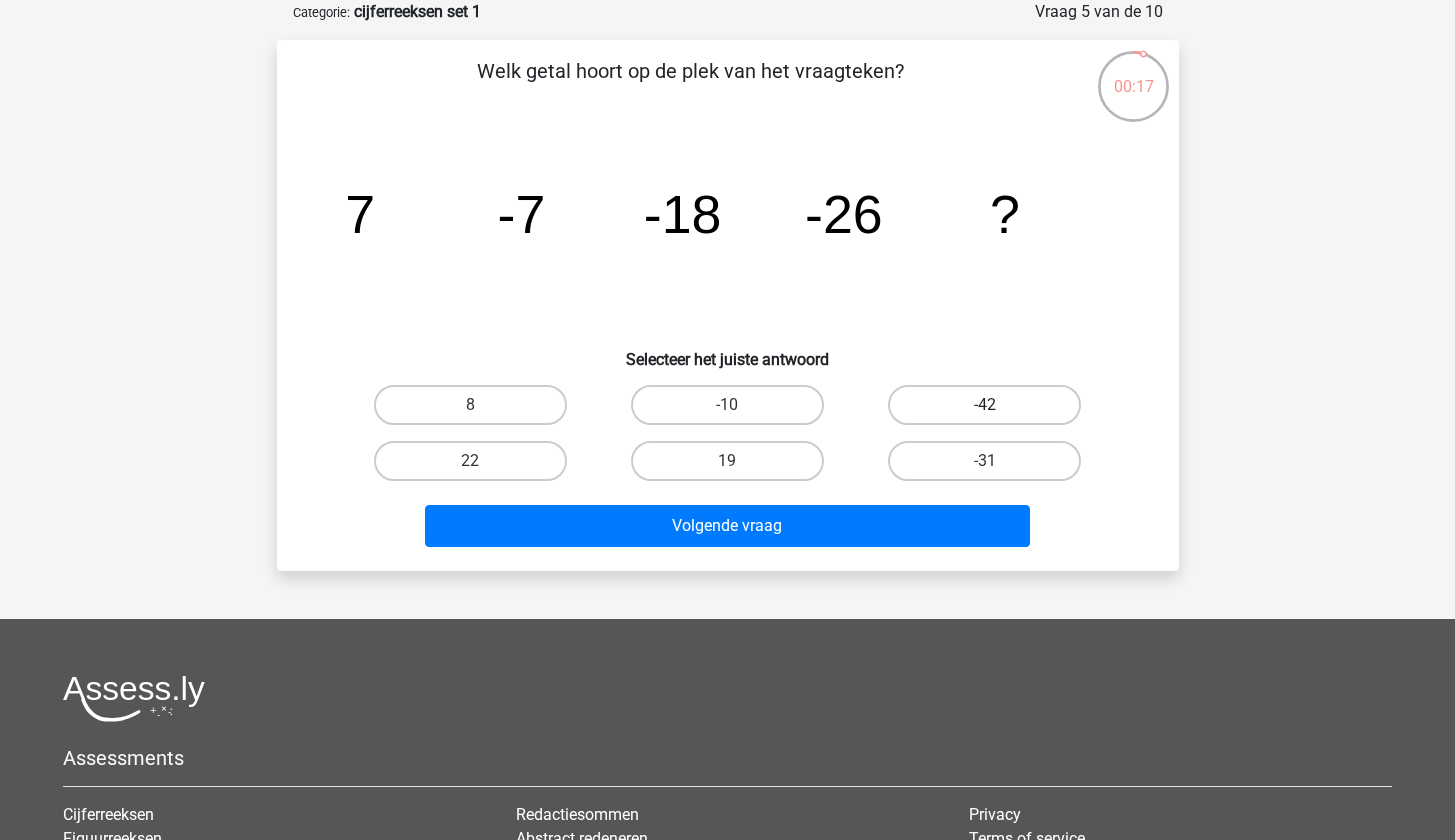 click on "-42" at bounding box center (984, 405) 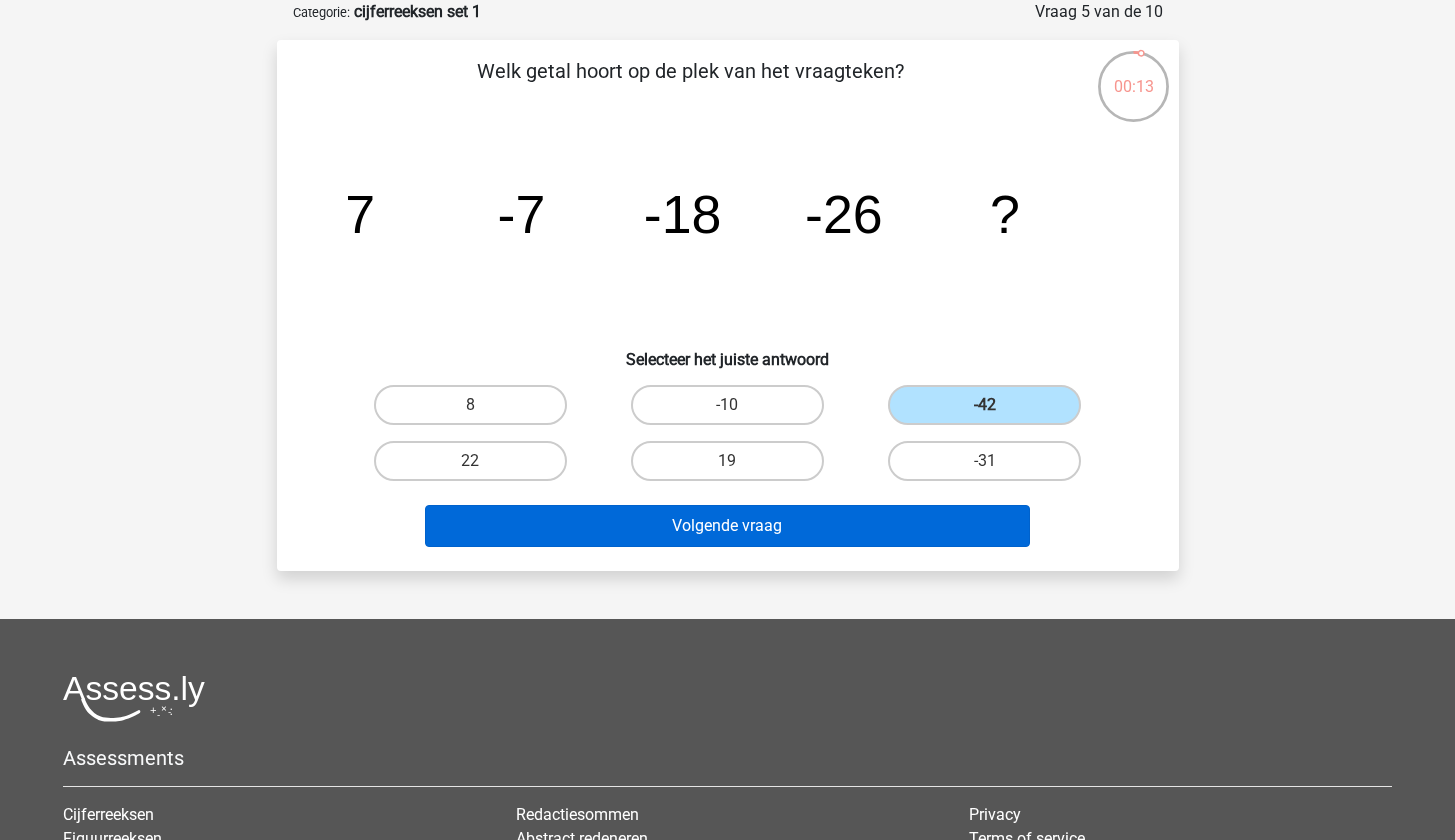 click on "Volgende vraag" at bounding box center [727, 526] 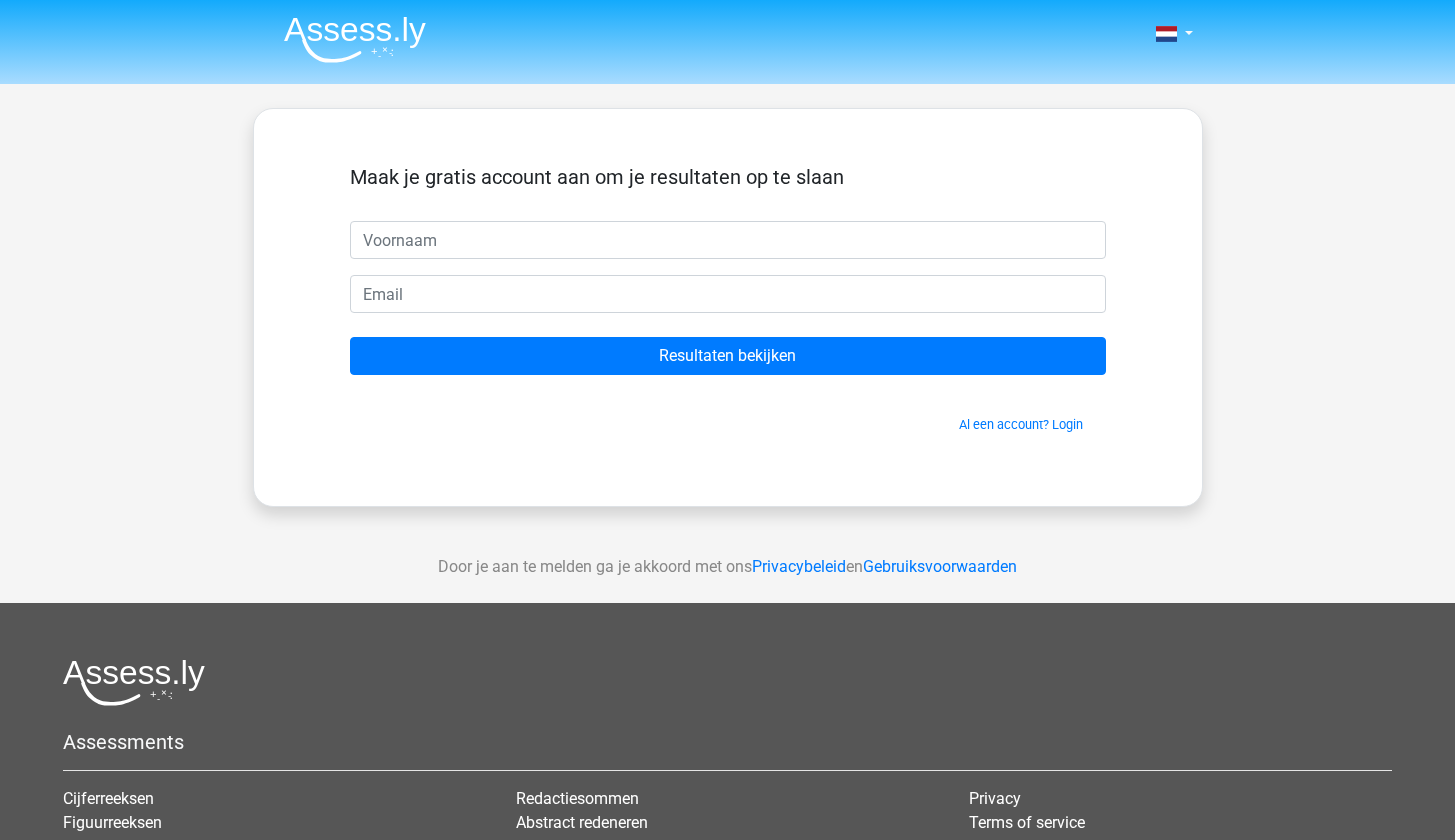 scroll, scrollTop: 0, scrollLeft: 0, axis: both 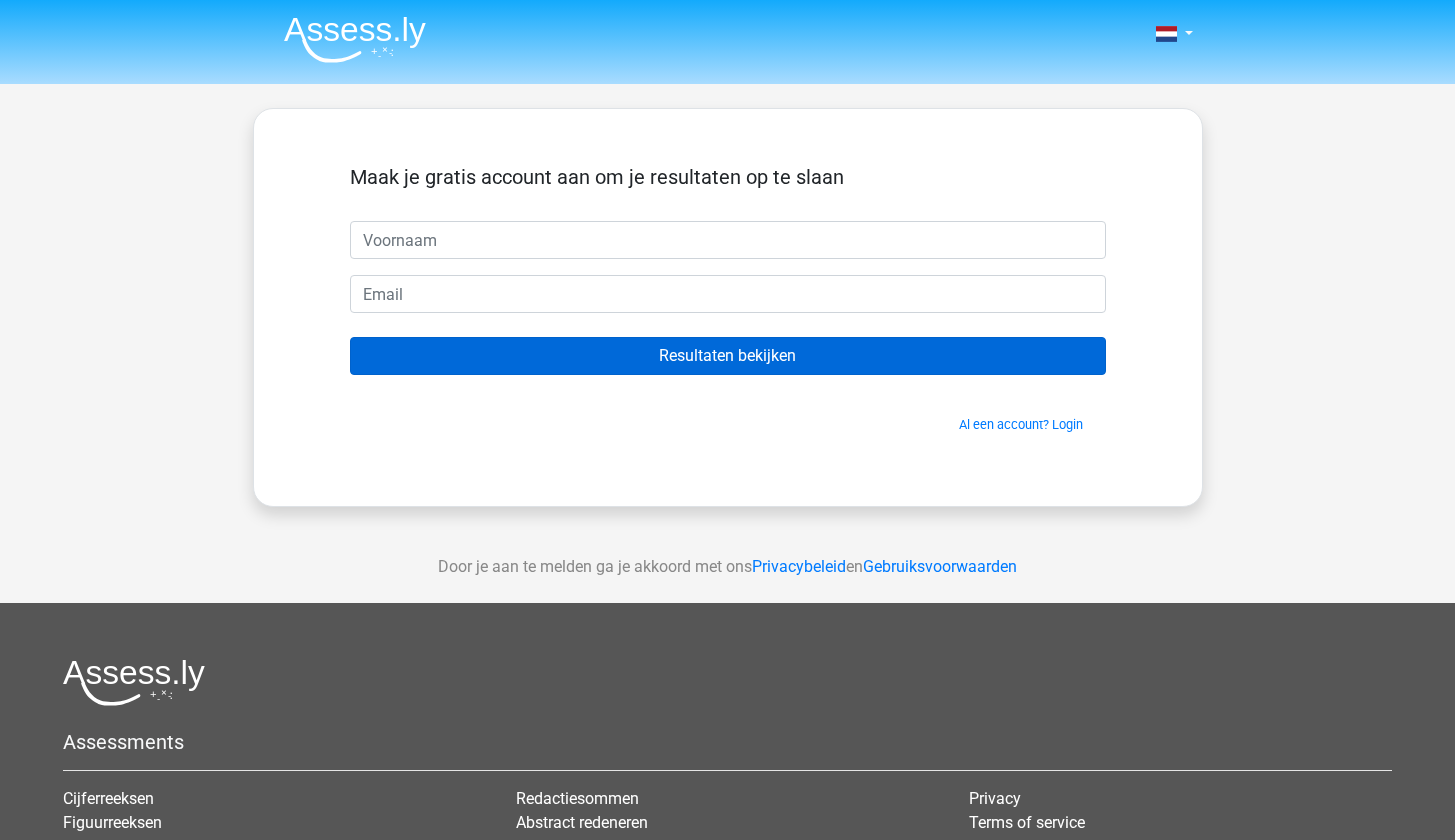 click on "Resultaten bekijken" at bounding box center [728, 356] 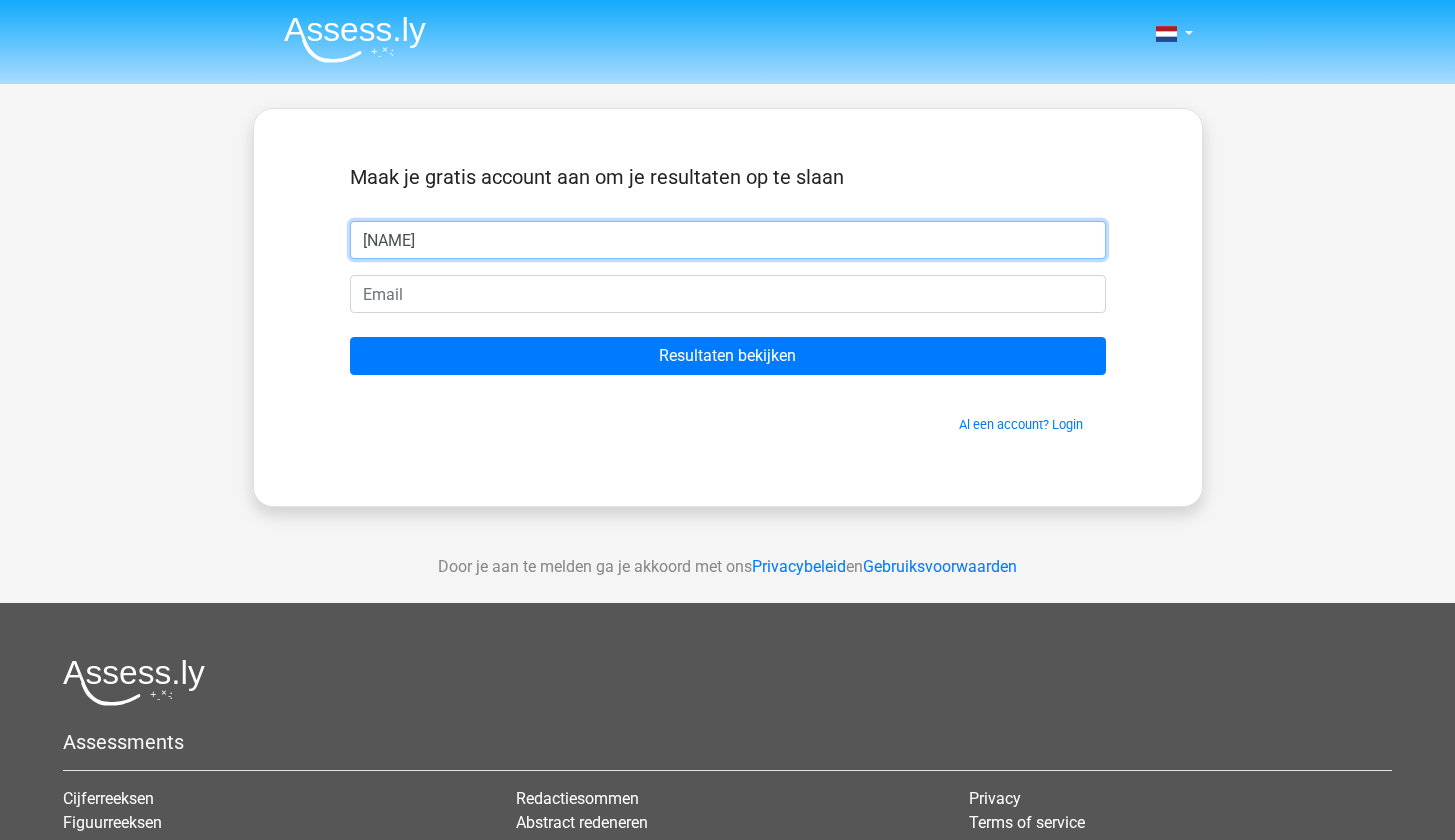 type on "[NAME]" 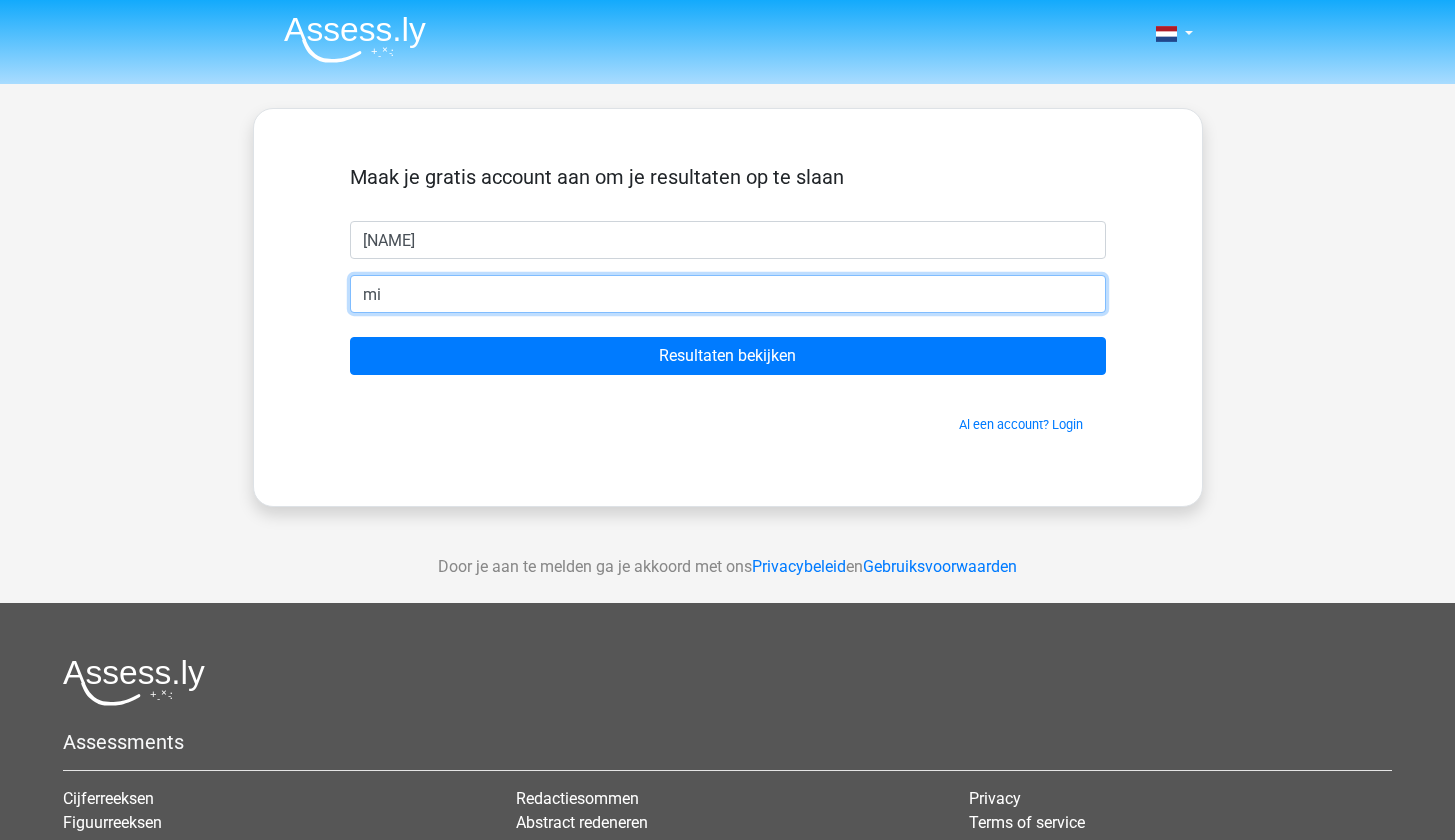 type on "m" 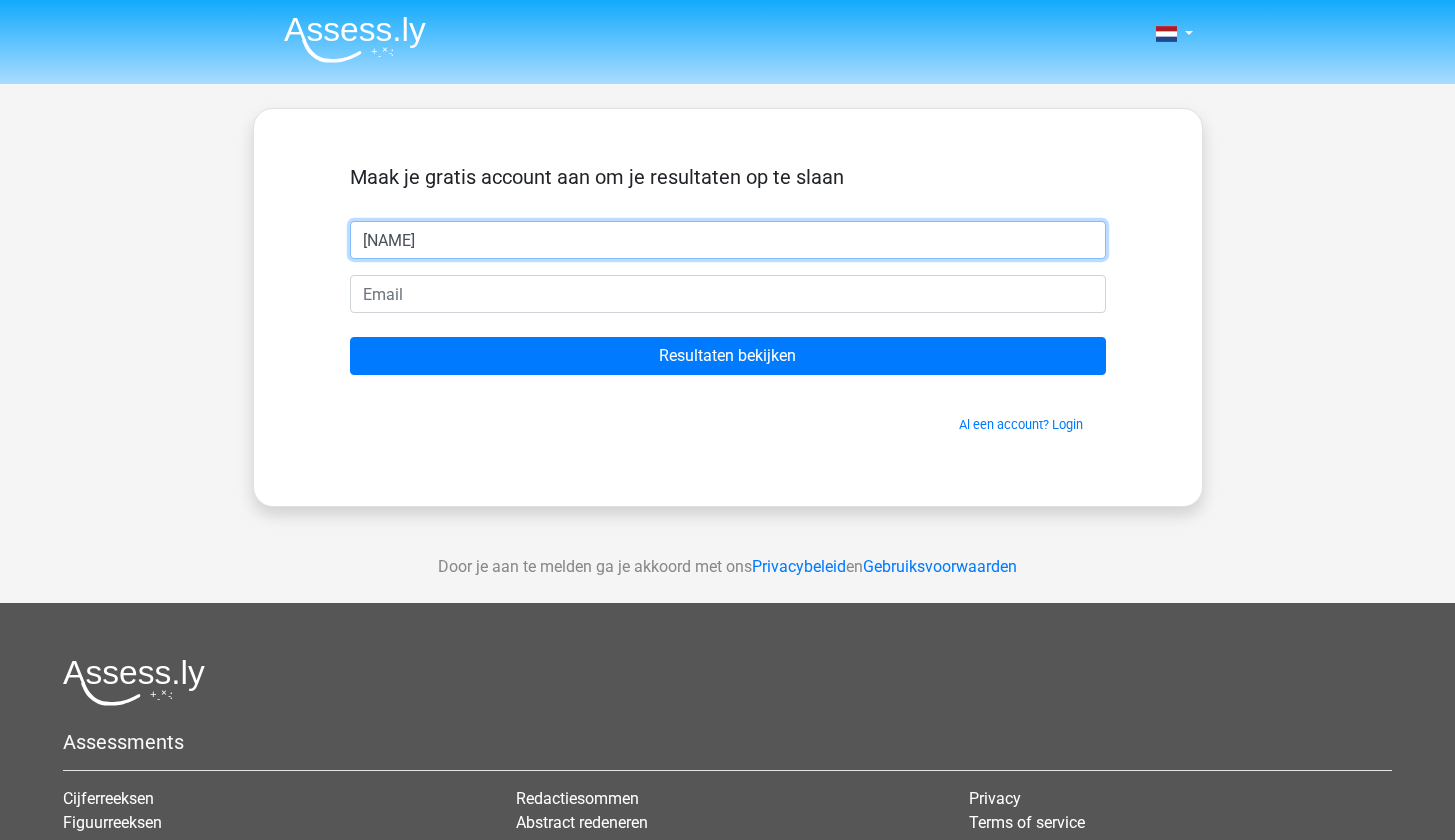 click on "[NAME]" at bounding box center (728, 240) 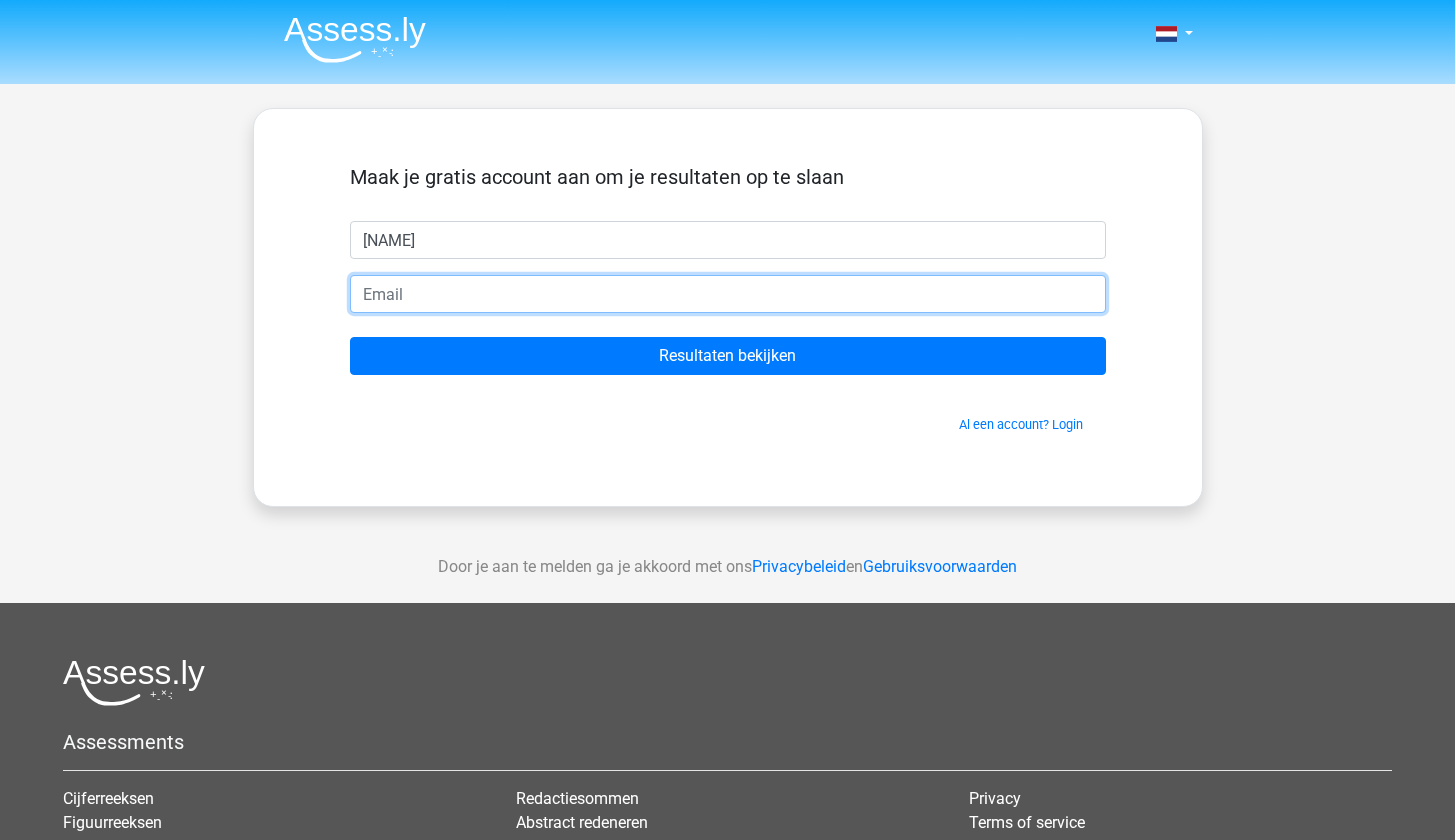 click at bounding box center [728, 294] 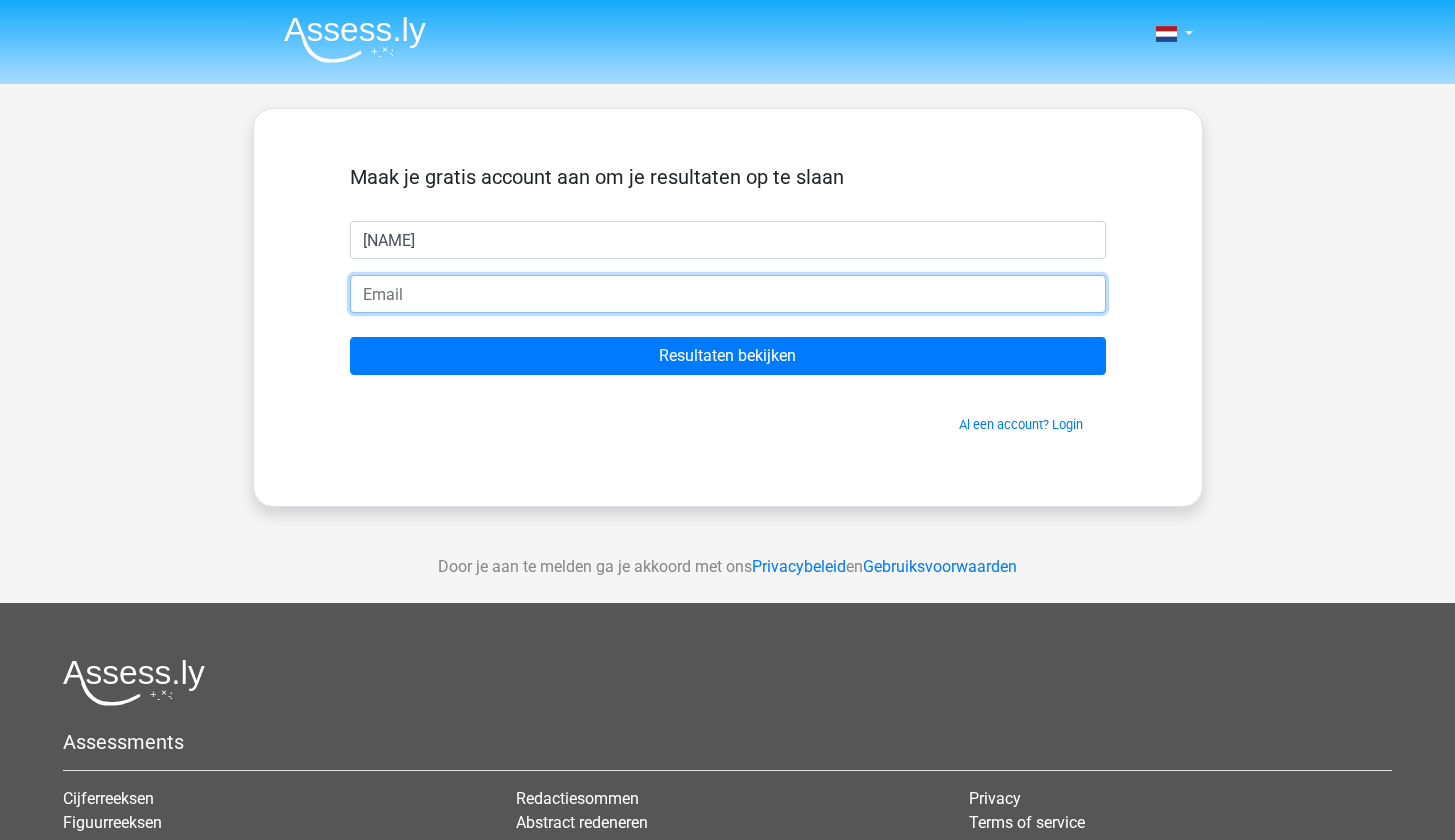 type on "[NAME]@[DOMAIN]" 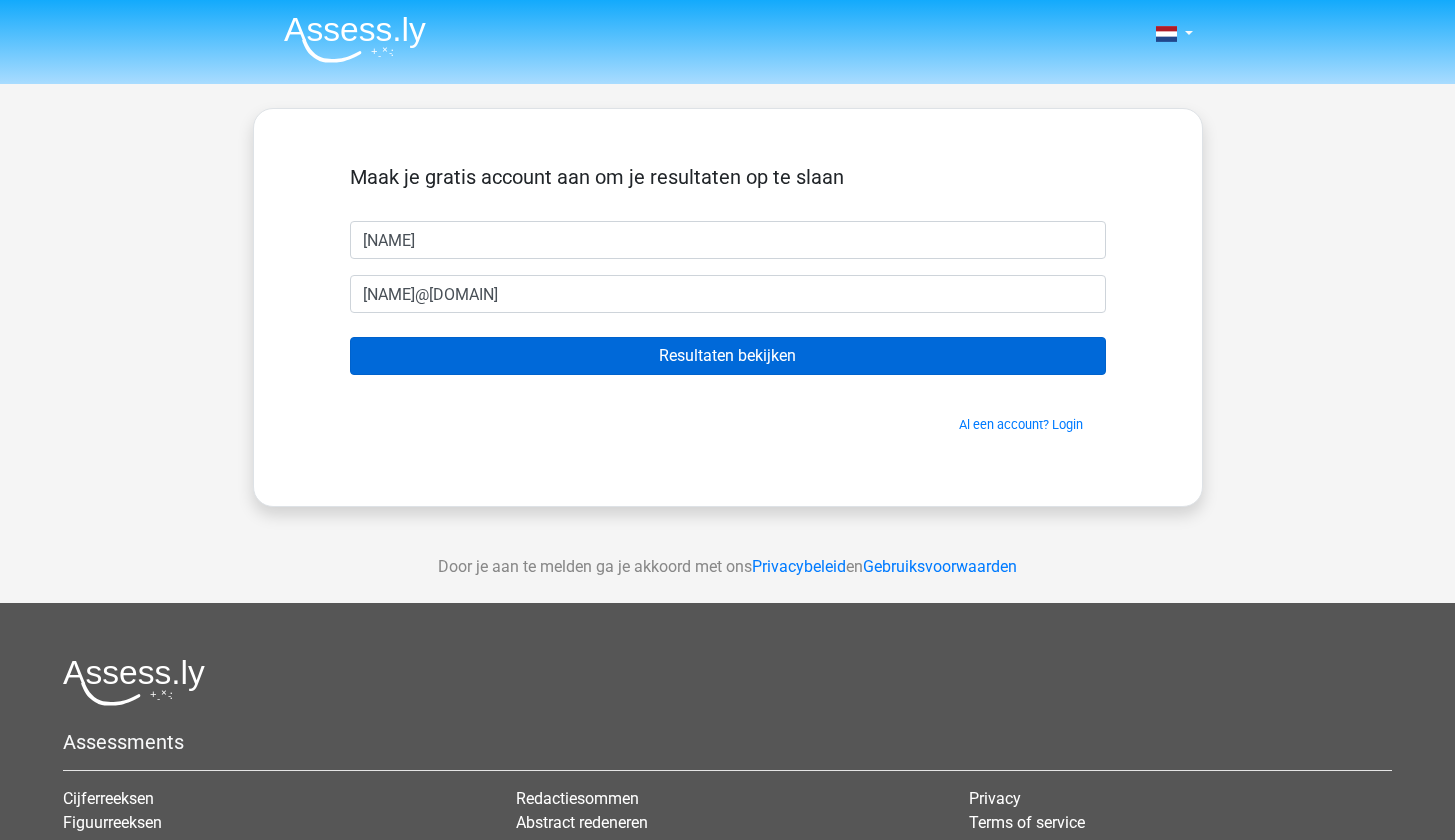 click on "Resultaten bekijken" at bounding box center (728, 356) 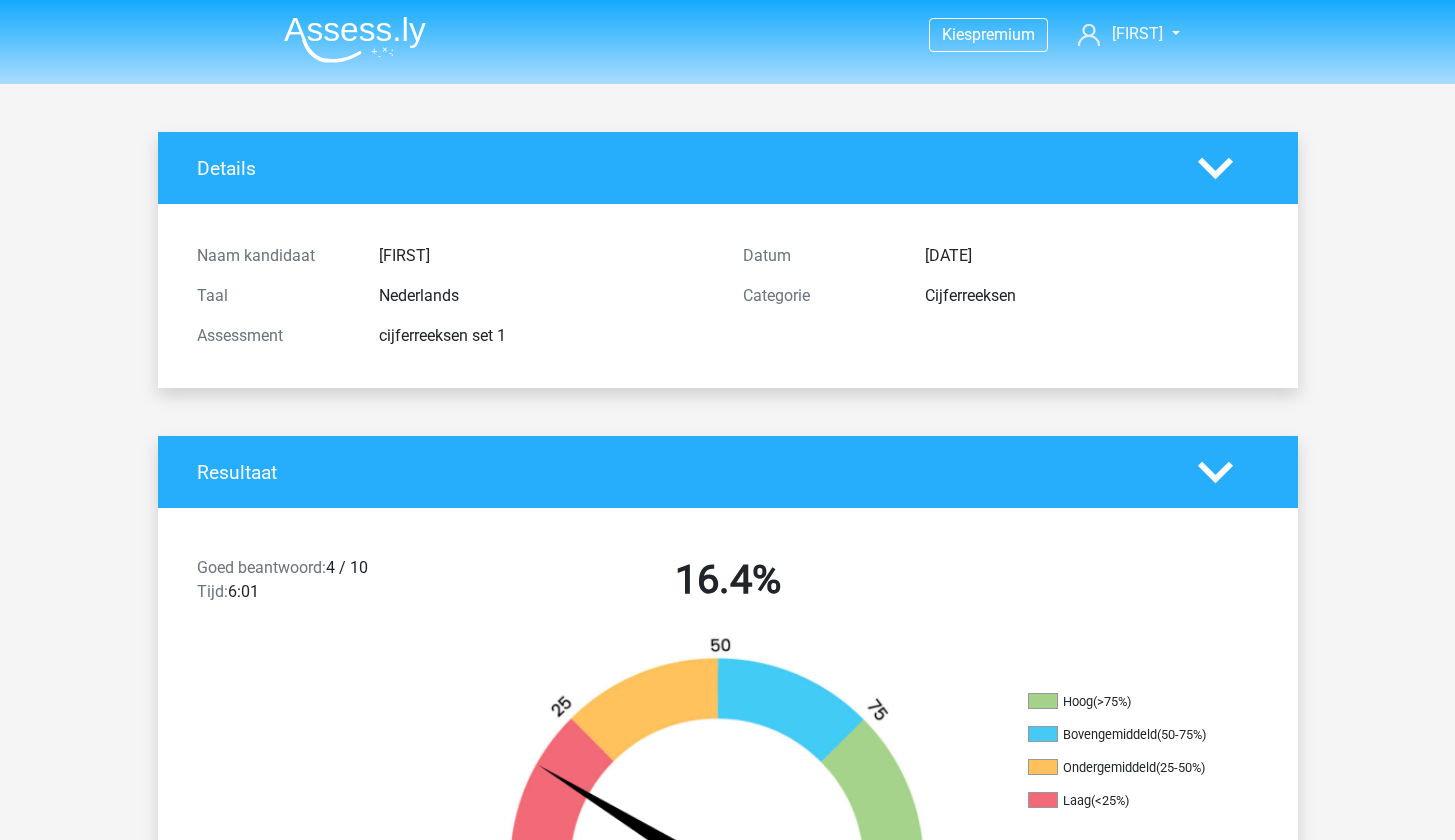 click on "Naam kandidaat
mike
Taal
Nederlands
Assessment
cijferreeksen set 1
Datum
4 augustus 2025
Categorie
Cijferreeksen" at bounding box center (728, 296) 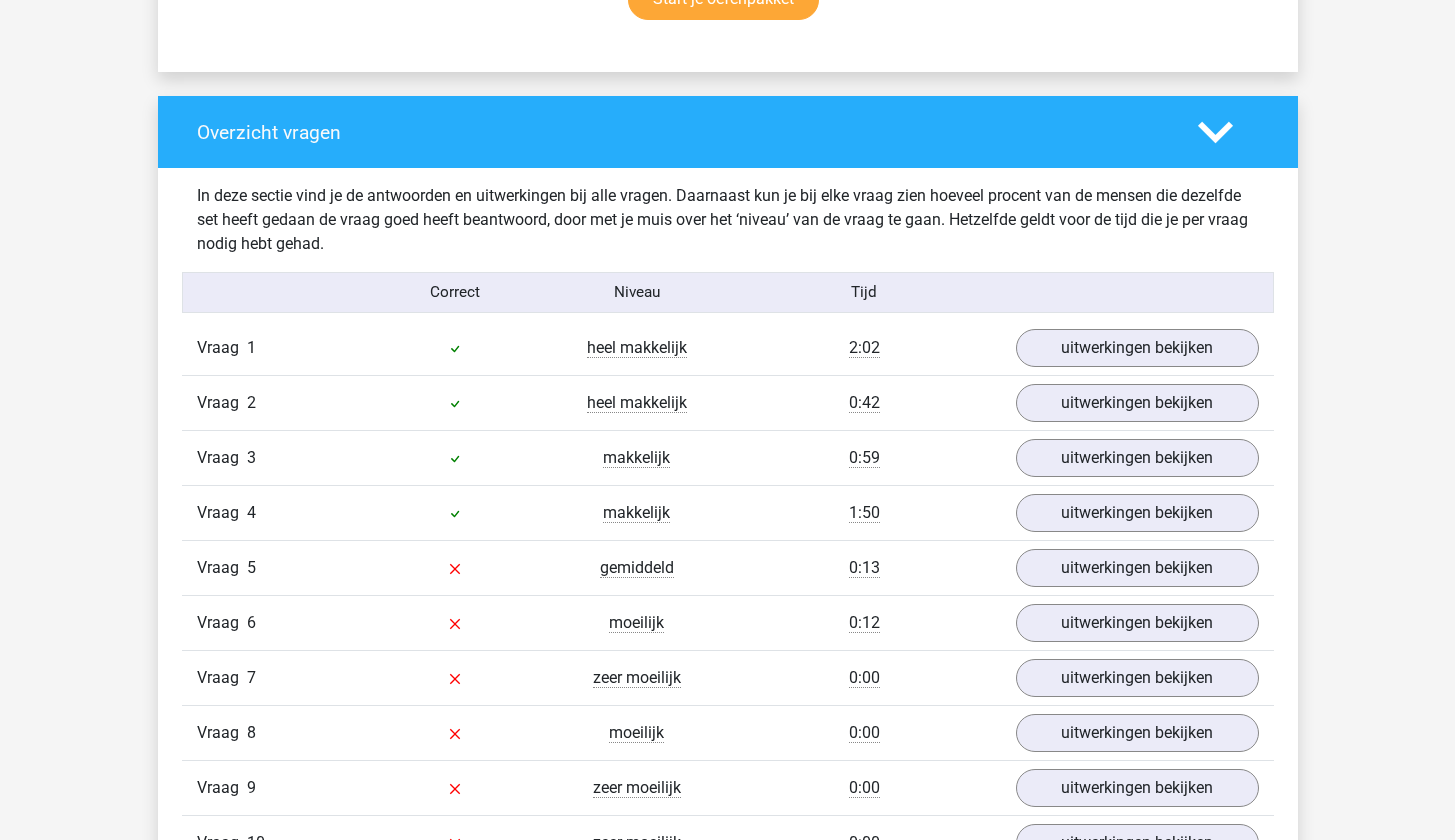 scroll, scrollTop: 1601, scrollLeft: 0, axis: vertical 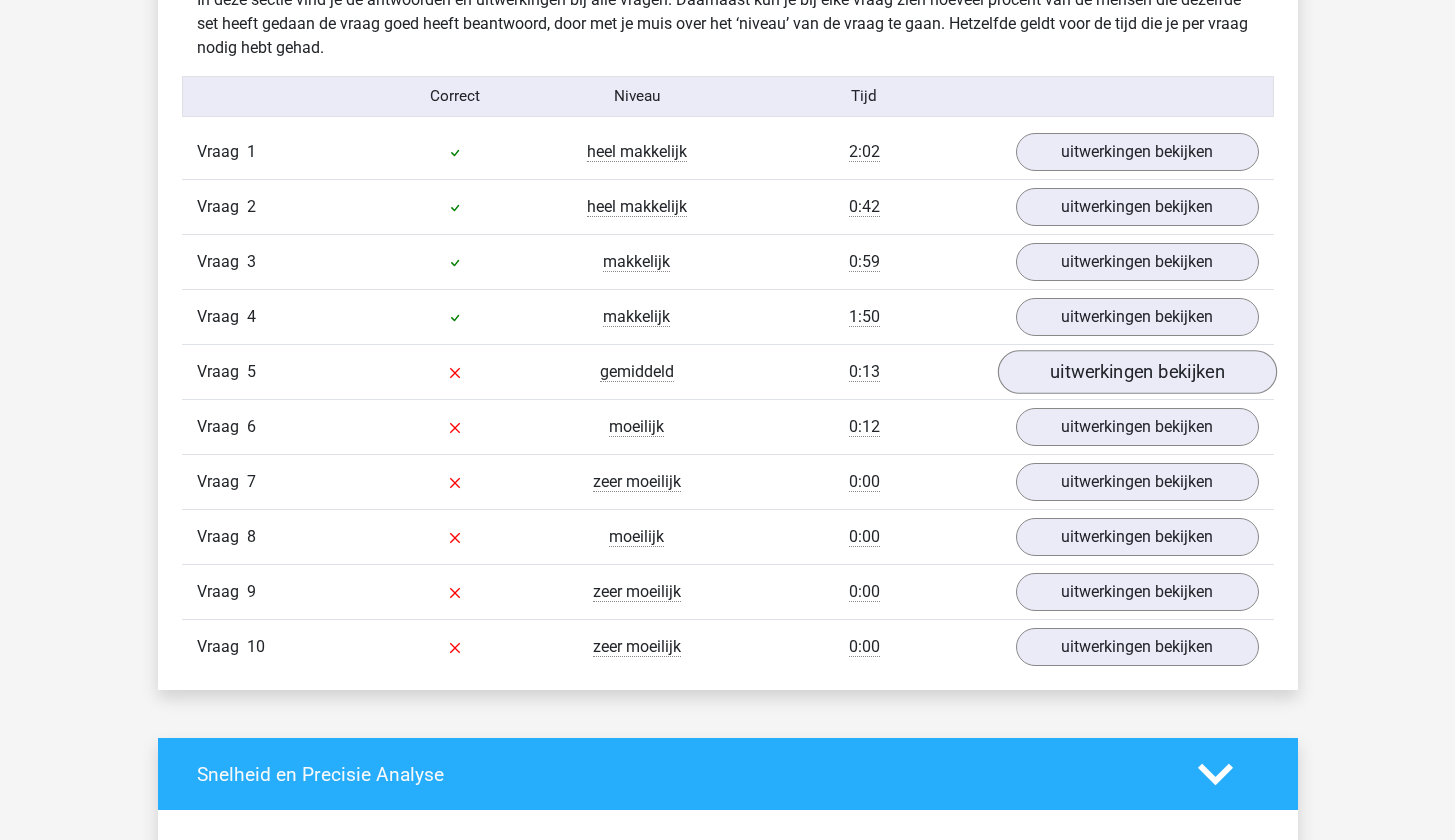 click on "uitwerkingen bekijken" at bounding box center (1136, 372) 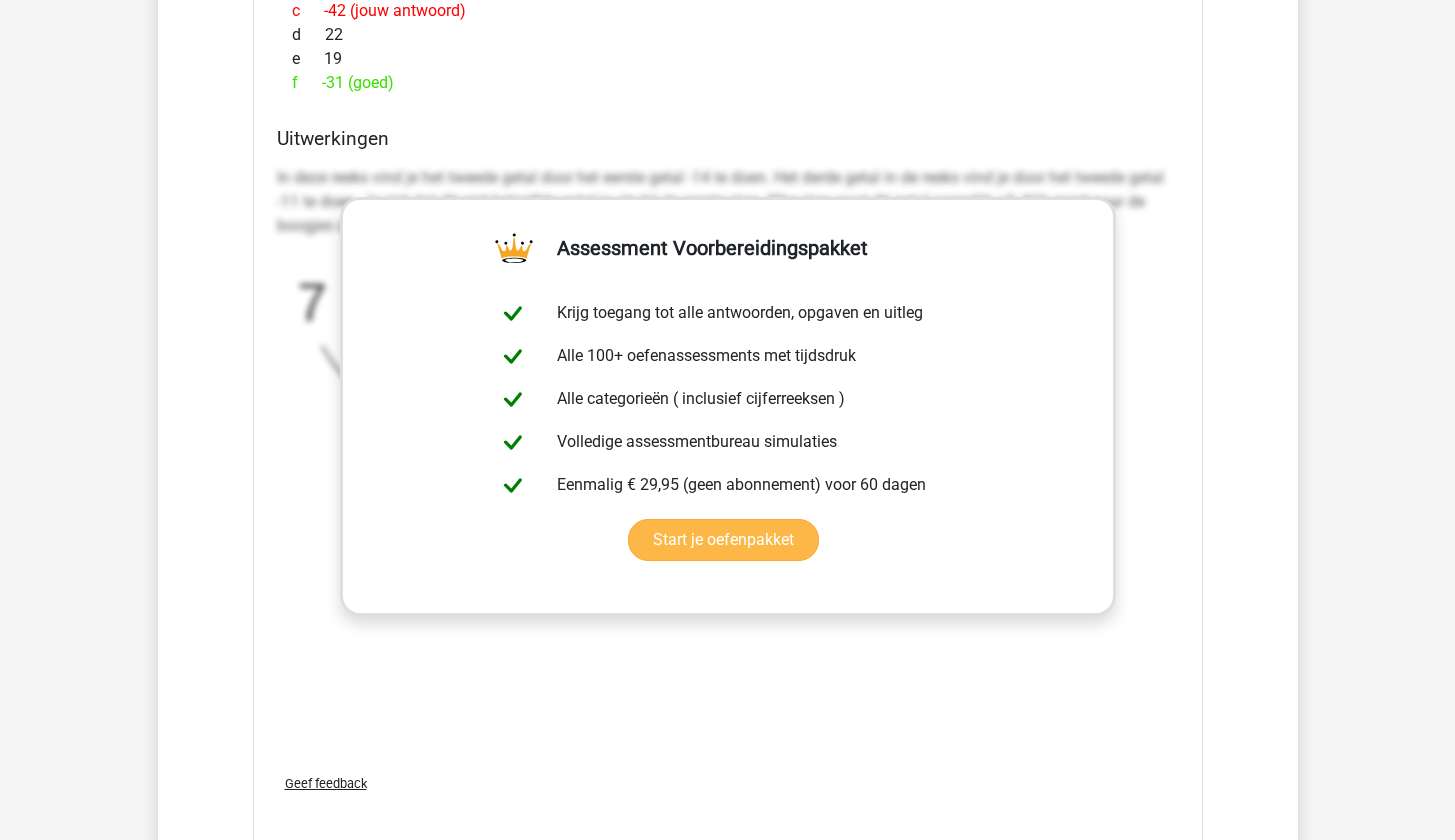 scroll, scrollTop: 1413, scrollLeft: 0, axis: vertical 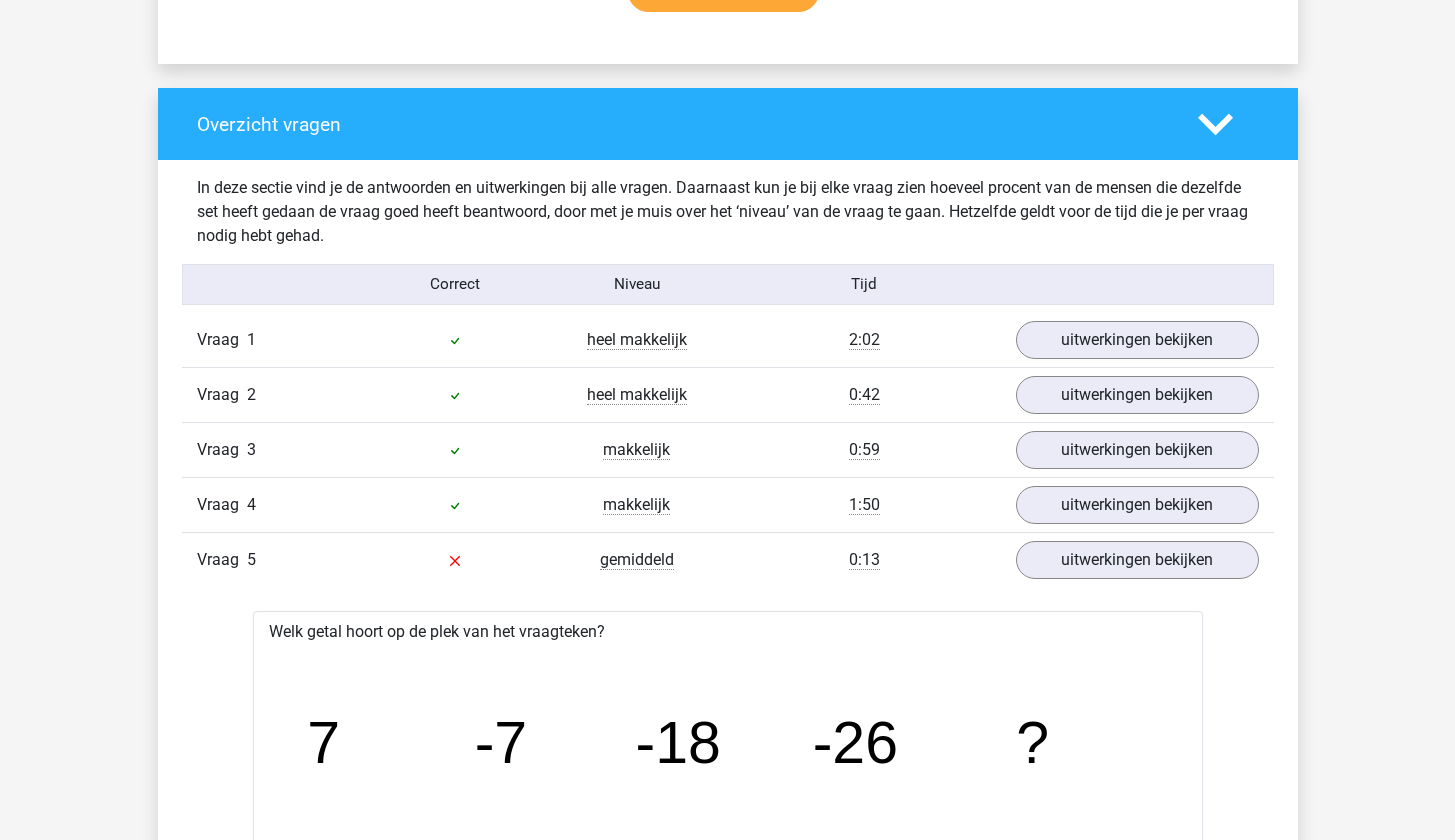 click at bounding box center [1228, 124] 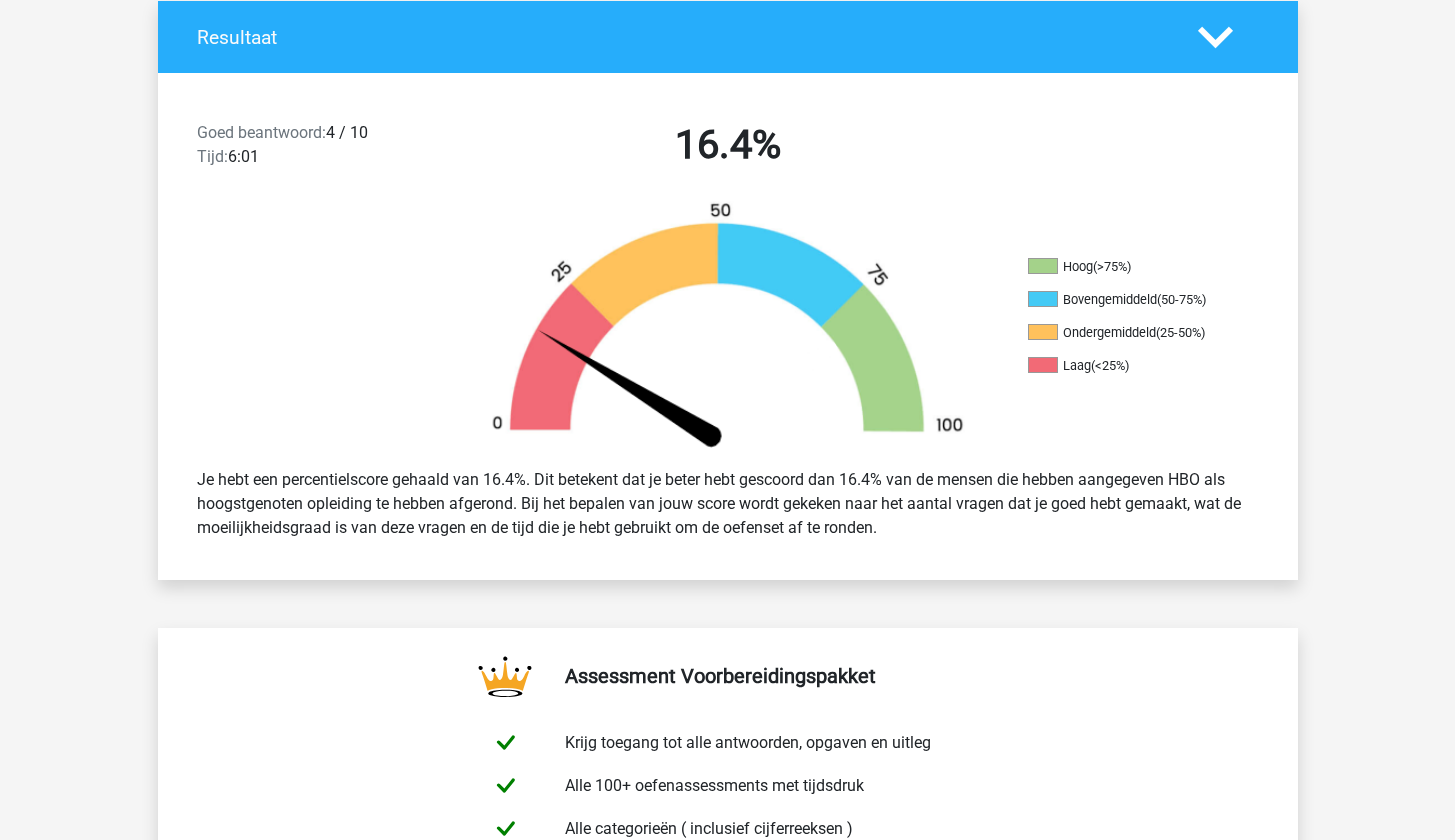 scroll, scrollTop: 0, scrollLeft: 0, axis: both 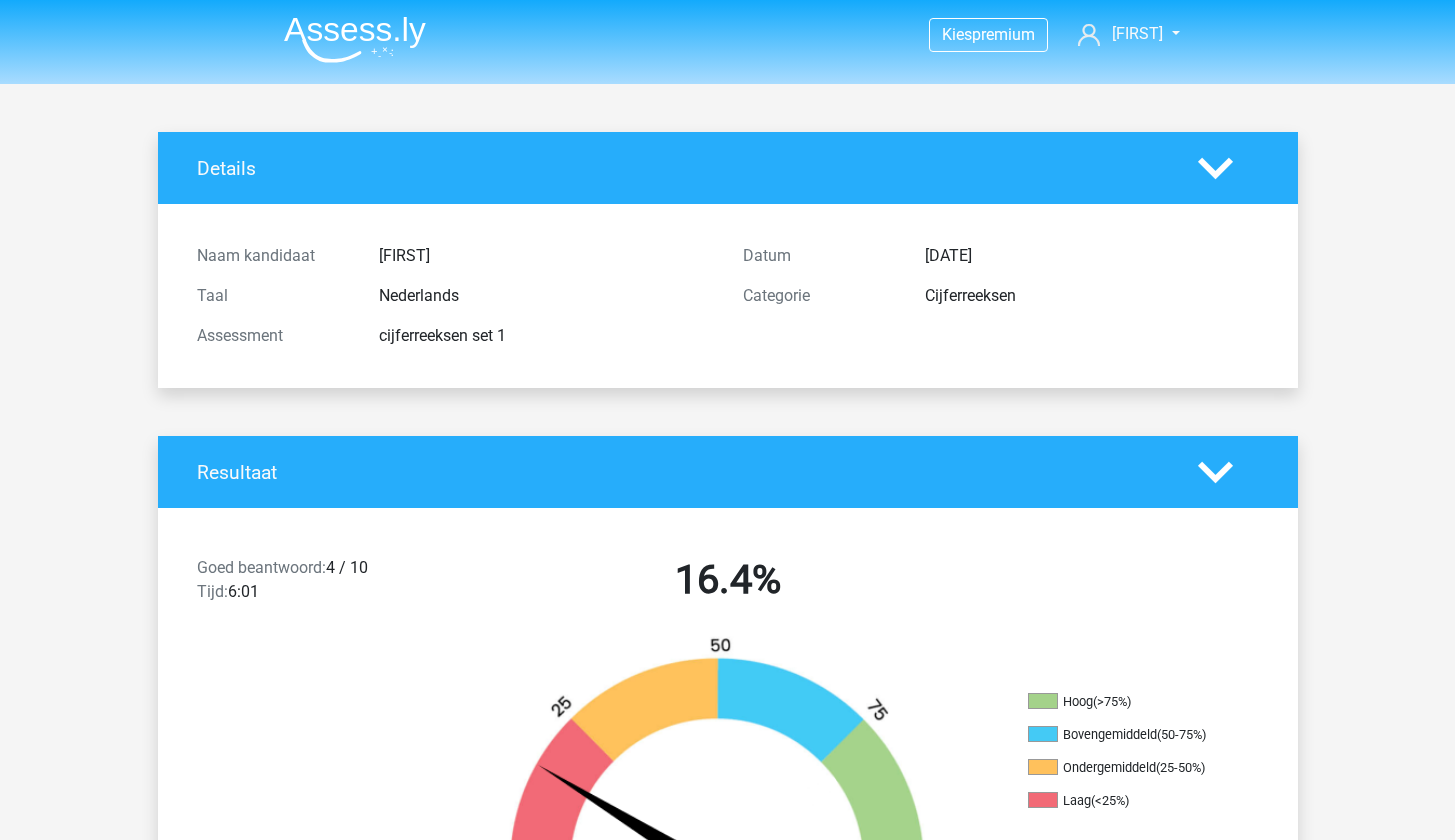 click 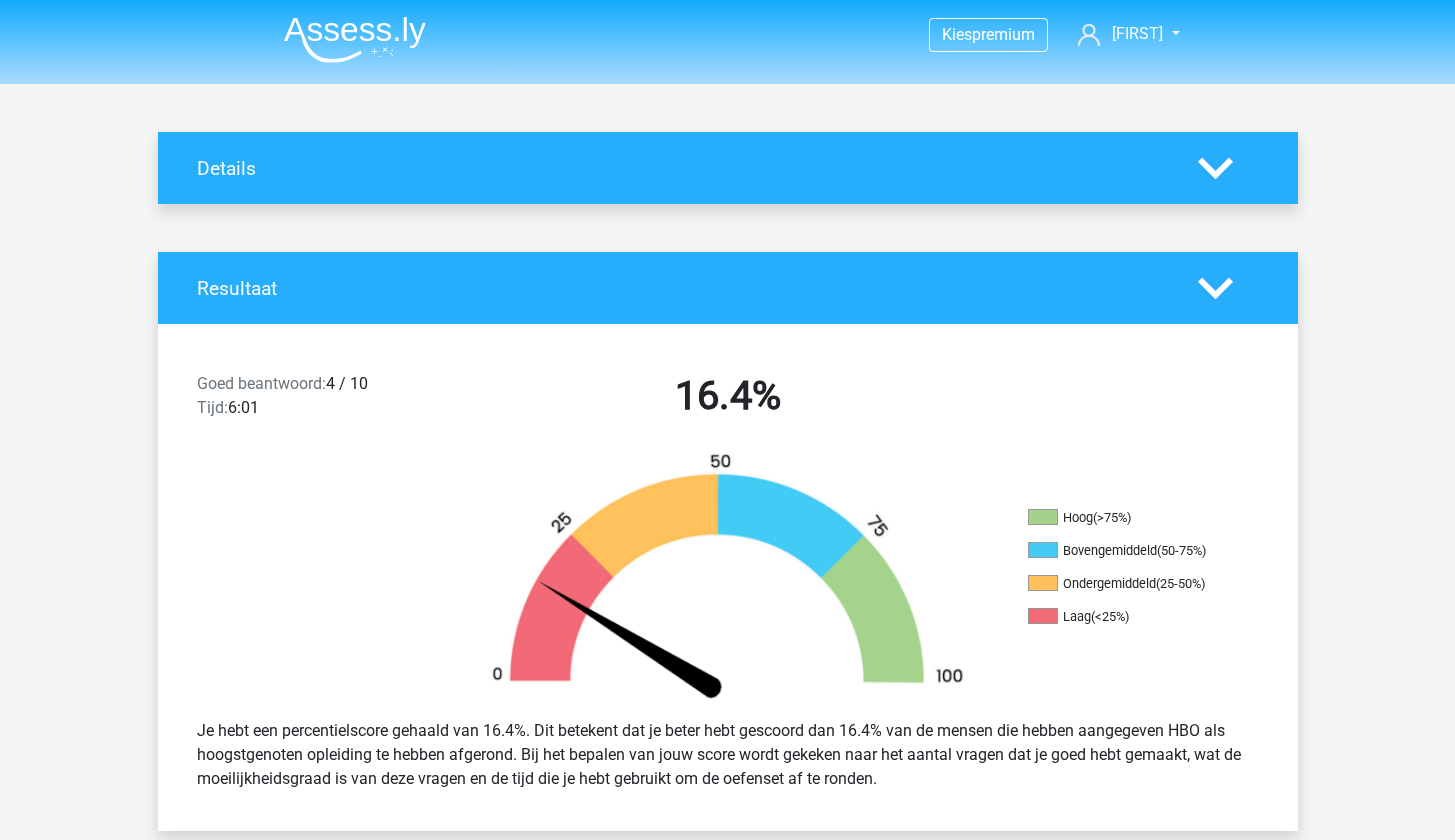 click 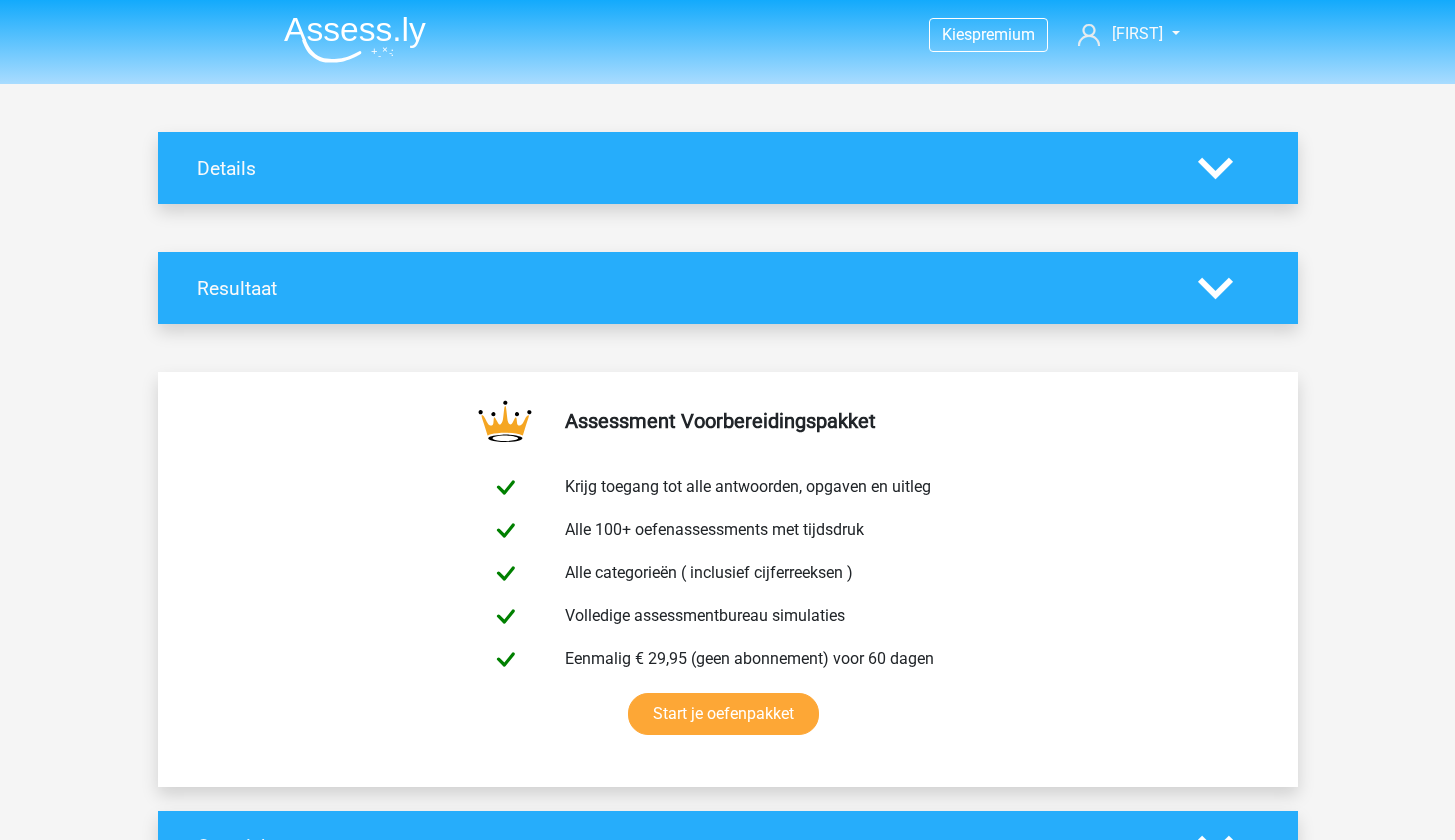 click at bounding box center (1228, 288) 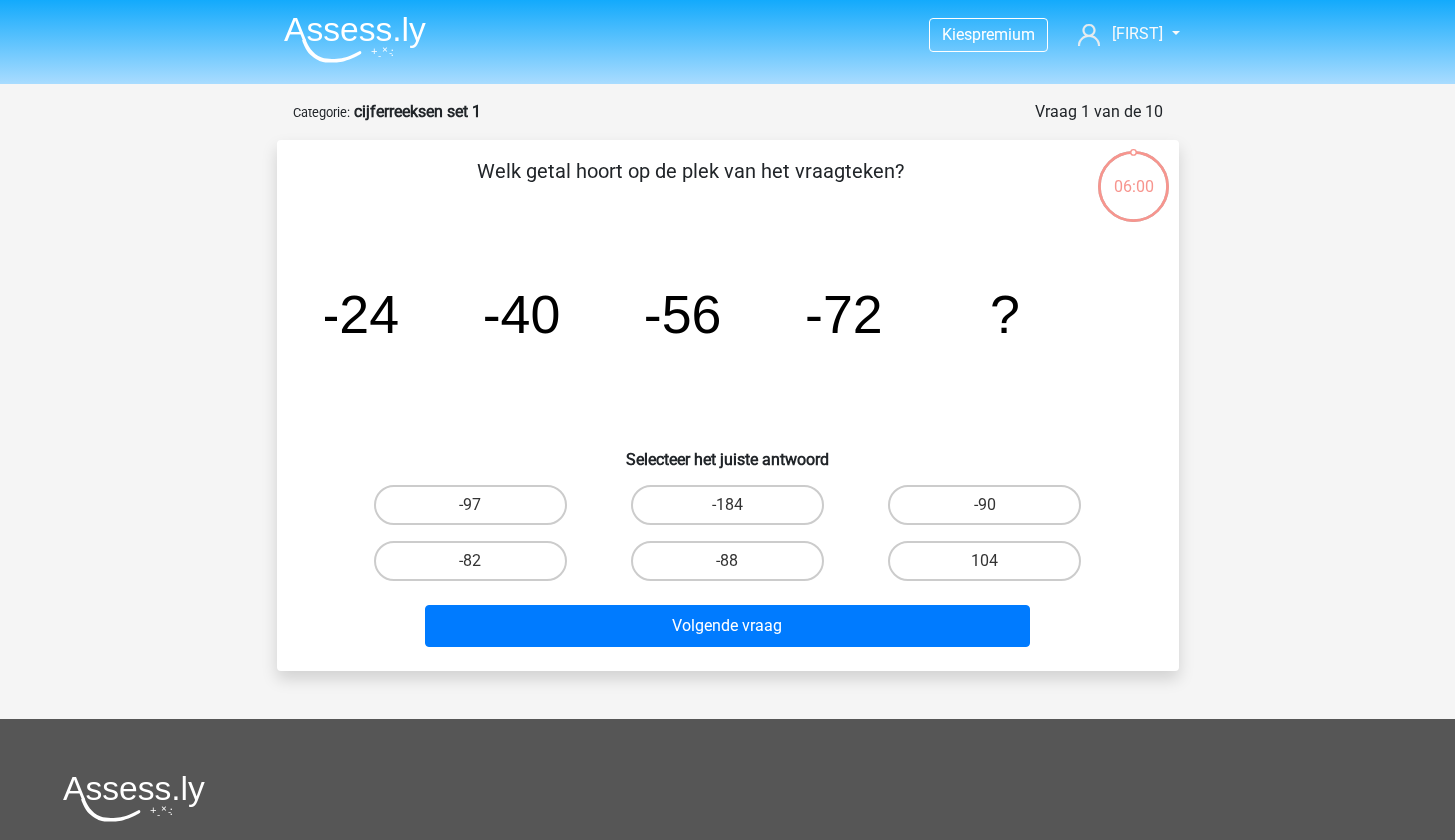 scroll, scrollTop: 0, scrollLeft: 0, axis: both 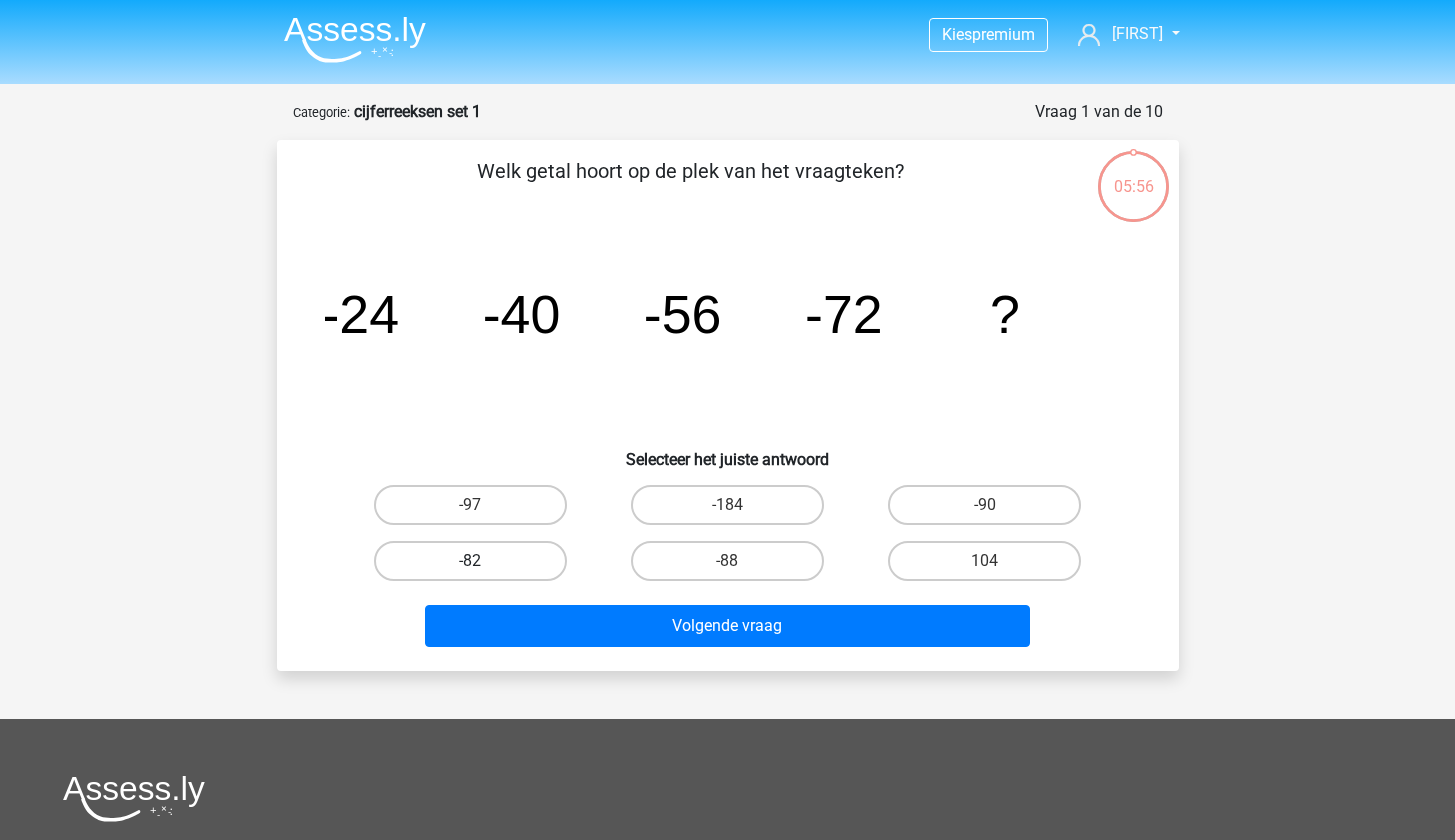 click on "-82" at bounding box center (470, 561) 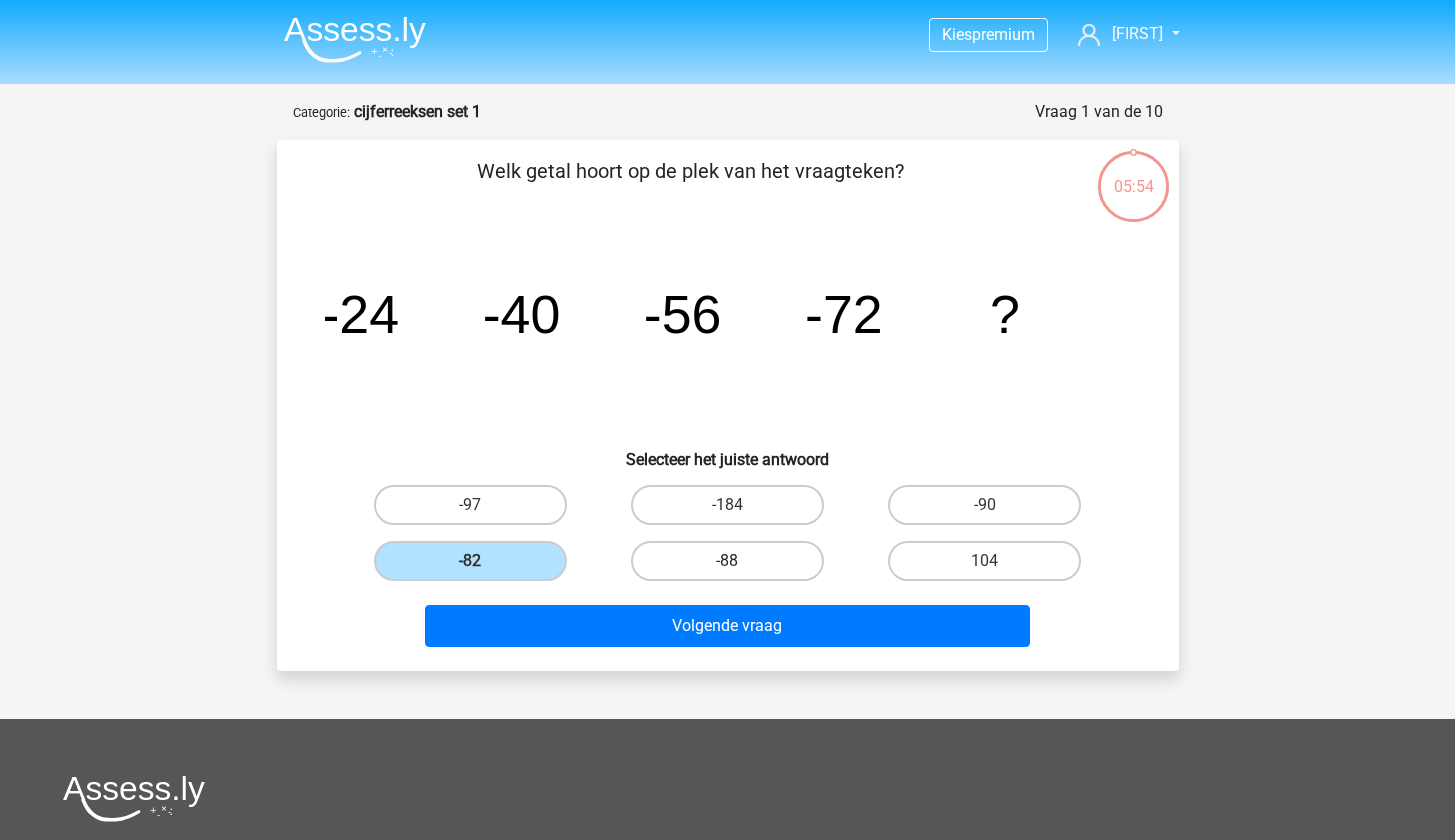 click on "-88" at bounding box center [727, 561] 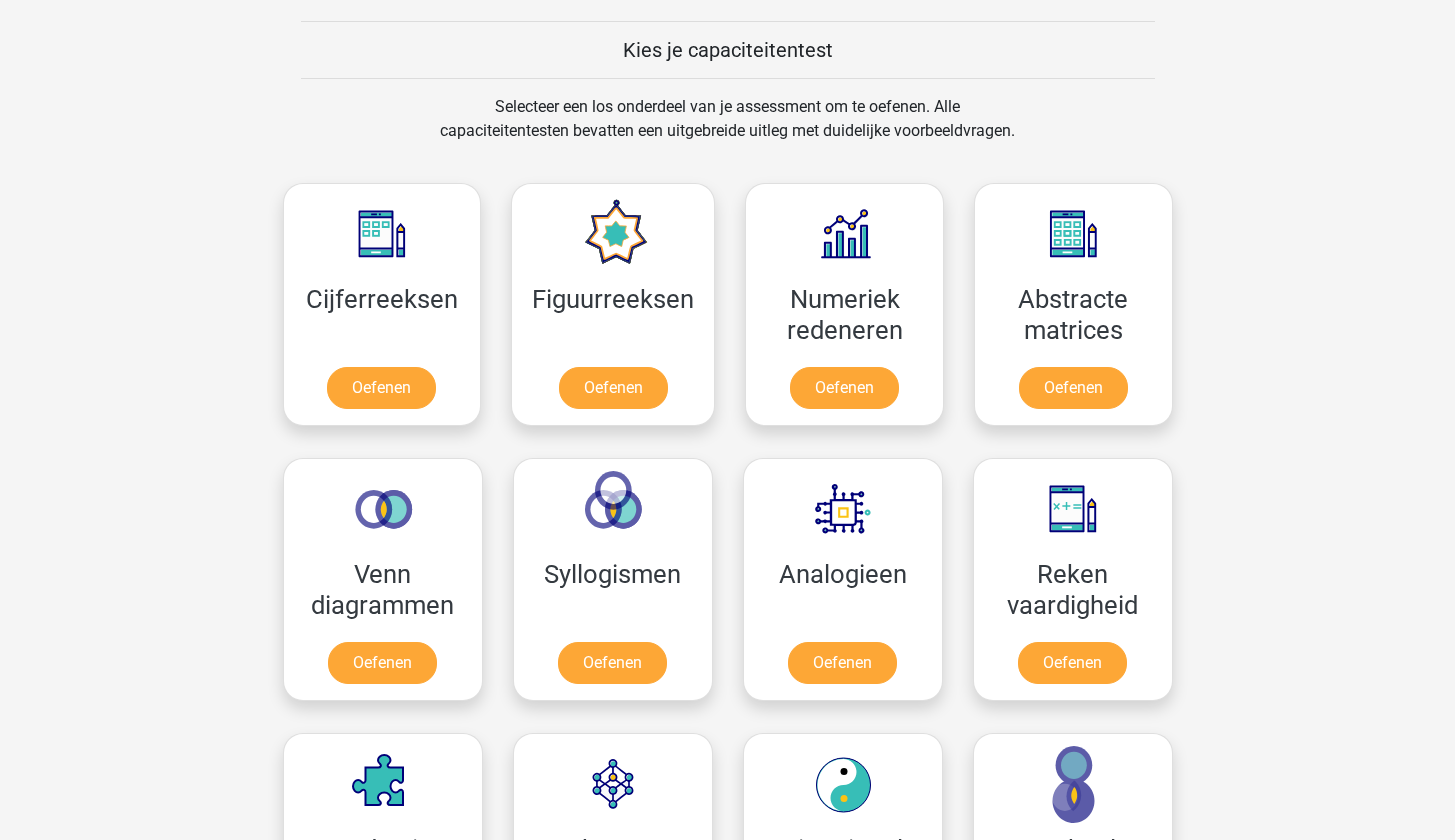 scroll, scrollTop: 803, scrollLeft: 0, axis: vertical 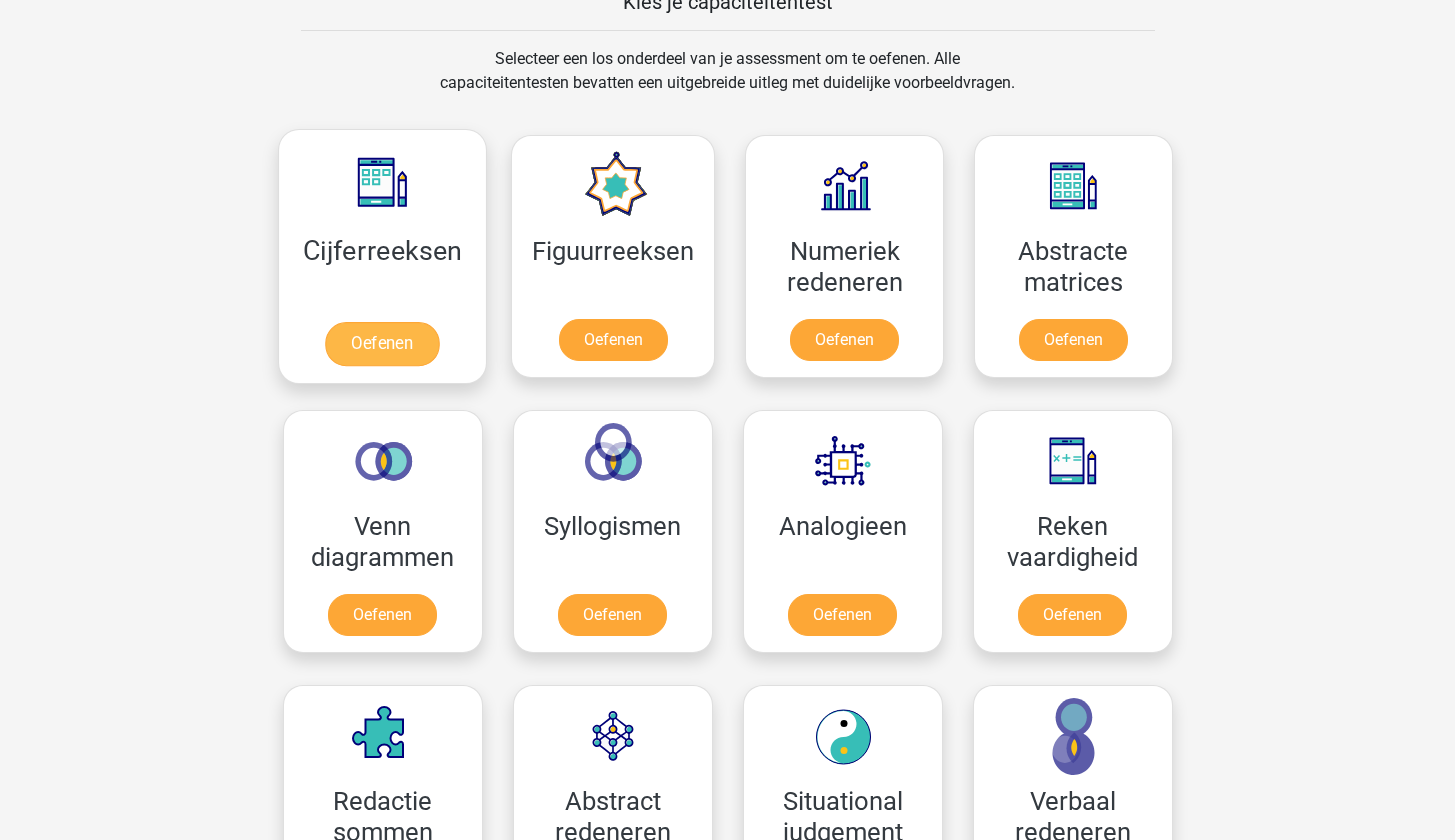 click on "Oefenen" at bounding box center (382, 344) 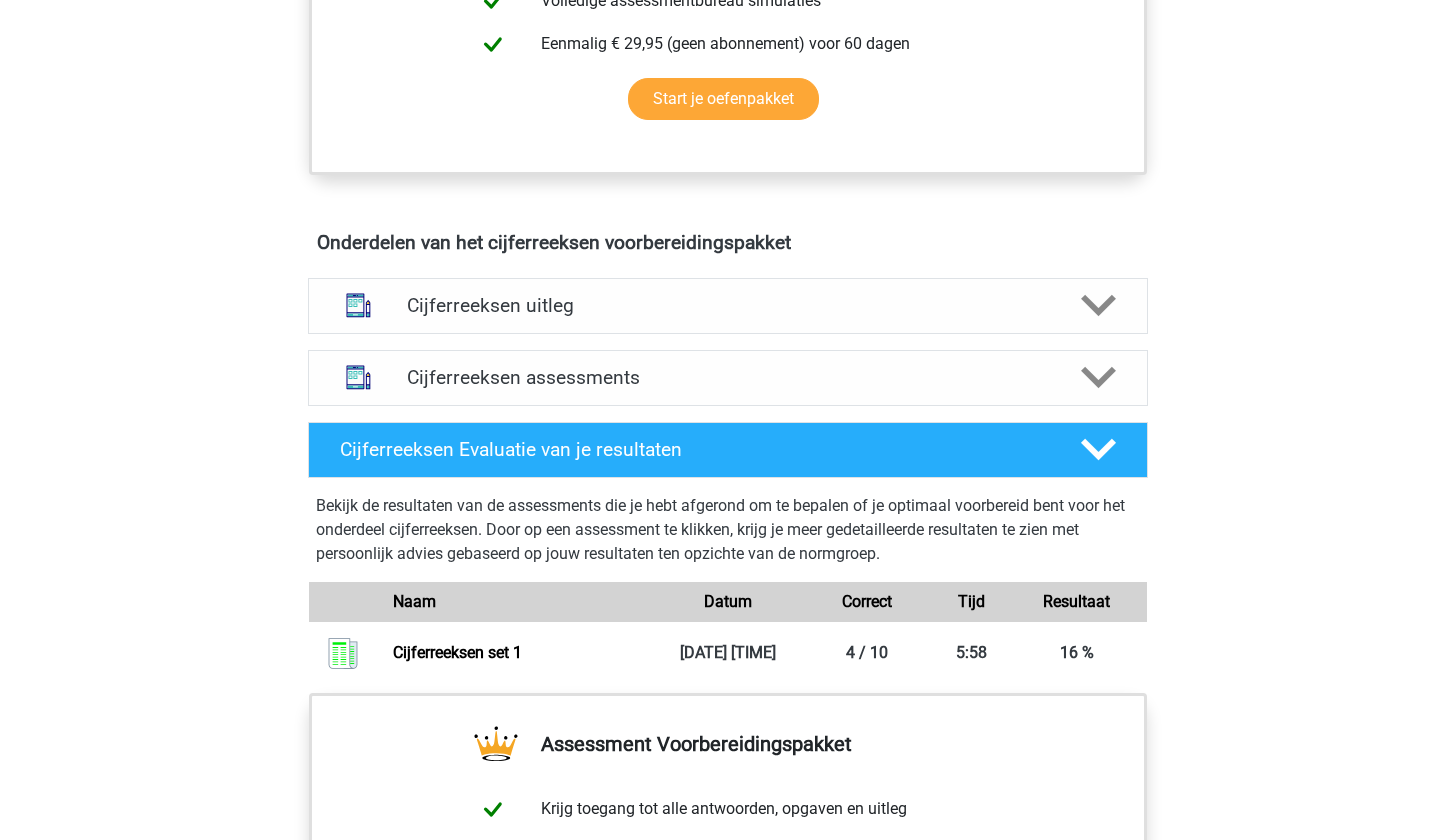 scroll, scrollTop: 1358, scrollLeft: 0, axis: vertical 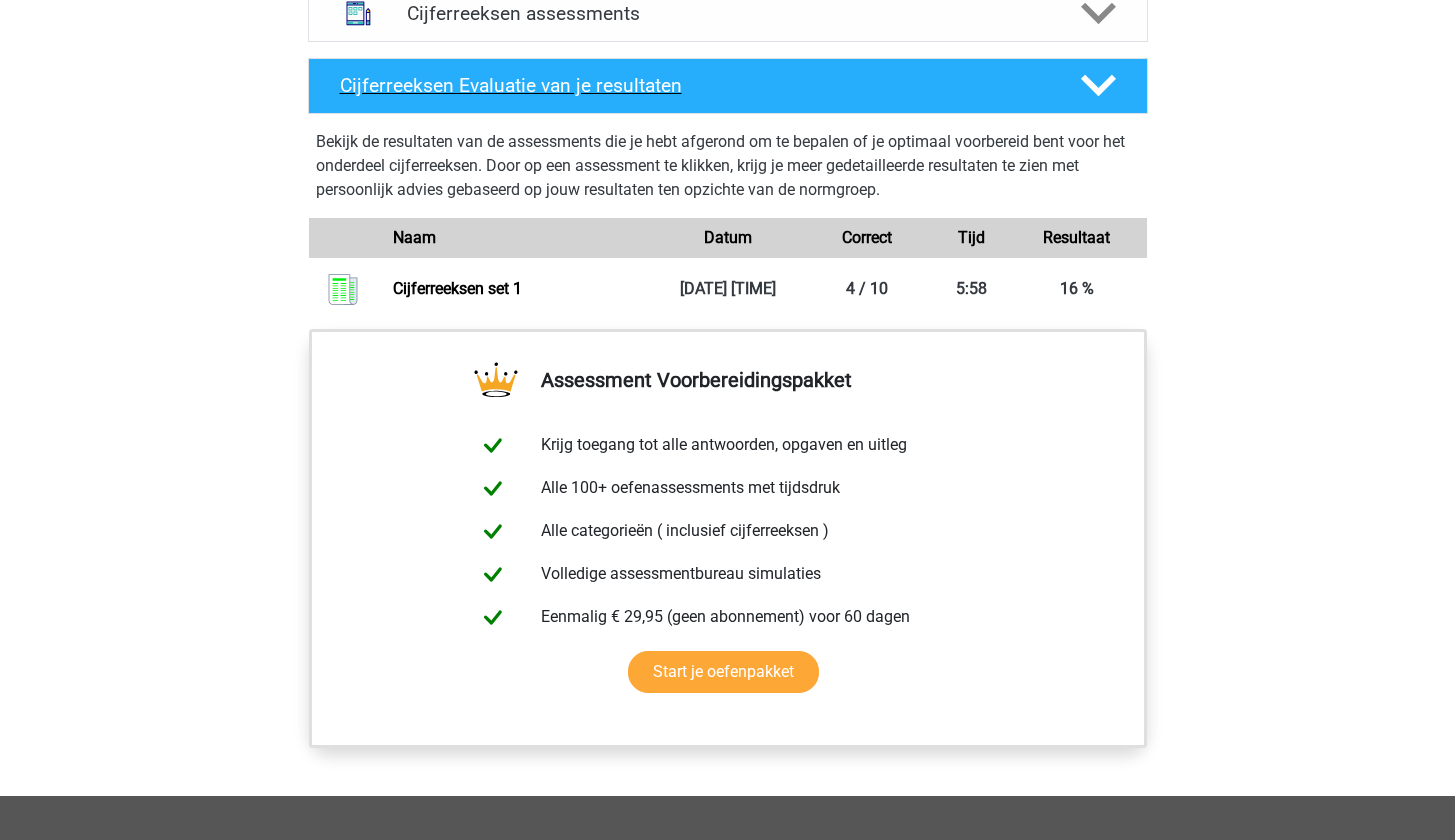 click 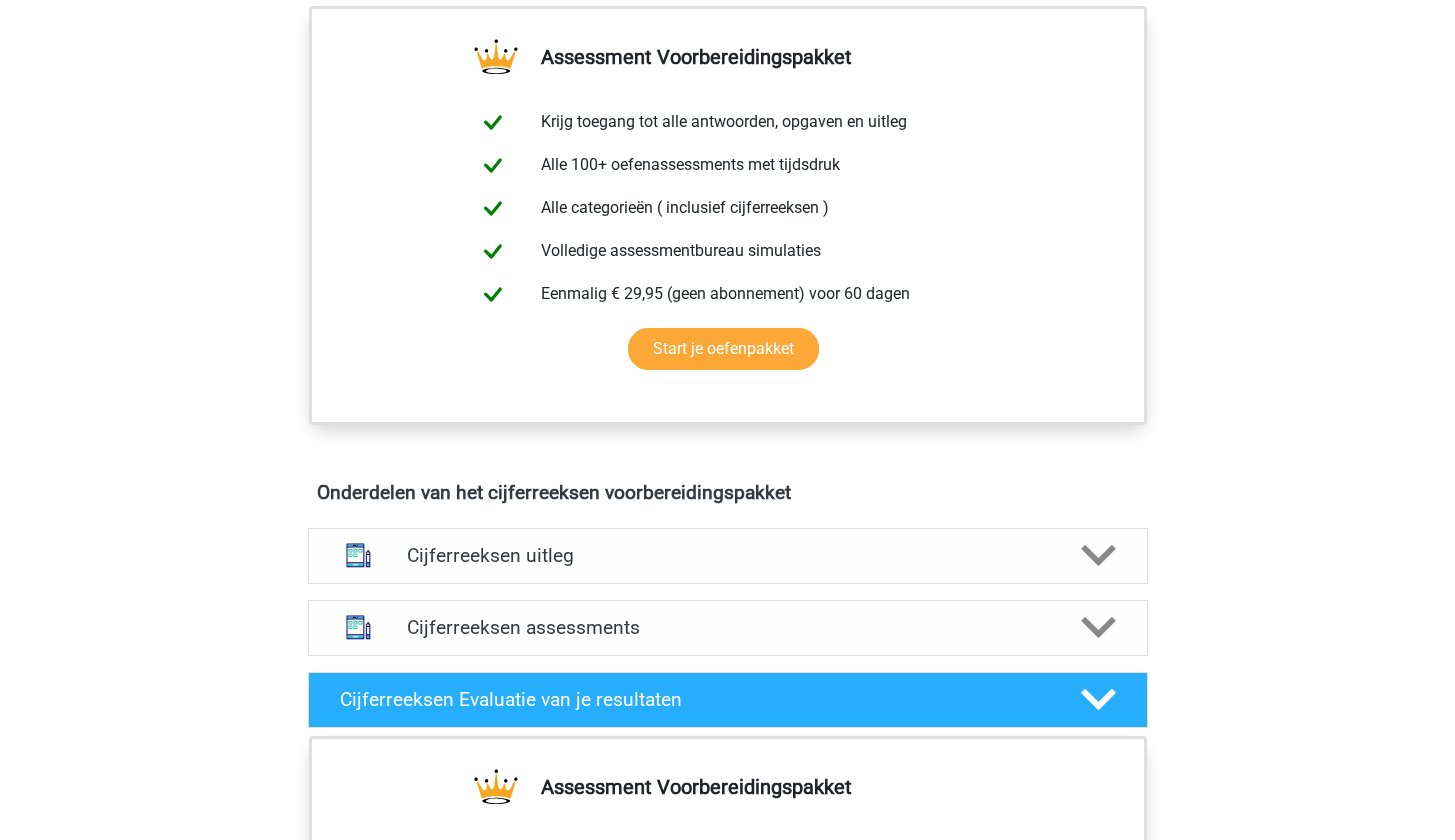 scroll, scrollTop: 267, scrollLeft: 0, axis: vertical 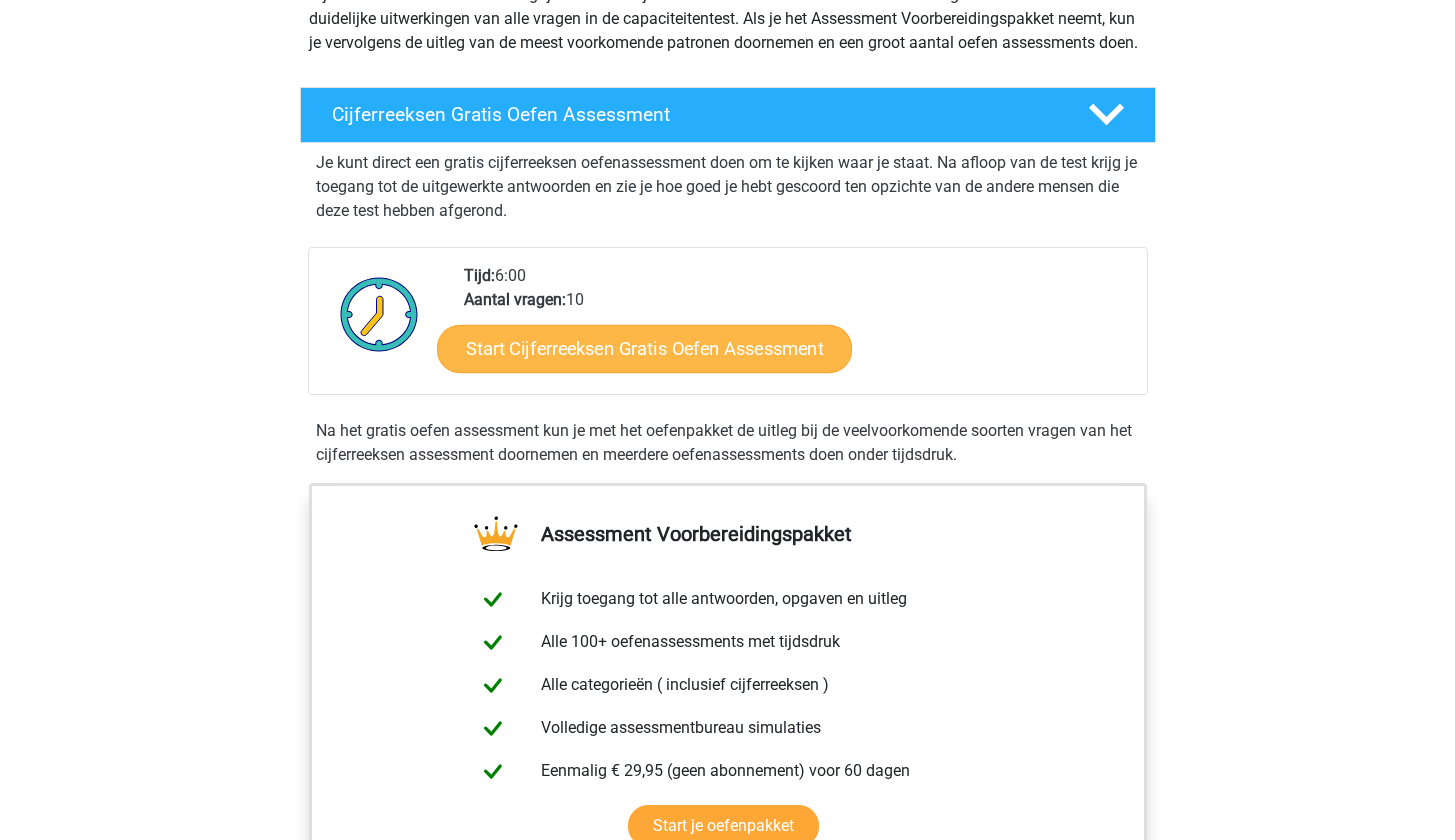click on "Start Cijferreeksen
Gratis Oefen Assessment" at bounding box center (644, 348) 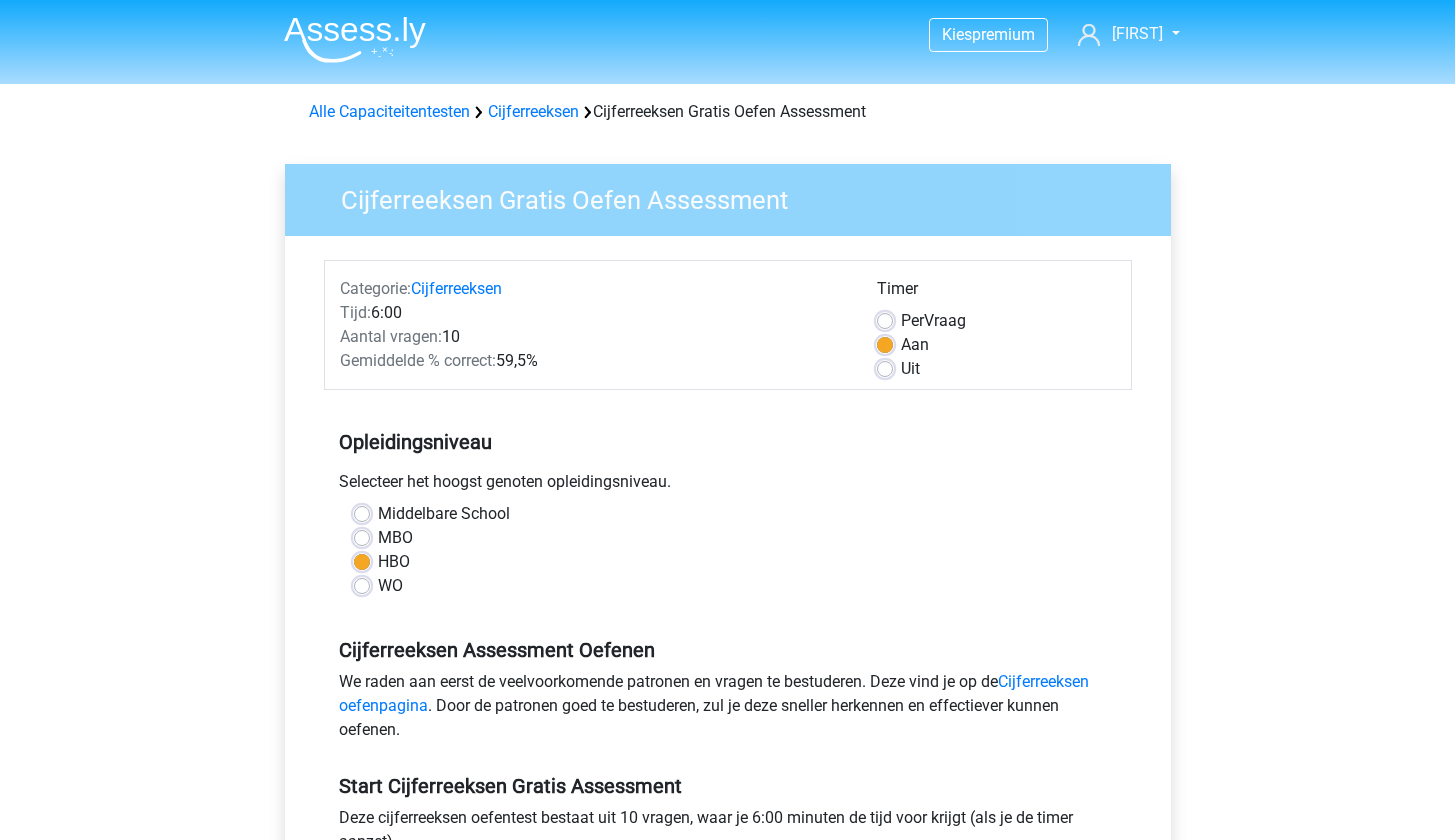scroll, scrollTop: 740, scrollLeft: 0, axis: vertical 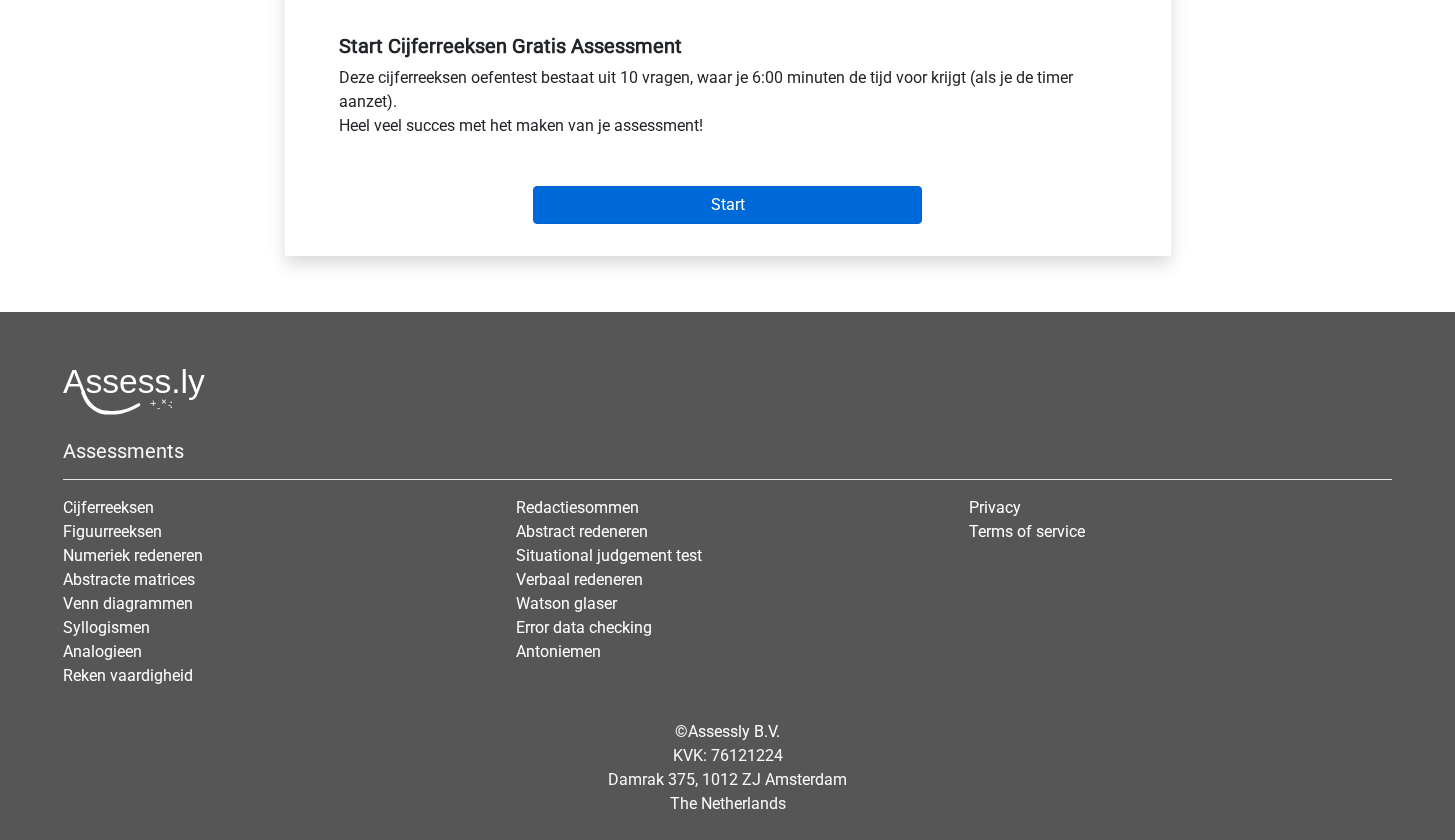 click on "Start" at bounding box center (727, 205) 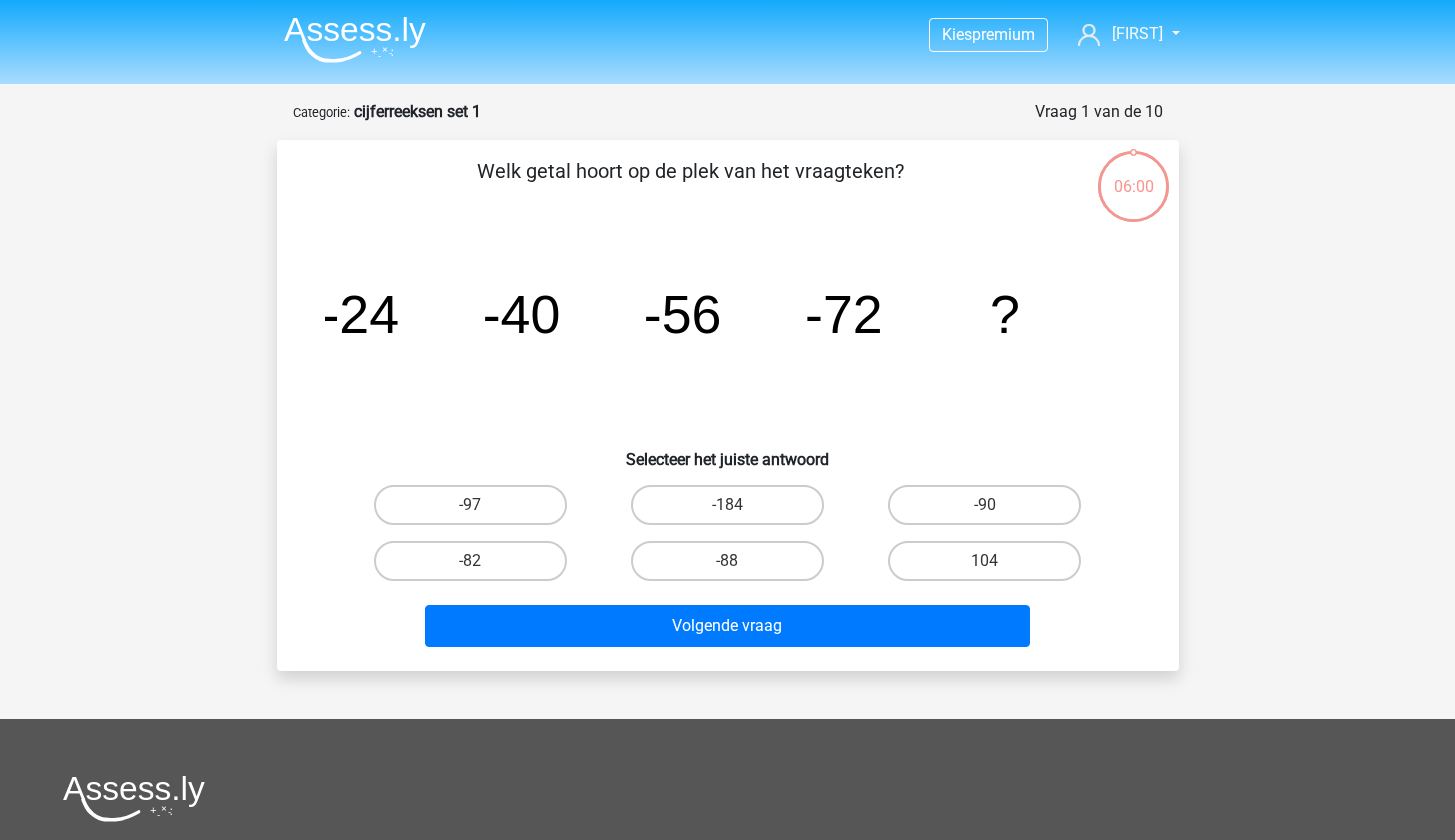 scroll, scrollTop: 0, scrollLeft: 0, axis: both 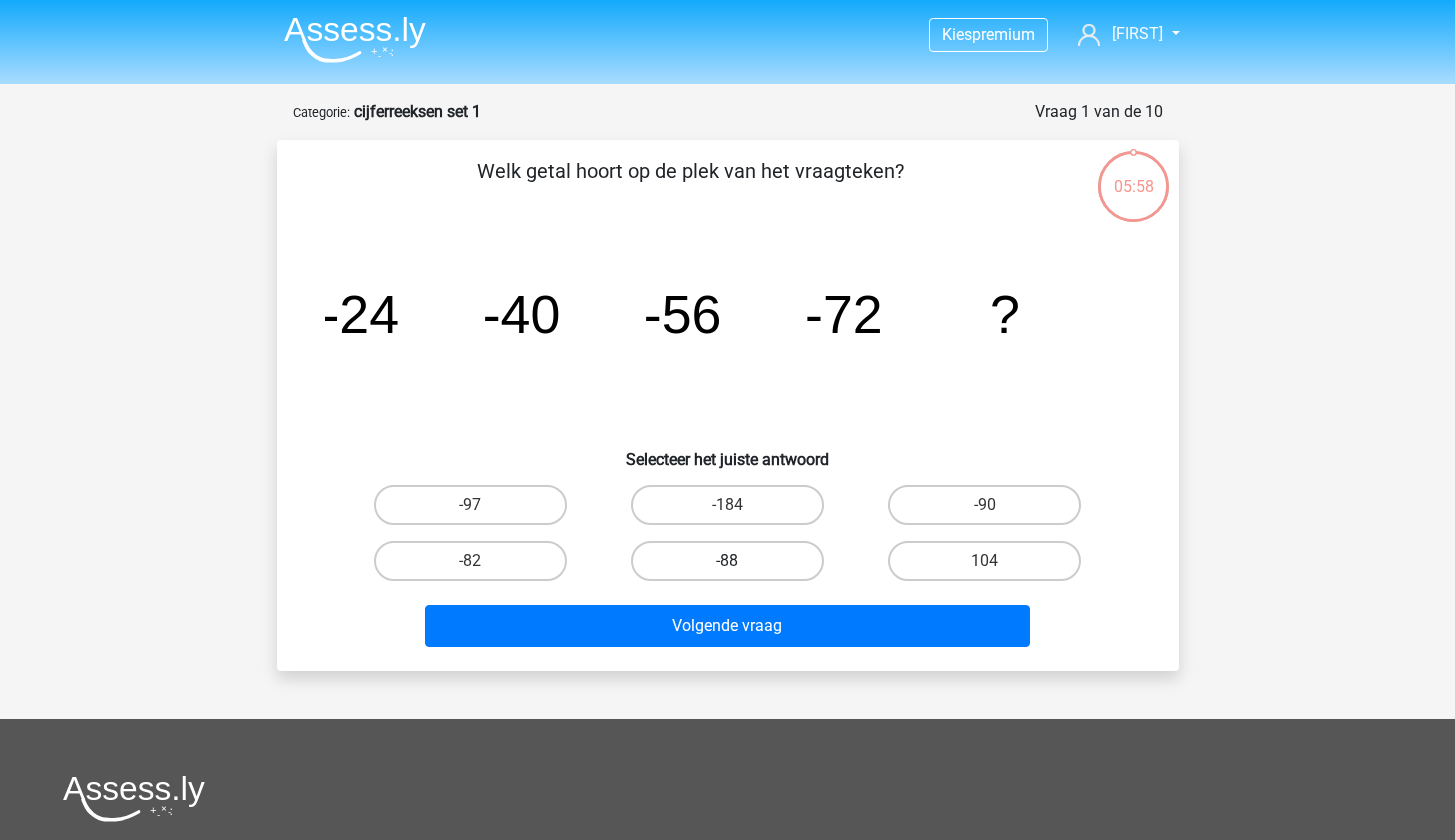 click on "-88" at bounding box center (727, 561) 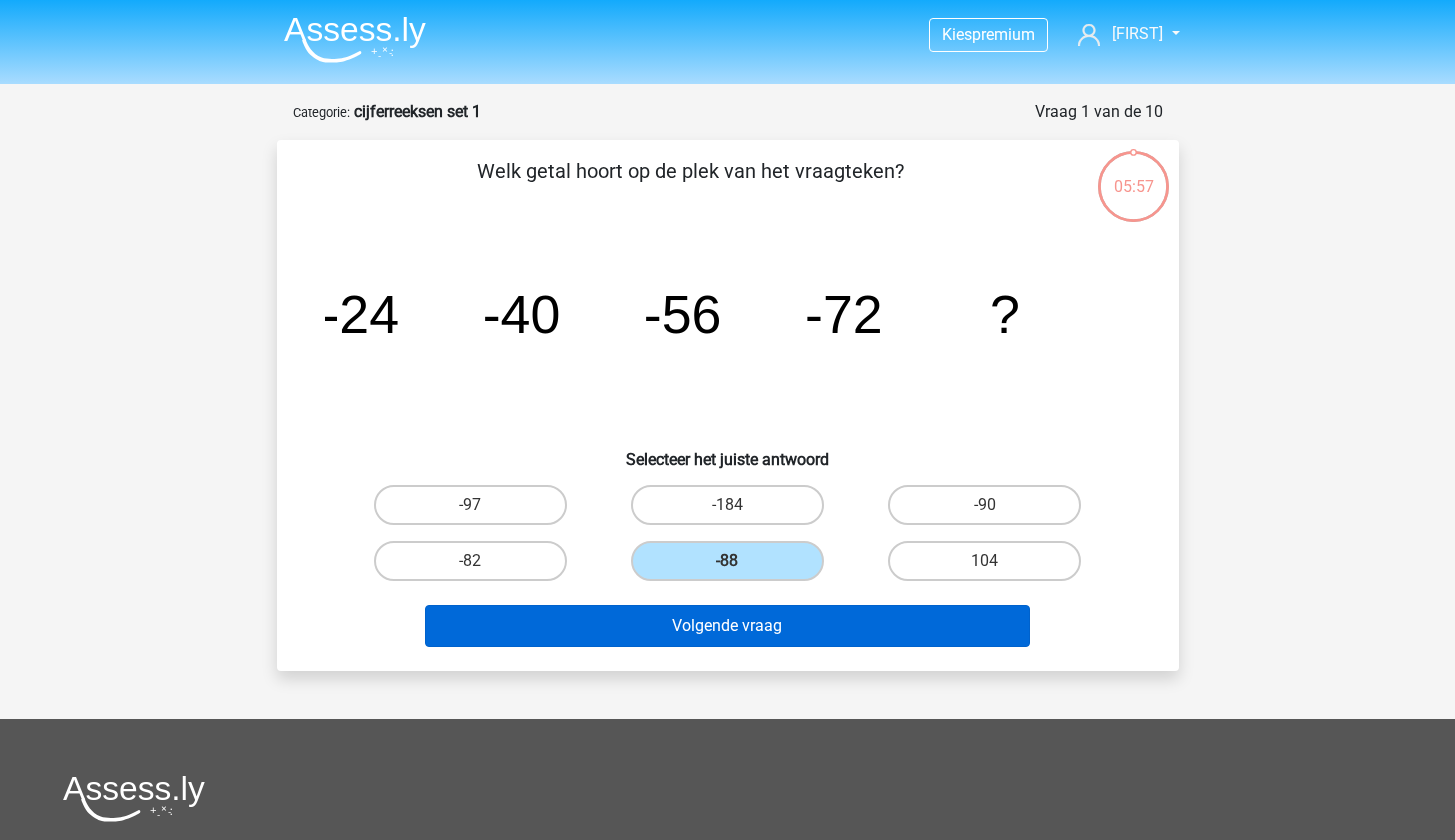 click on "Volgende vraag" at bounding box center (727, 626) 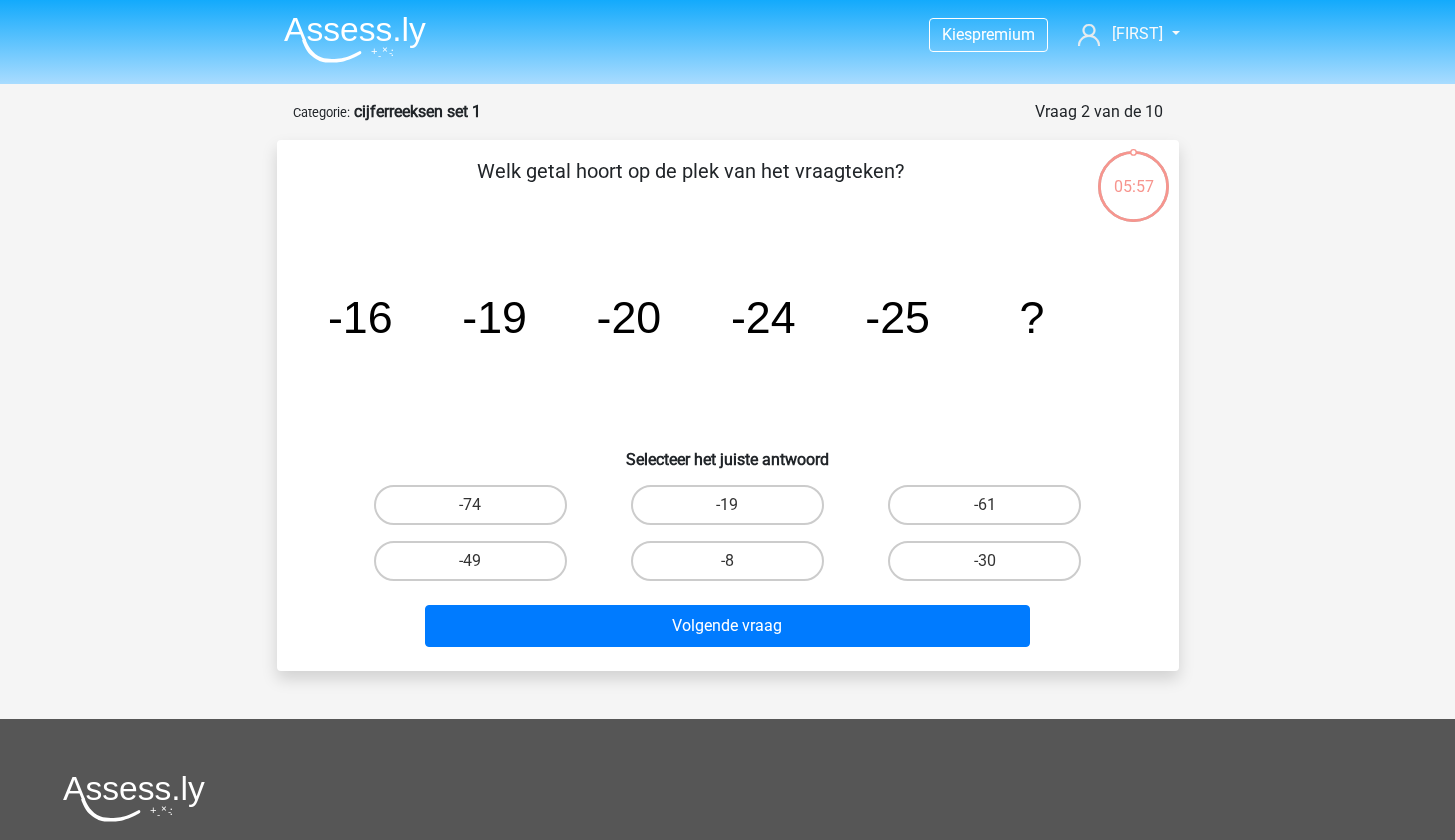 scroll, scrollTop: 100, scrollLeft: 0, axis: vertical 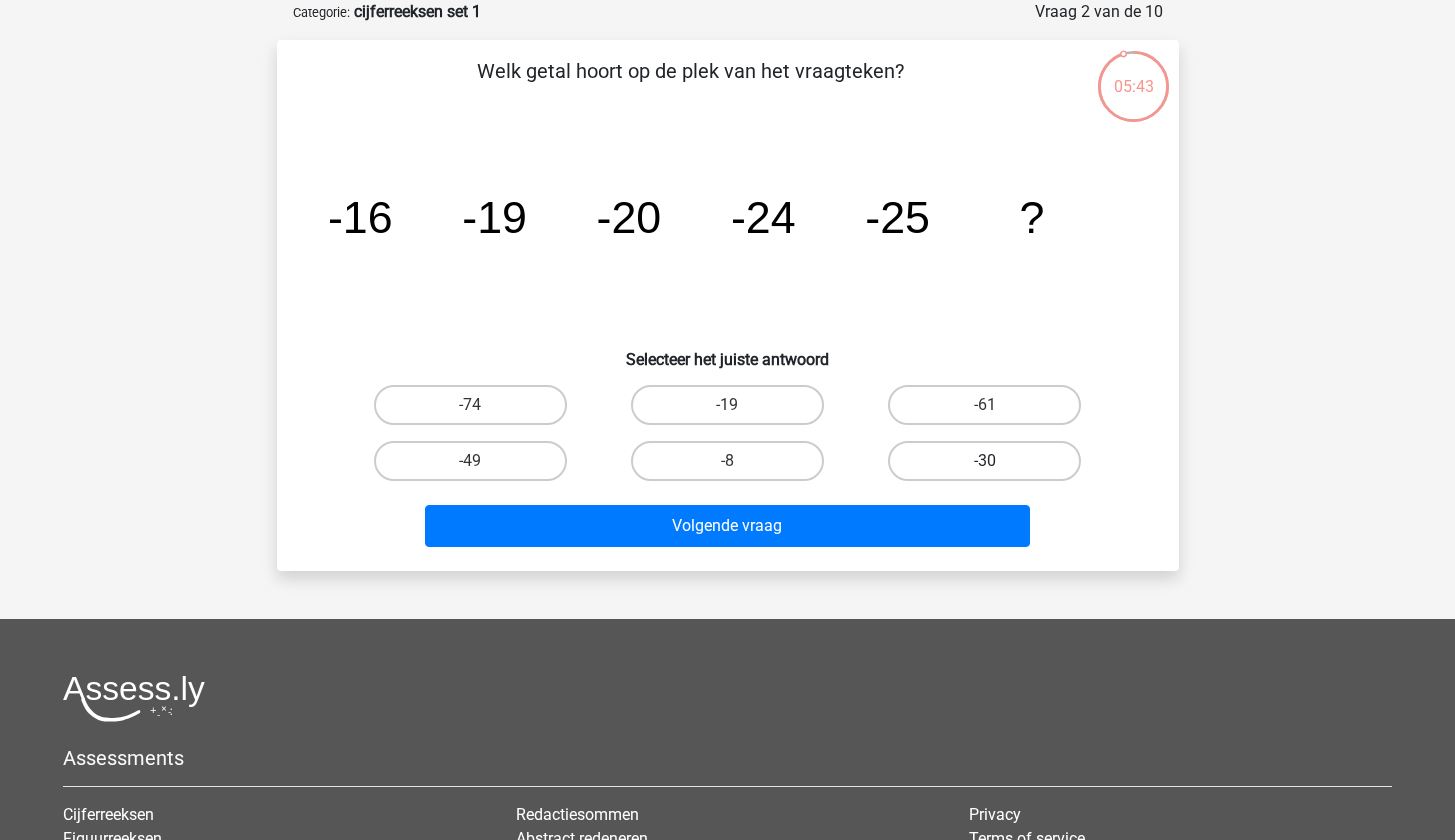 click on "-30" at bounding box center [984, 461] 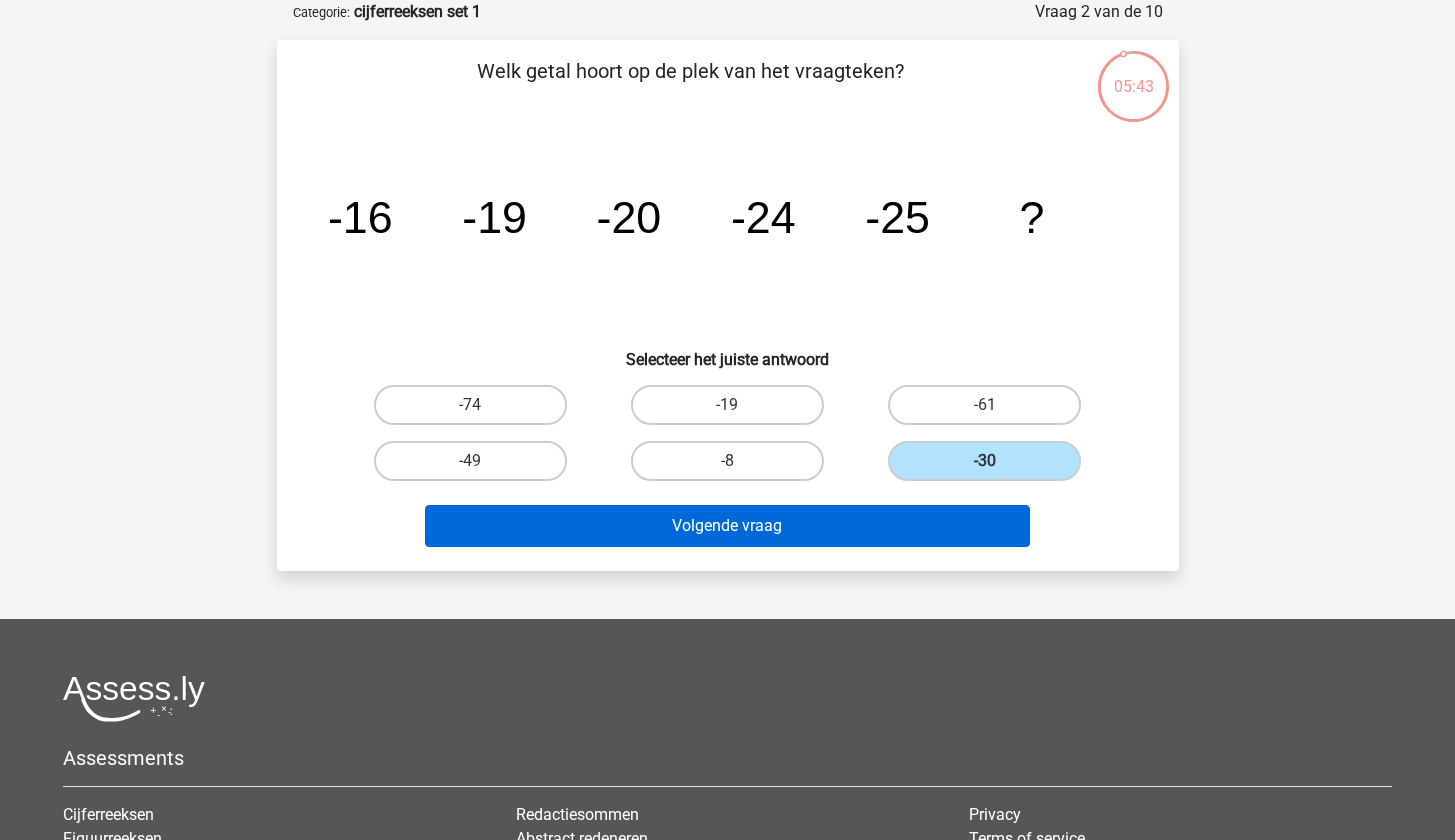 click on "Volgende vraag" at bounding box center [727, 526] 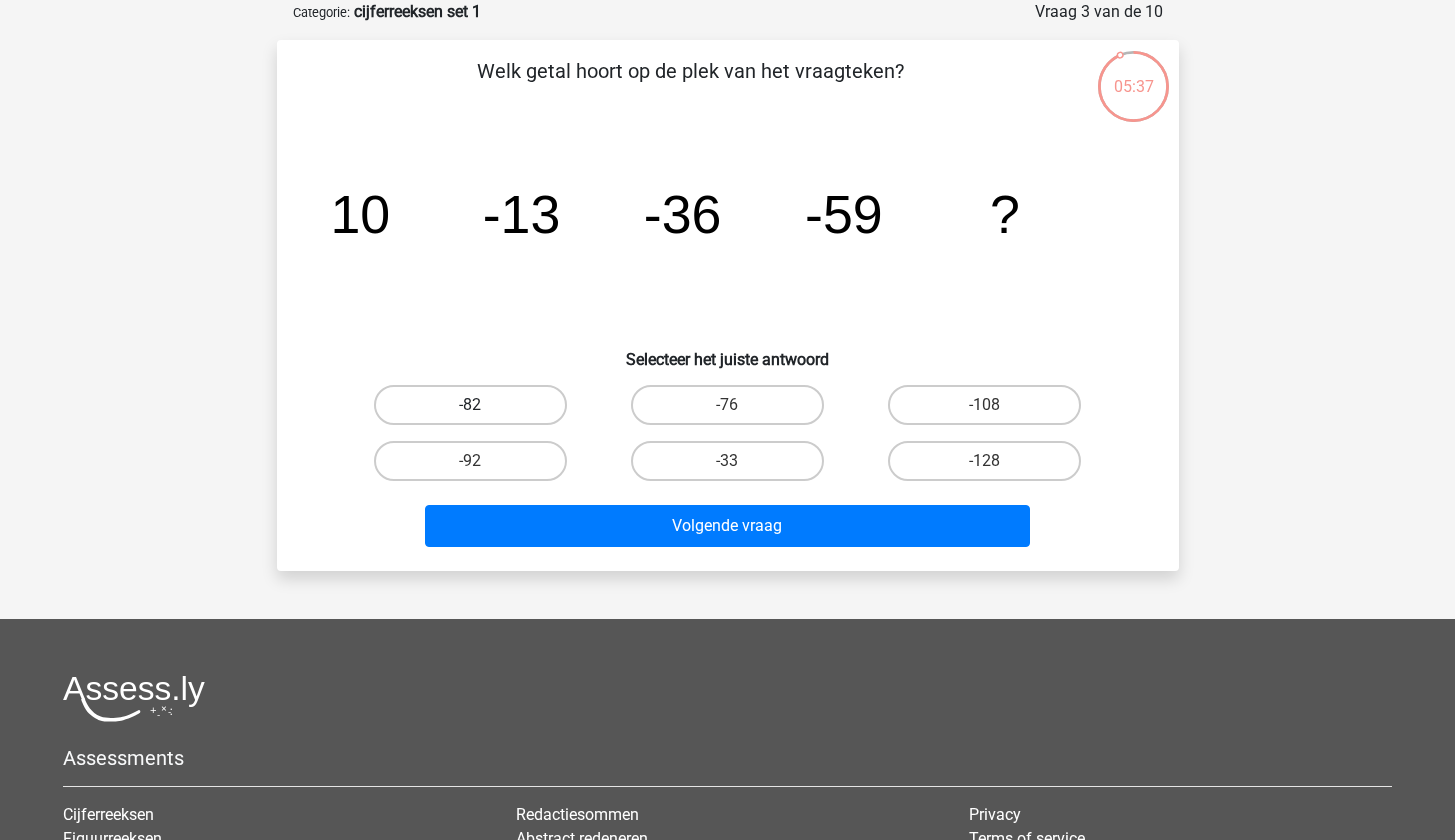 click on "-82" at bounding box center (470, 405) 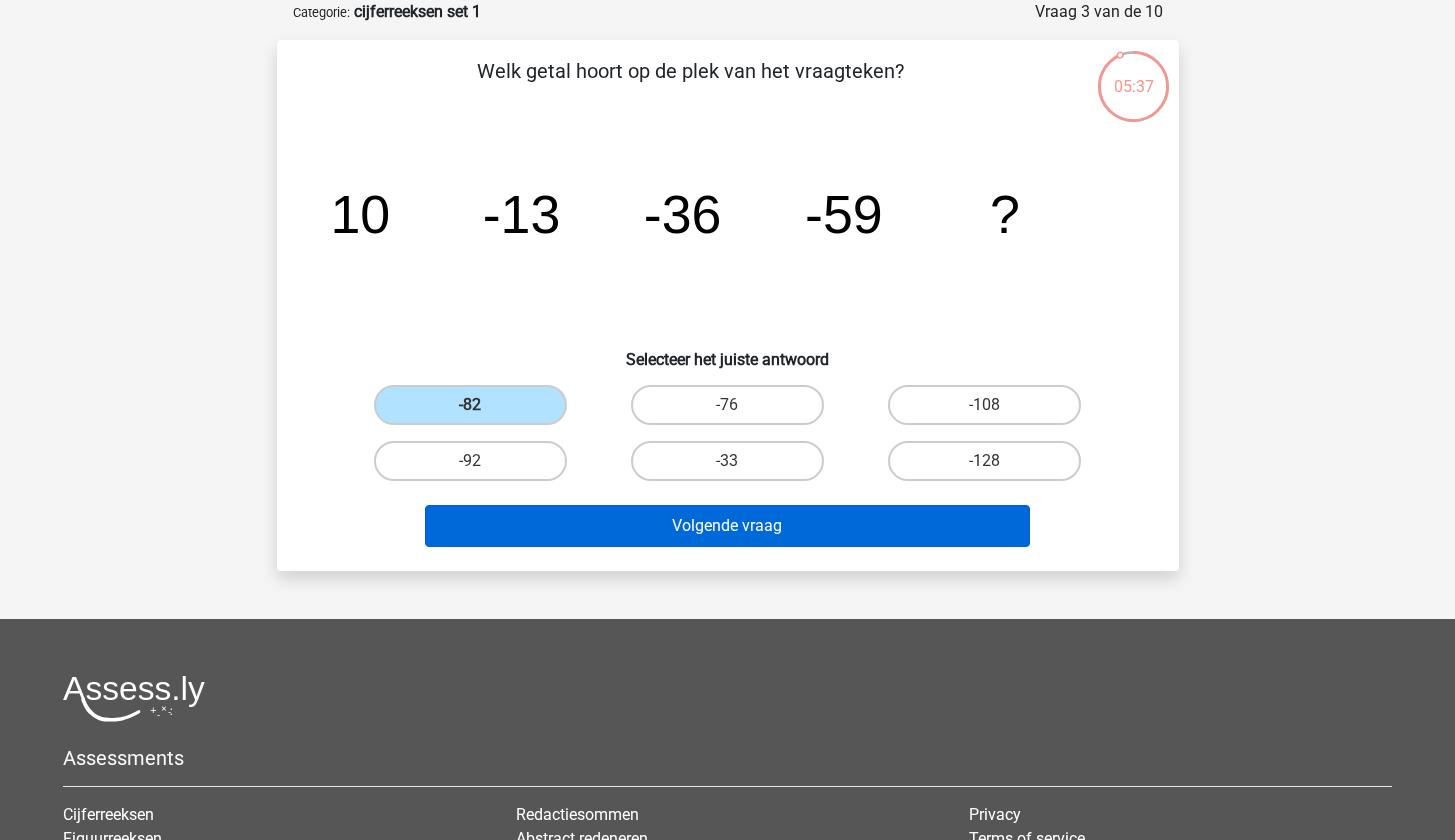 click on "Volgende vraag" at bounding box center (727, 526) 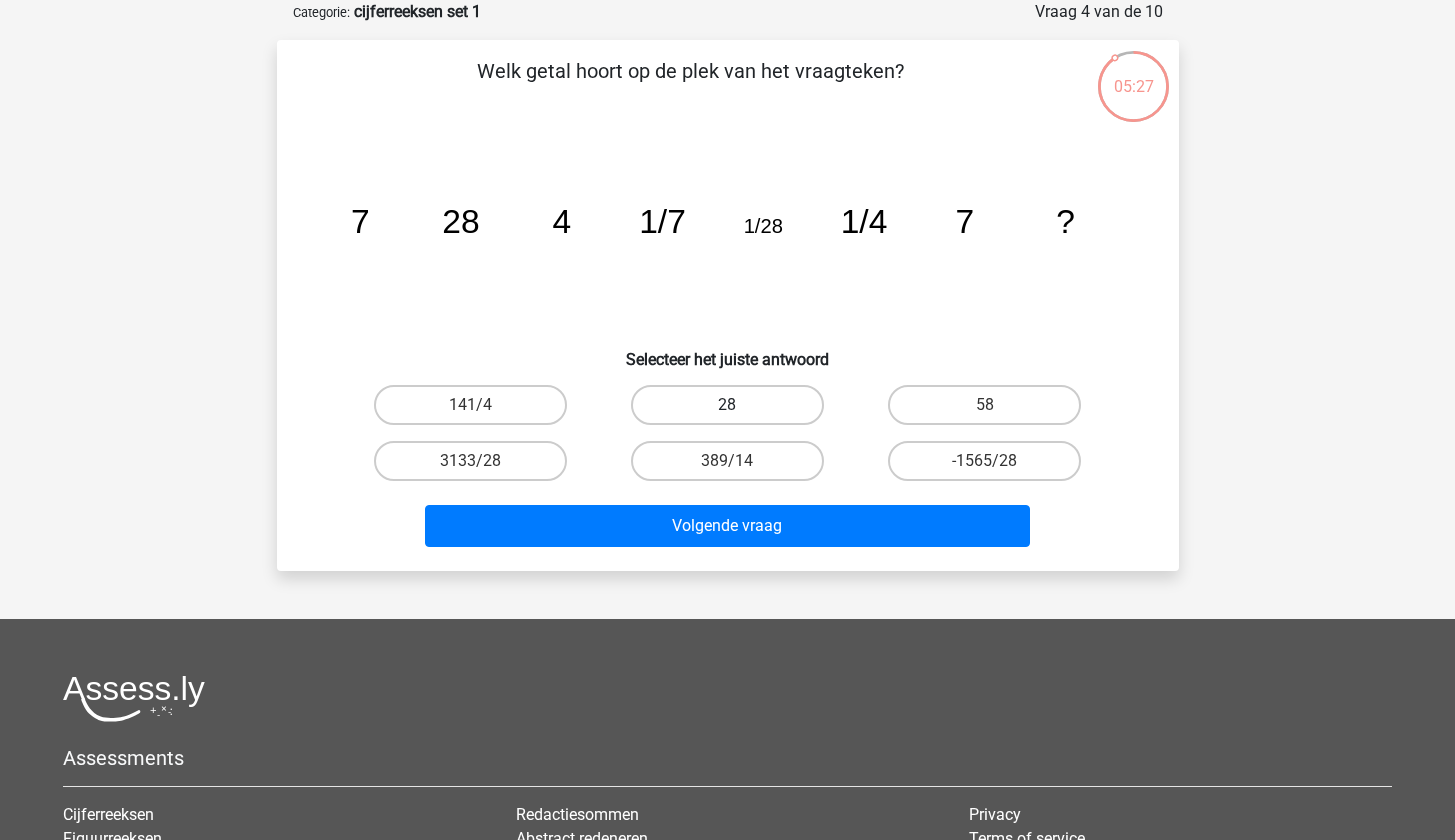 click on "28" at bounding box center (727, 405) 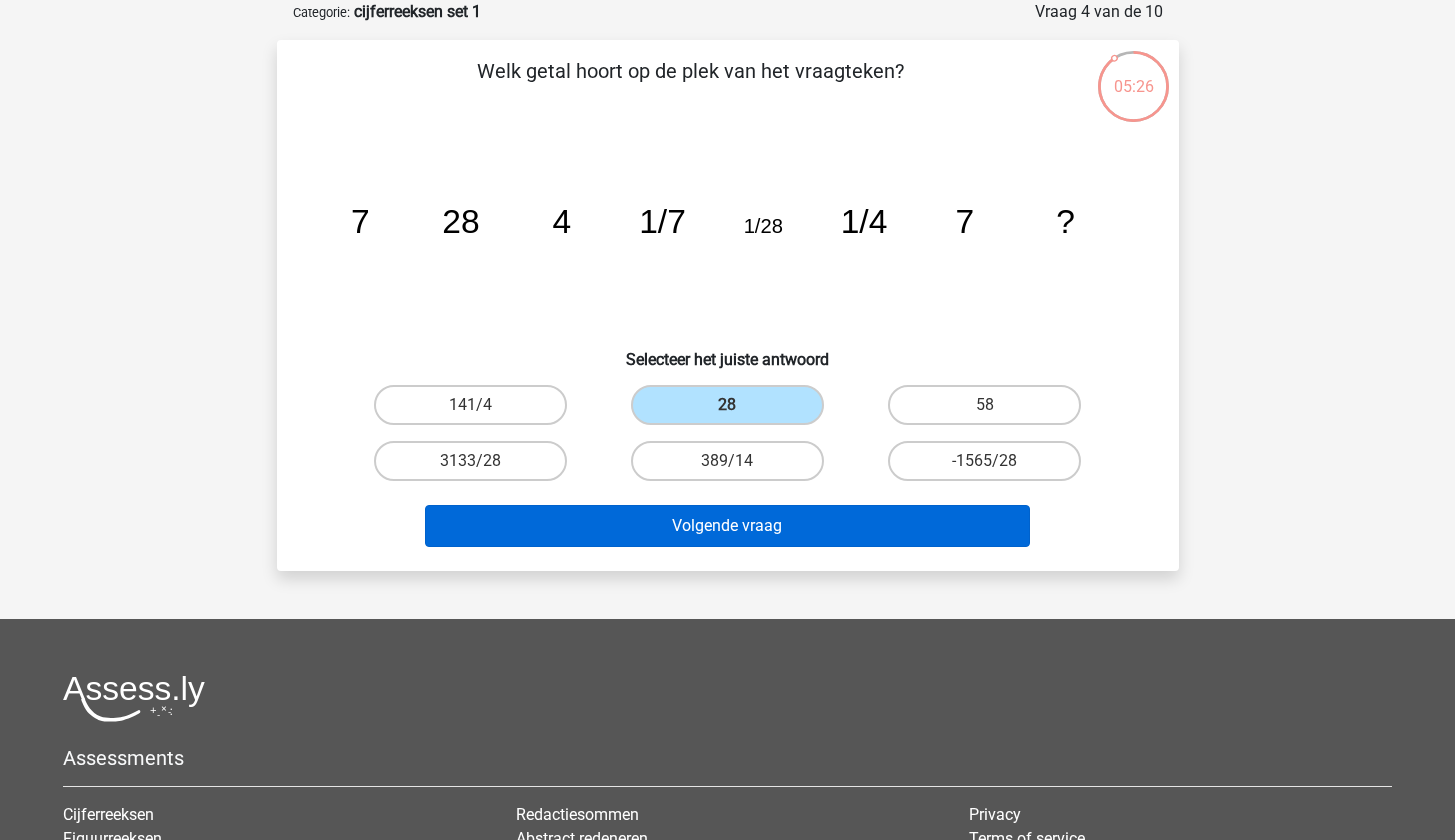 click on "Volgende vraag" at bounding box center (727, 526) 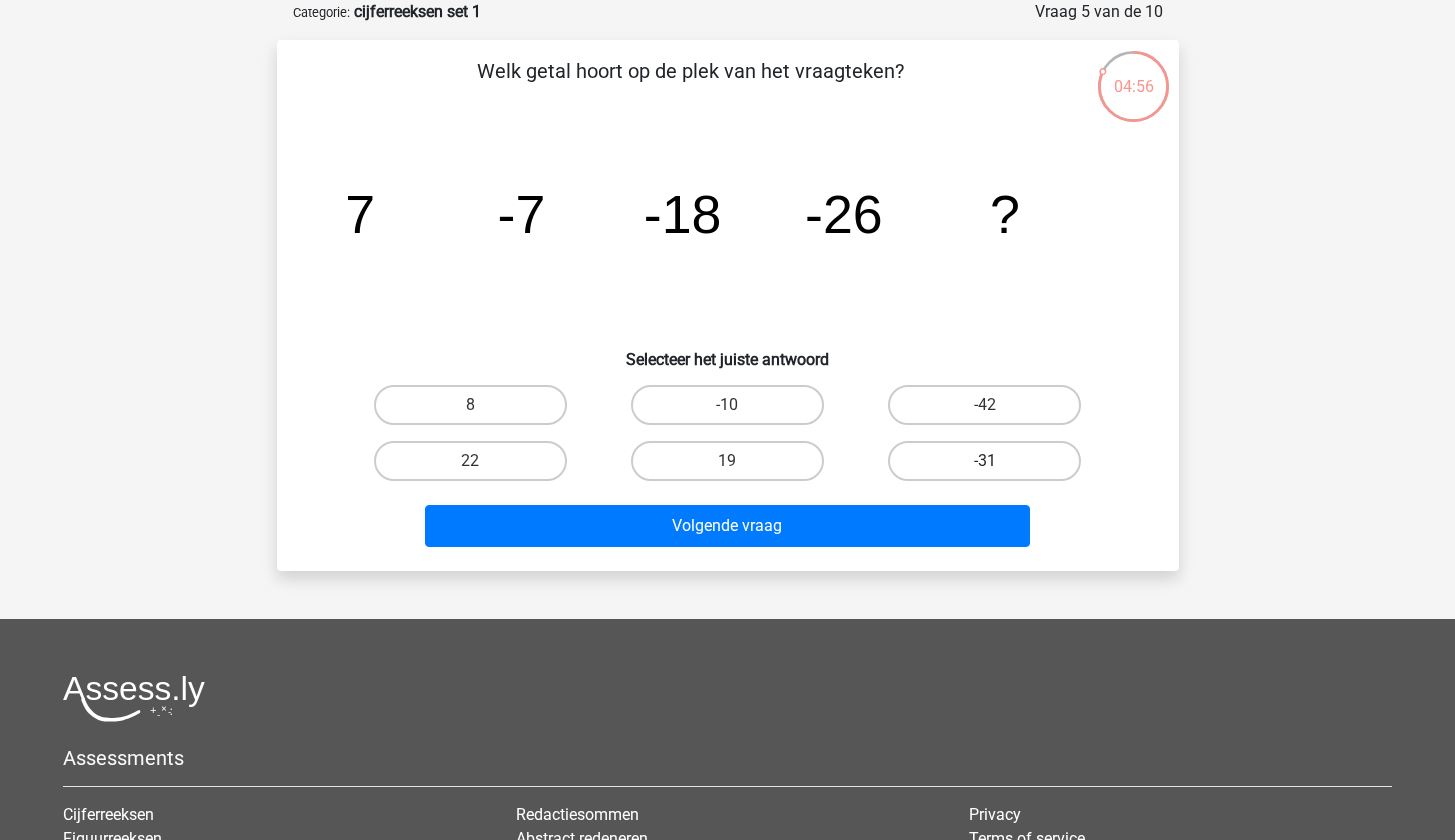 click on "-31" at bounding box center [984, 461] 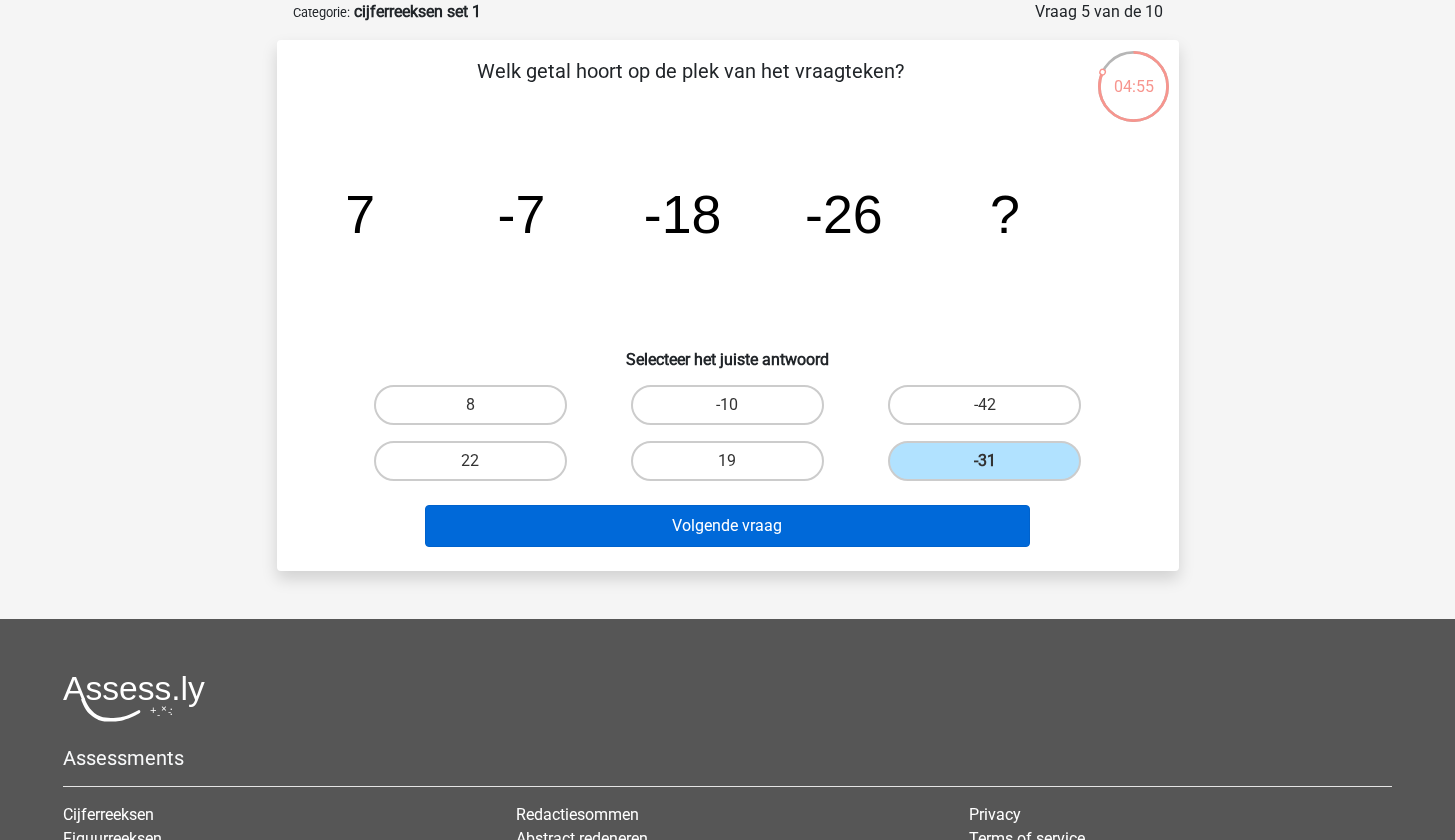 click on "Volgende vraag" at bounding box center [727, 526] 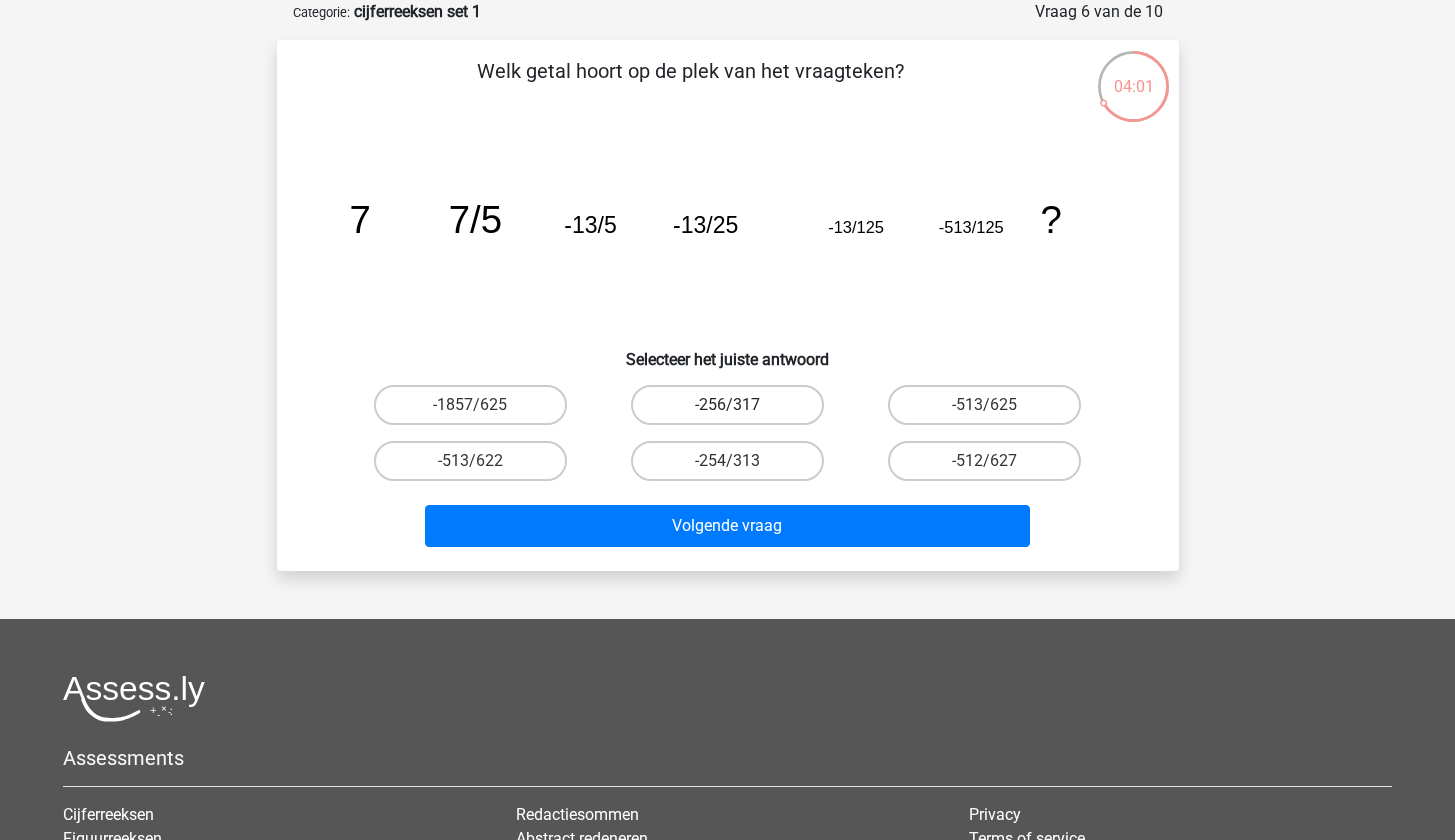 click on "-256/317" at bounding box center (727, 405) 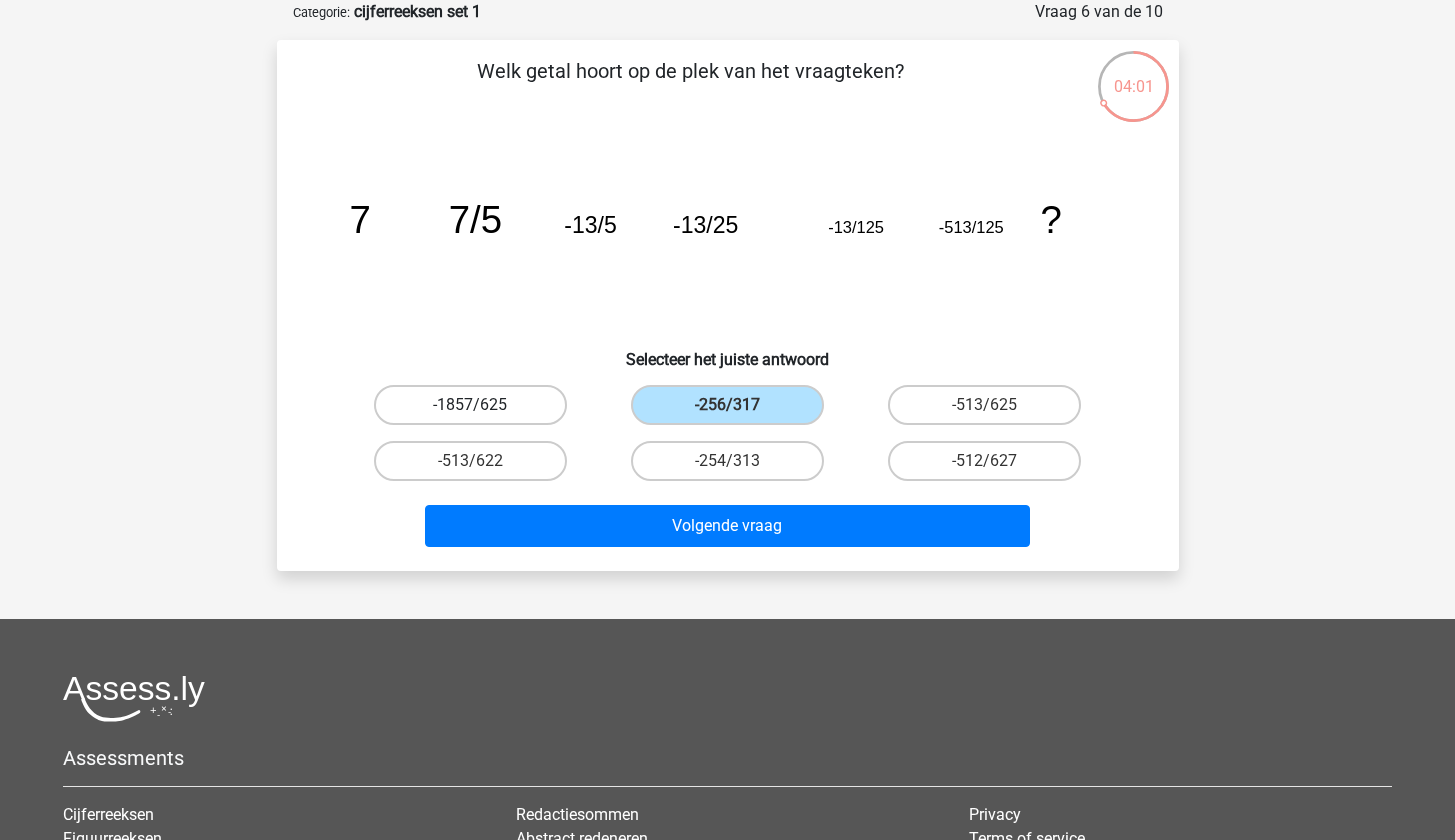 click on "-1857/625" at bounding box center [470, 405] 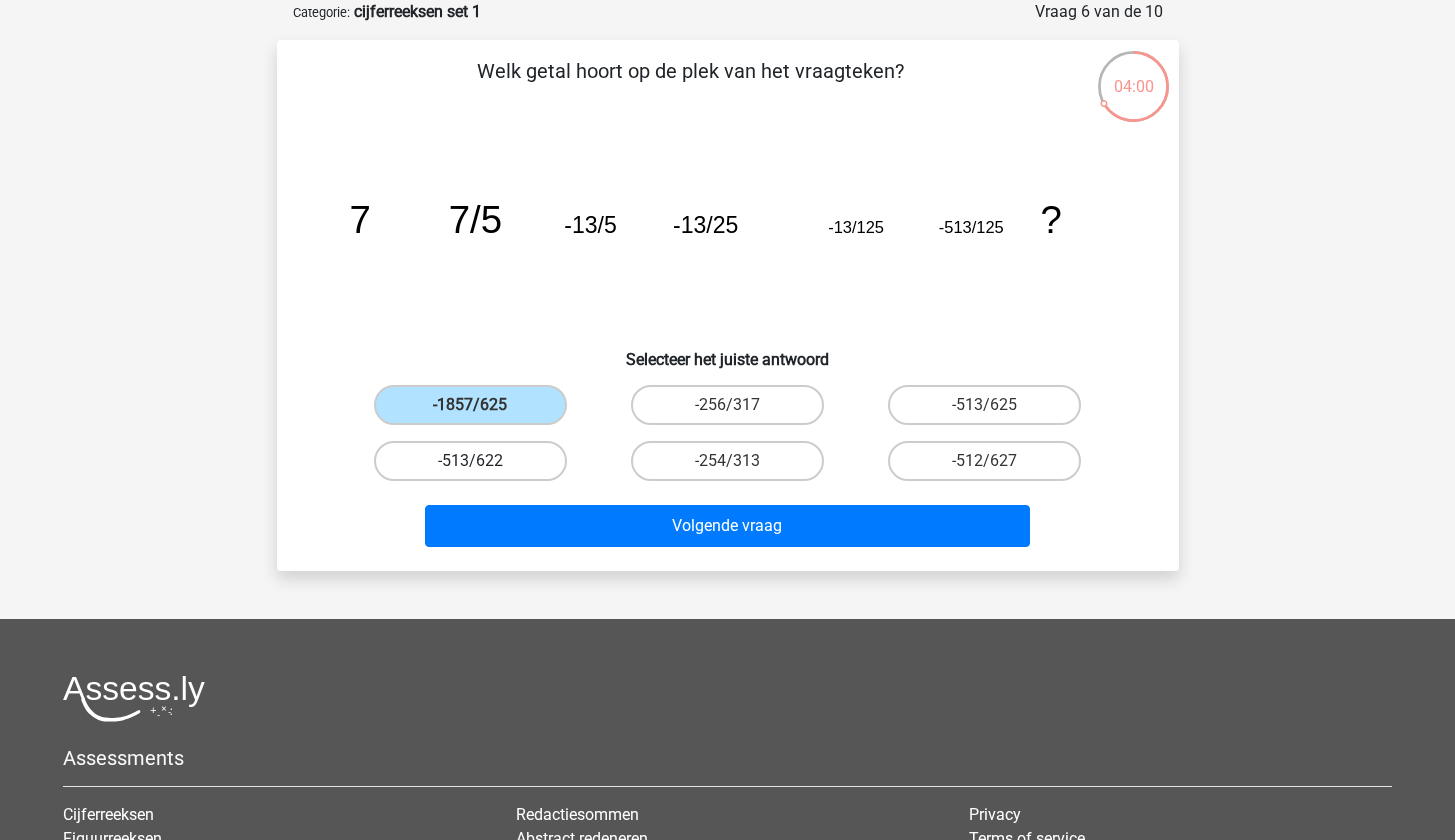 click on "-513/622" at bounding box center [470, 461] 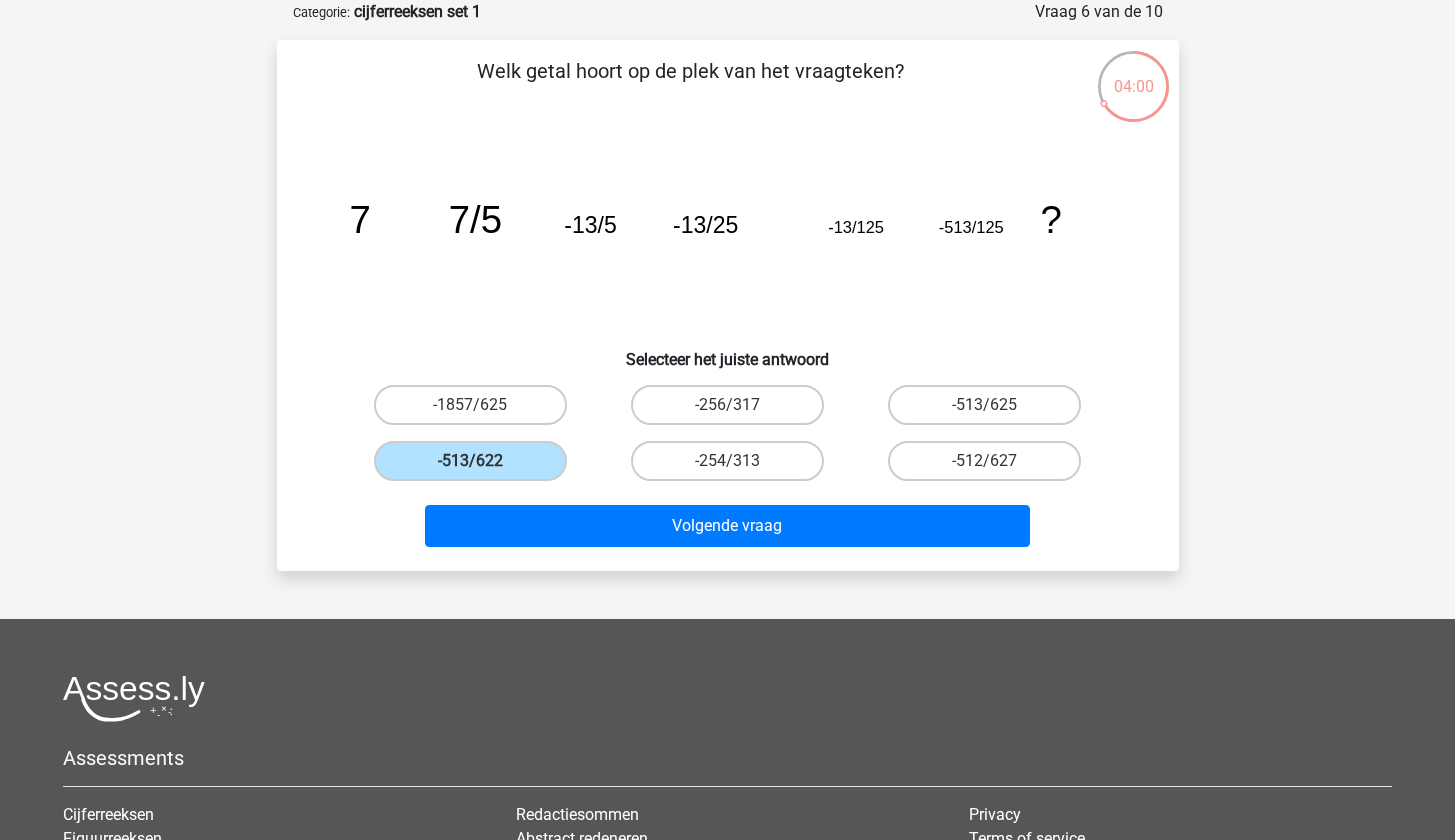 click on "Volgende vraag" at bounding box center (728, 522) 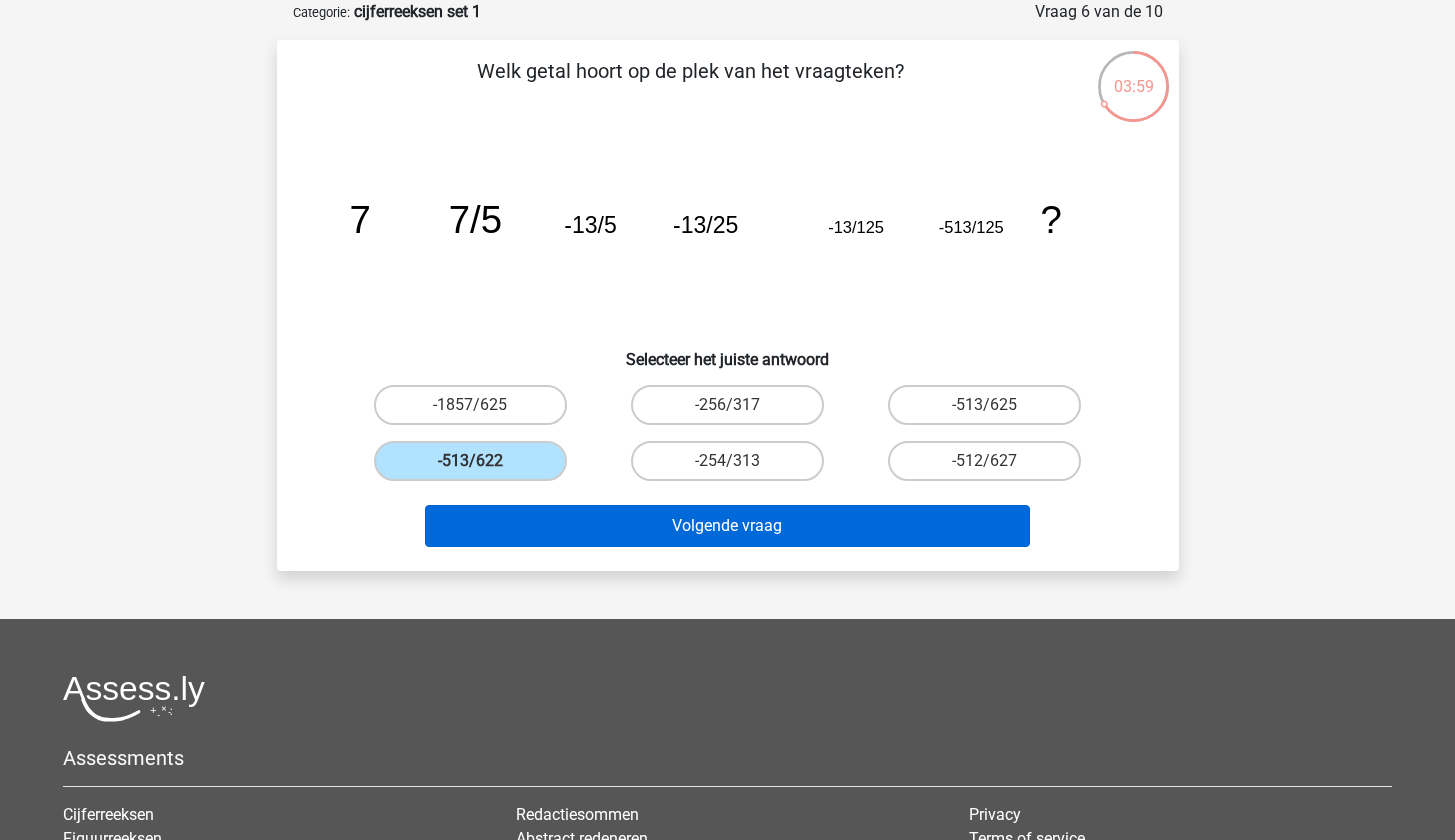 click on "Volgende vraag" at bounding box center (727, 526) 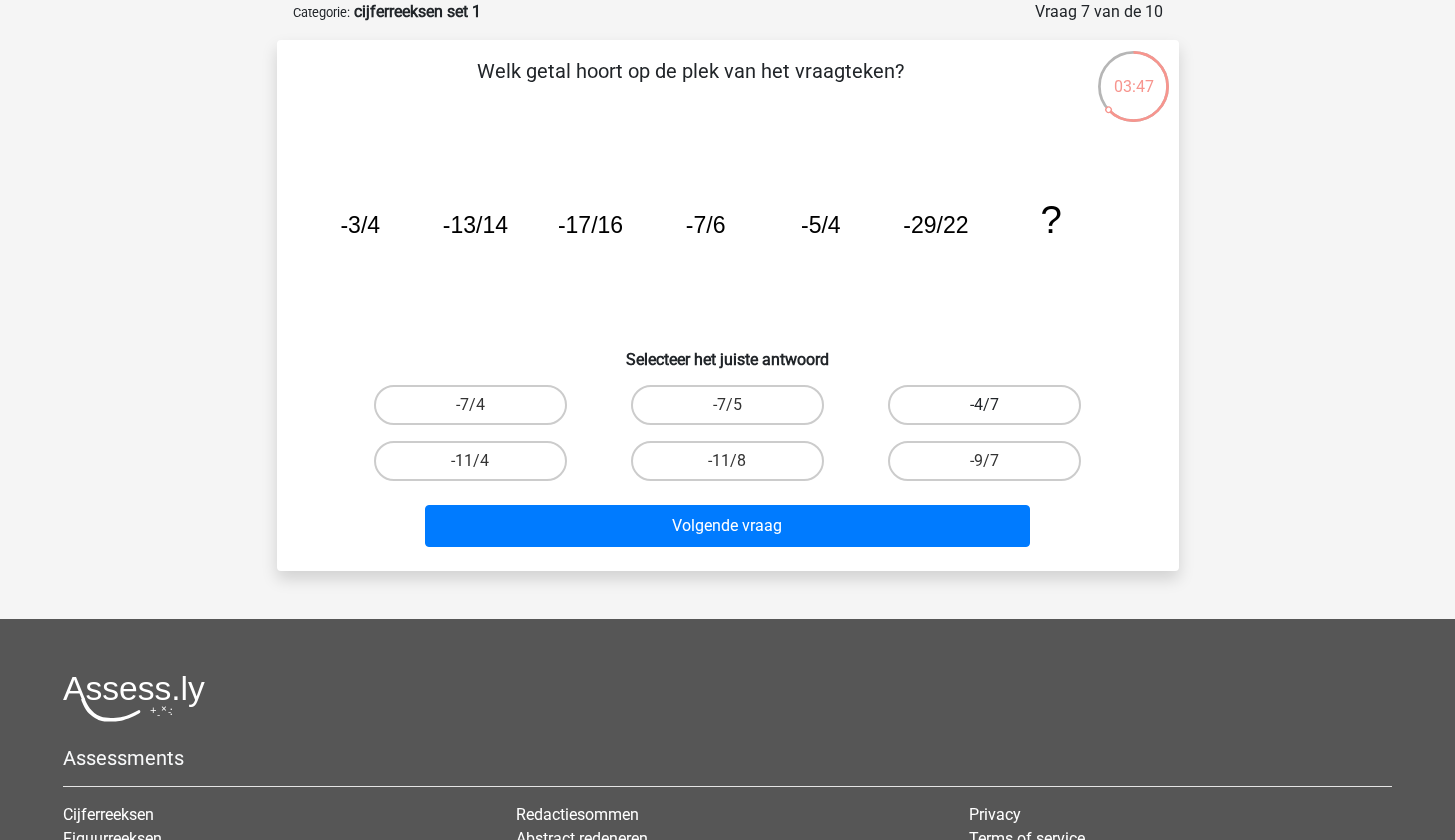 click on "-4/7" at bounding box center [984, 405] 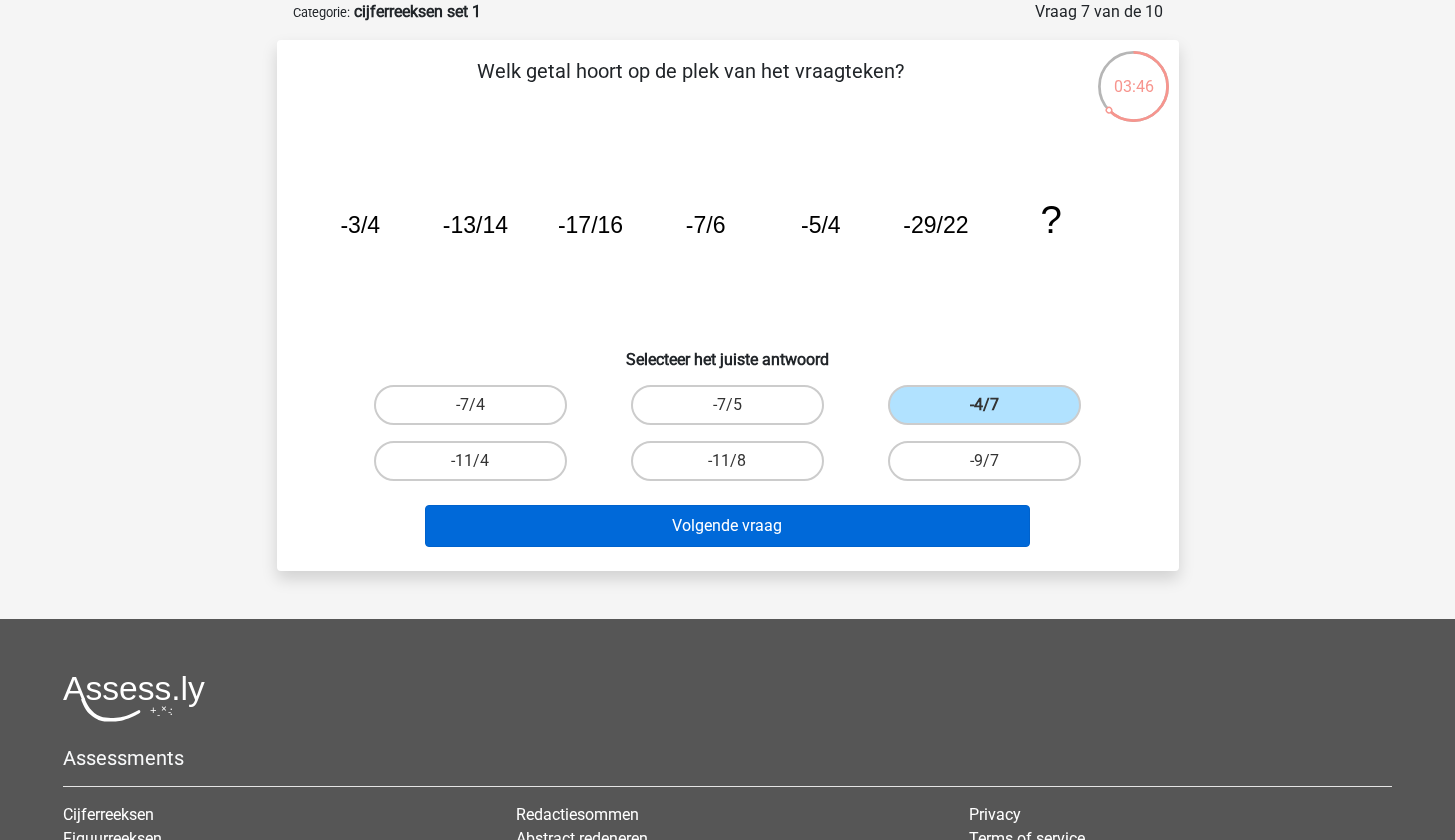 click on "Volgende vraag" at bounding box center (727, 526) 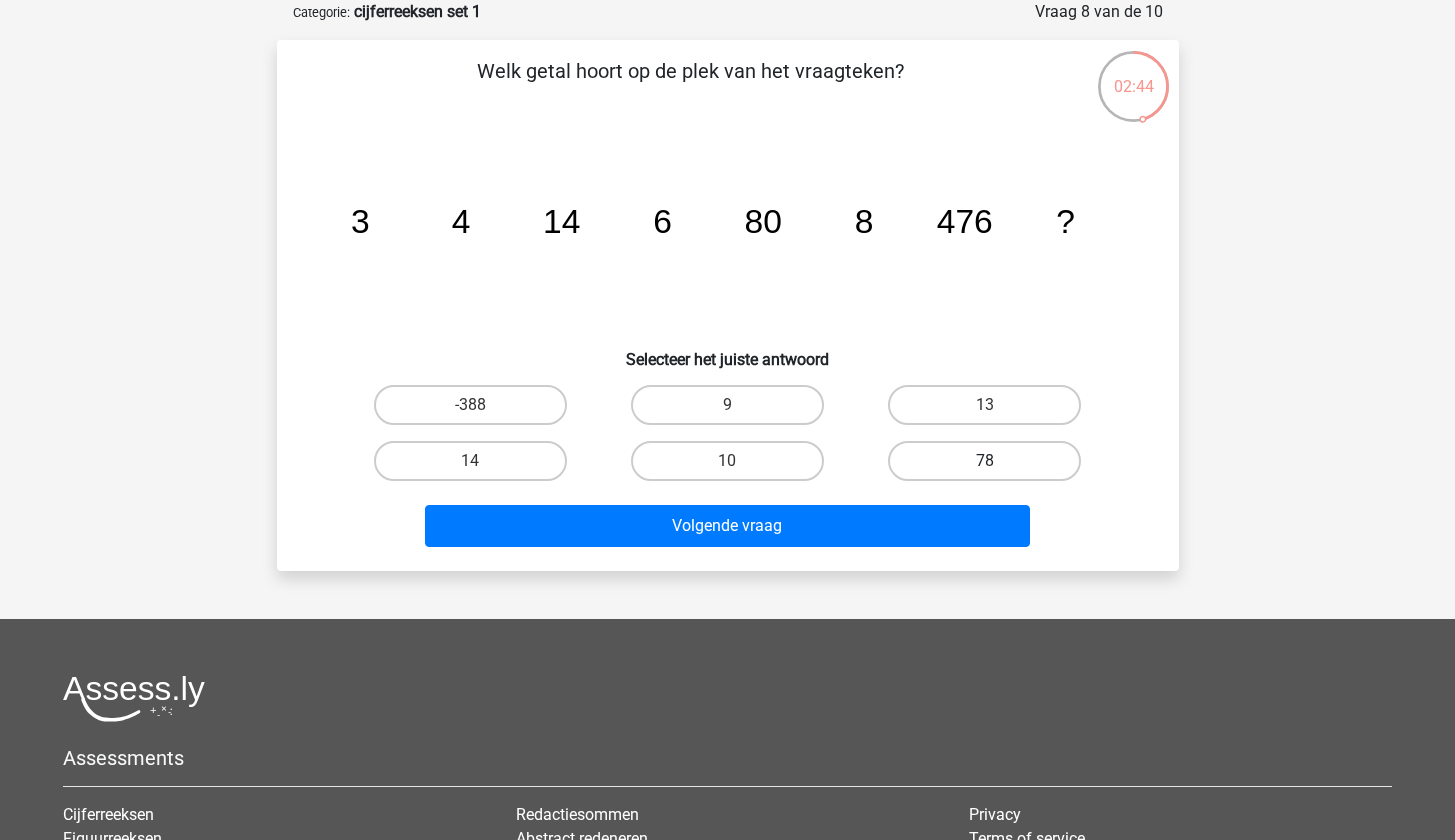 click on "78" at bounding box center (984, 461) 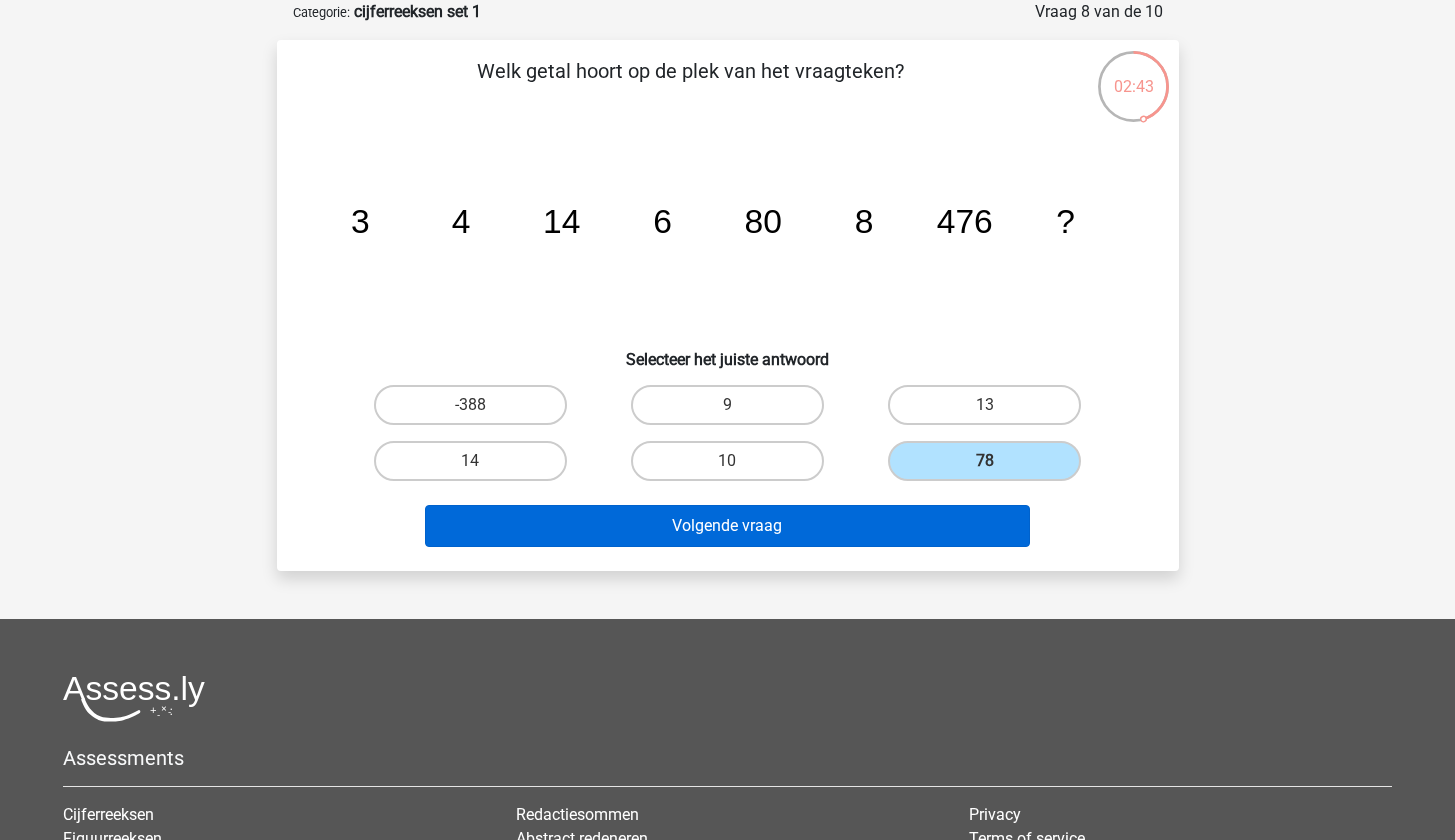 click on "Volgende vraag" at bounding box center [727, 526] 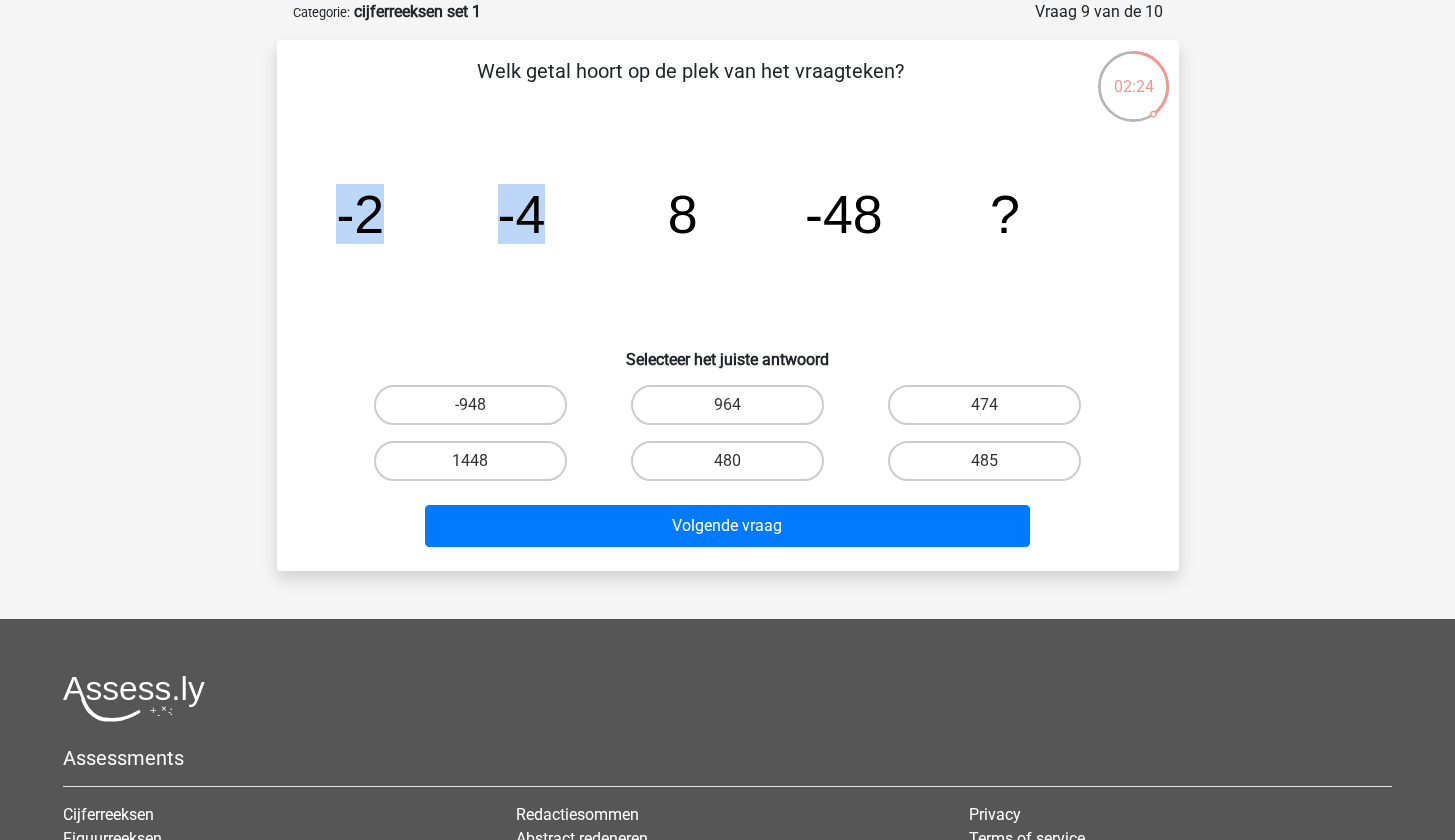 drag, startPoint x: 730, startPoint y: 252, endPoint x: 842, endPoint y: 240, distance: 112.64102 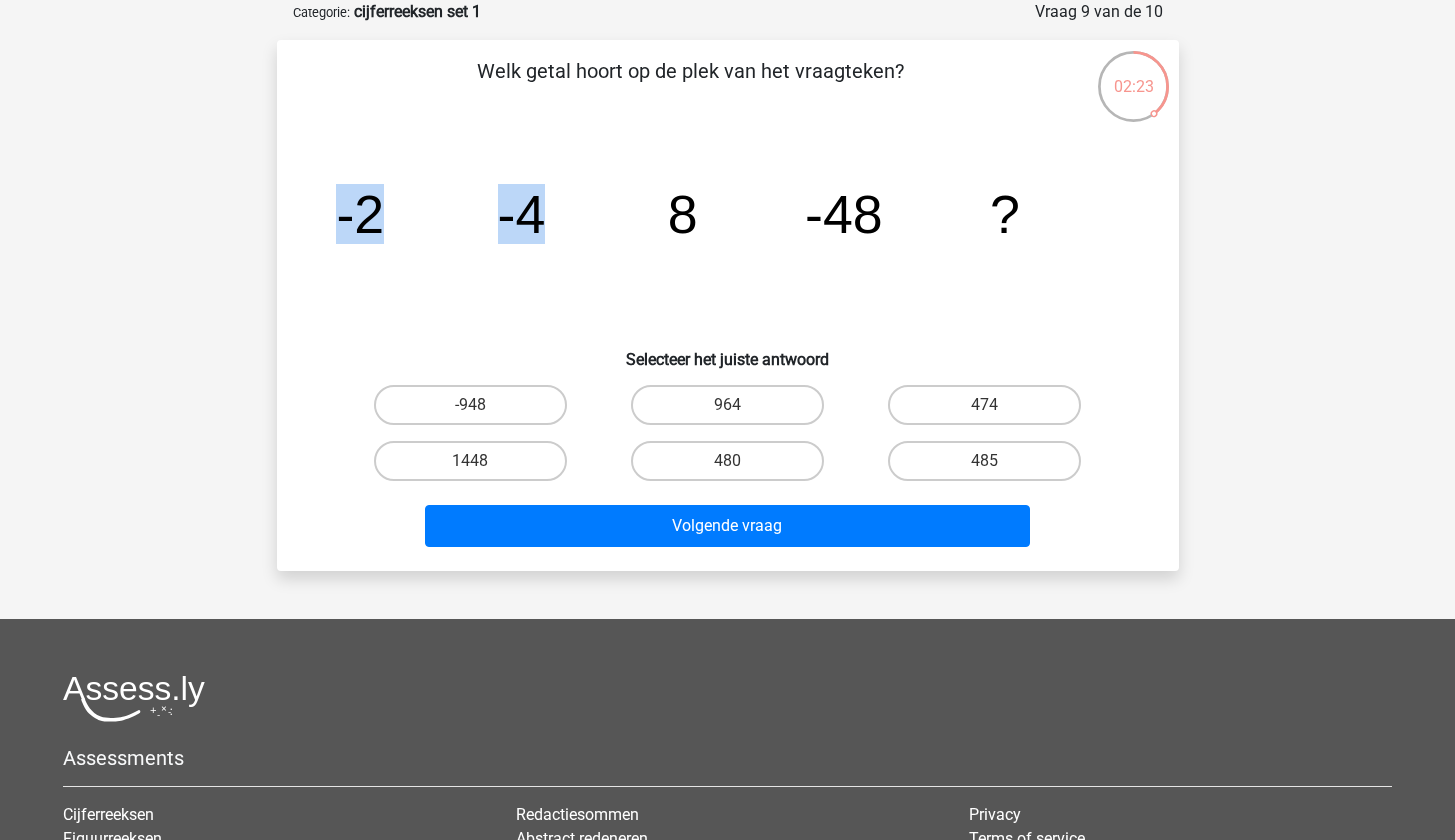 click on "image/svg+xml
-2
-4
8
-48
?" 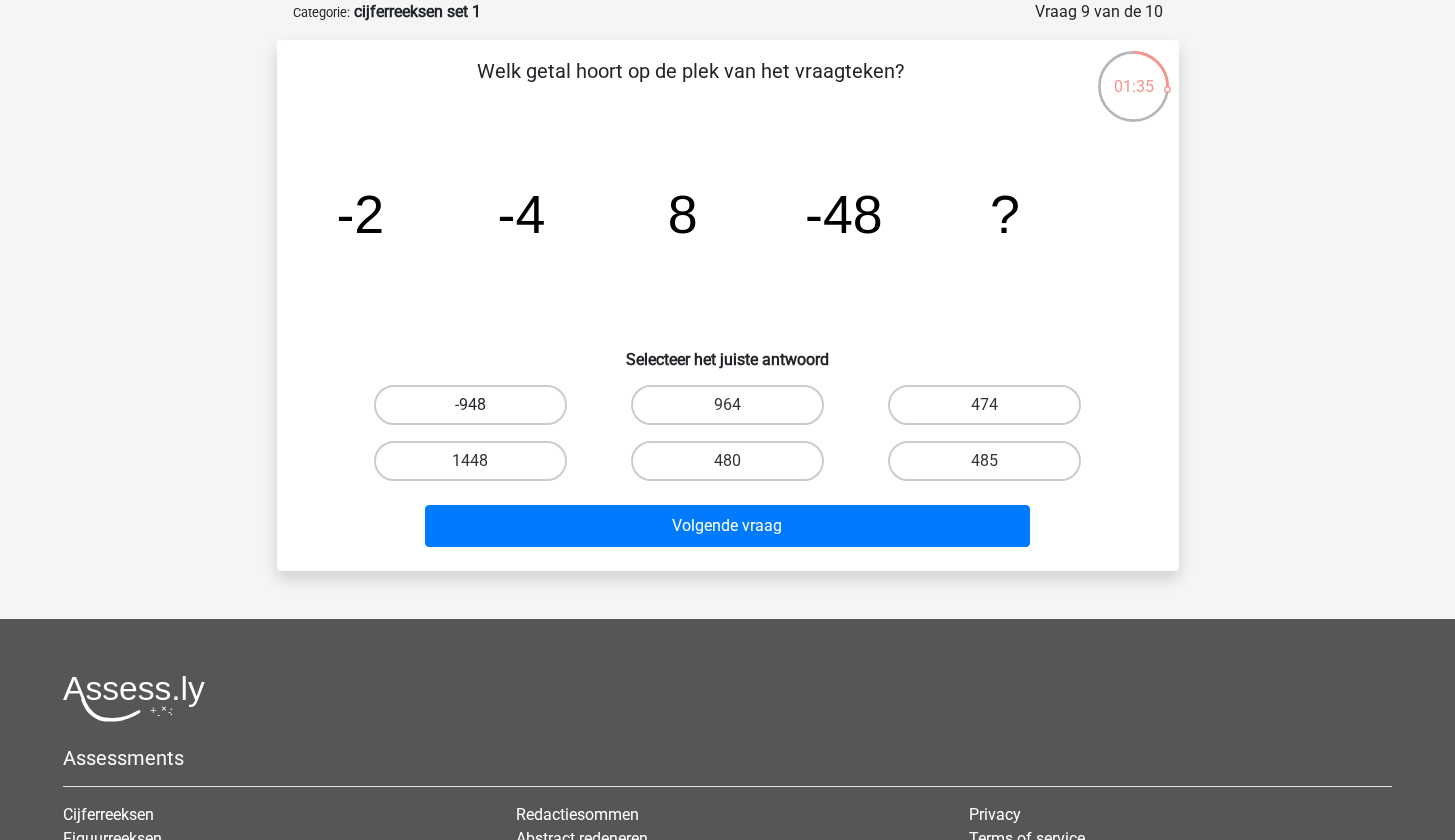 click on "-948" at bounding box center (470, 405) 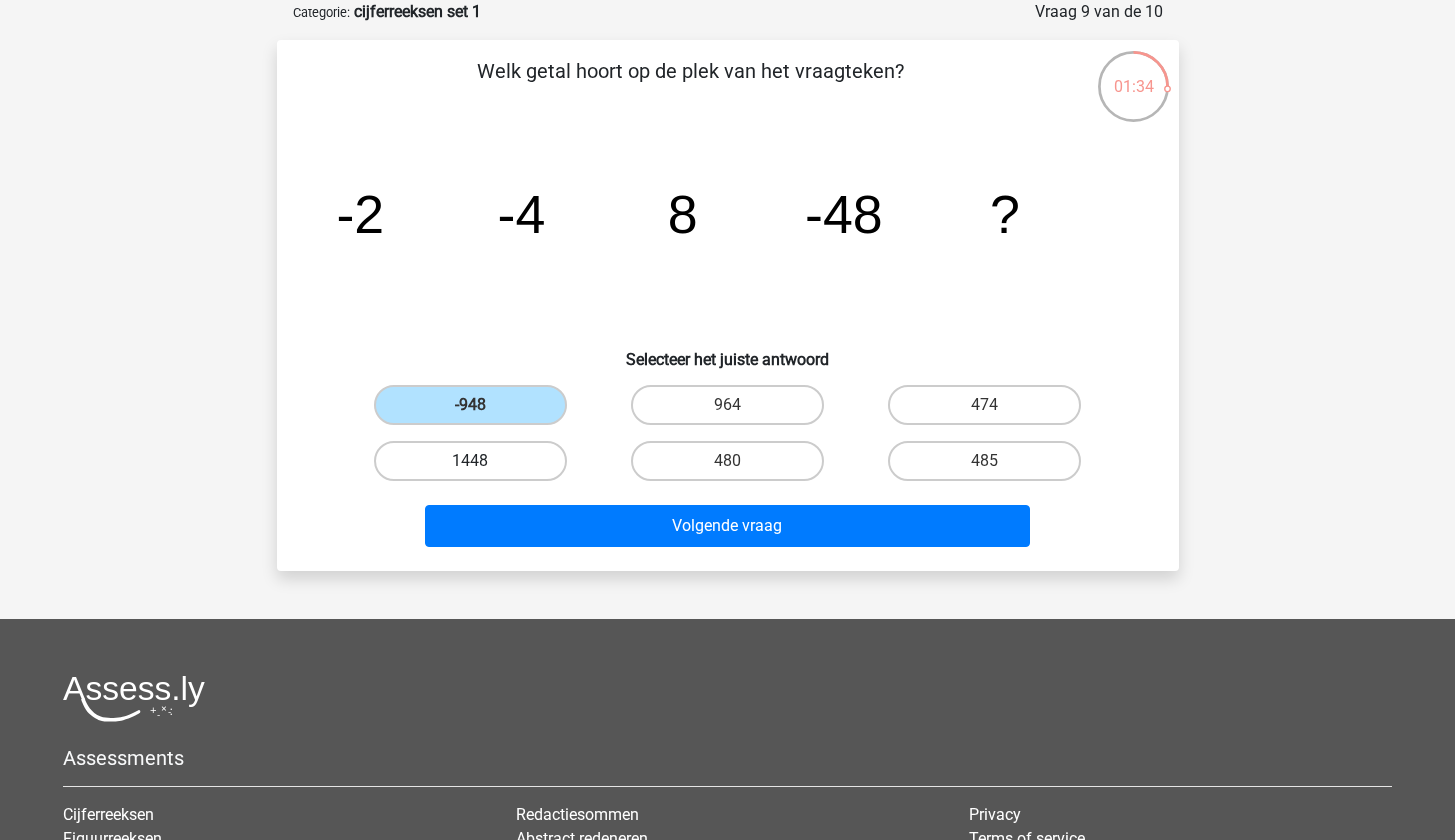 click on "1448" at bounding box center (470, 461) 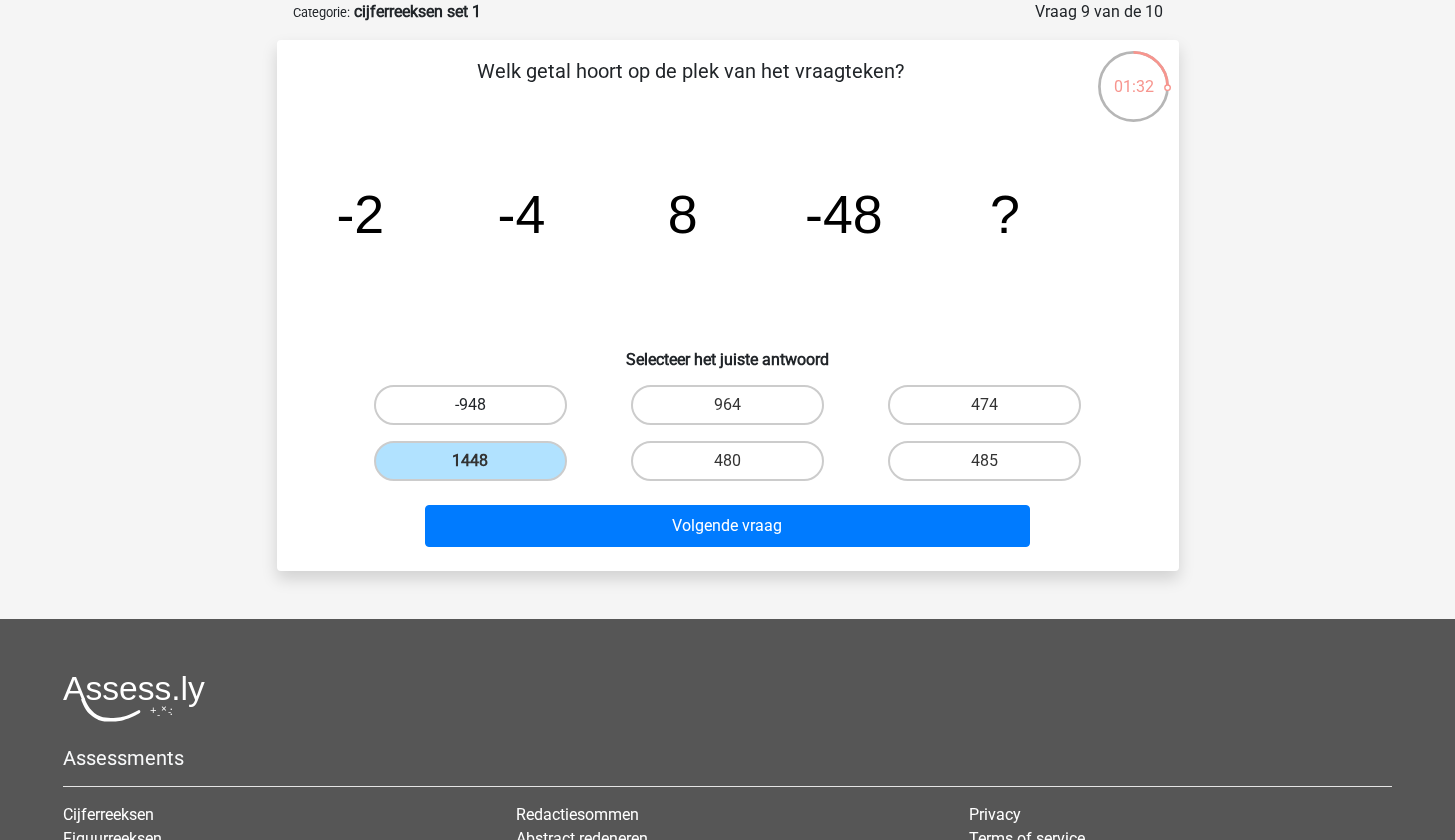 click on "-948" at bounding box center (470, 405) 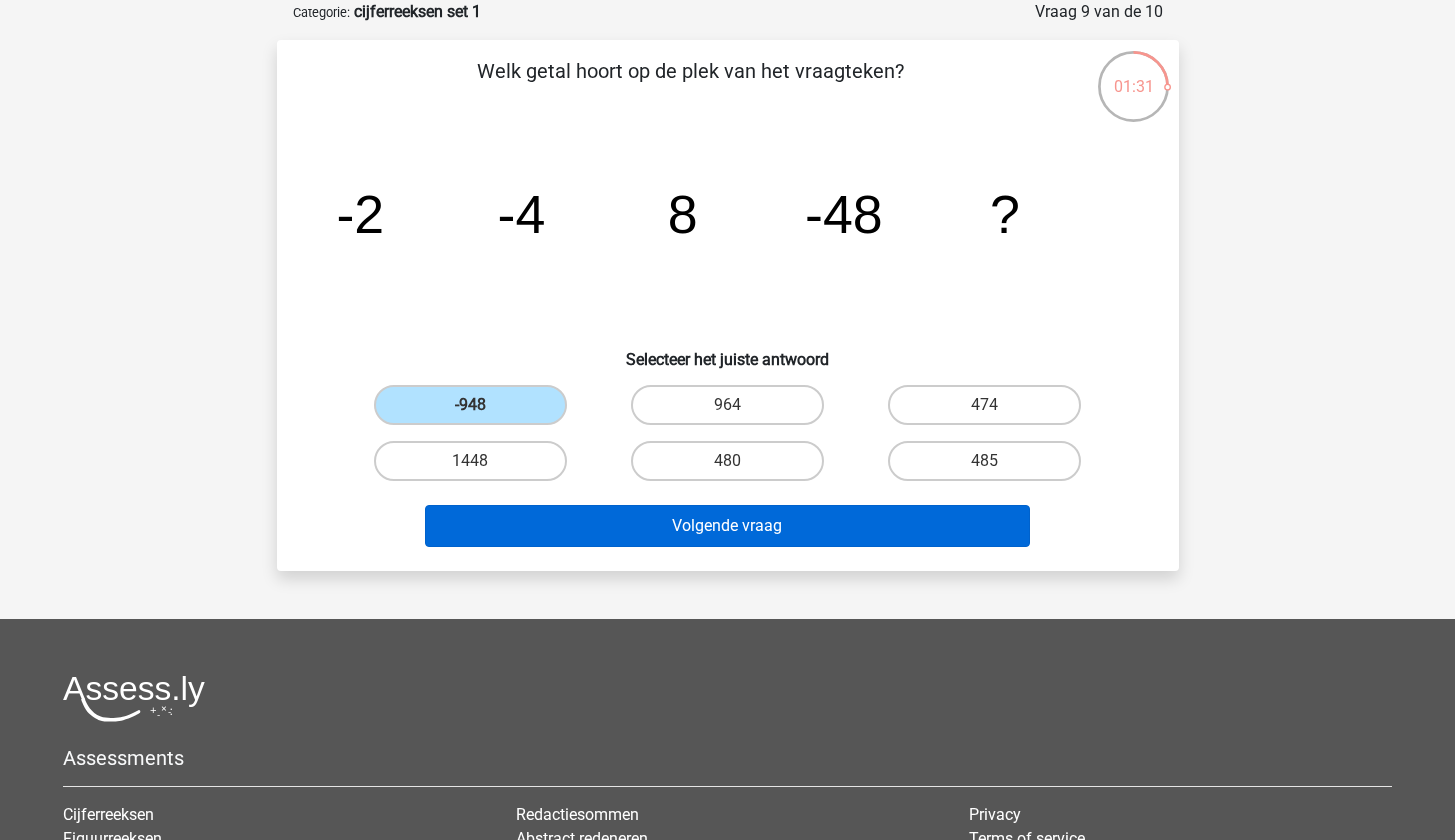 click on "Volgende vraag" at bounding box center (727, 526) 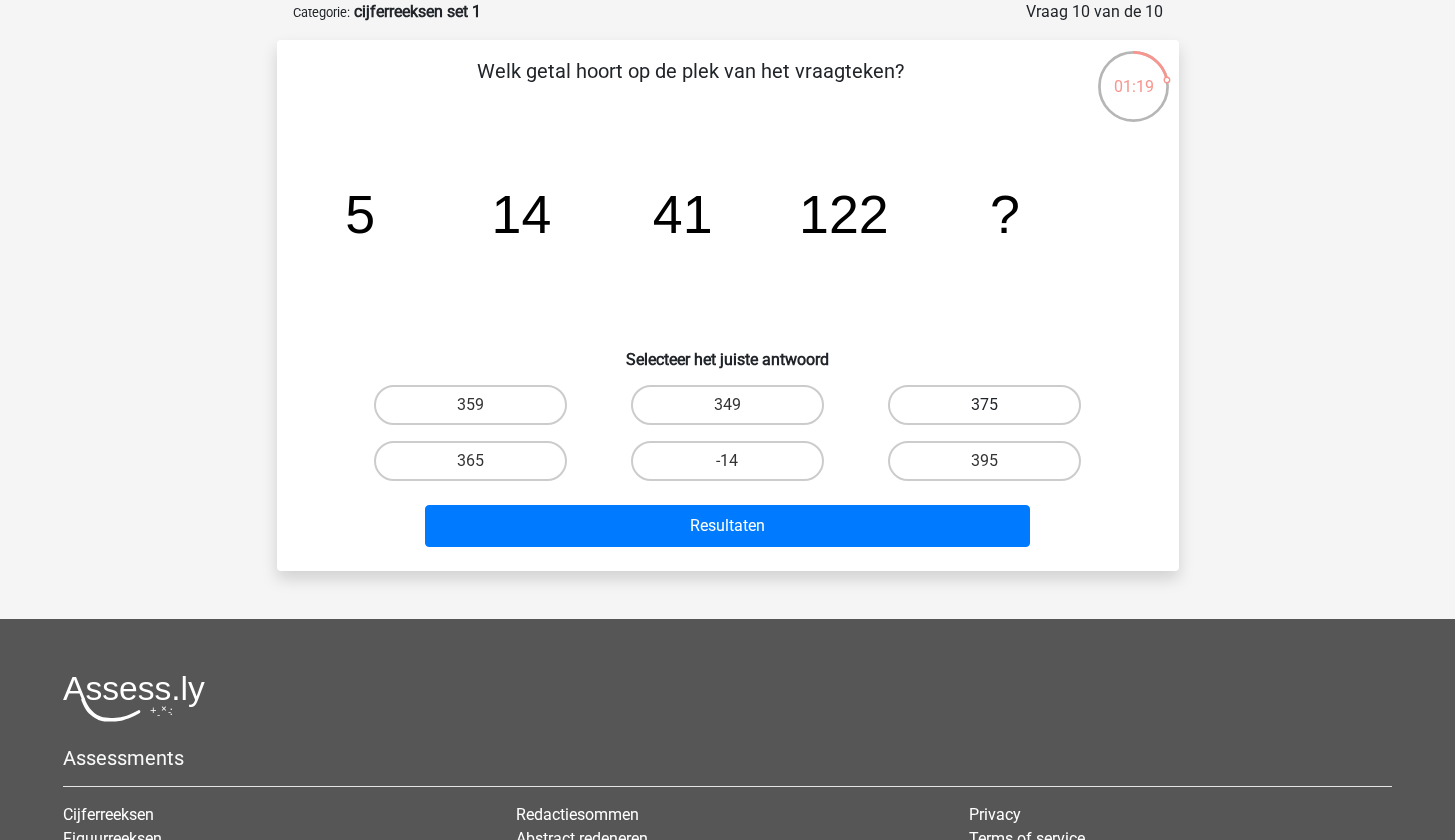 click on "375" at bounding box center [984, 405] 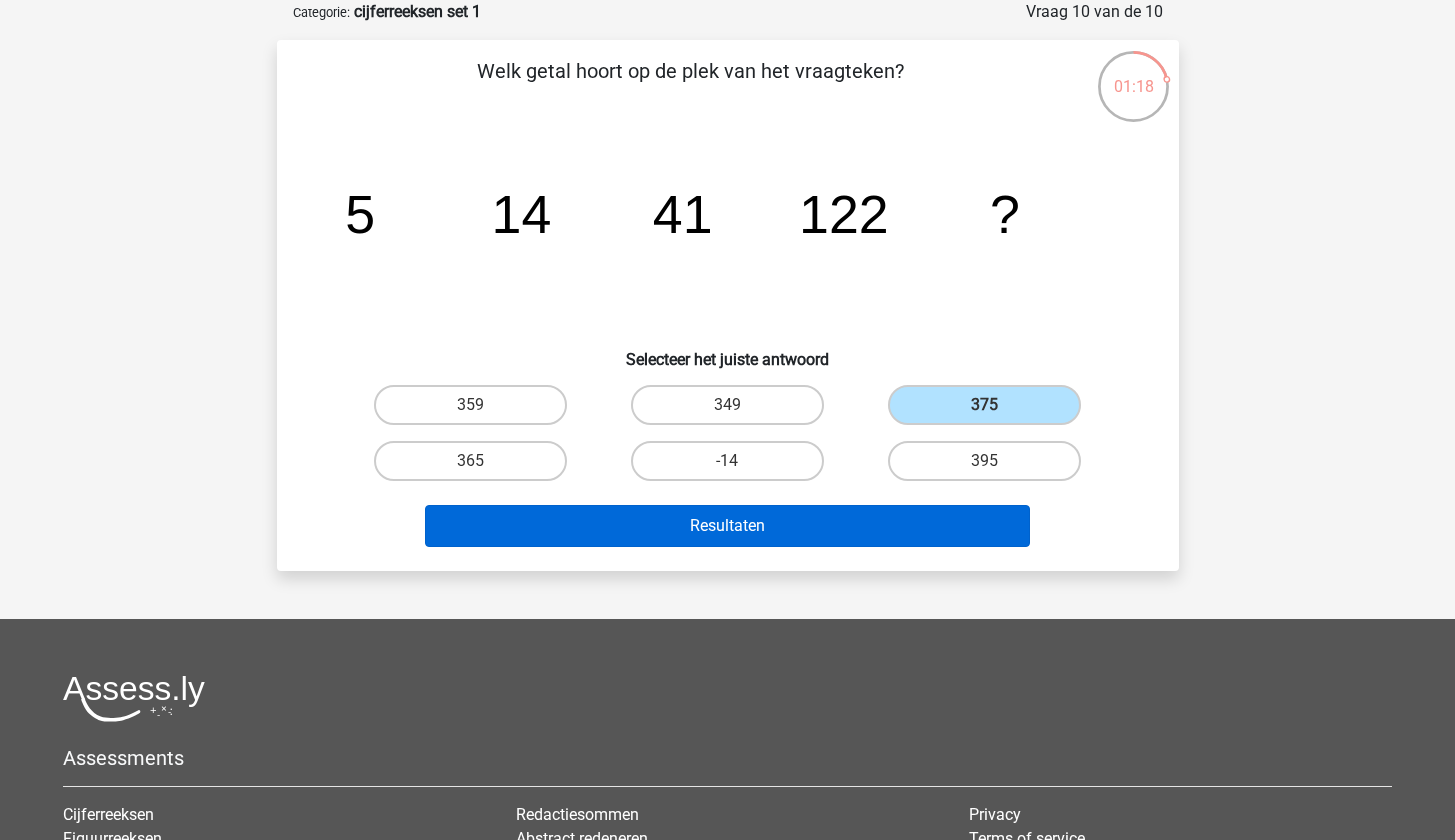 click on "Resultaten" at bounding box center [727, 526] 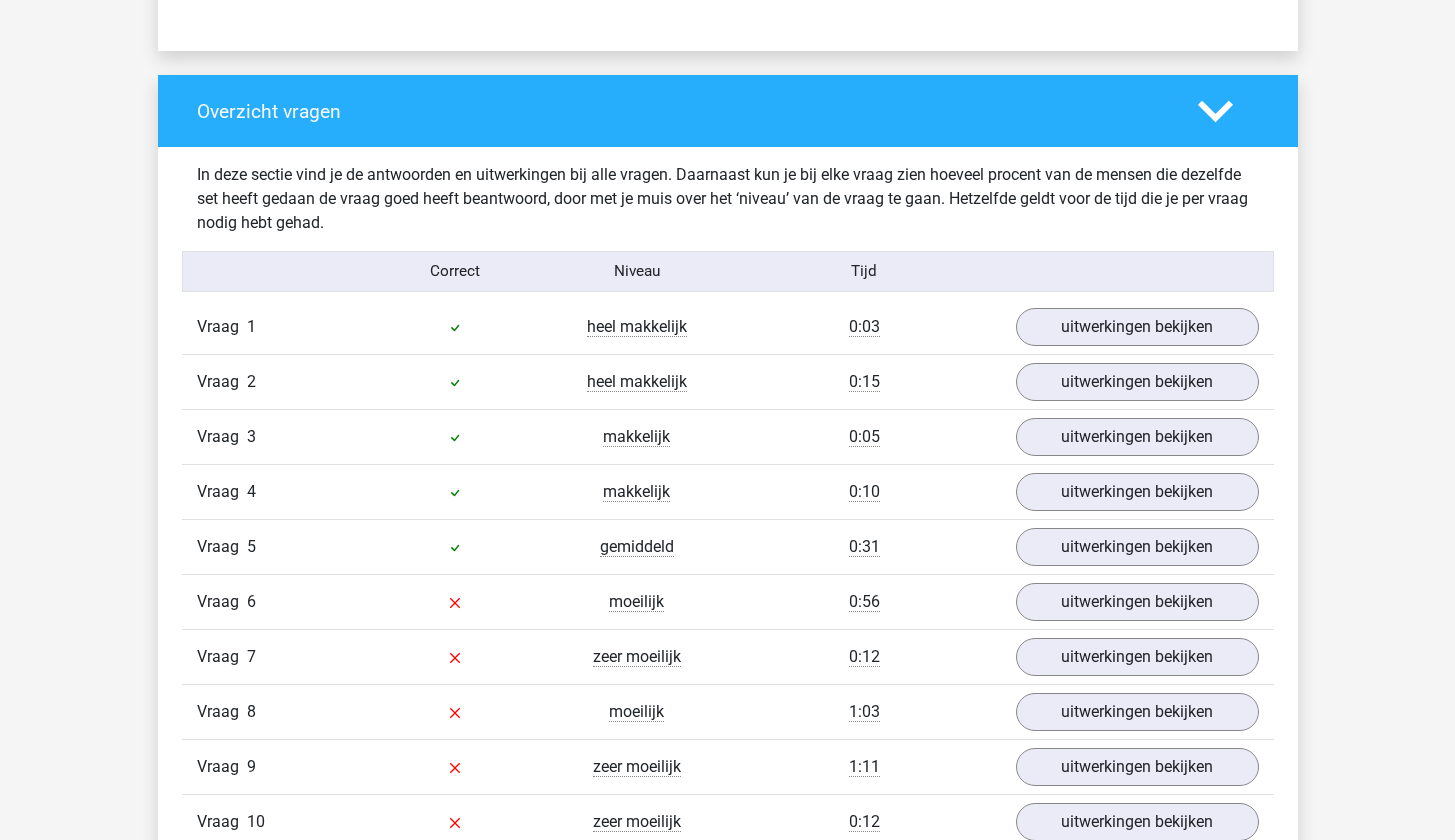 scroll, scrollTop: 1642, scrollLeft: 0, axis: vertical 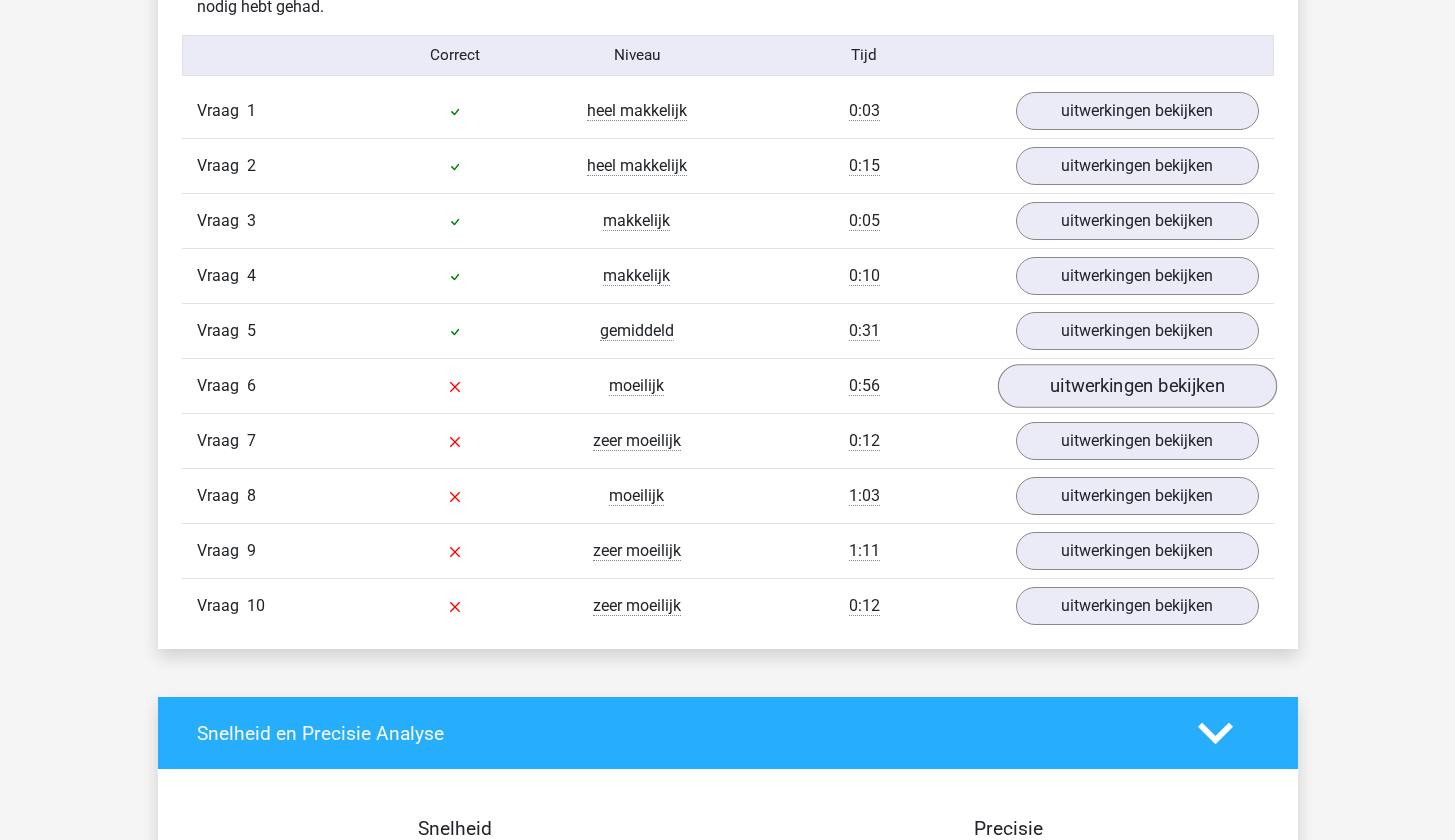click on "uitwerkingen bekijken" at bounding box center [1136, 386] 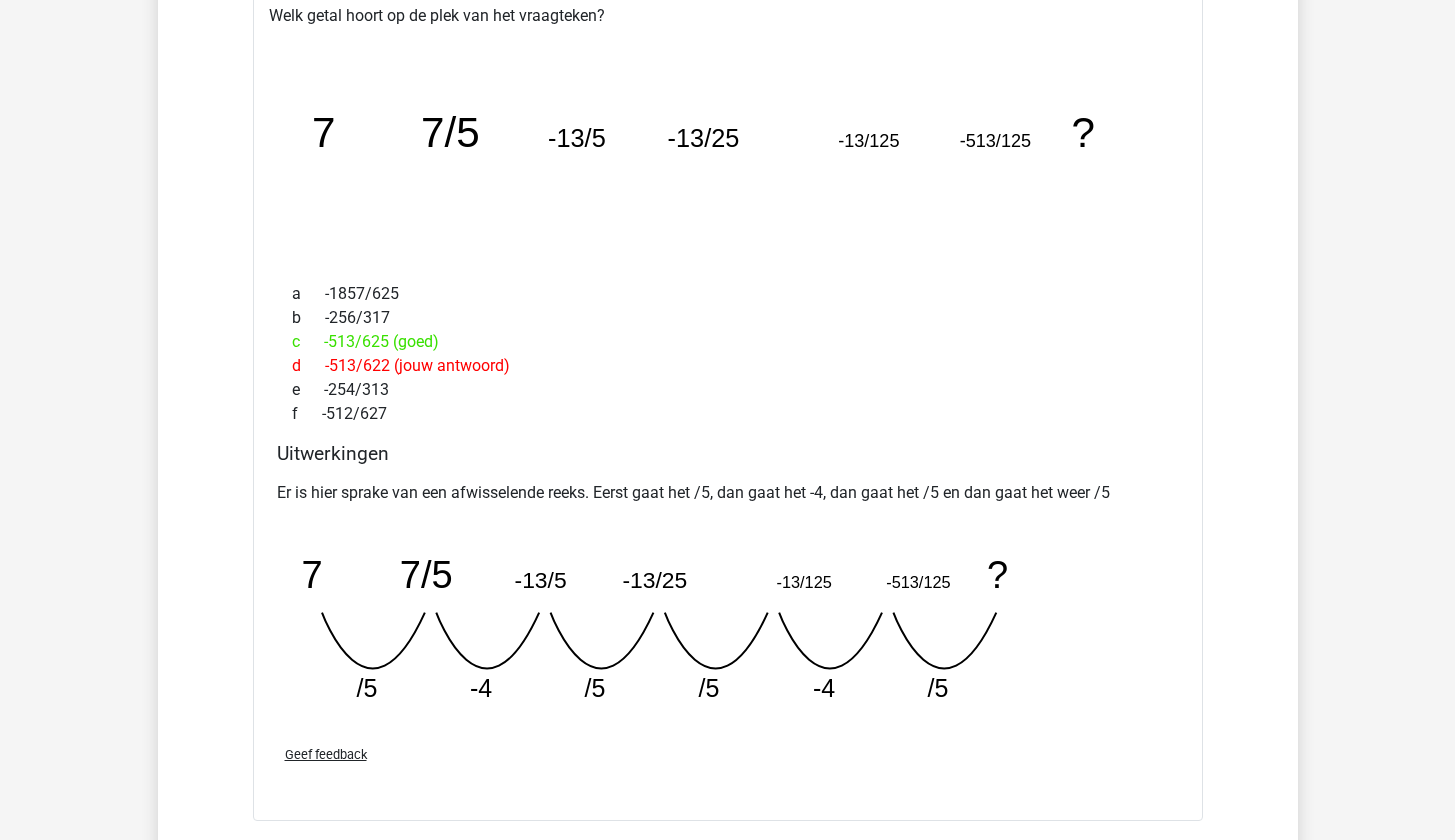 scroll, scrollTop: 2569, scrollLeft: 0, axis: vertical 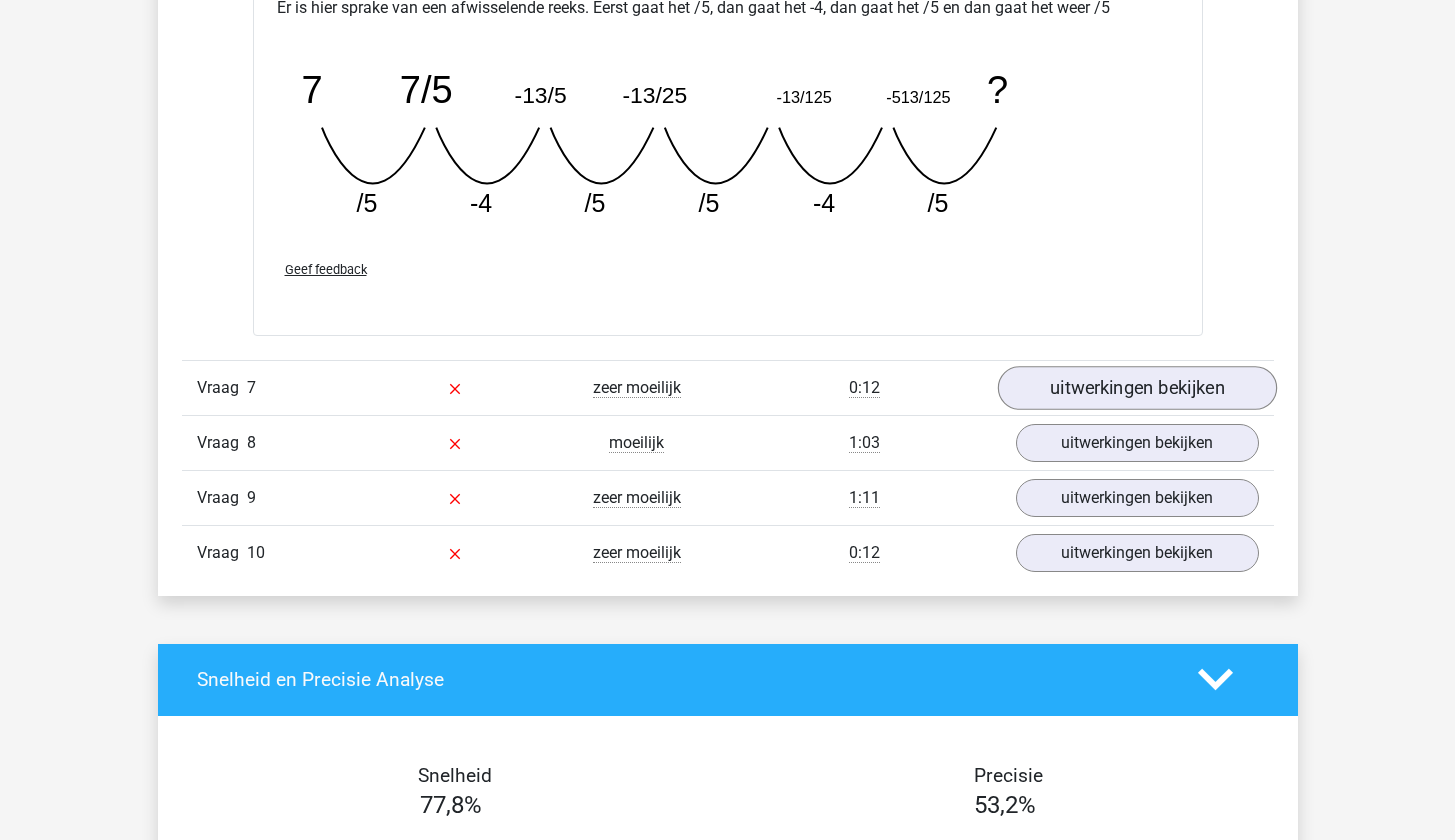 click on "uitwerkingen bekijken" at bounding box center [1136, 388] 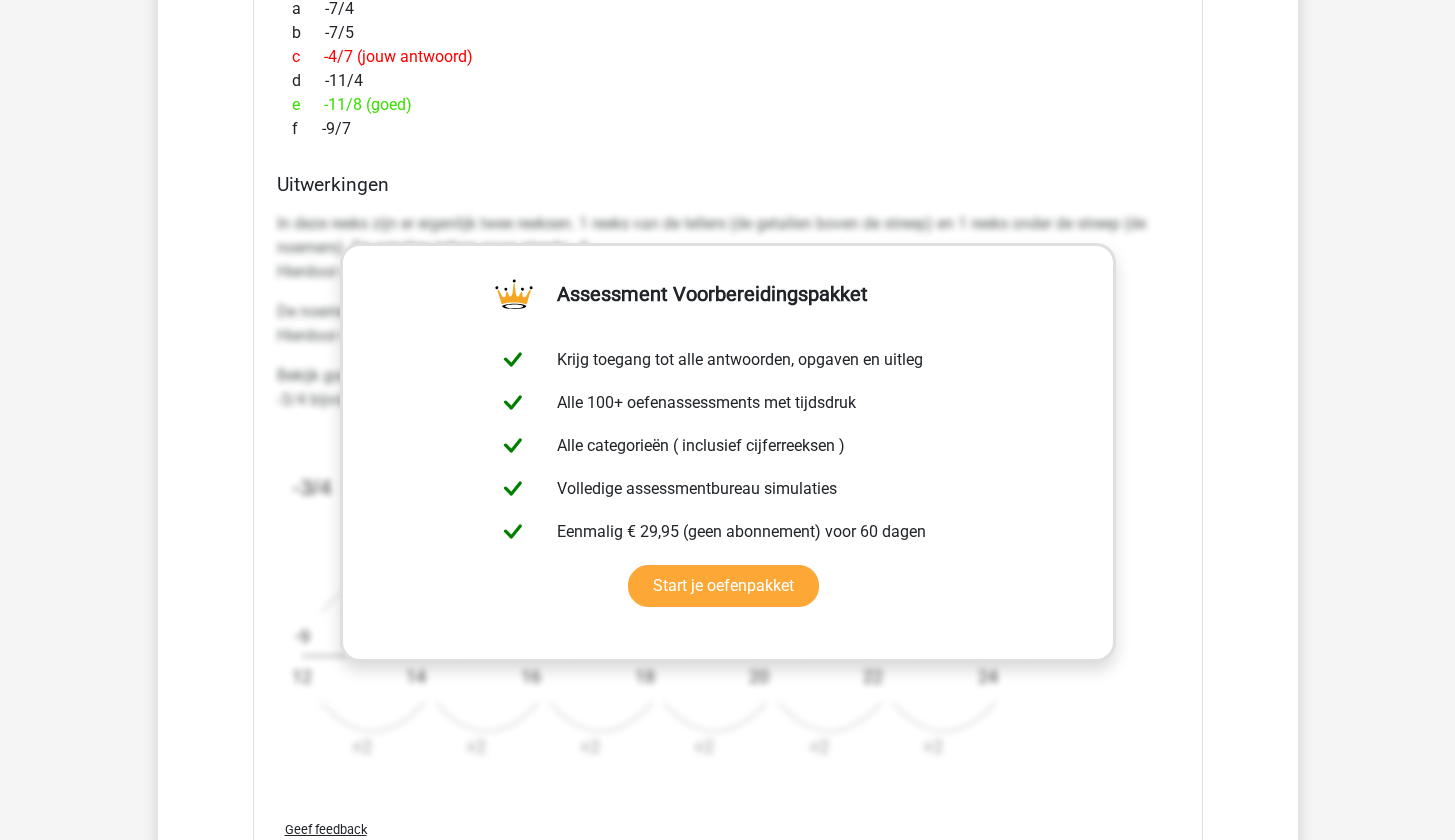 scroll, scrollTop: 3829, scrollLeft: 0, axis: vertical 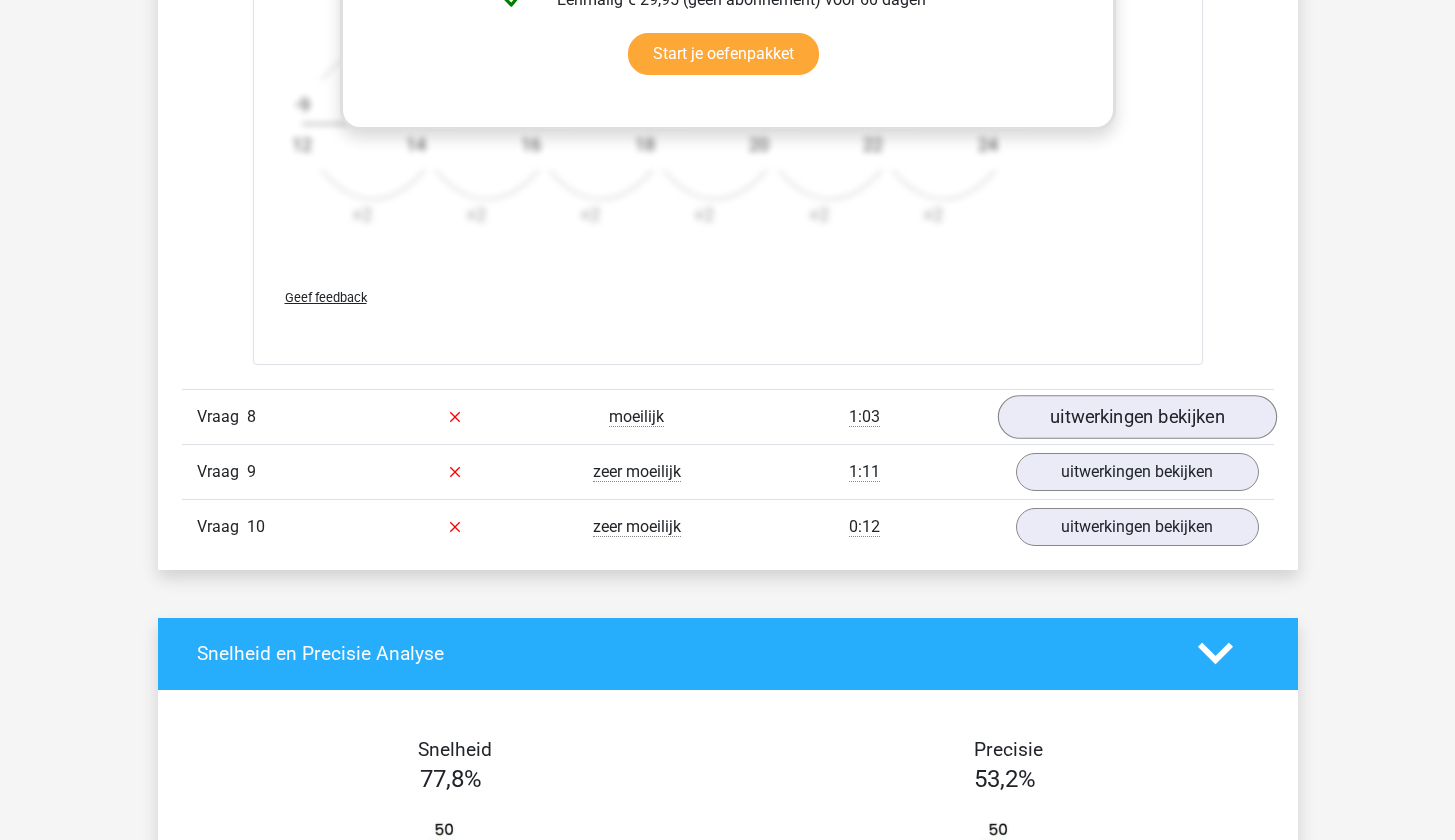 click on "uitwerkingen bekijken" at bounding box center [1136, 417] 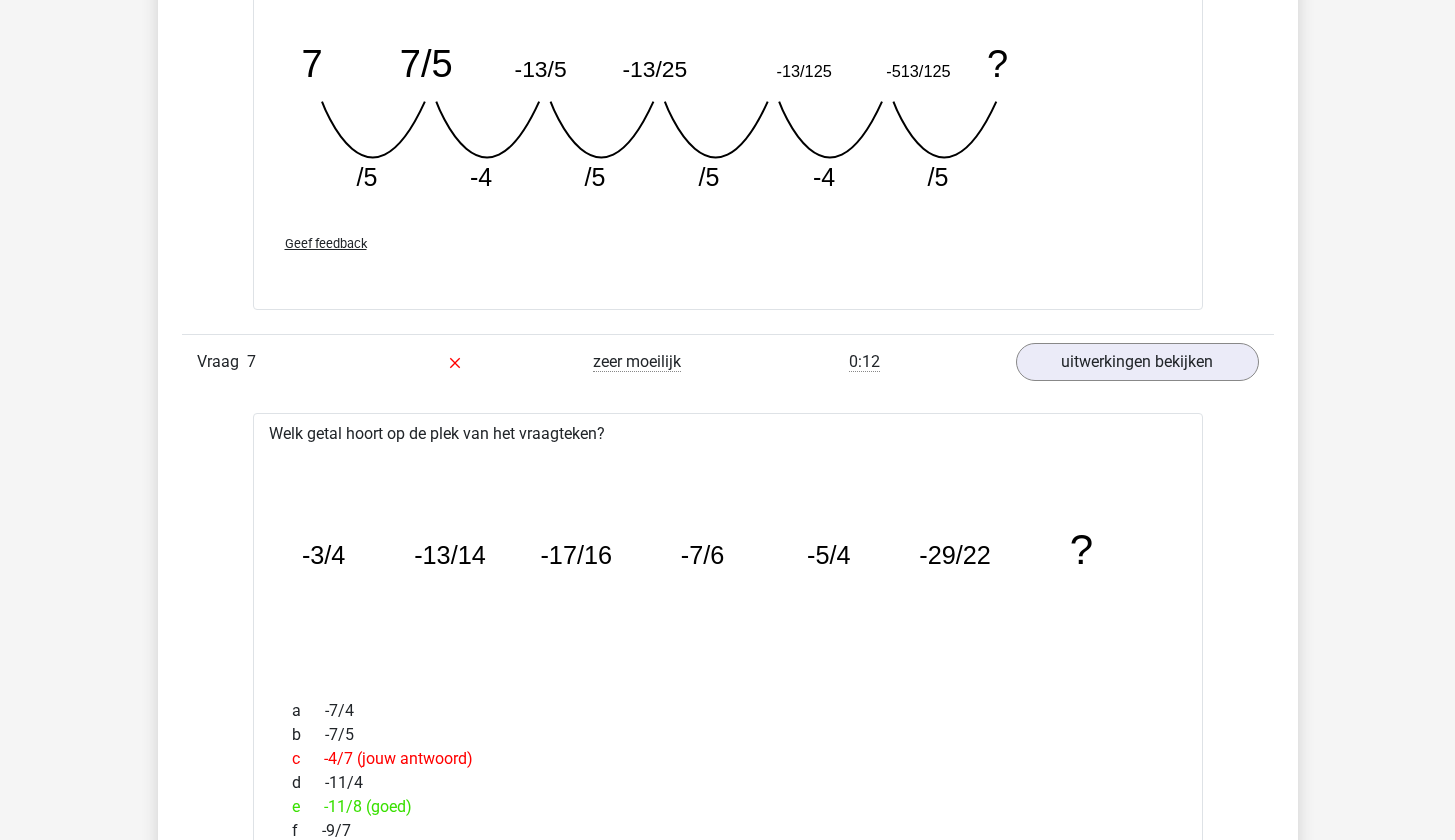 scroll, scrollTop: 2828, scrollLeft: 0, axis: vertical 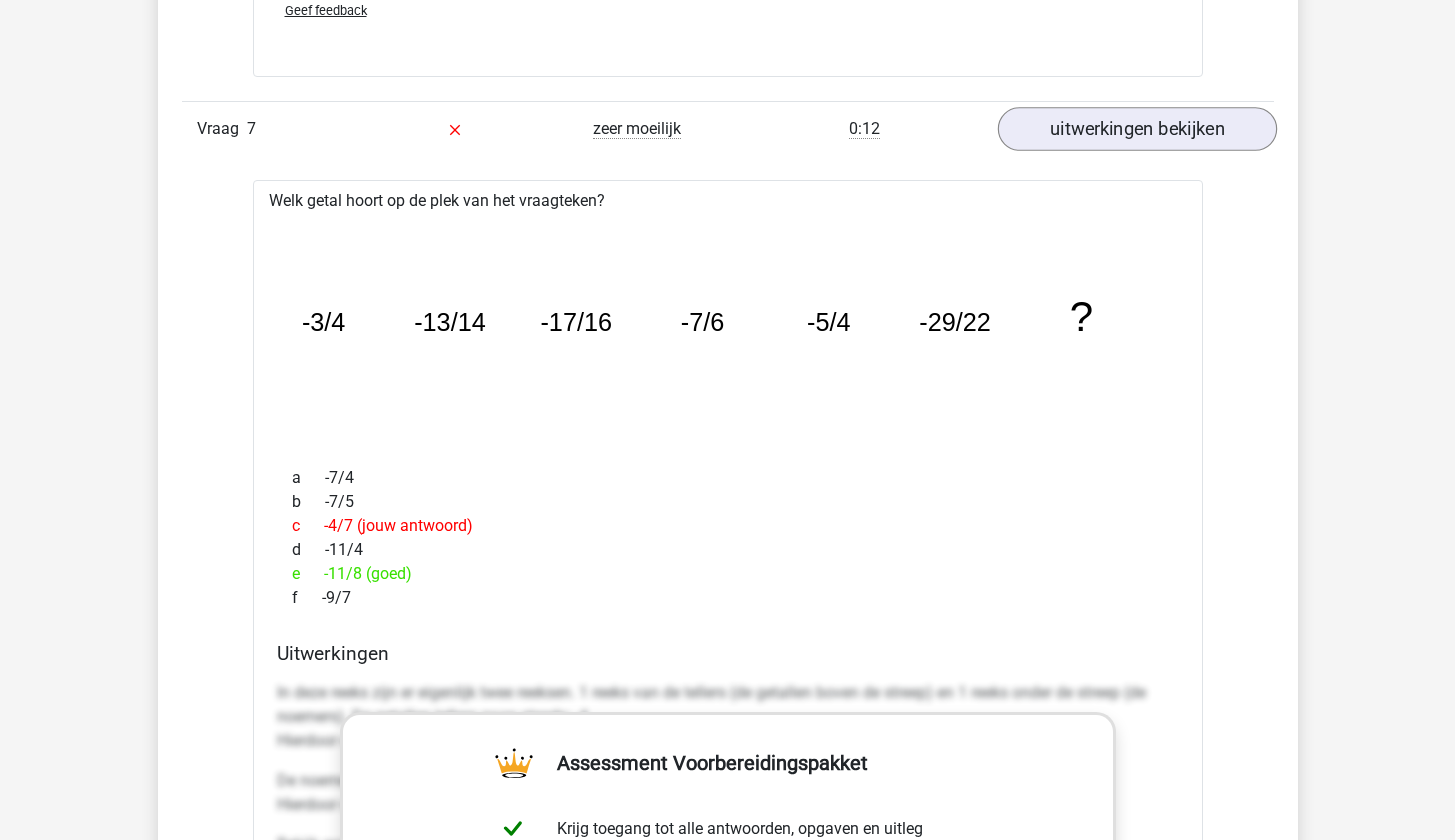 click on "uitwerkingen bekijken" at bounding box center [1136, 129] 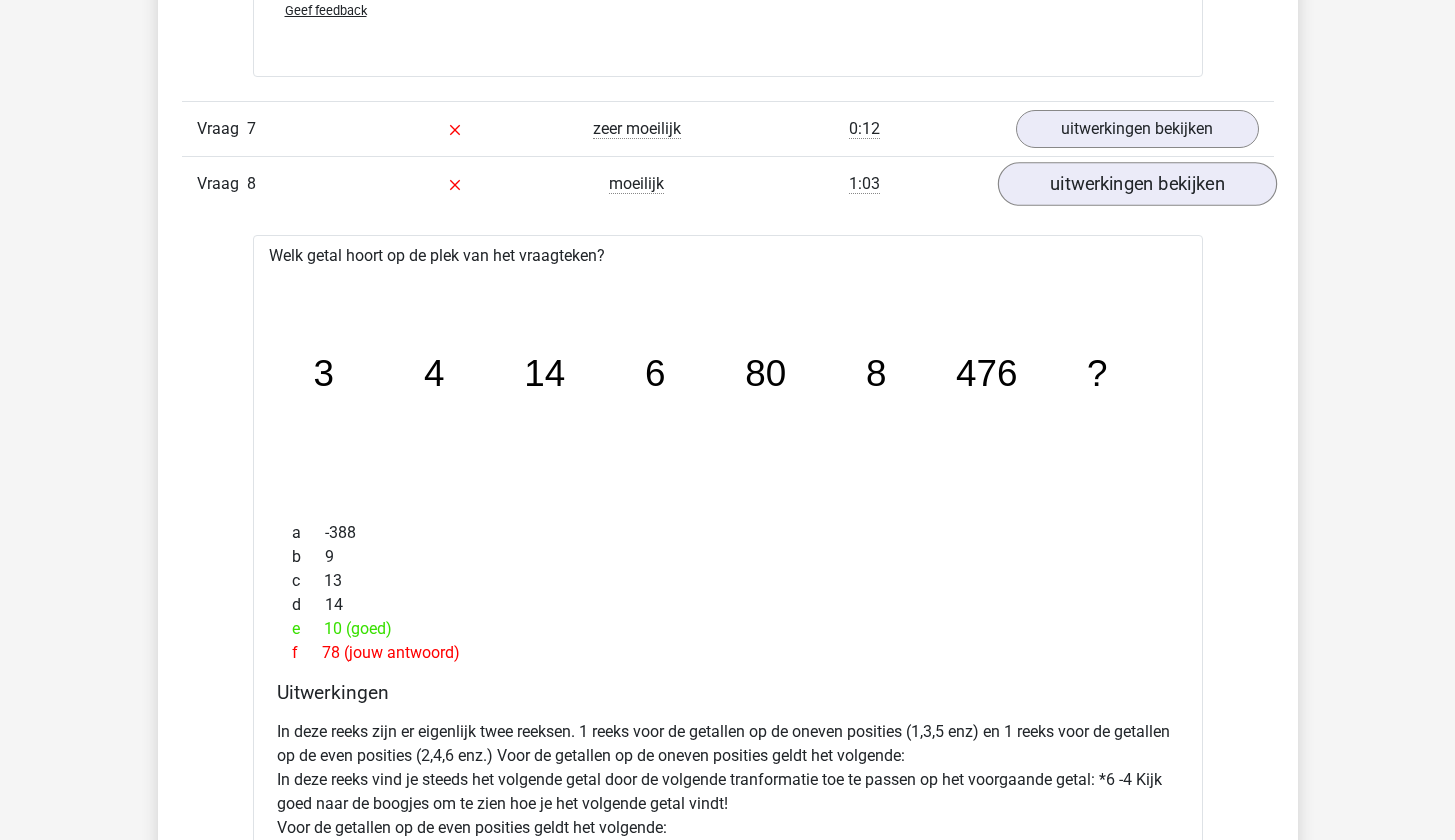 click on "Vraag
8
moeilijk
1:03
uitwerkingen bekijken" at bounding box center [728, 183] 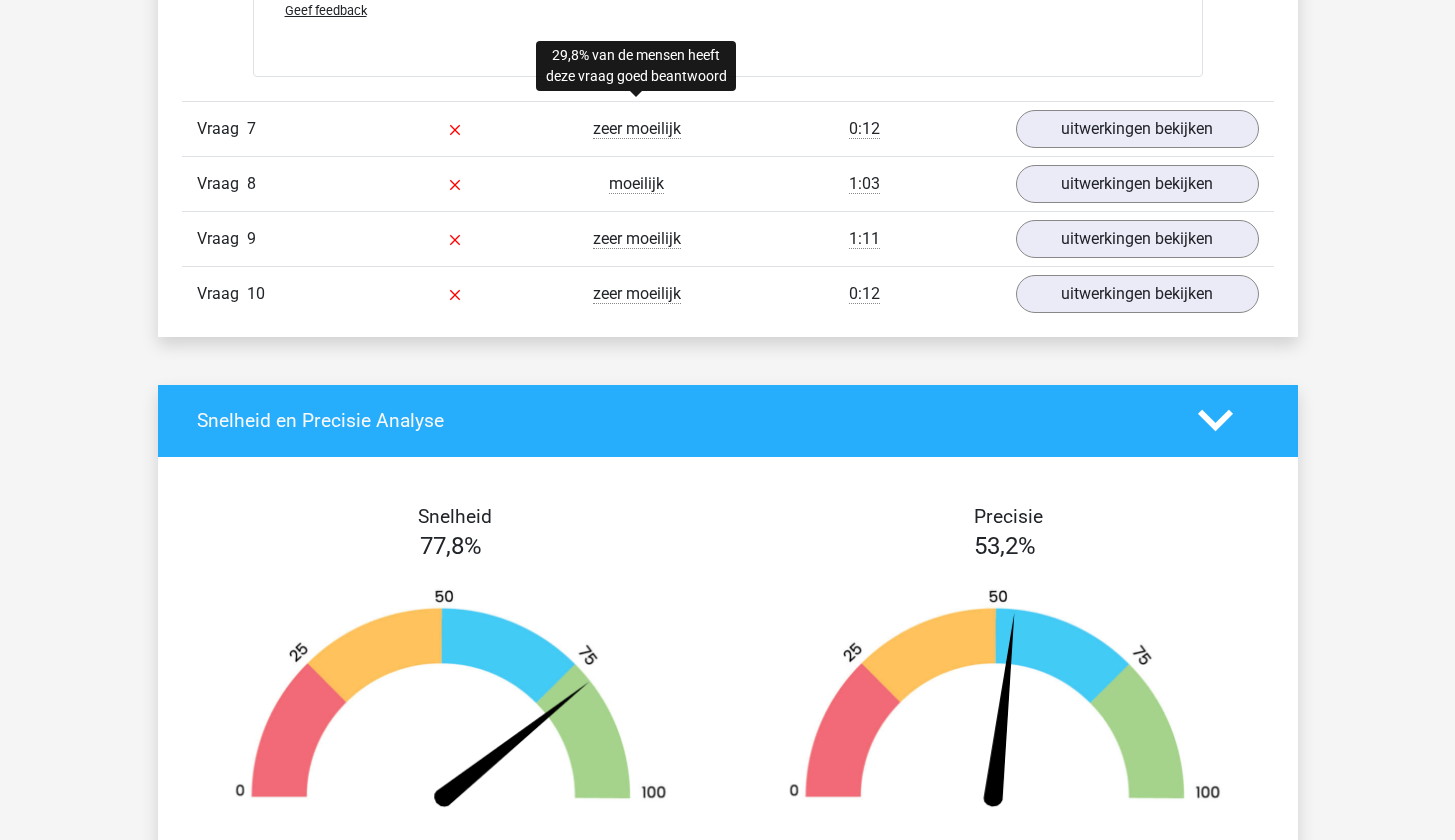 click on "zeer moeilijk" at bounding box center (637, 129) 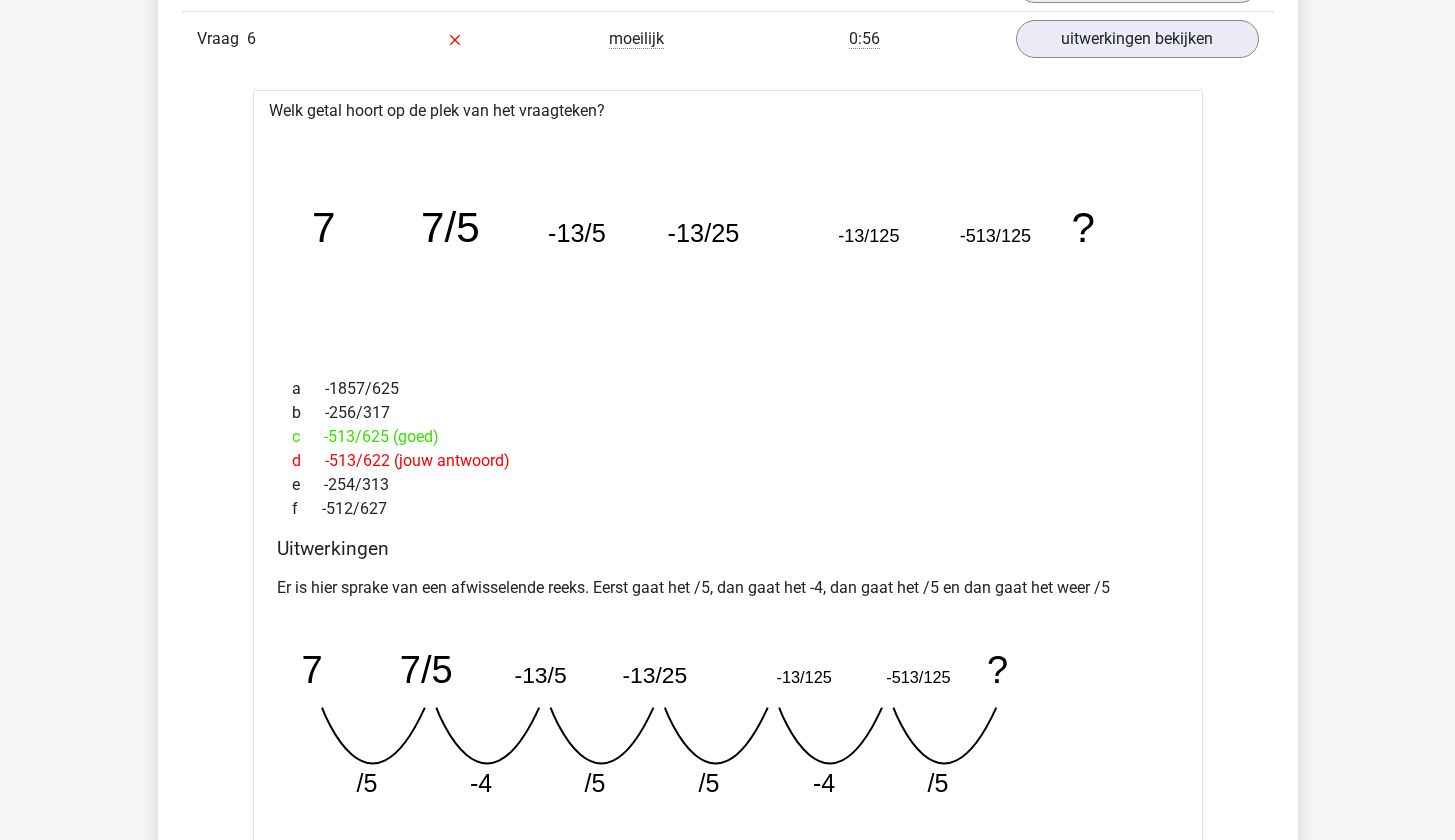 scroll, scrollTop: 2029, scrollLeft: 0, axis: vertical 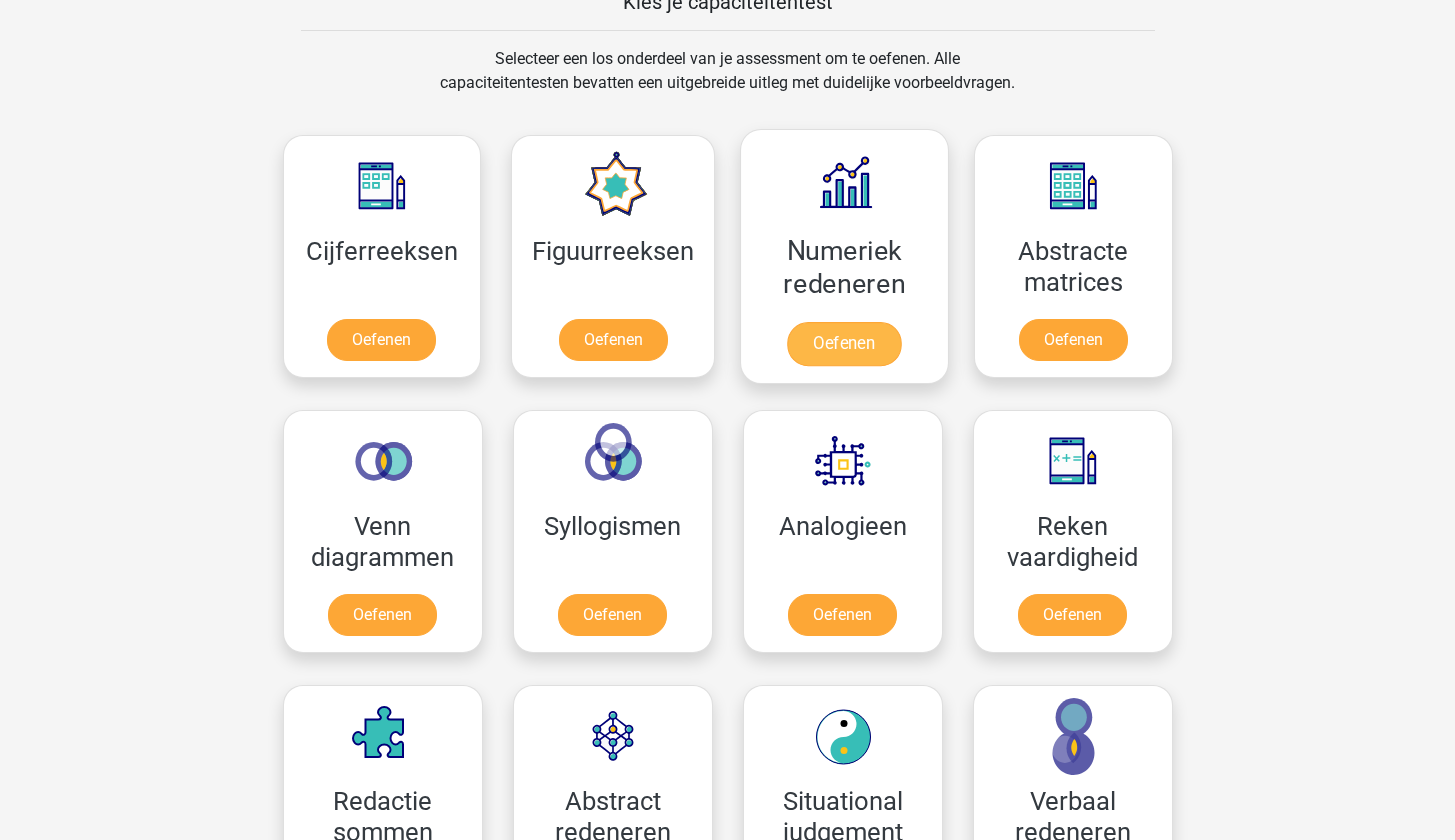 click on "Oefenen" at bounding box center (844, 344) 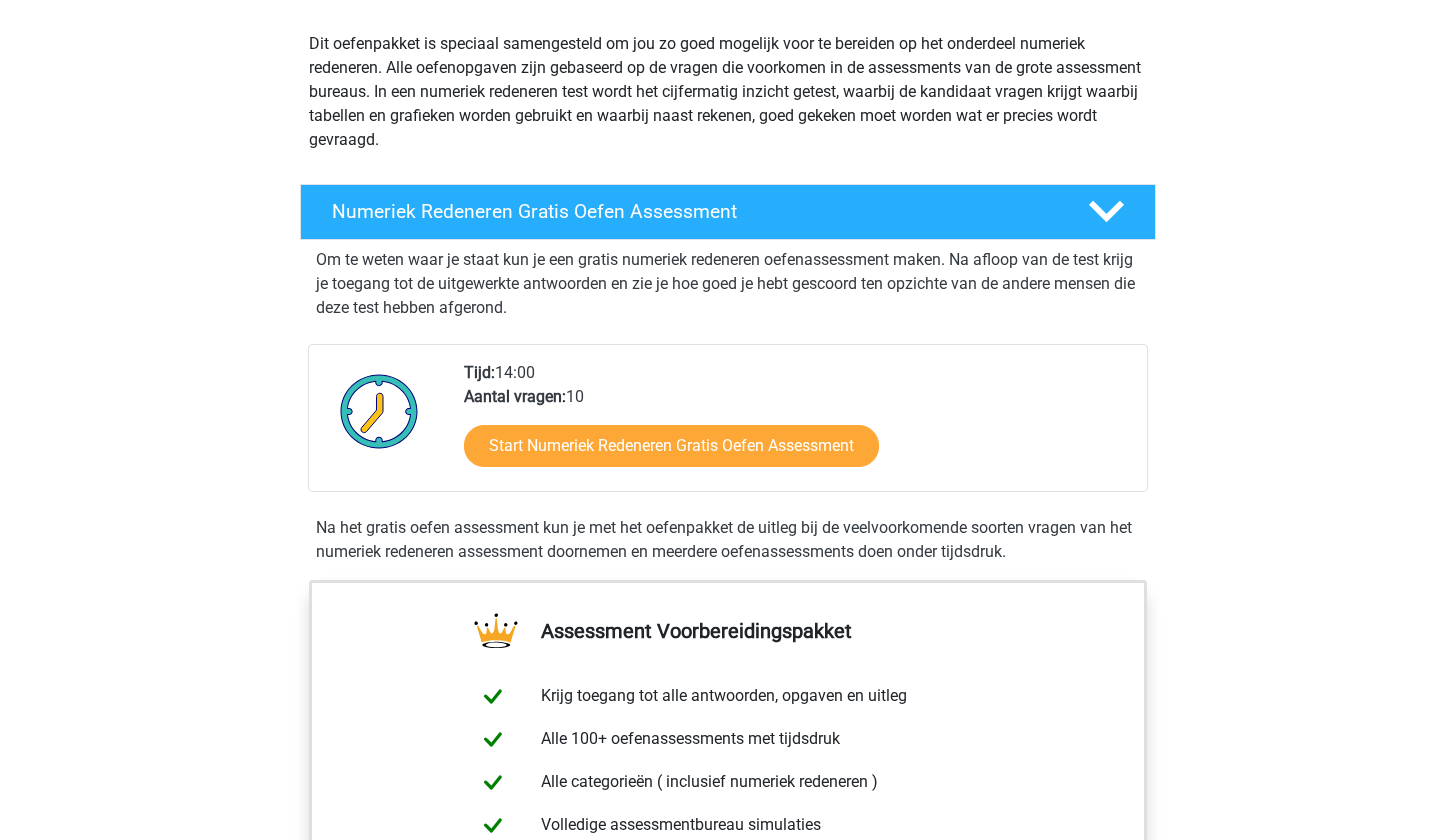 scroll, scrollTop: 222, scrollLeft: 0, axis: vertical 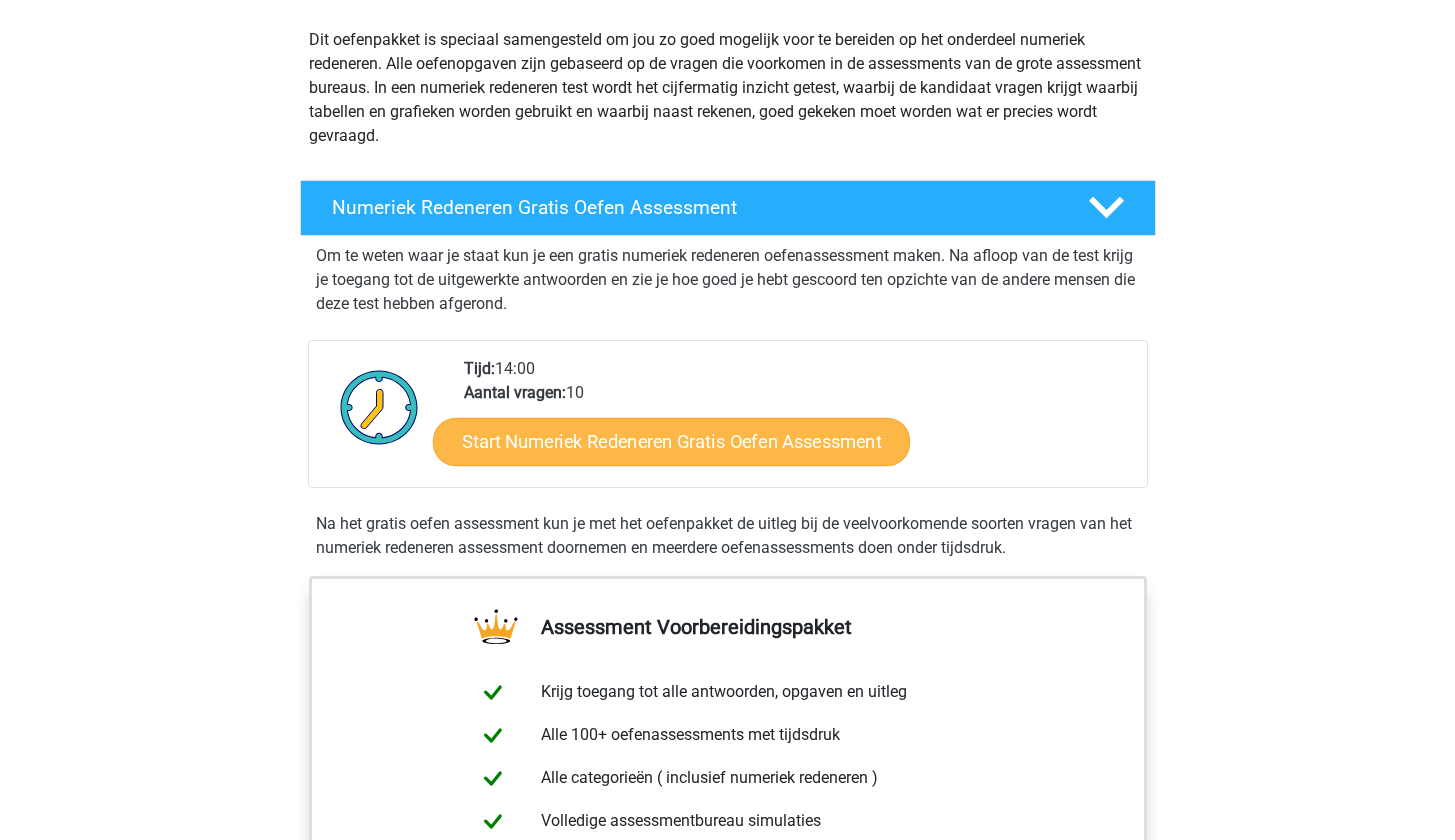 click on "Start Numeriek Redeneren
Gratis Oefen Assessment" at bounding box center [671, 441] 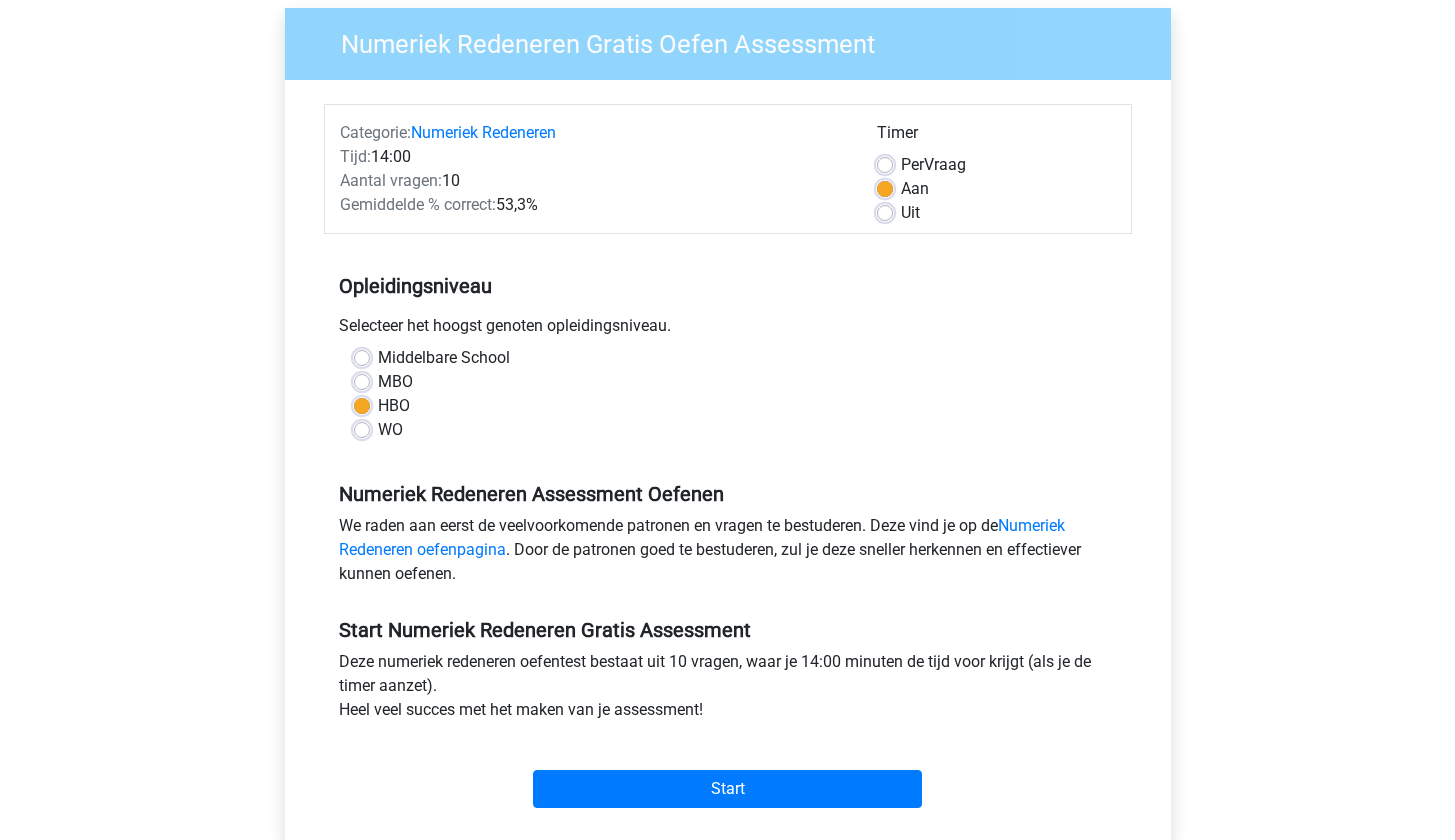 scroll, scrollTop: 341, scrollLeft: 0, axis: vertical 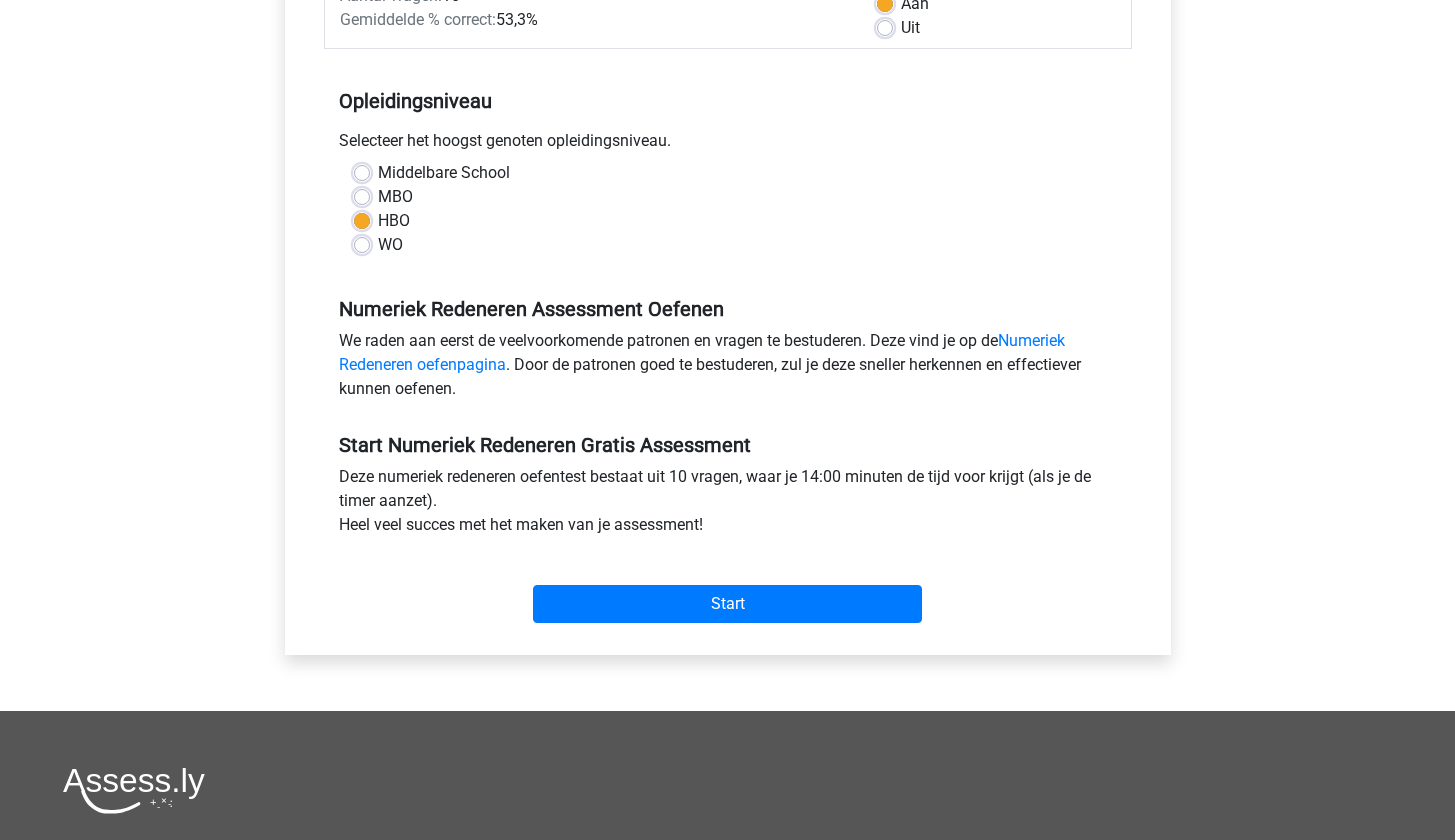 click on "Uit" at bounding box center (910, 28) 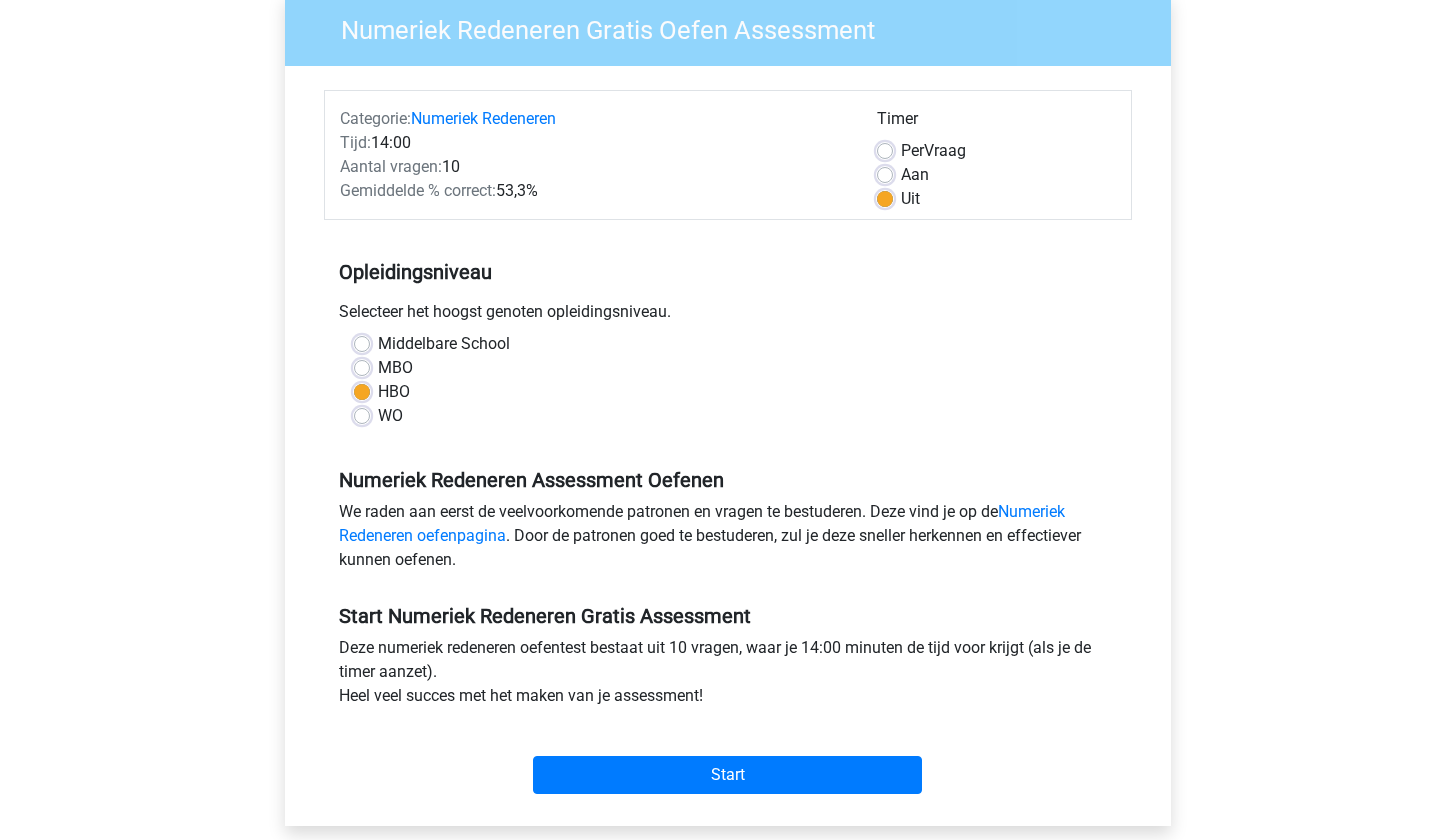 scroll, scrollTop: 363, scrollLeft: 0, axis: vertical 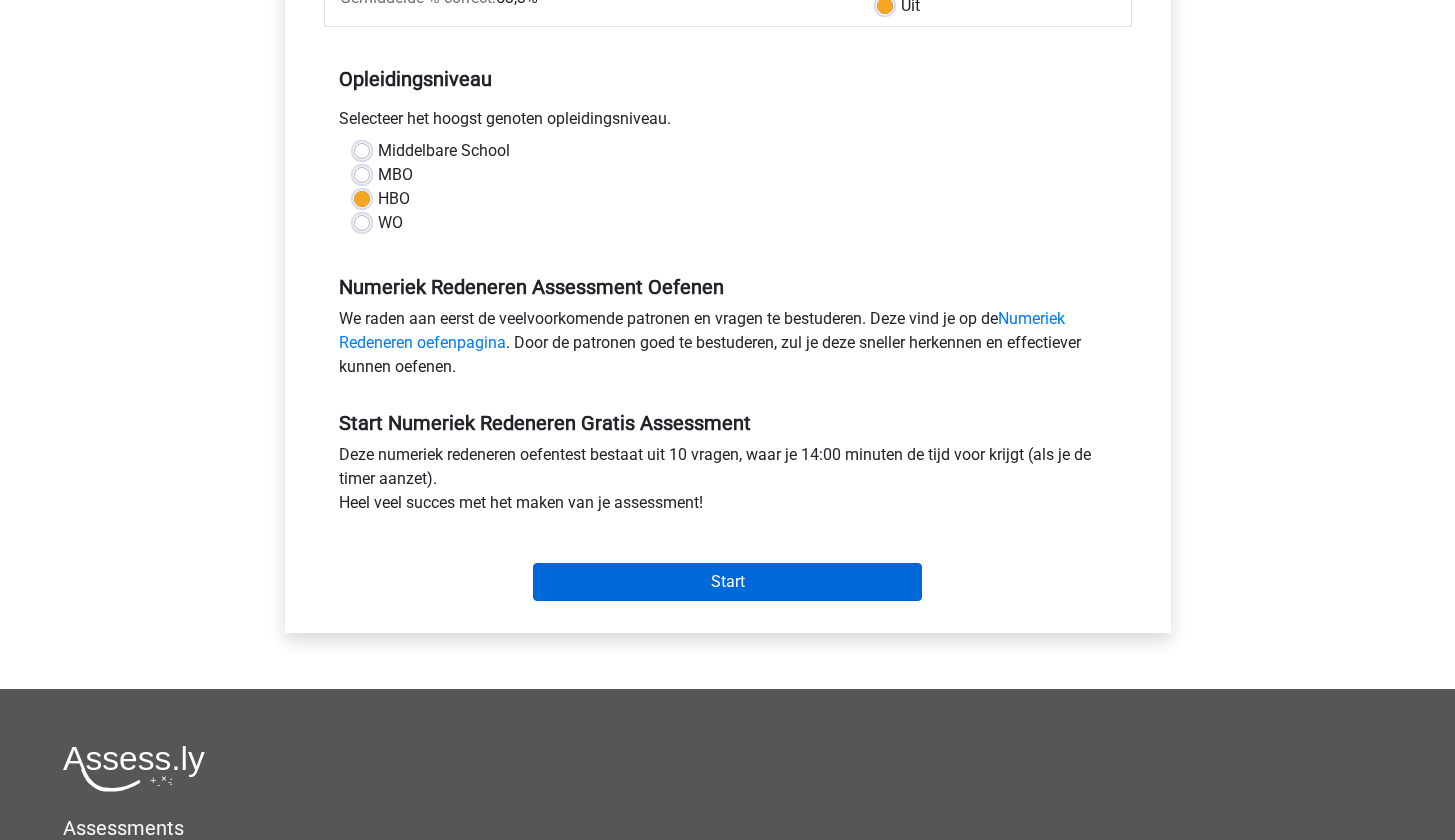 click on "Start" at bounding box center [727, 582] 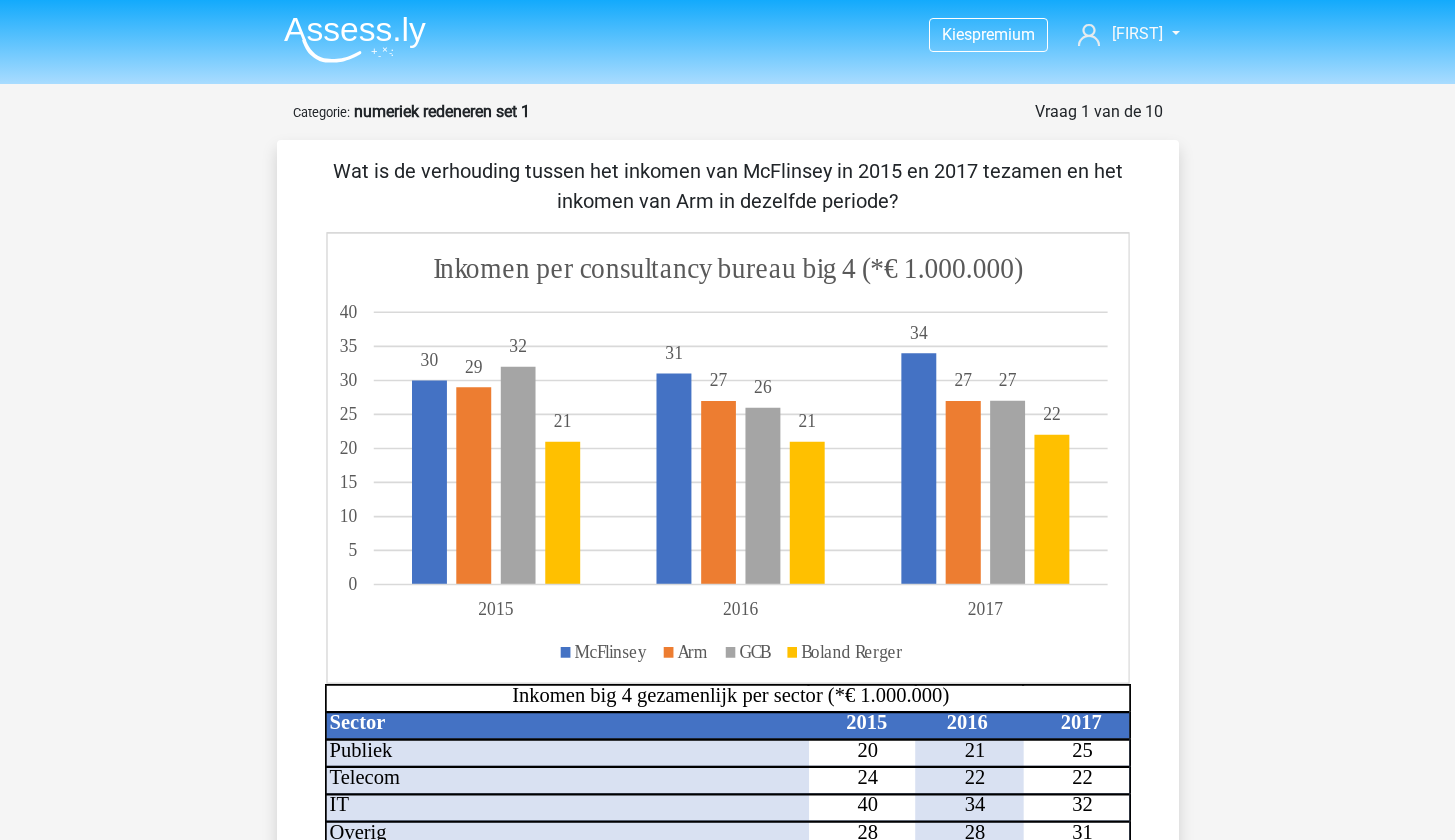scroll, scrollTop: 254, scrollLeft: 0, axis: vertical 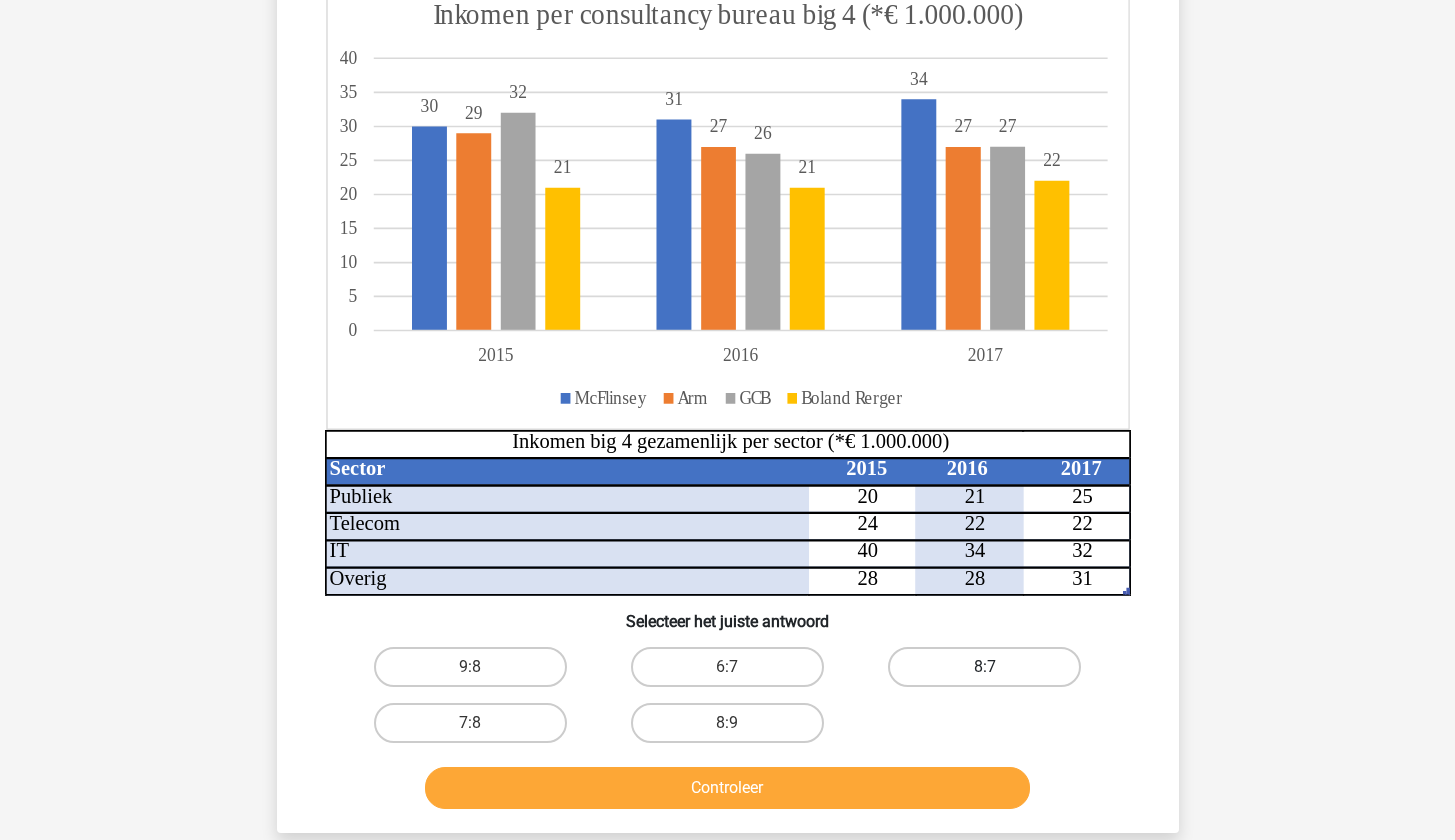 click on "8:7" at bounding box center [984, 667] 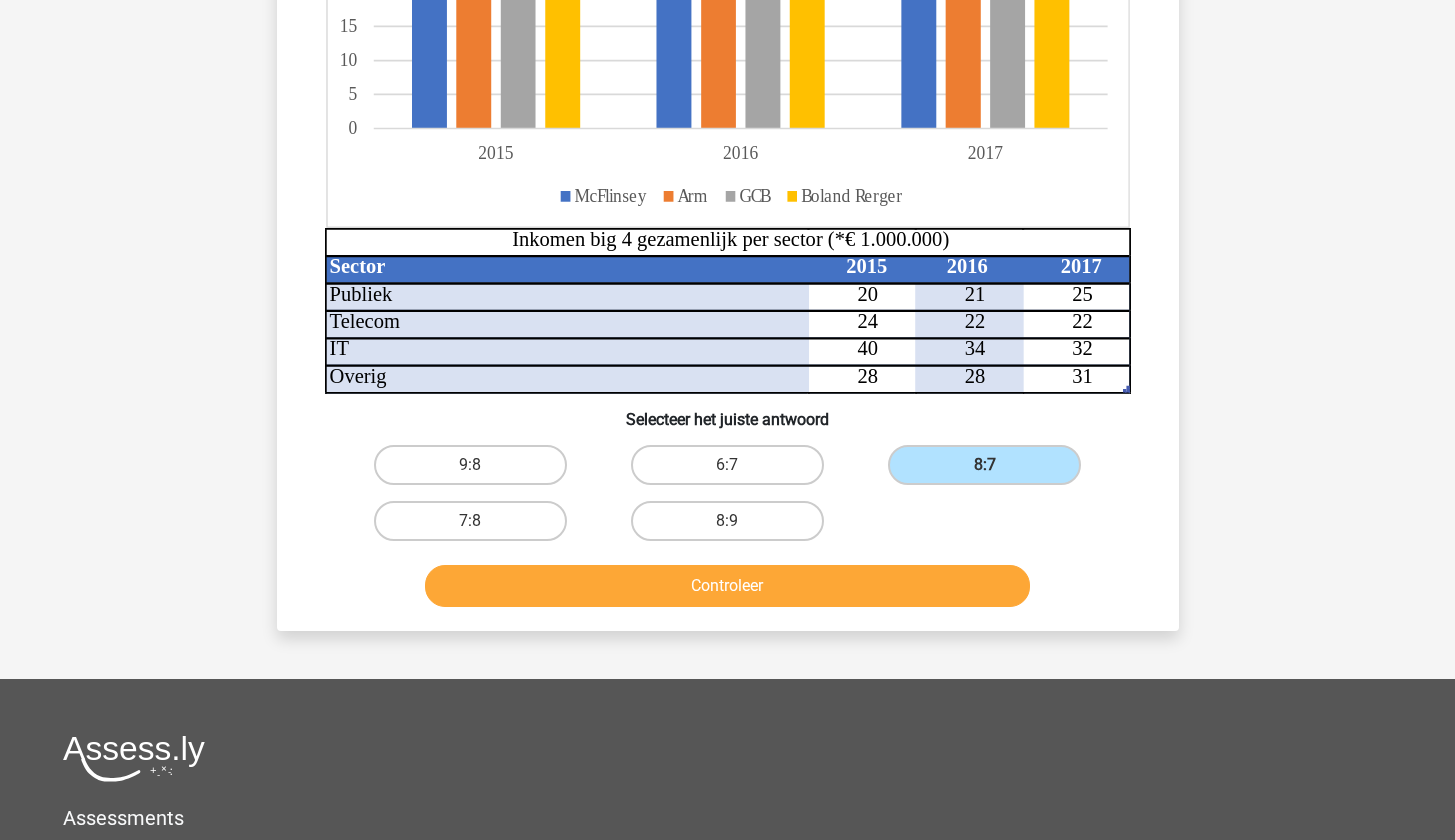 scroll, scrollTop: 691, scrollLeft: 0, axis: vertical 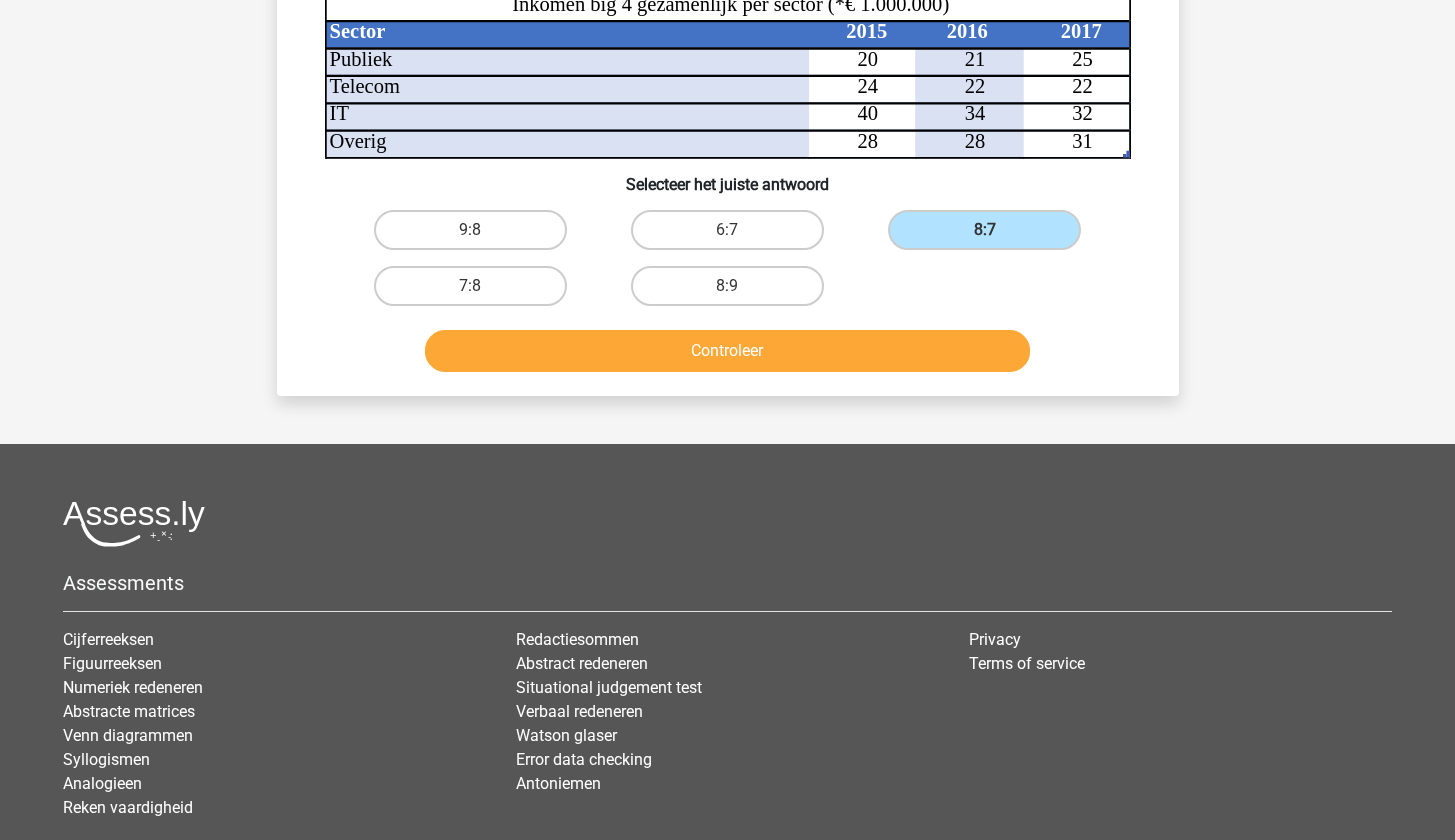 click on "Controleer" at bounding box center [727, 351] 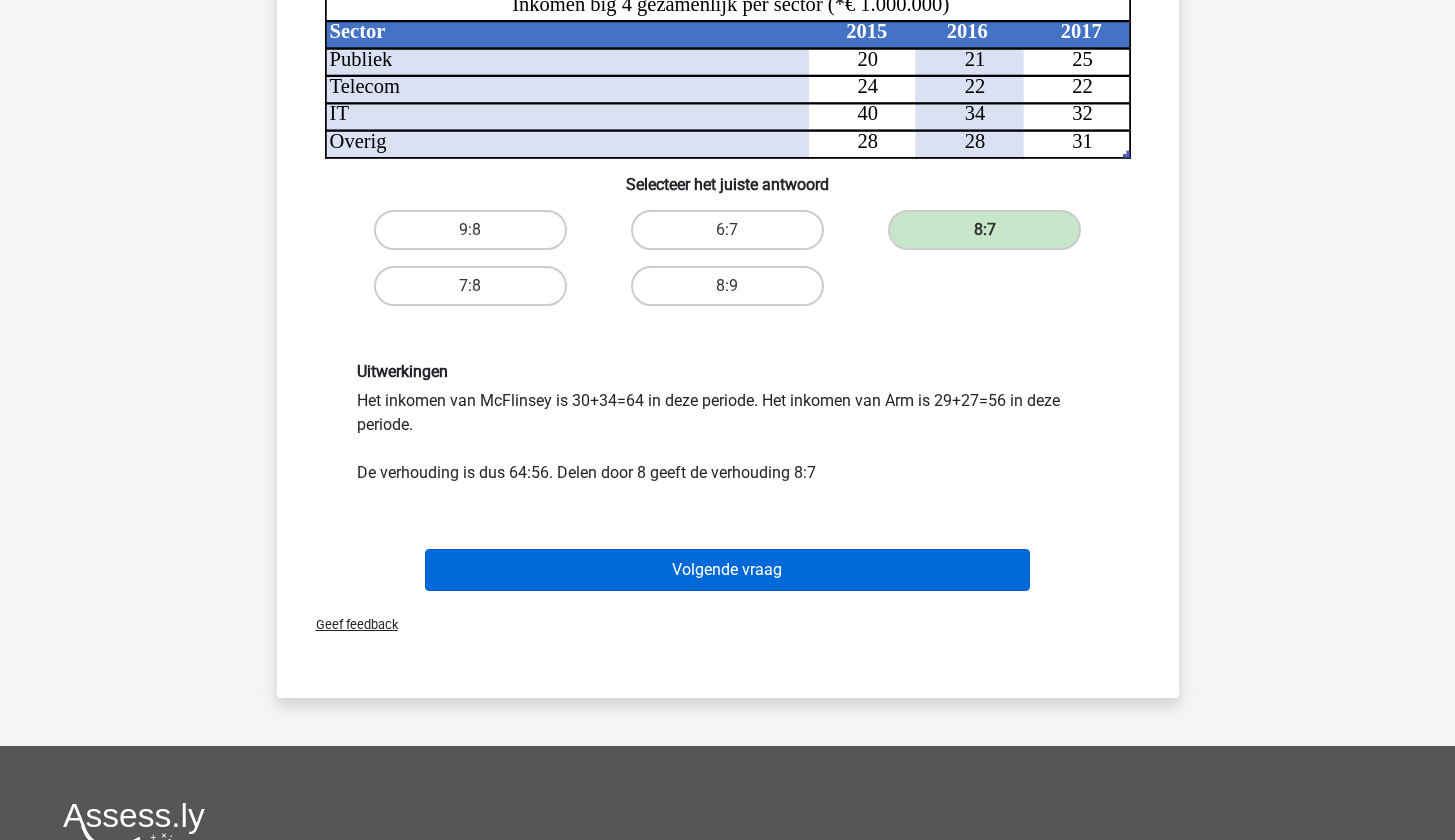 click on "Volgende vraag" at bounding box center [727, 570] 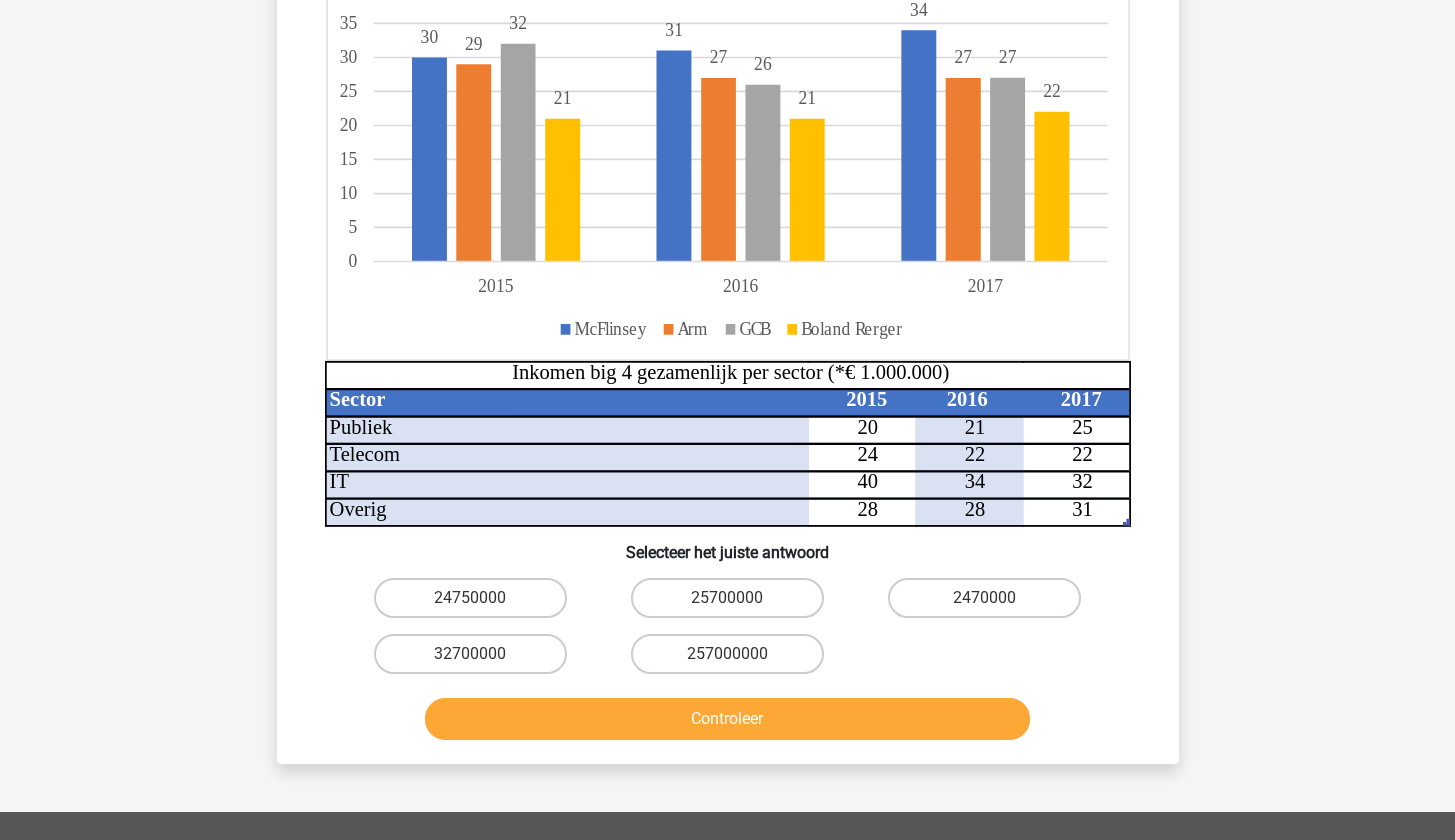 scroll, scrollTop: 138, scrollLeft: 0, axis: vertical 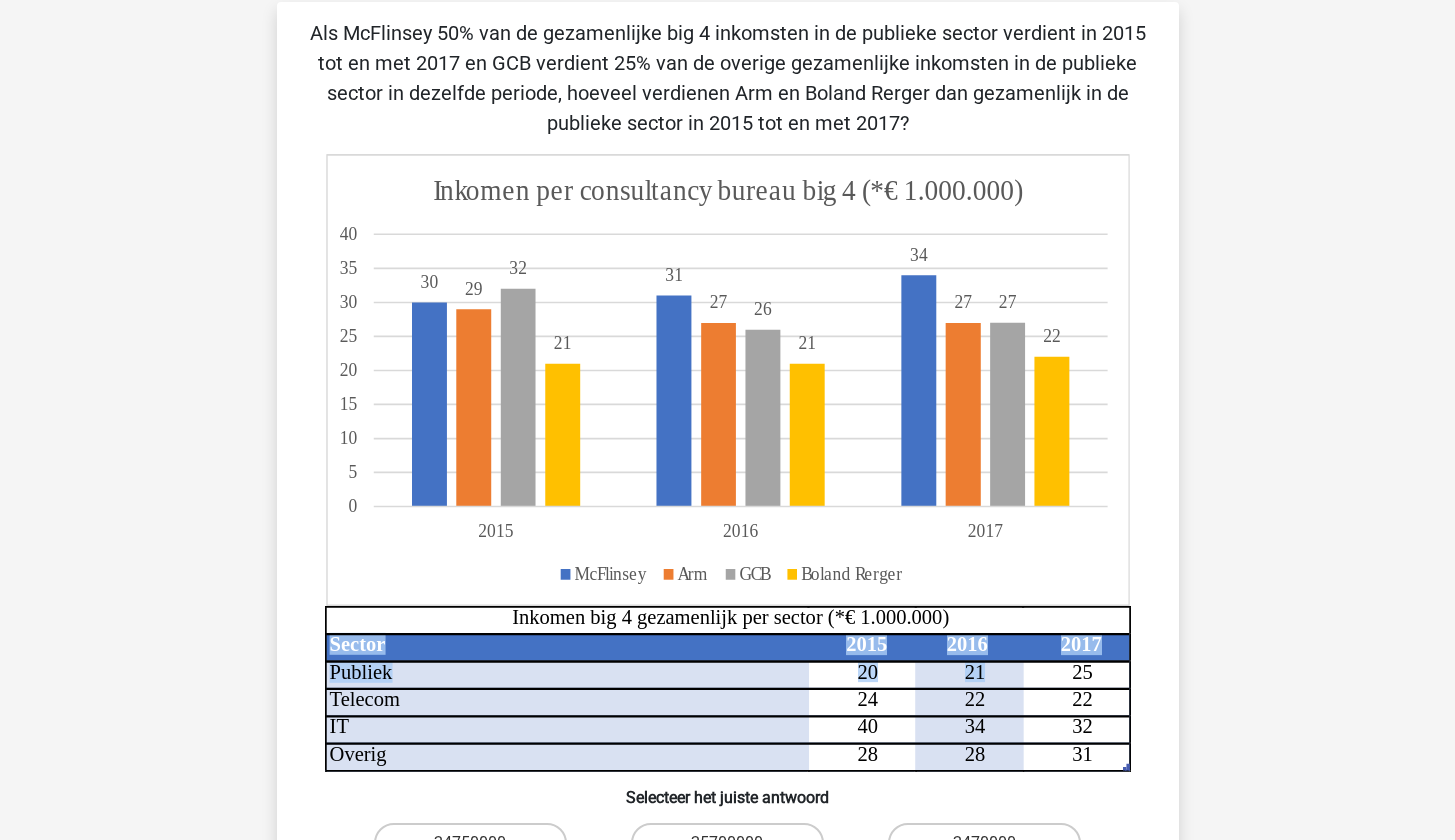 drag, startPoint x: 843, startPoint y: 674, endPoint x: 1072, endPoint y: 673, distance: 229.00218 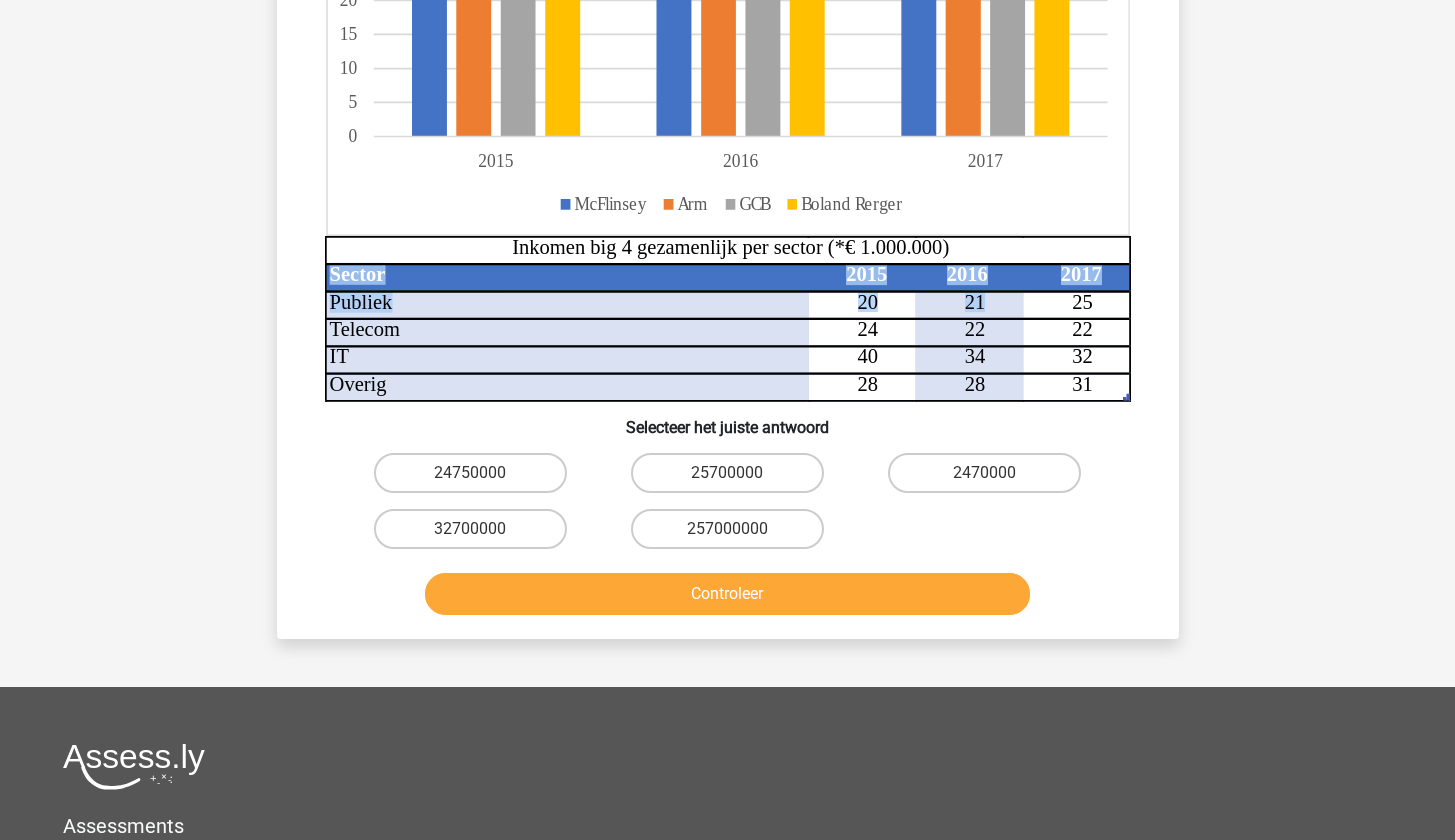 scroll, scrollTop: 0, scrollLeft: 0, axis: both 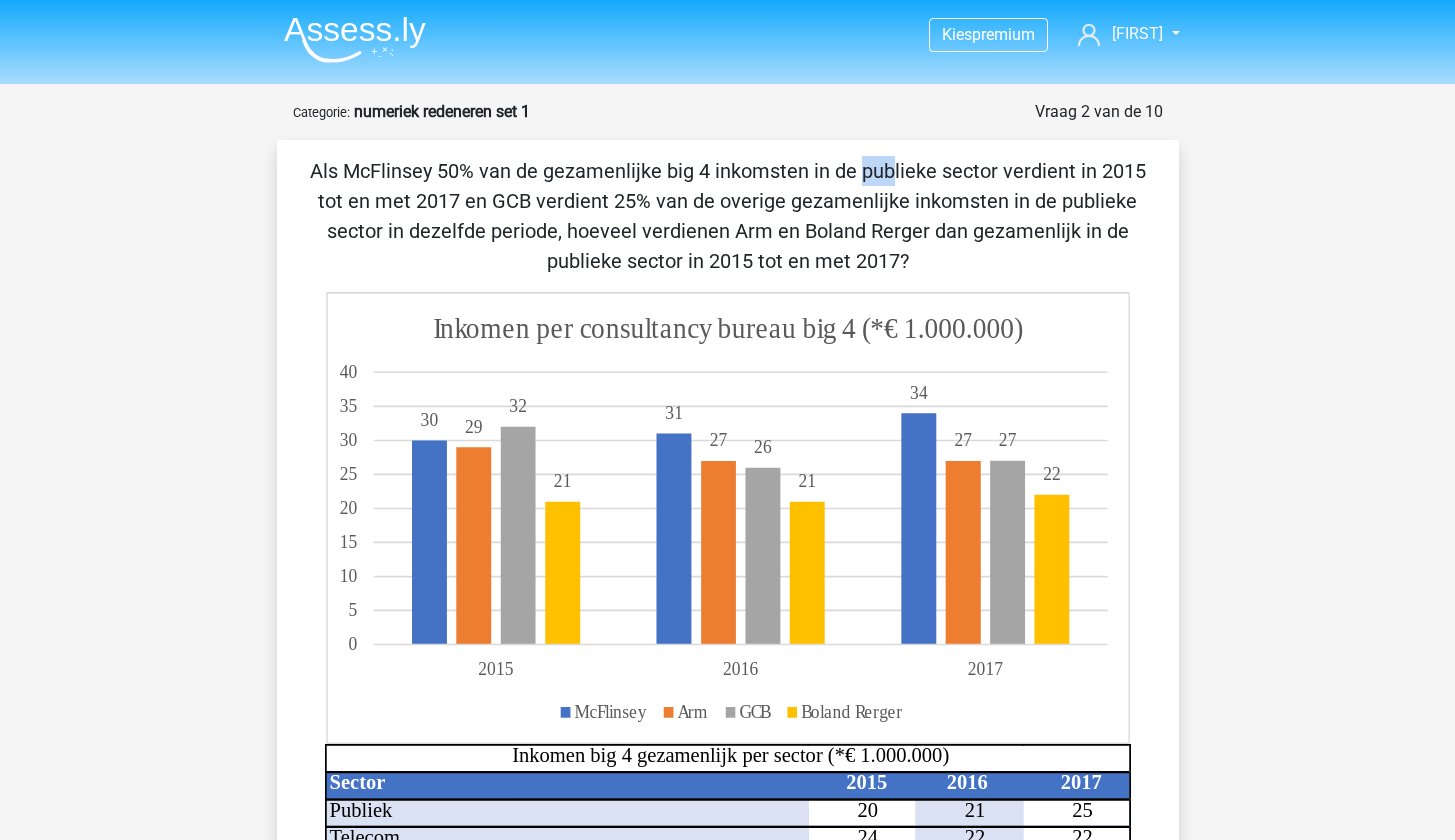 drag, startPoint x: 445, startPoint y: 173, endPoint x: 477, endPoint y: 170, distance: 32.140316 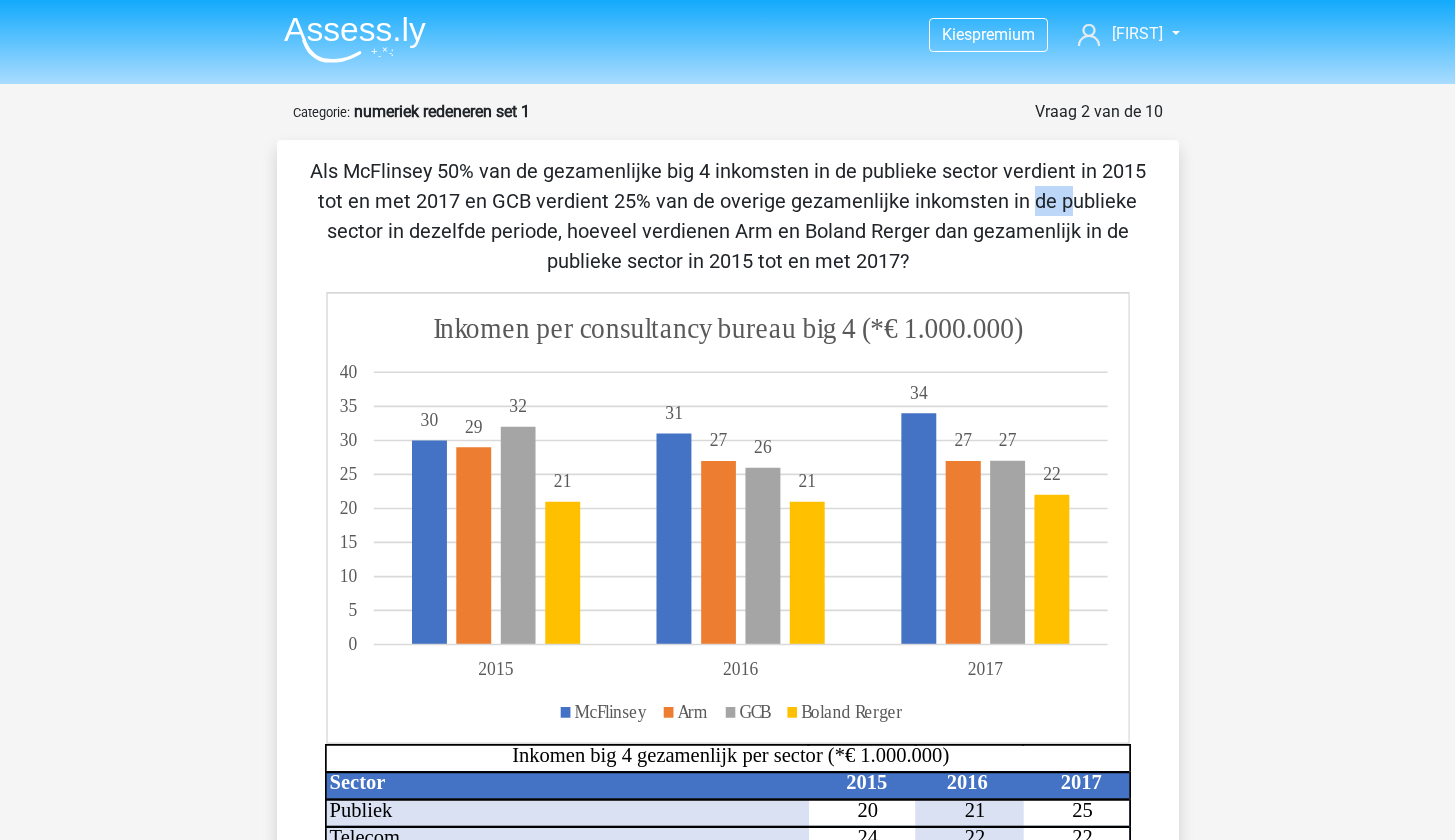 drag, startPoint x: 611, startPoint y: 198, endPoint x: 653, endPoint y: 197, distance: 42.0119 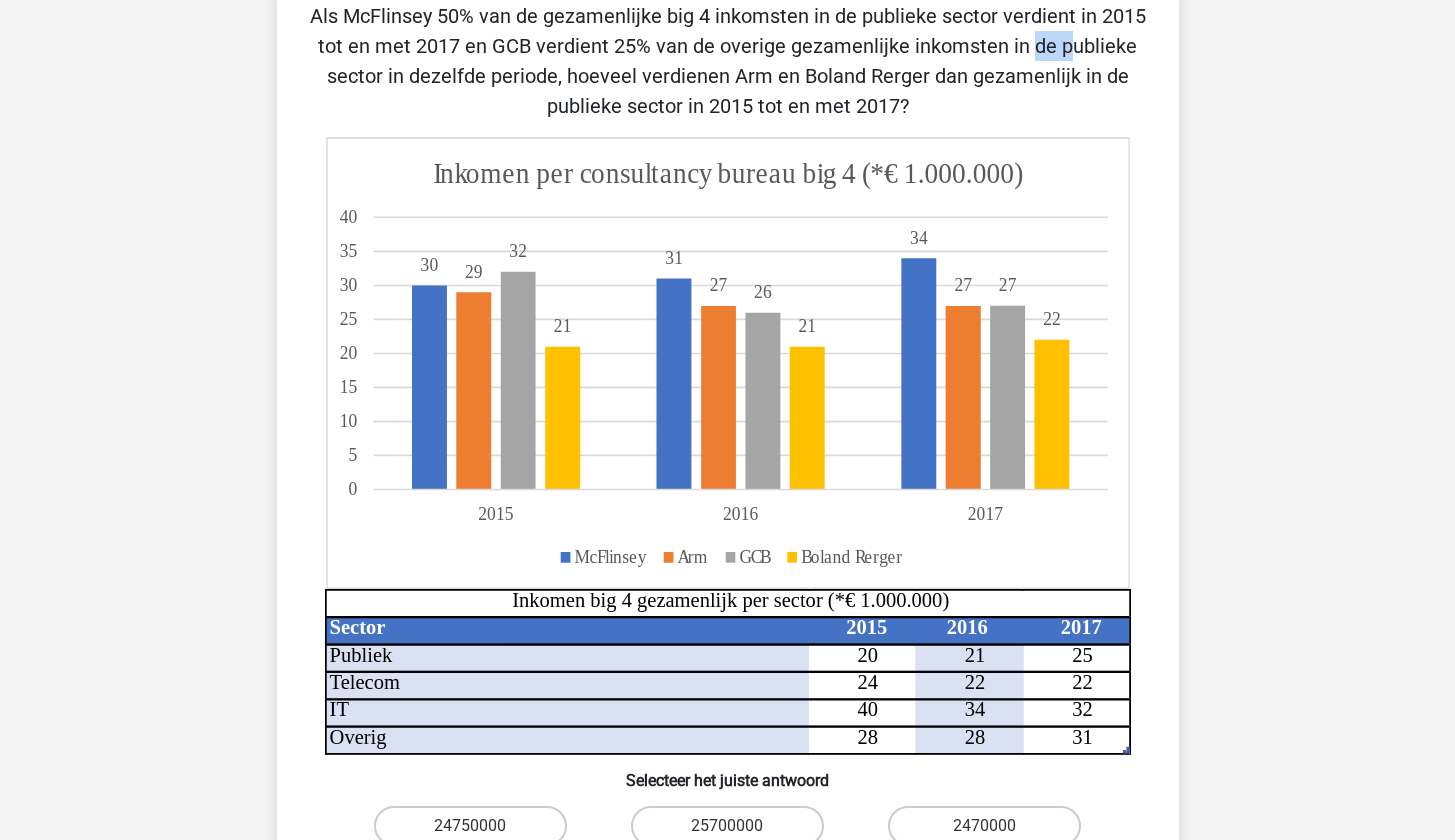 scroll, scrollTop: 353, scrollLeft: 0, axis: vertical 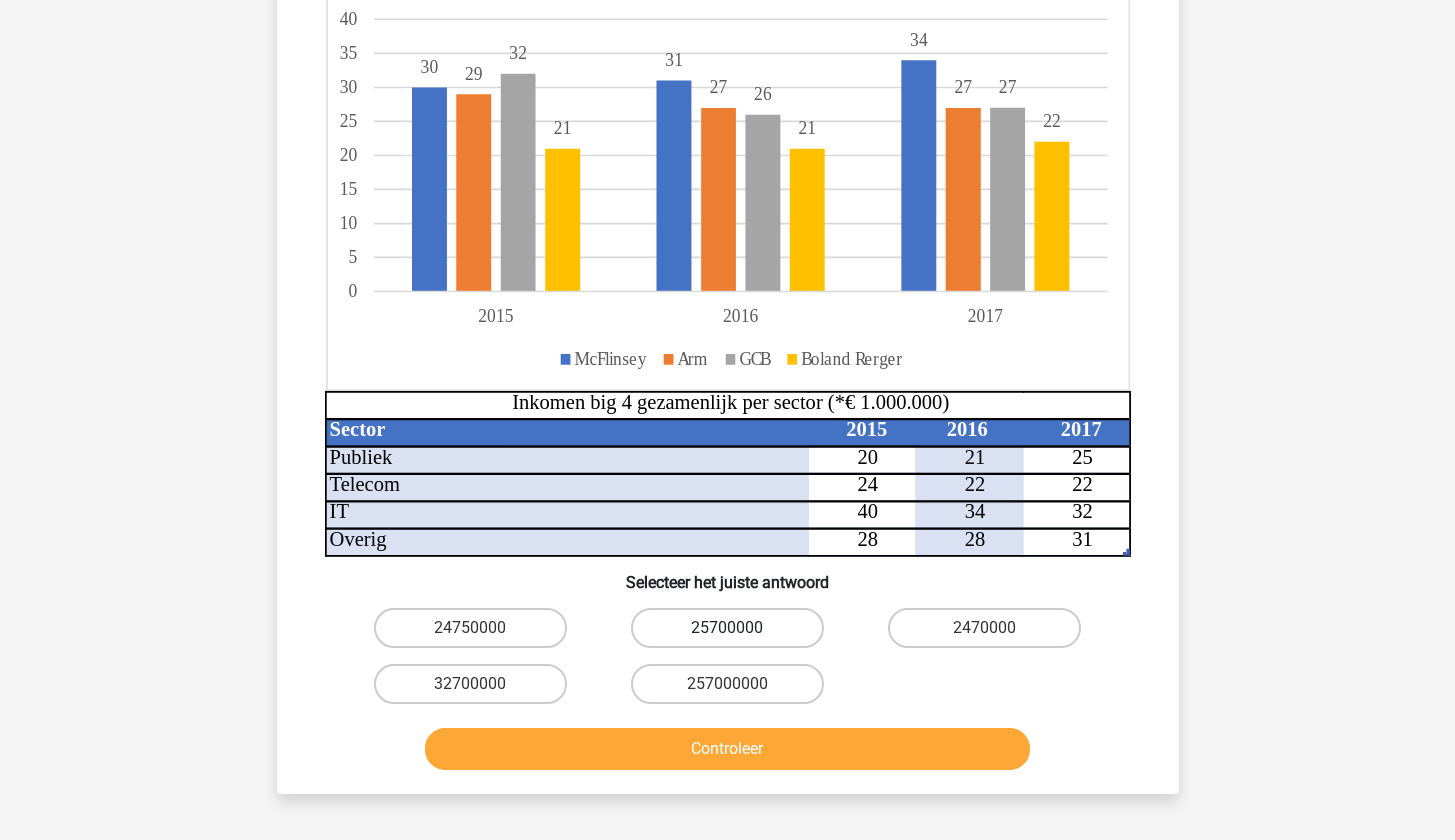 click on "25700000" at bounding box center [727, 628] 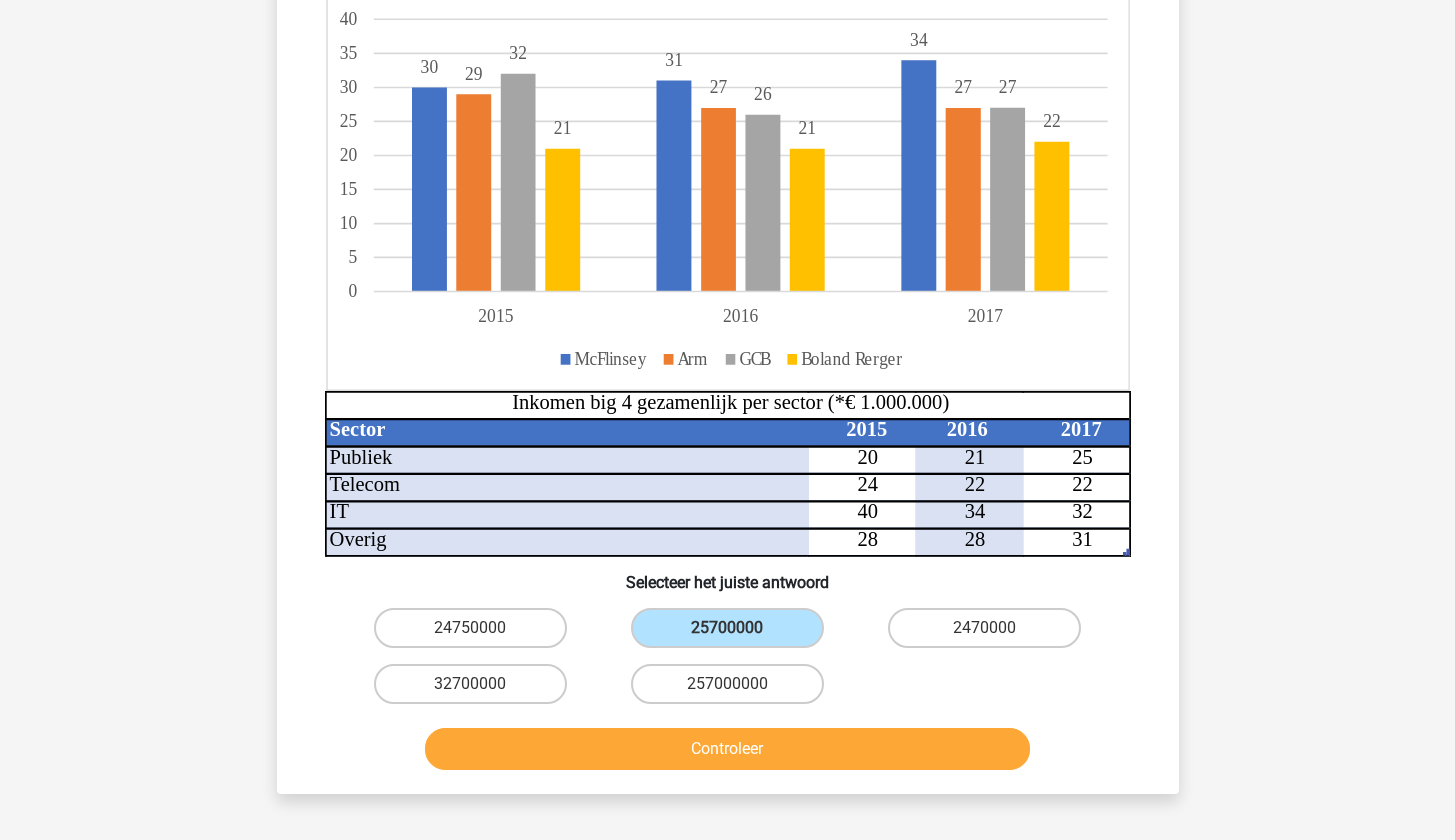 click on "Controleer" at bounding box center [727, 749] 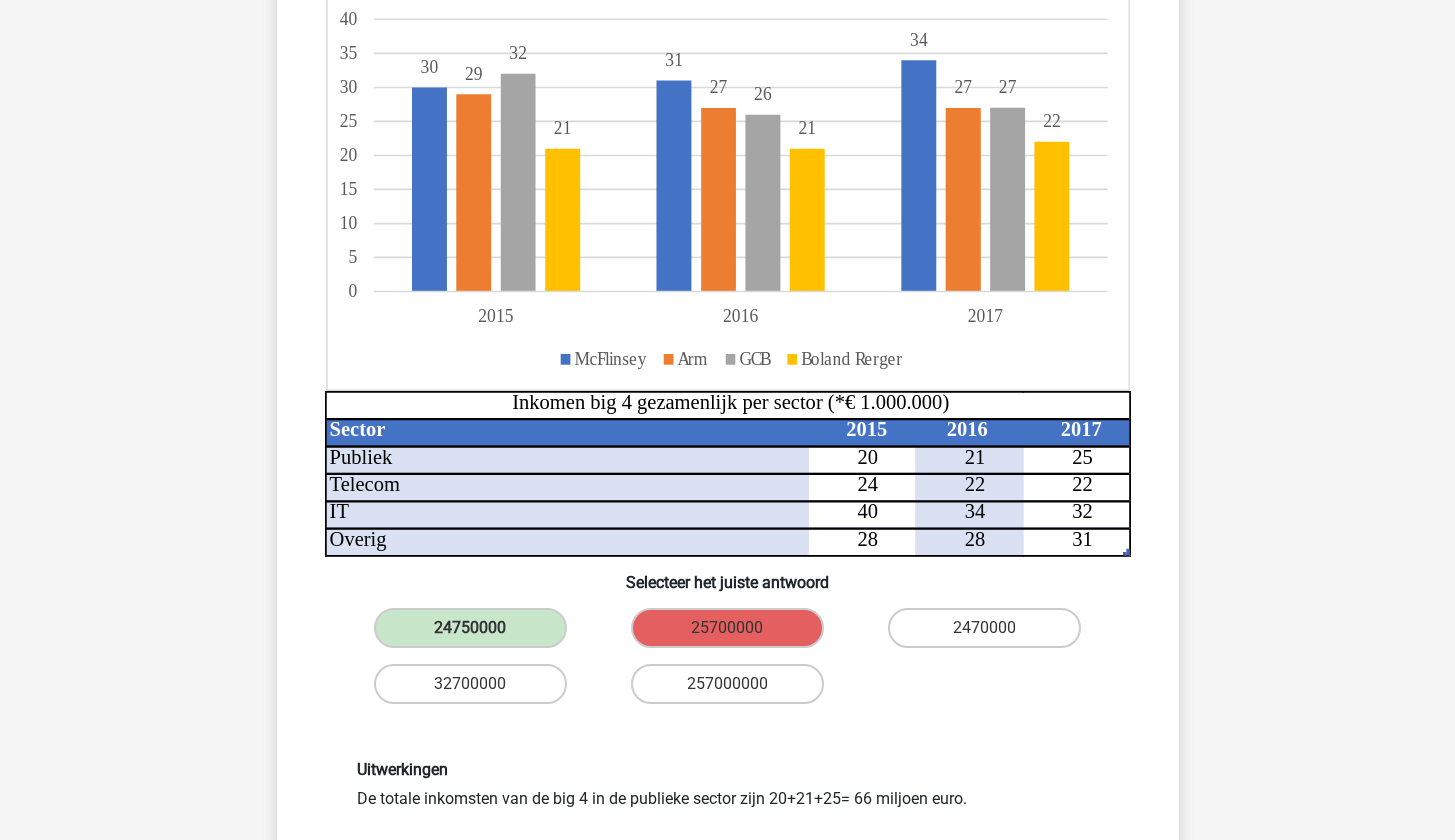 scroll, scrollTop: 582, scrollLeft: 0, axis: vertical 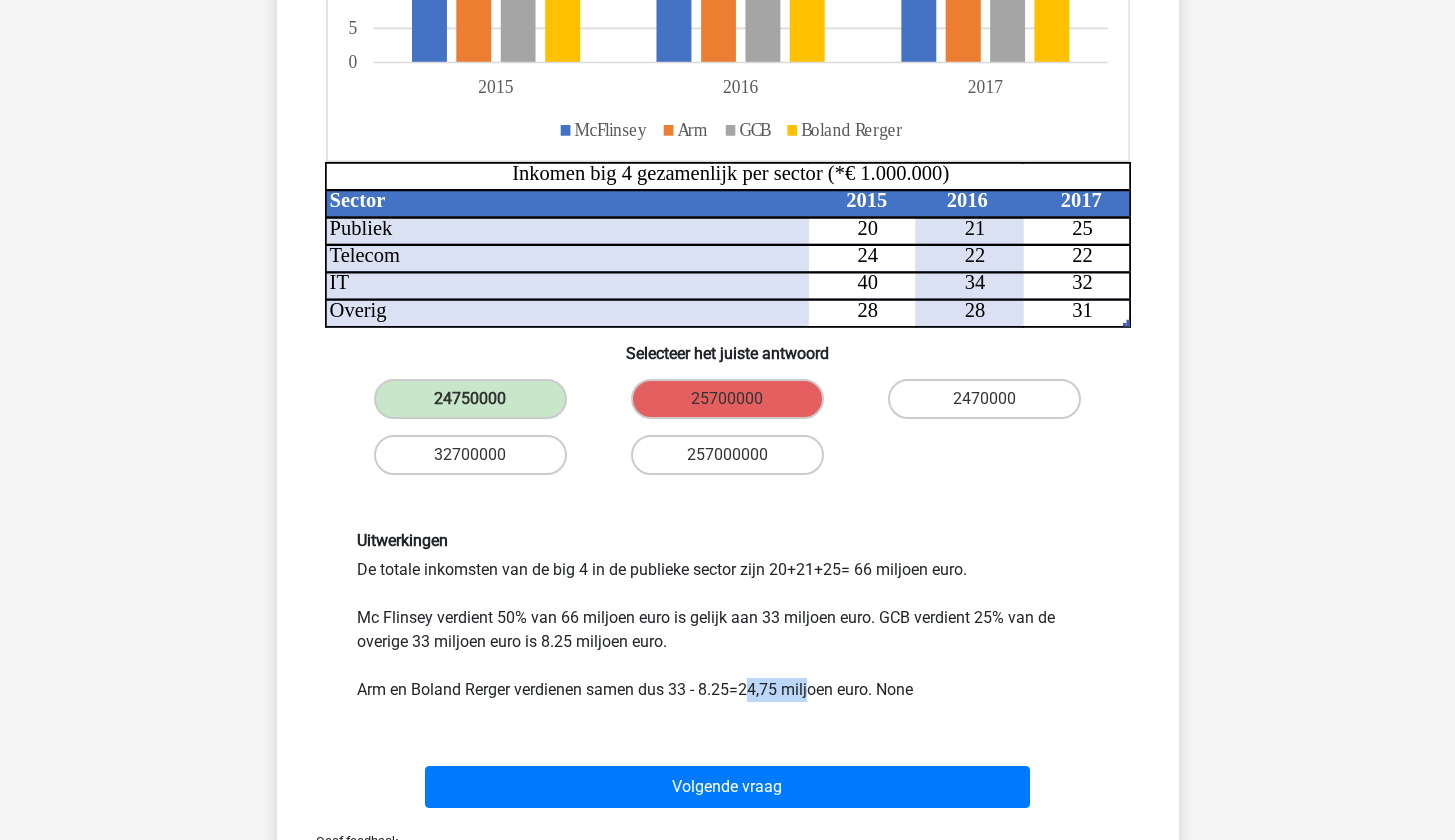 drag, startPoint x: 748, startPoint y: 688, endPoint x: 810, endPoint y: 688, distance: 62 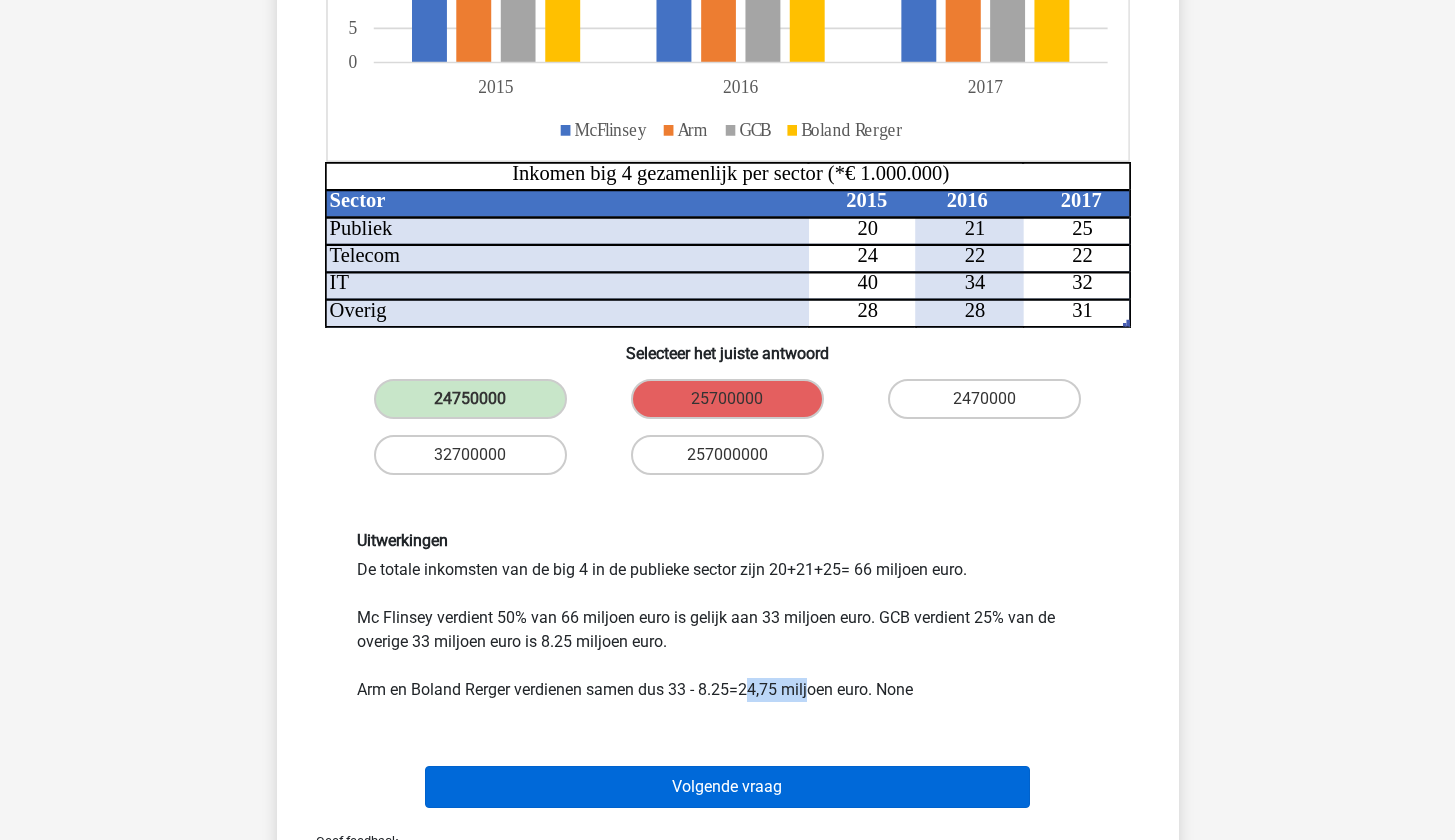 click on "Volgende vraag" at bounding box center [727, 787] 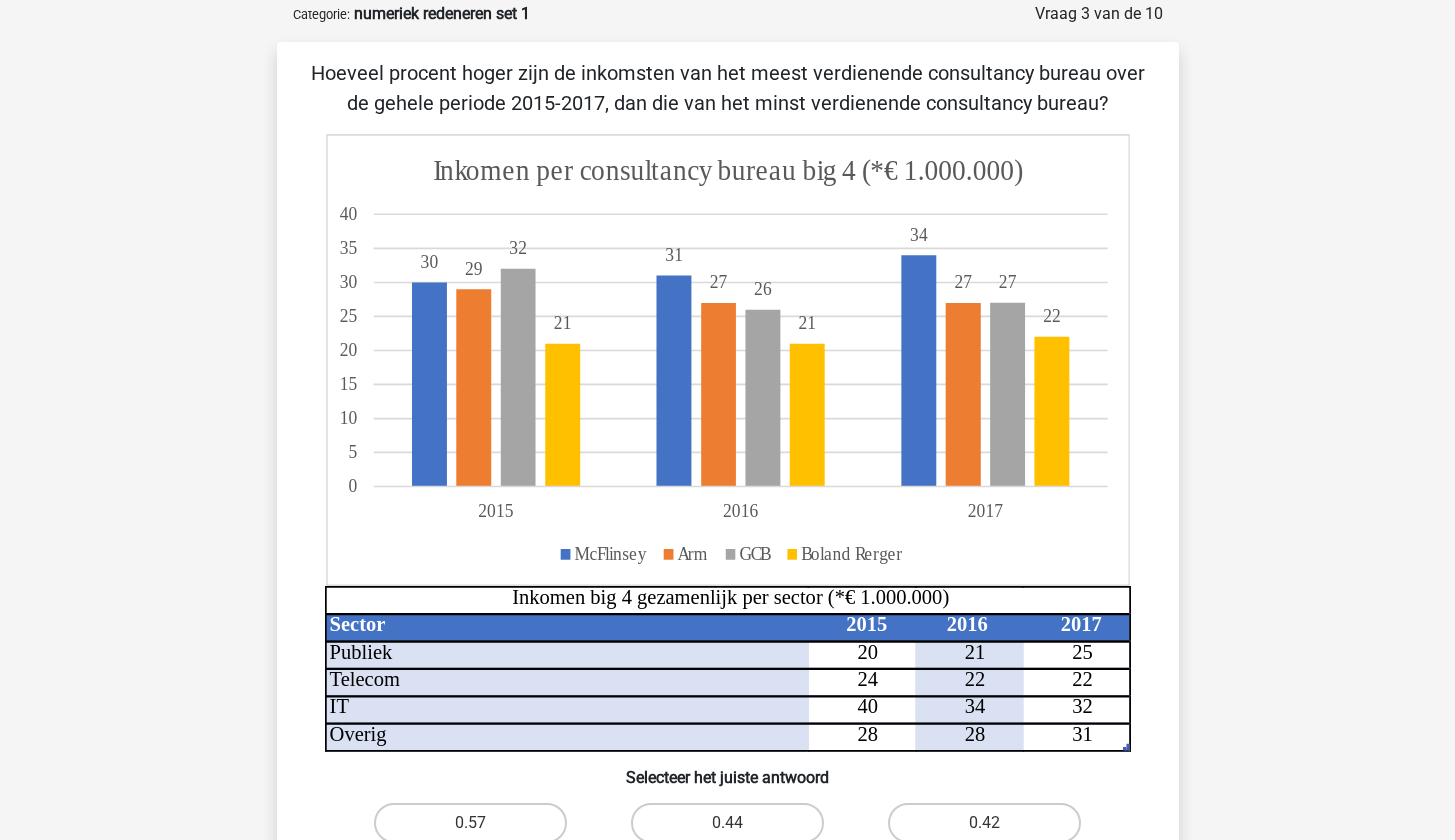scroll, scrollTop: 283, scrollLeft: 0, axis: vertical 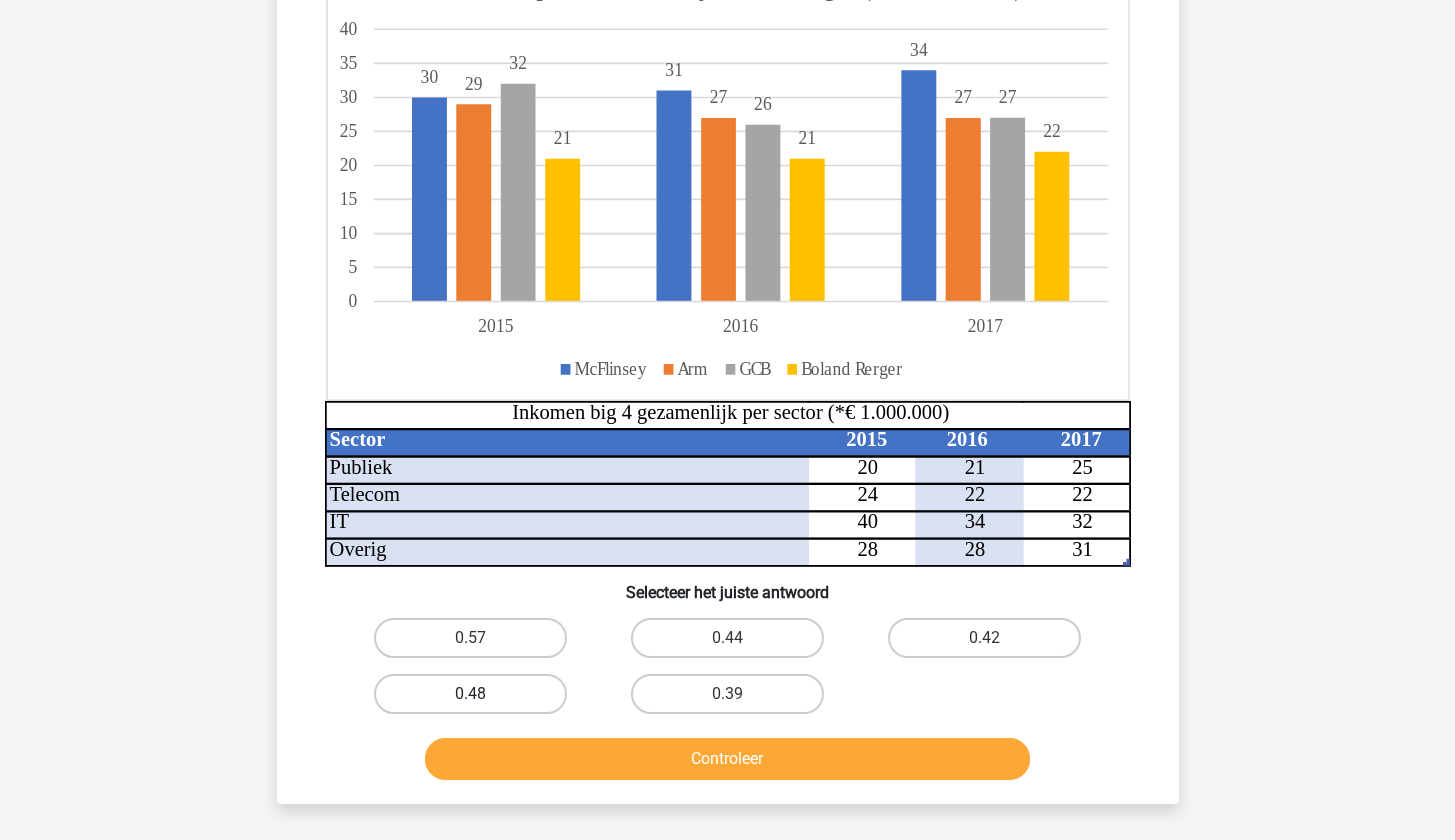 click on "0.48" at bounding box center (470, 694) 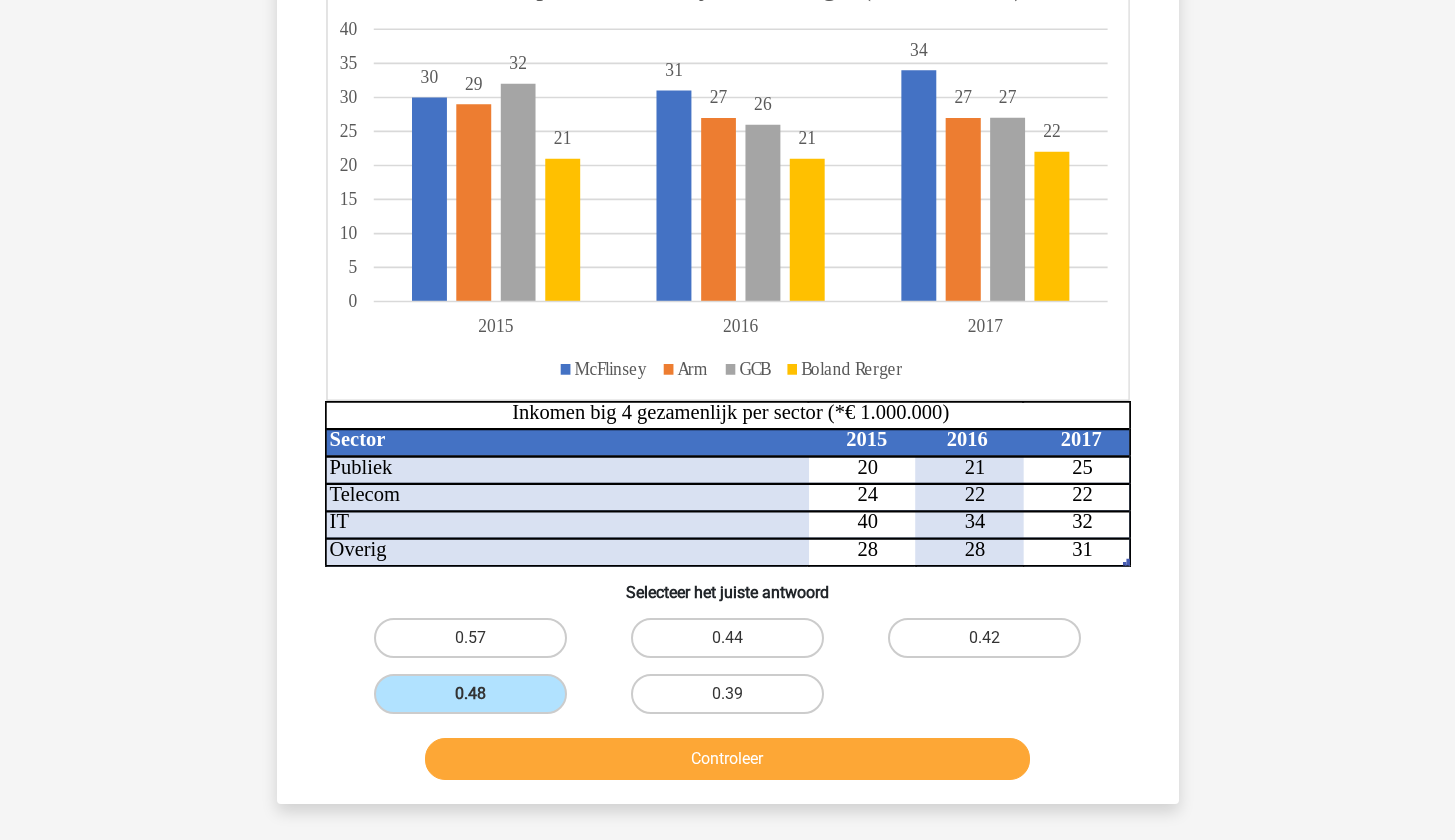 click on "Controleer" at bounding box center (727, 759) 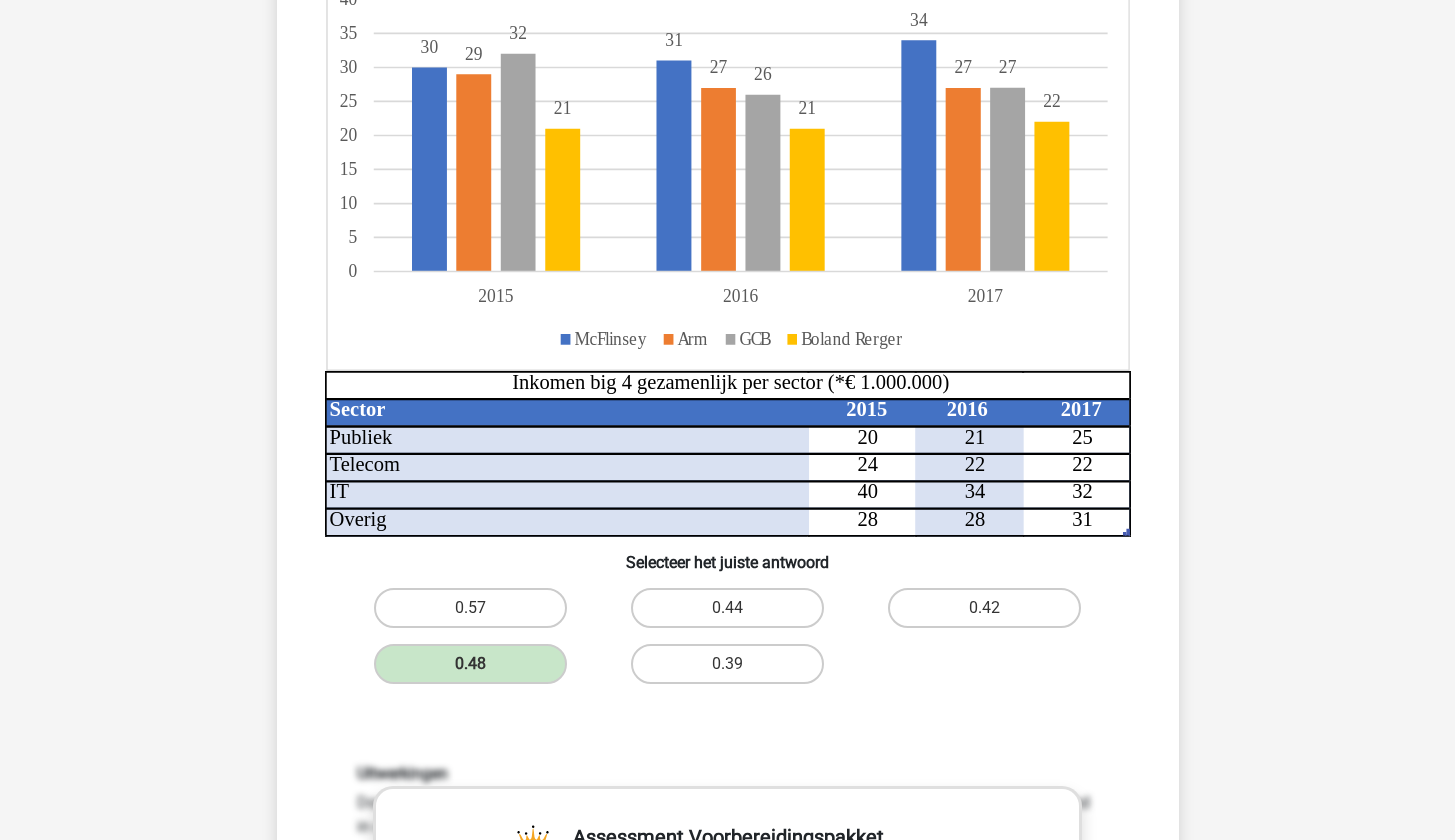 scroll, scrollTop: 977, scrollLeft: 0, axis: vertical 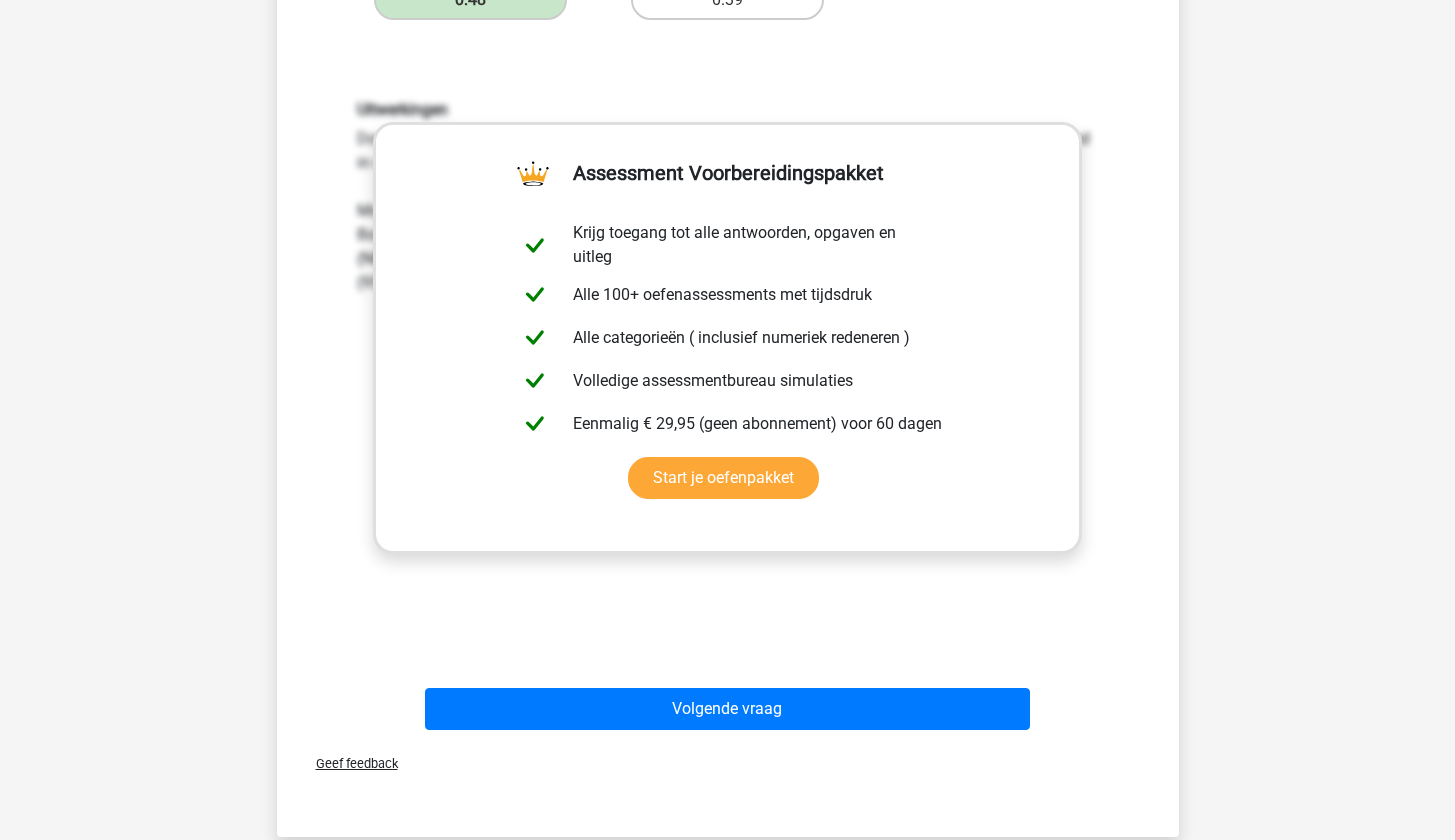 click on "Volgende vraag" at bounding box center (727, 709) 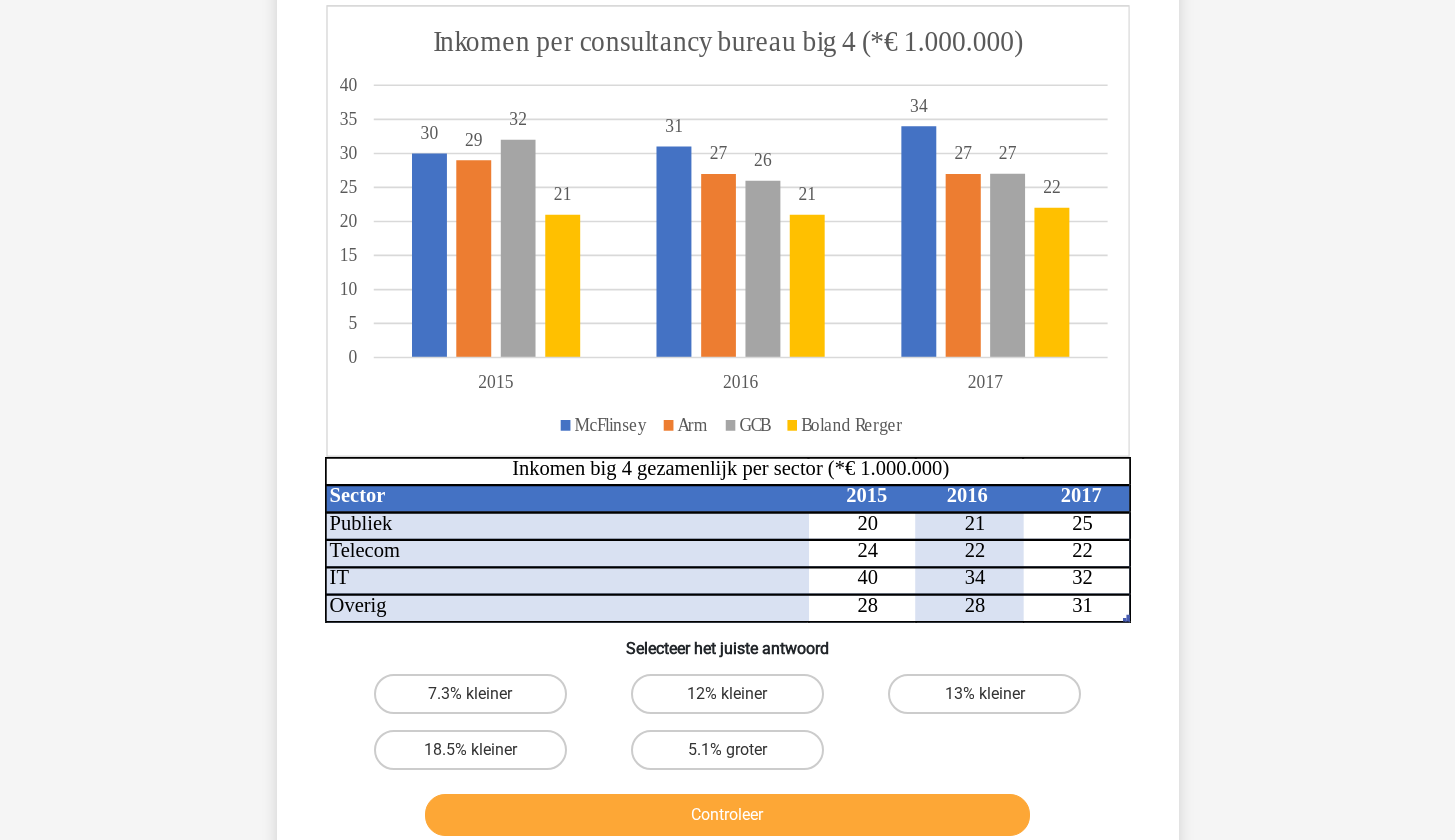 scroll, scrollTop: 253, scrollLeft: 0, axis: vertical 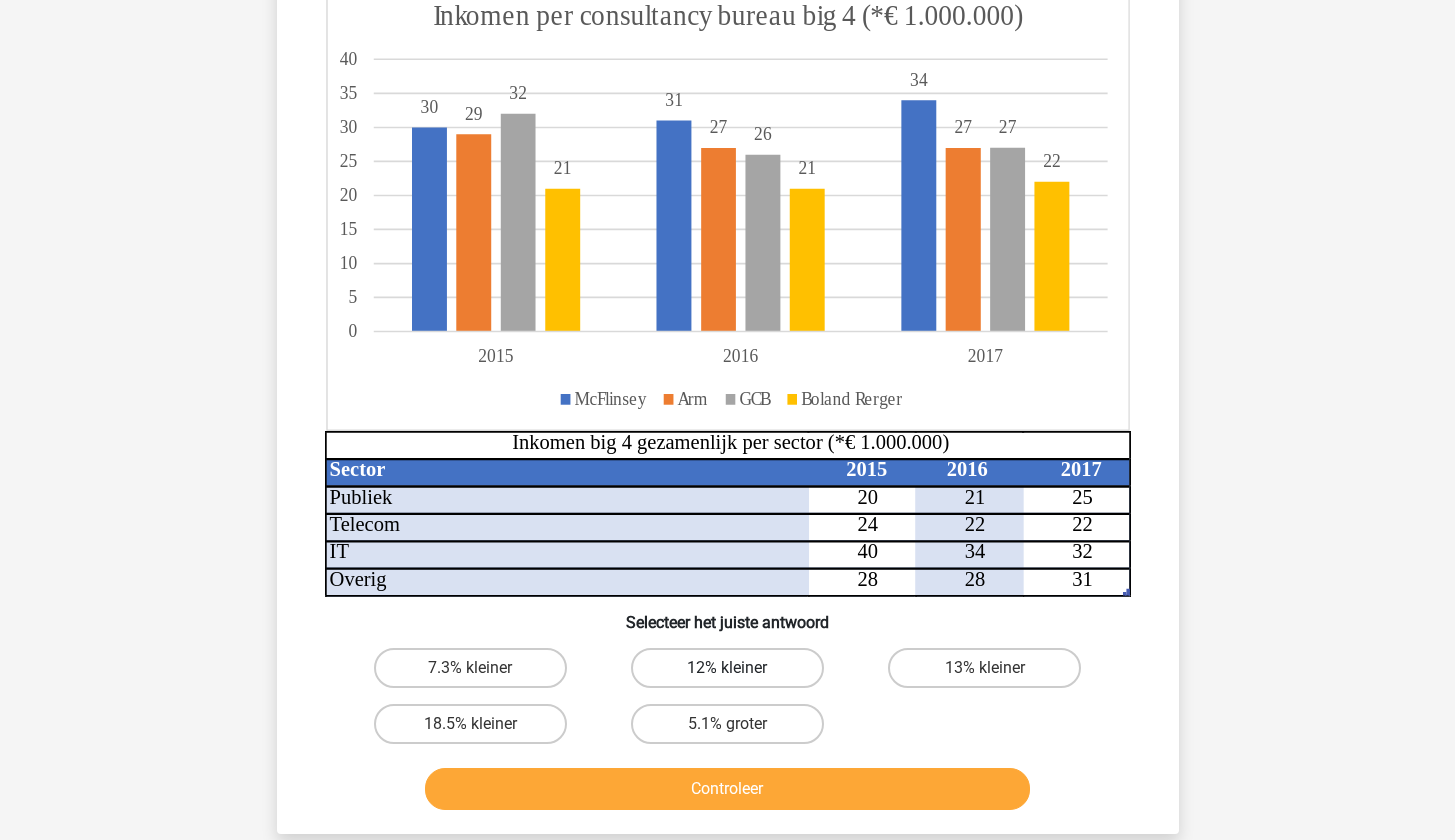 click on "12% kleiner" at bounding box center [727, 668] 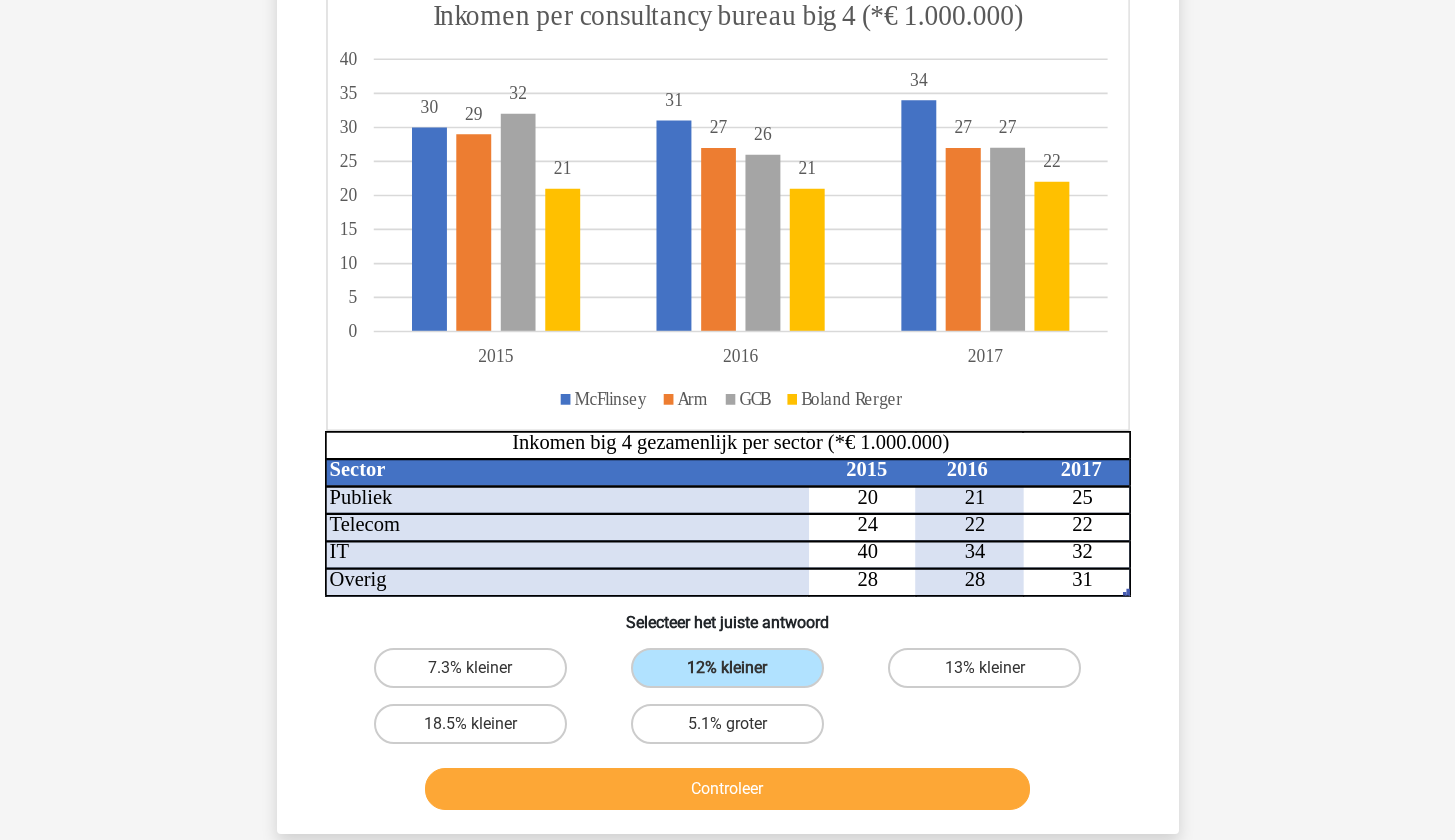 drag, startPoint x: 817, startPoint y: 795, endPoint x: 844, endPoint y: 786, distance: 28.460499 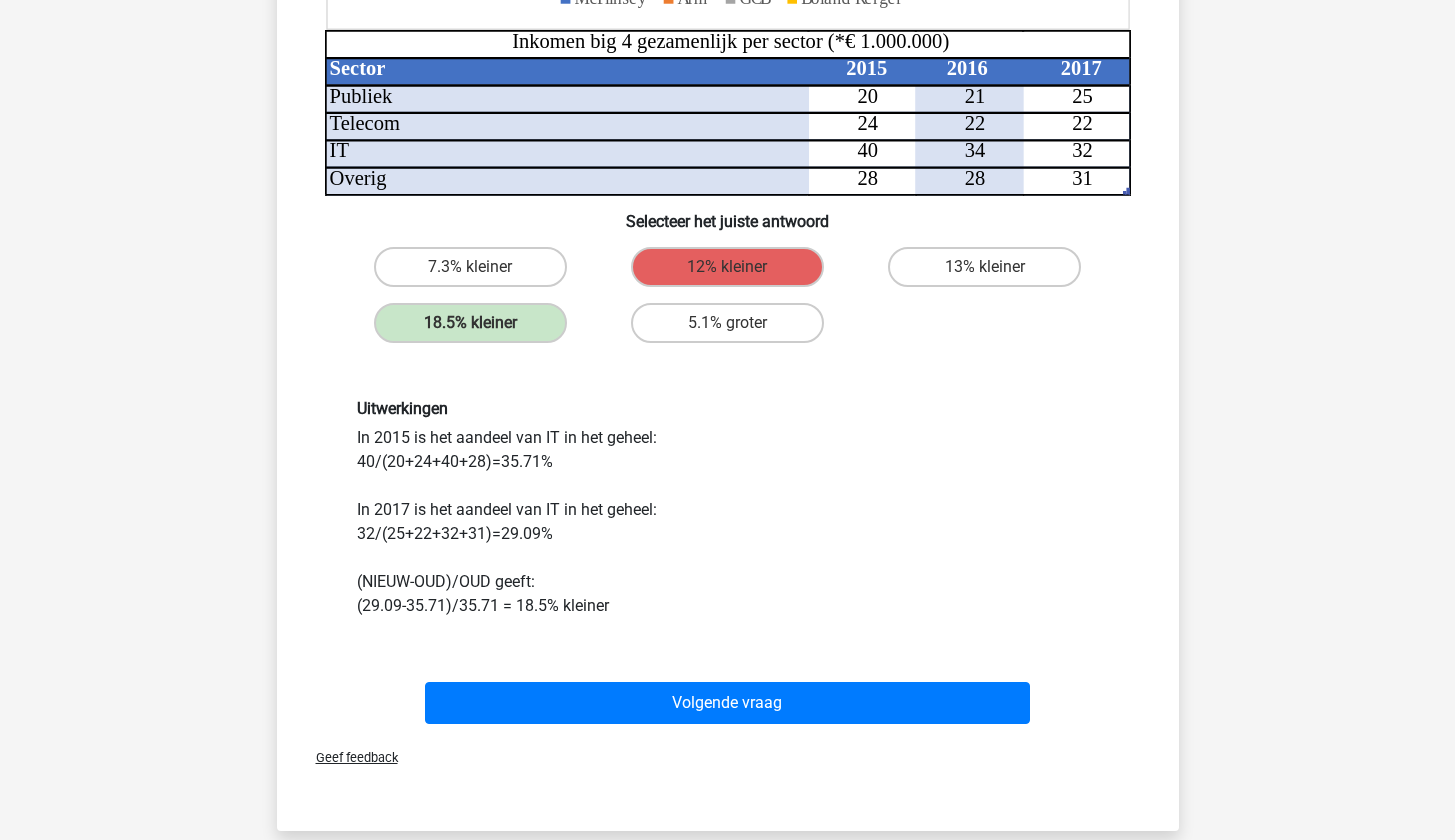 scroll, scrollTop: 614, scrollLeft: 0, axis: vertical 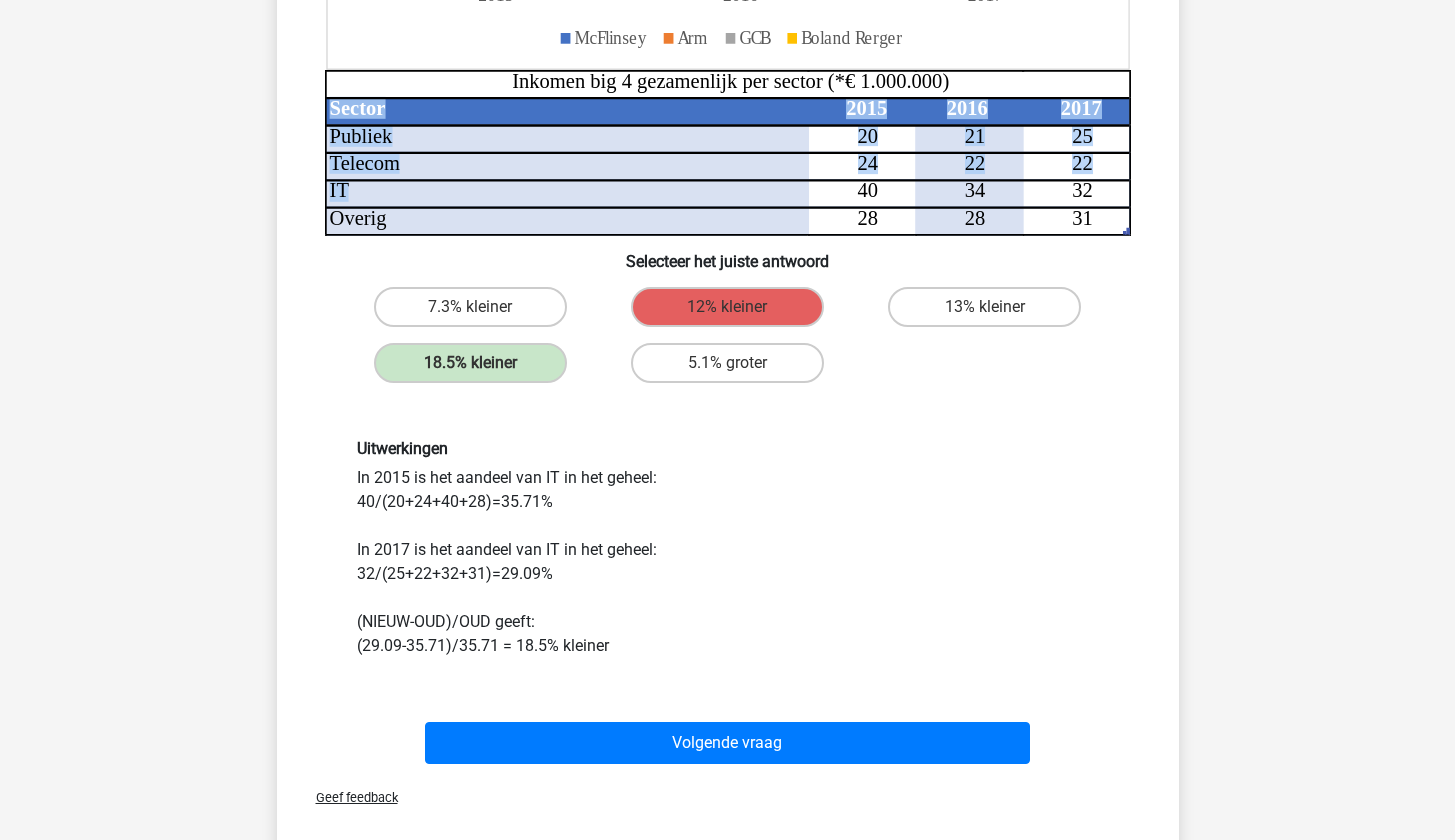 drag, startPoint x: 841, startPoint y: 130, endPoint x: 863, endPoint y: 203, distance: 76.243034 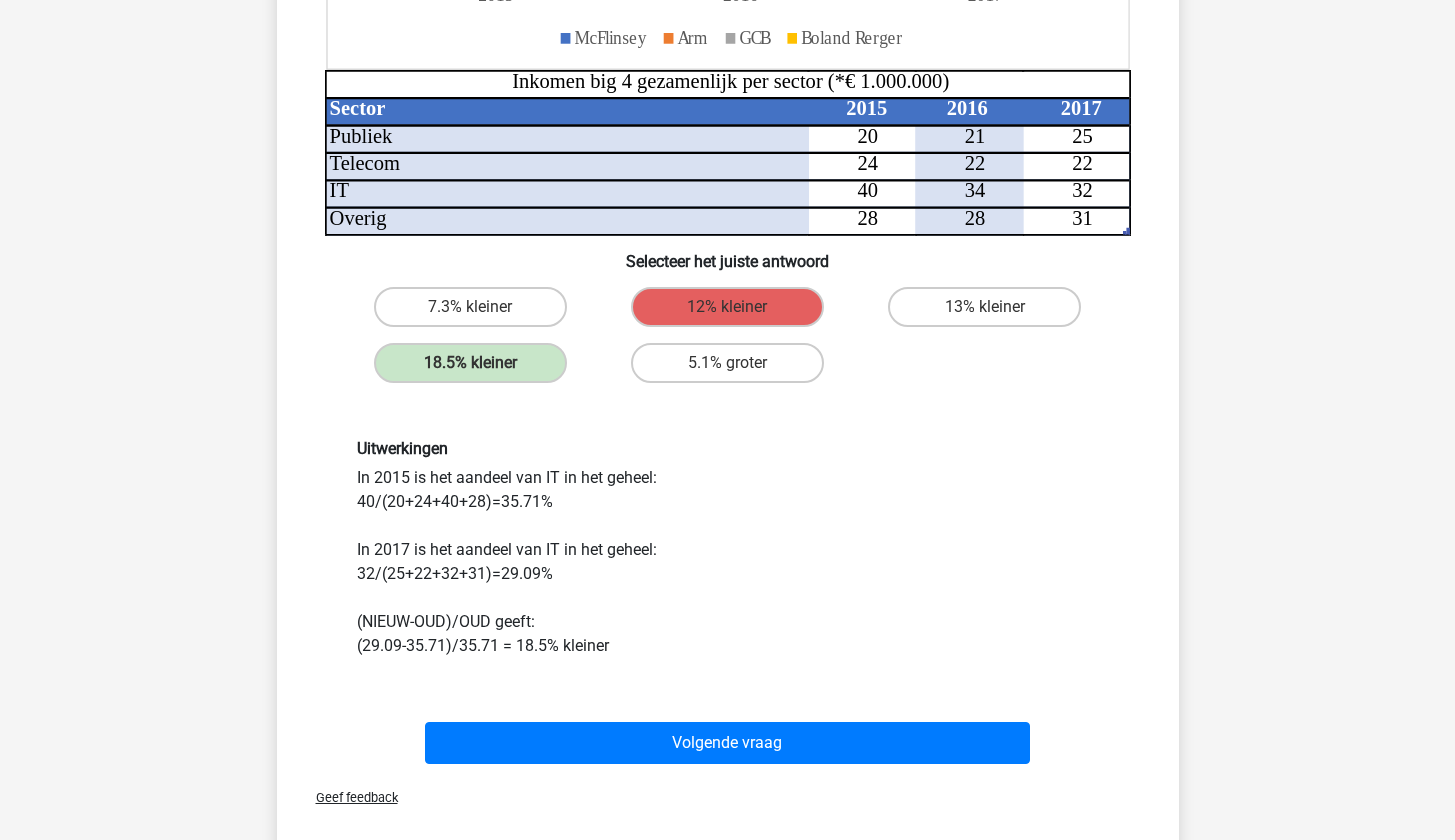 click on "28" 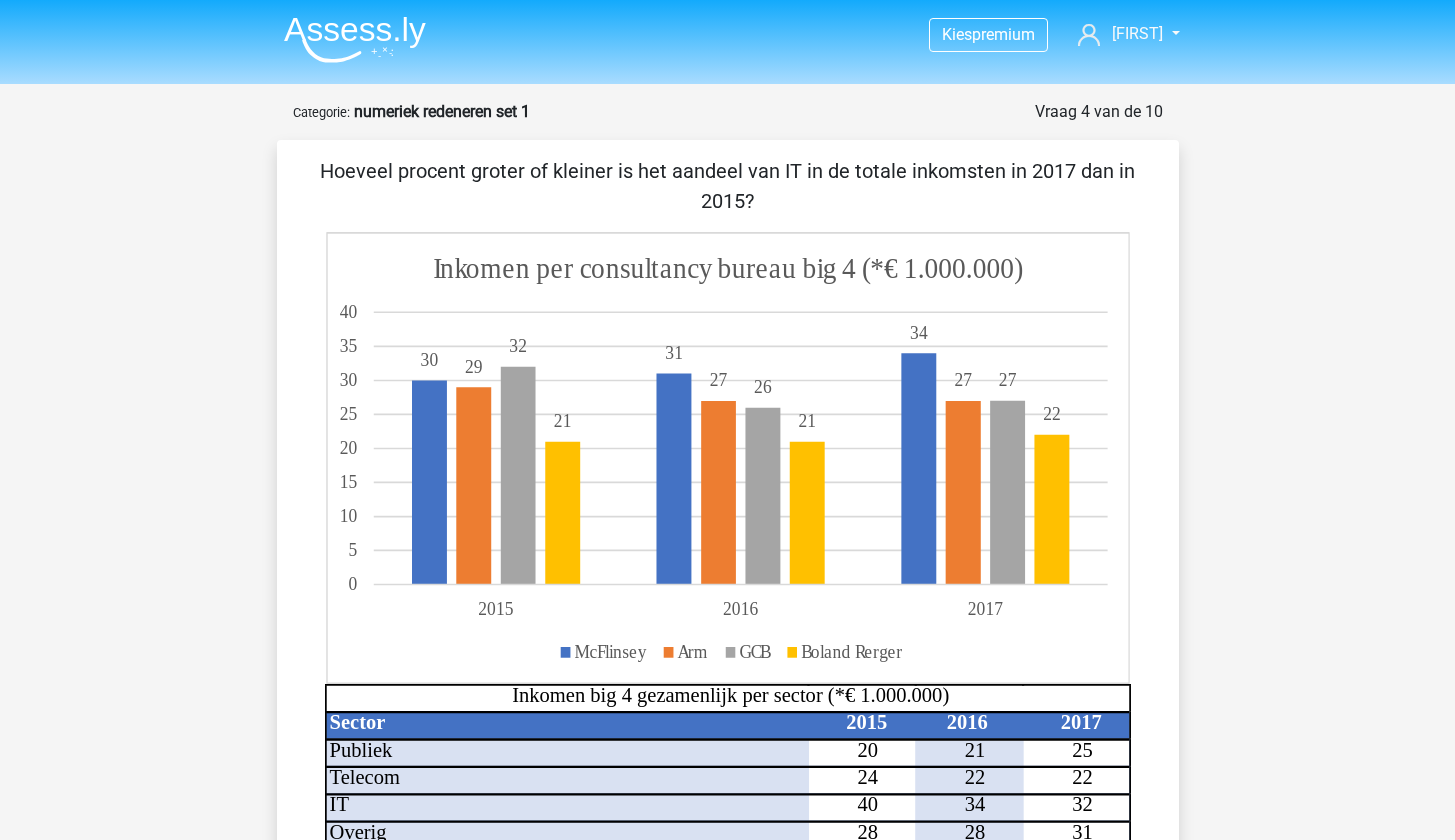 scroll, scrollTop: 43, scrollLeft: 0, axis: vertical 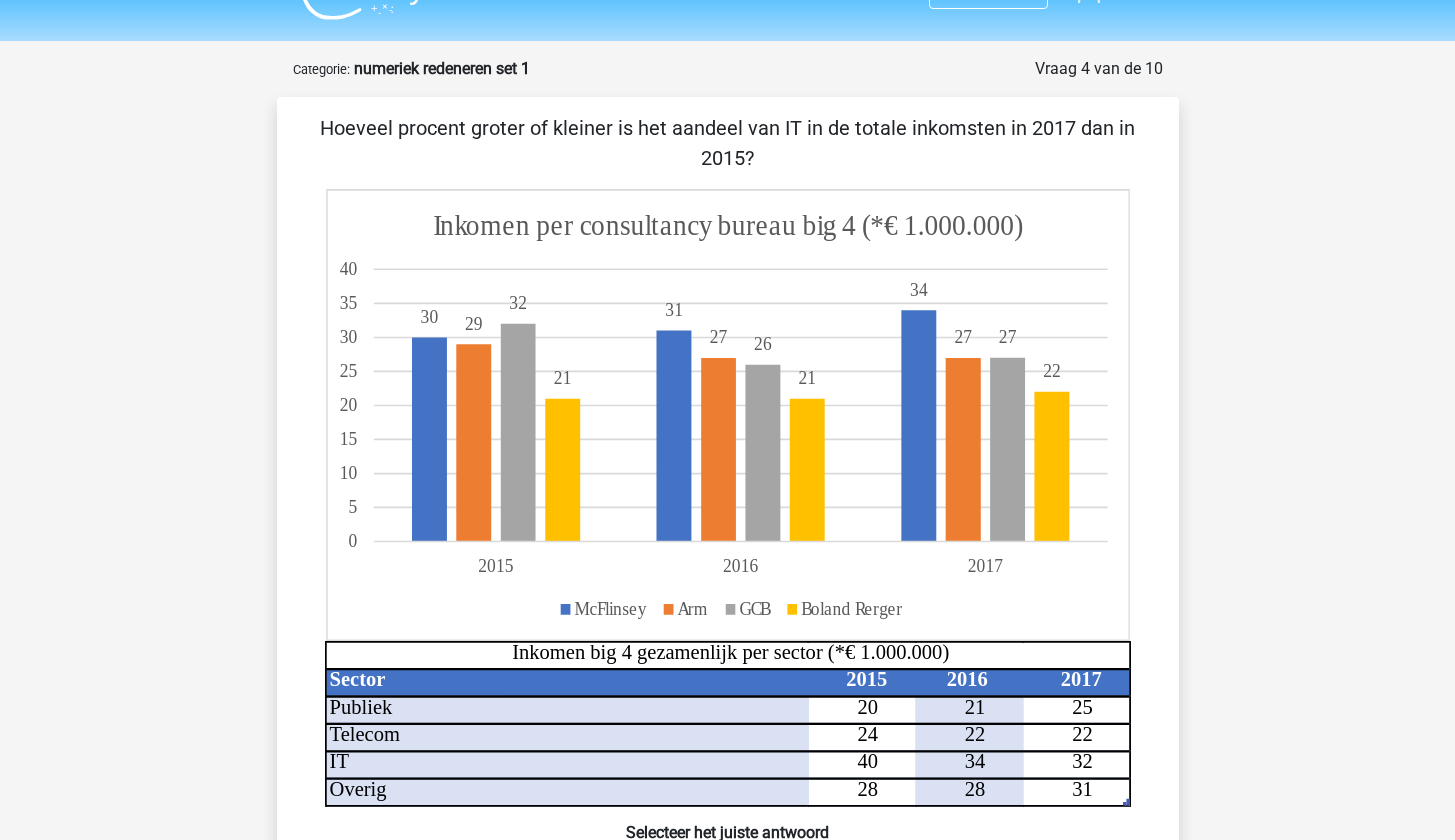 drag, startPoint x: 797, startPoint y: 129, endPoint x: 1003, endPoint y: 131, distance: 206.0097 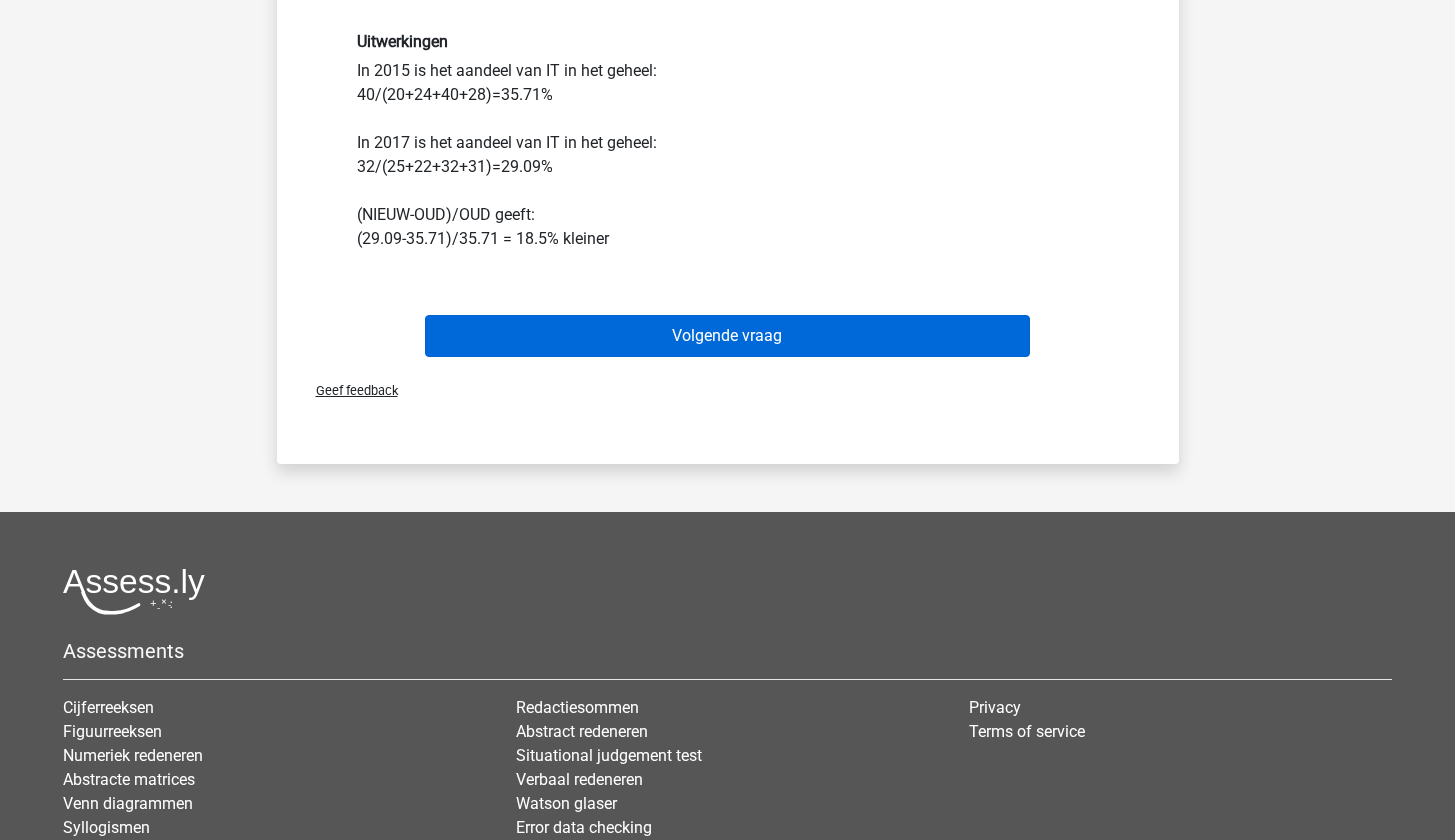 click on "Volgende vraag" at bounding box center (727, 336) 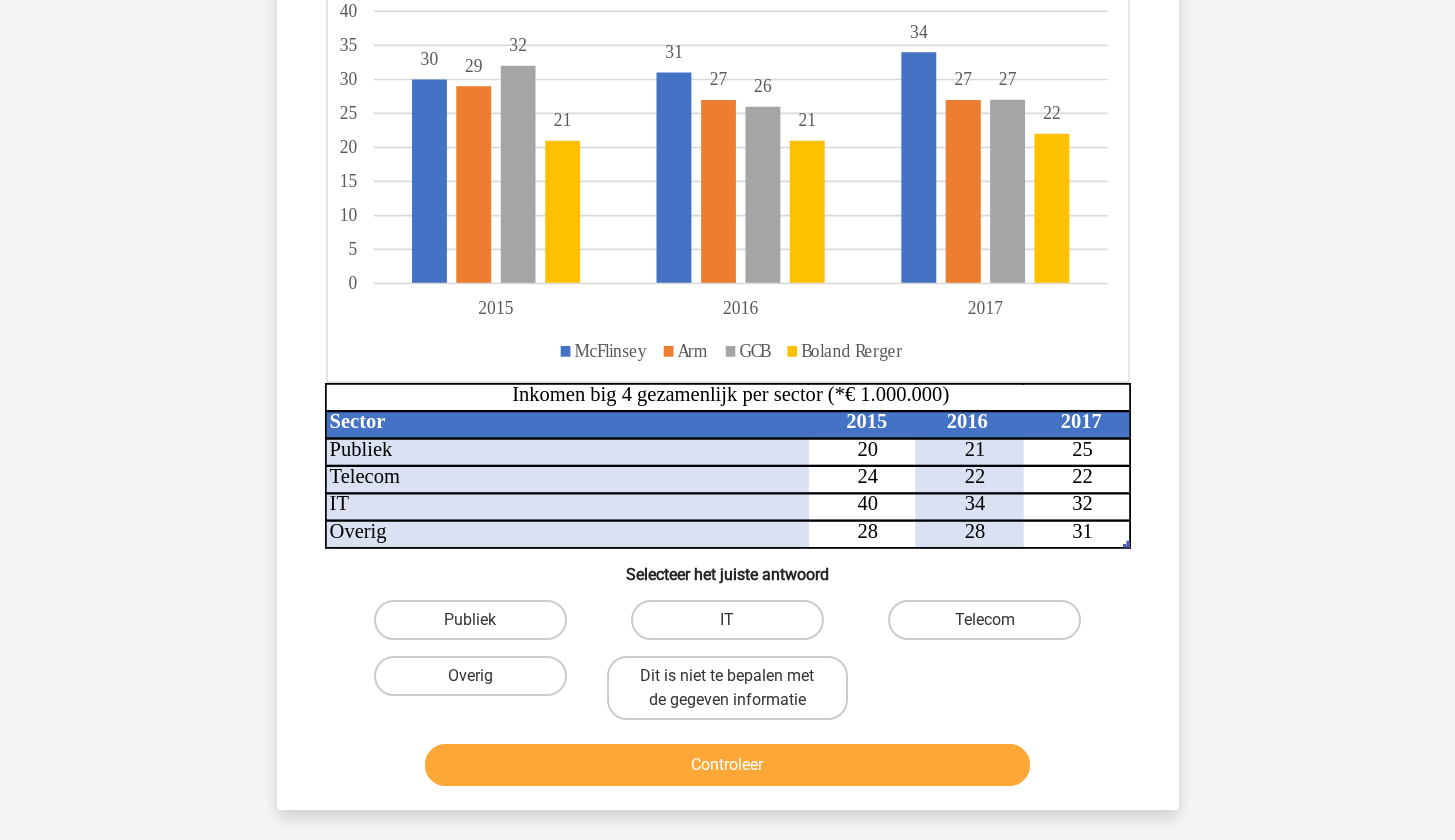 scroll, scrollTop: 308, scrollLeft: 0, axis: vertical 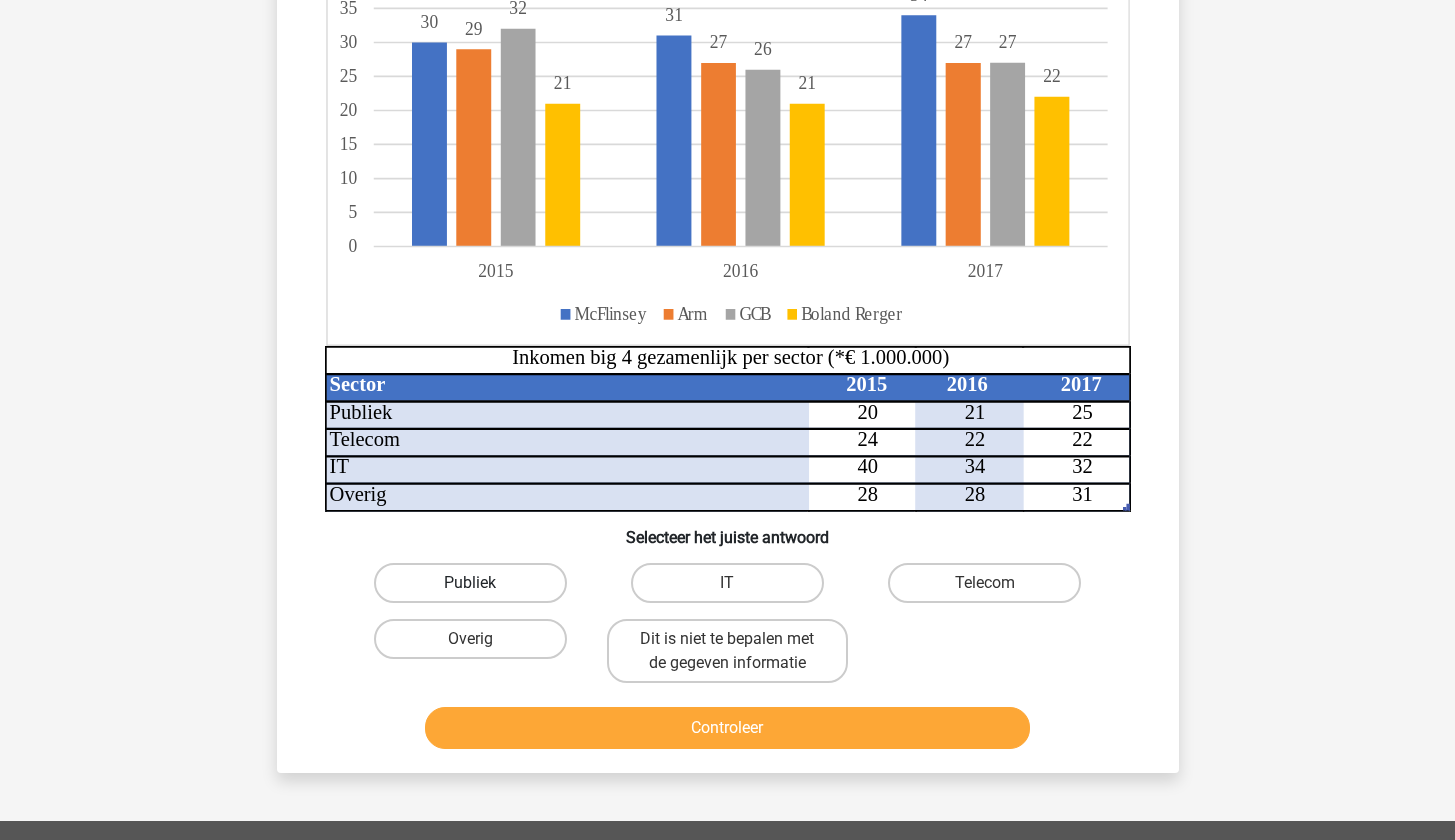 click on "Publiek" at bounding box center (470, 583) 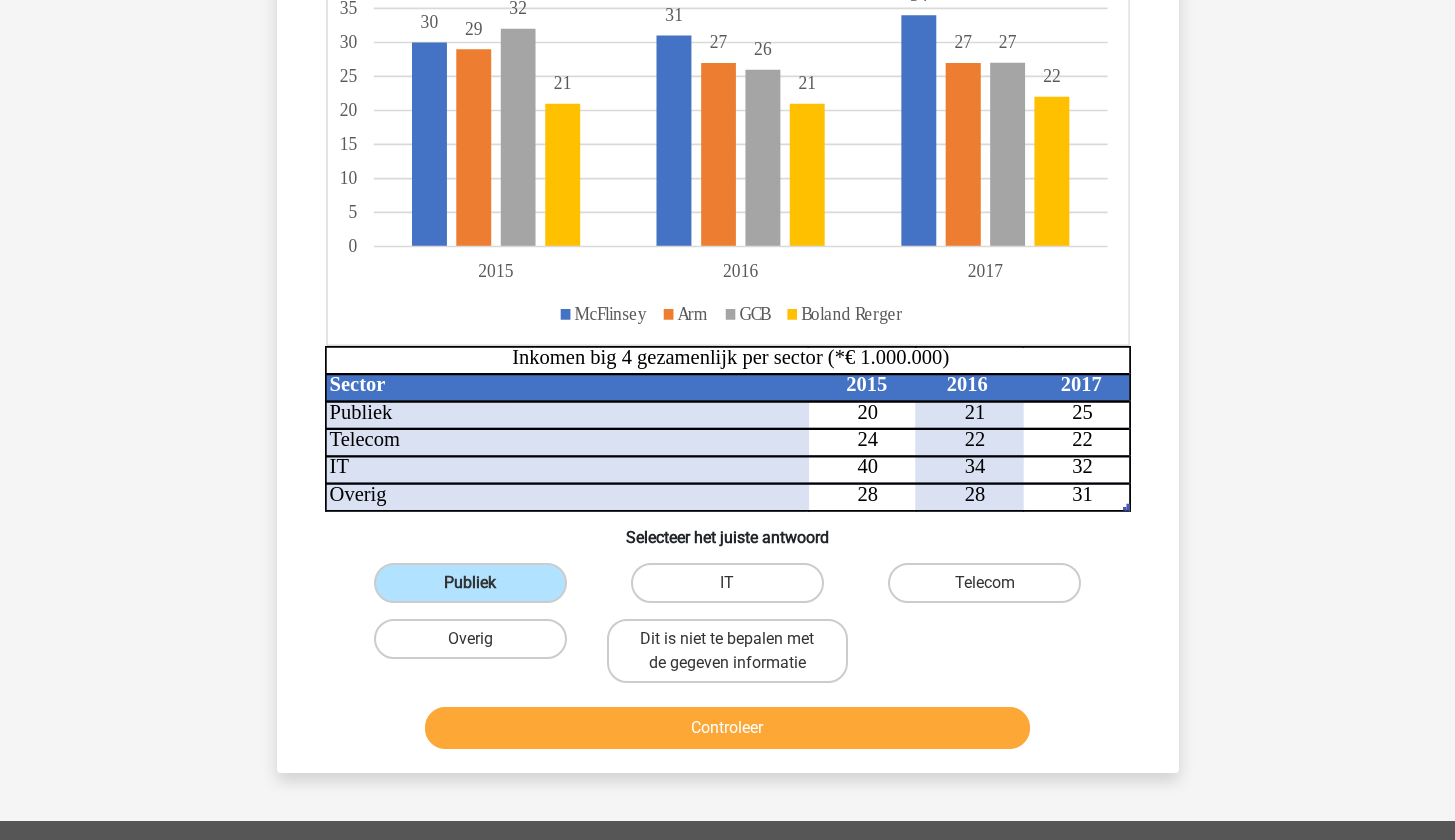 click on "Controleer" at bounding box center [727, 728] 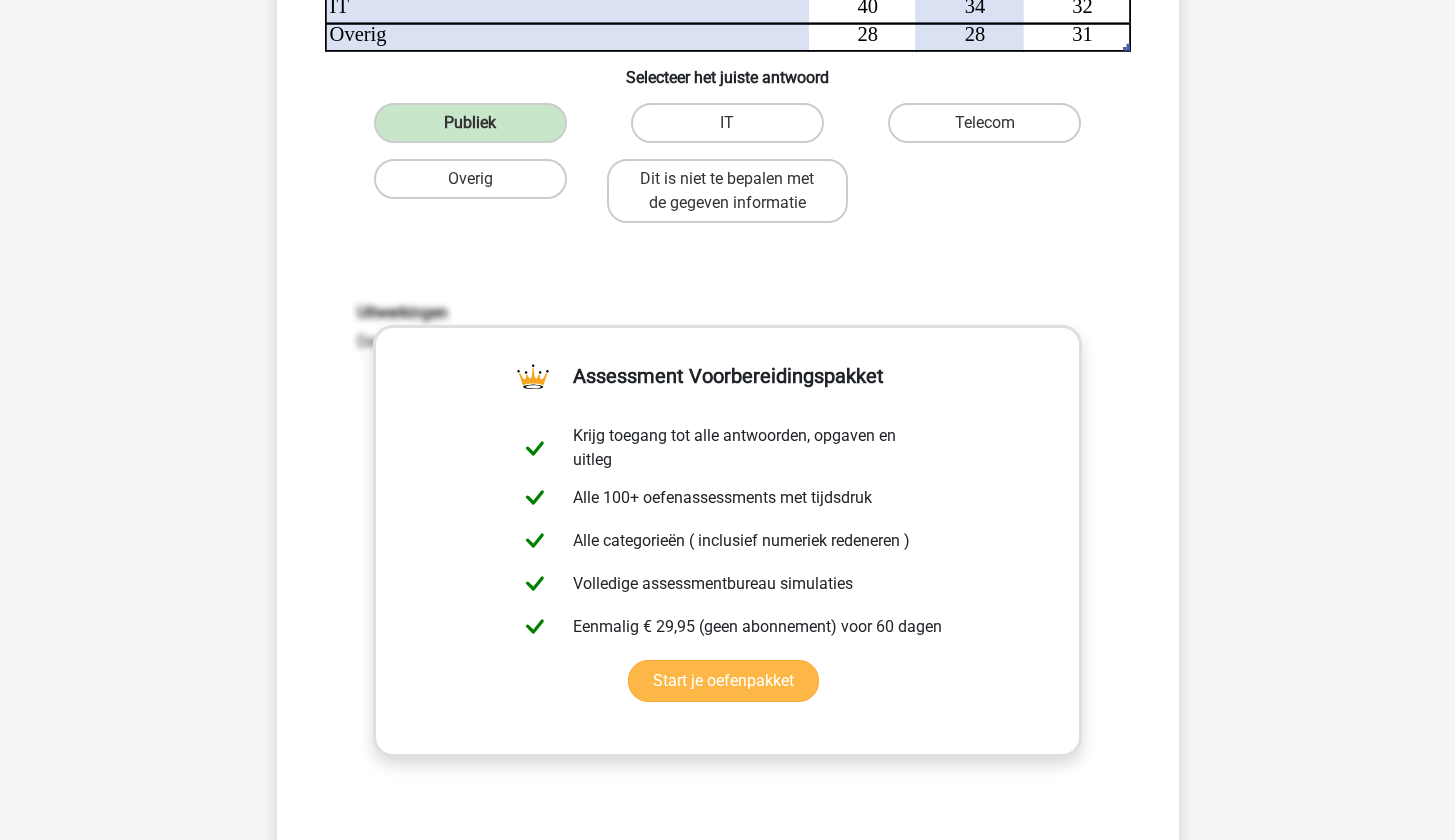 scroll, scrollTop: 1289, scrollLeft: 0, axis: vertical 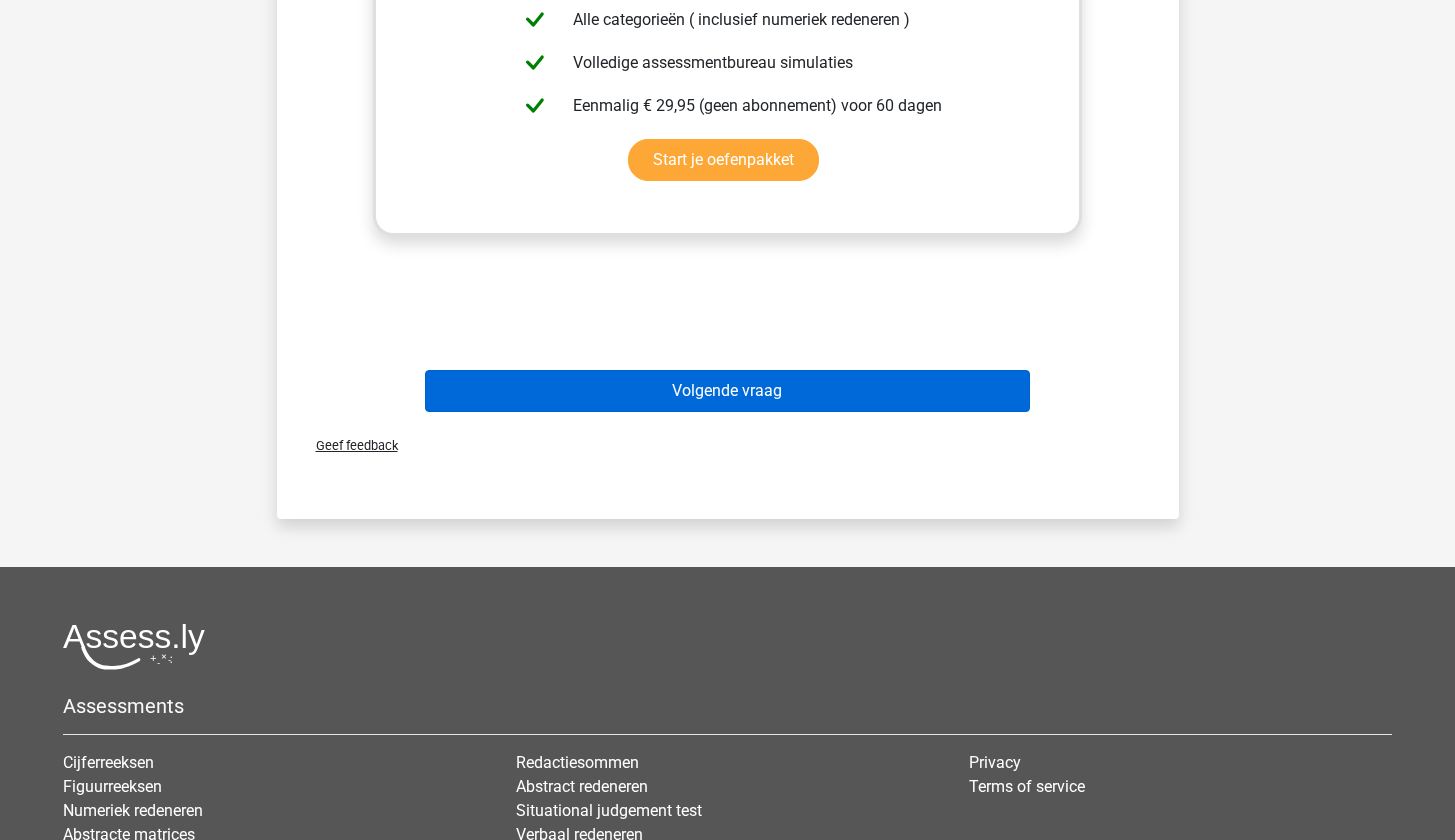 click on "Volgende vraag" at bounding box center (727, 391) 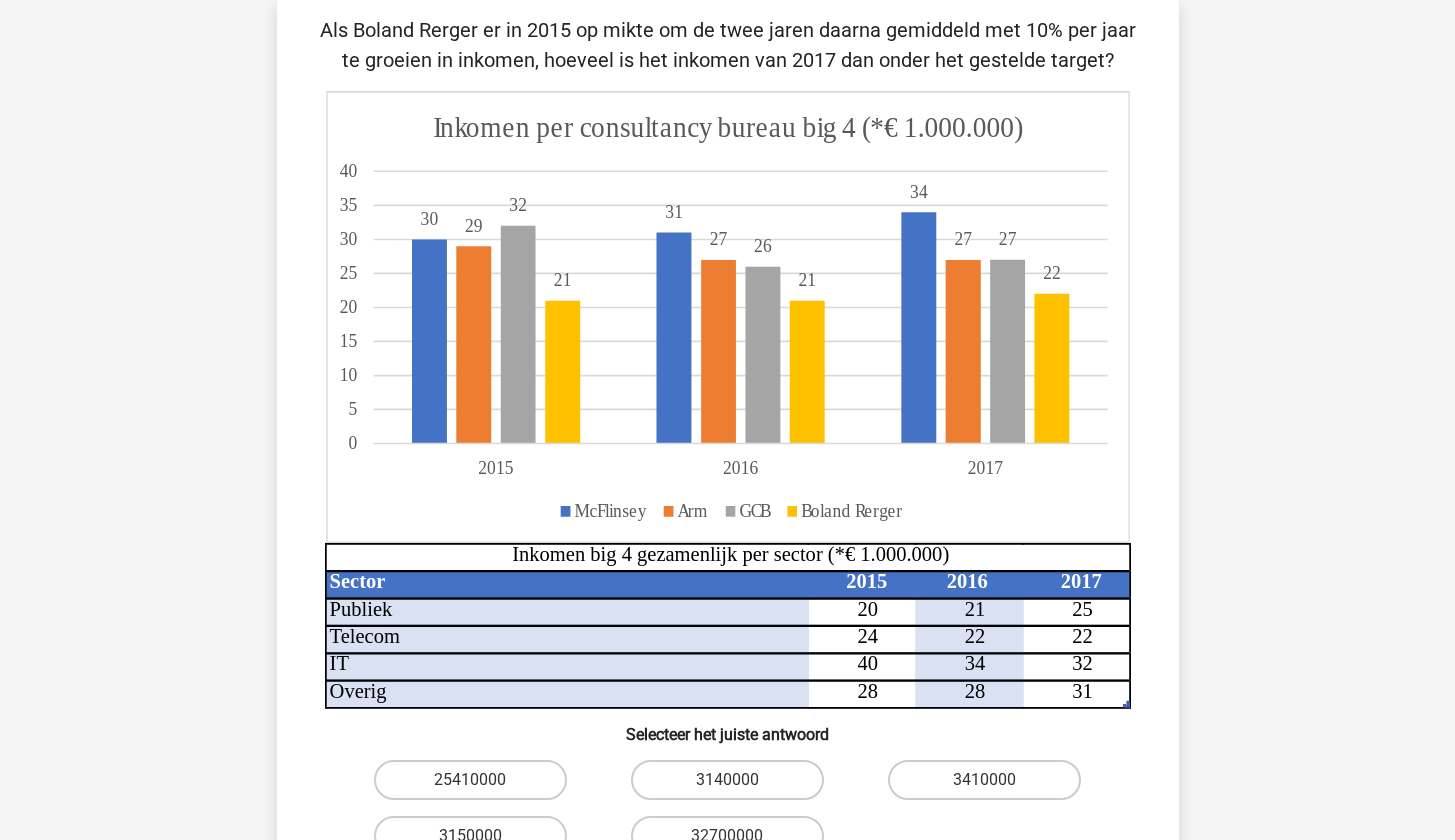scroll, scrollTop: 185, scrollLeft: 0, axis: vertical 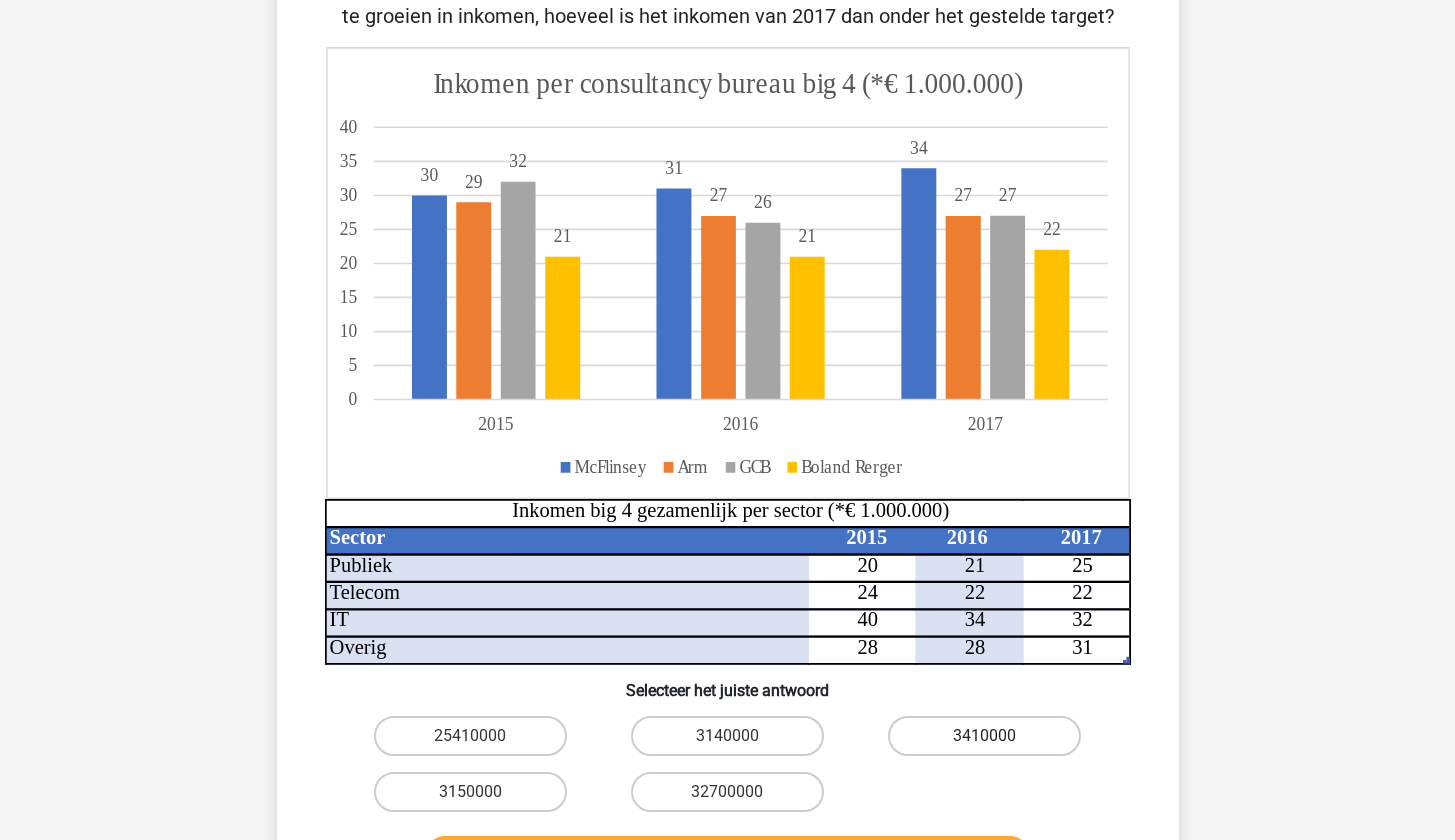 click on "3410000" at bounding box center (984, 736) 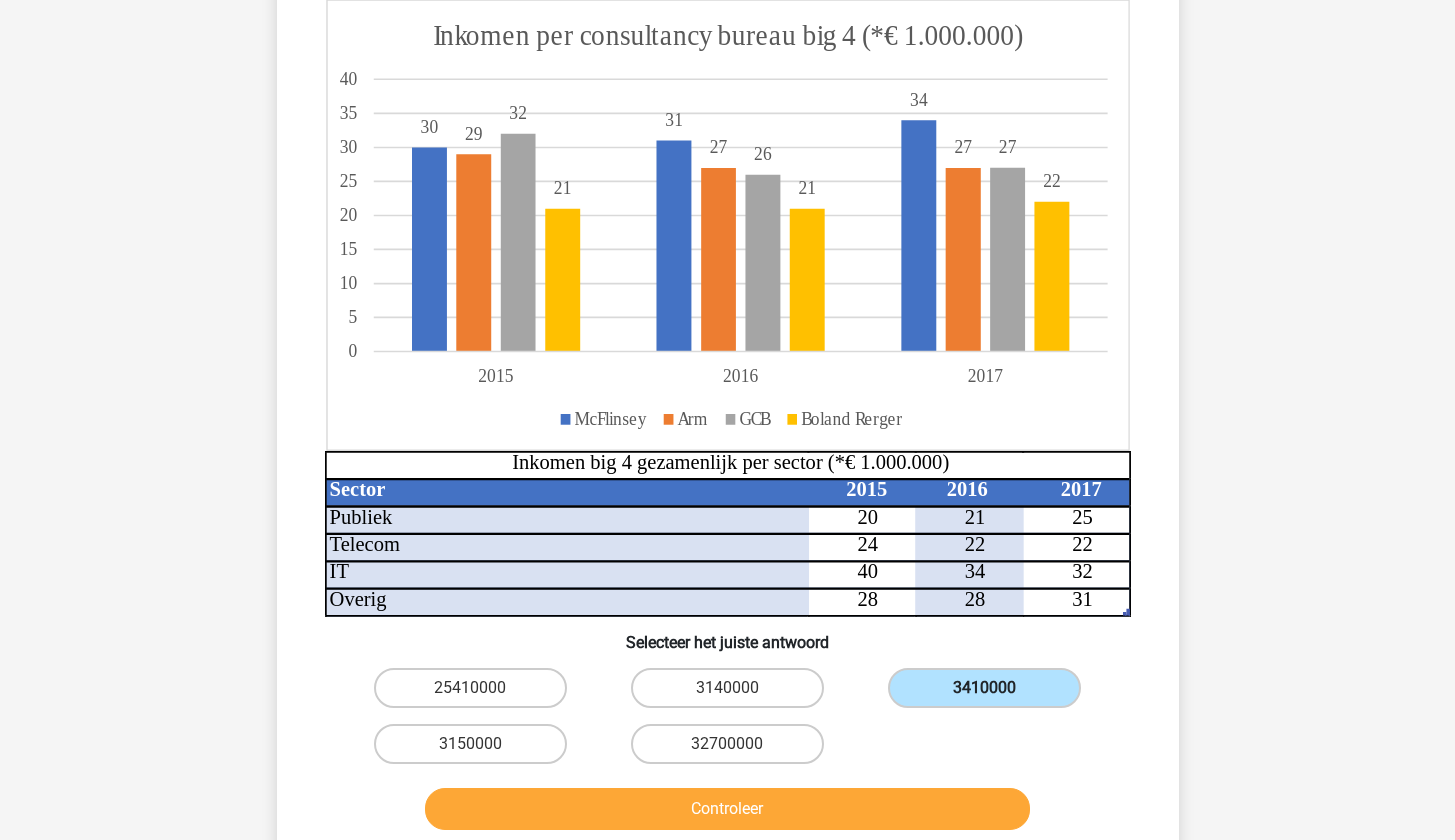 scroll, scrollTop: 438, scrollLeft: 0, axis: vertical 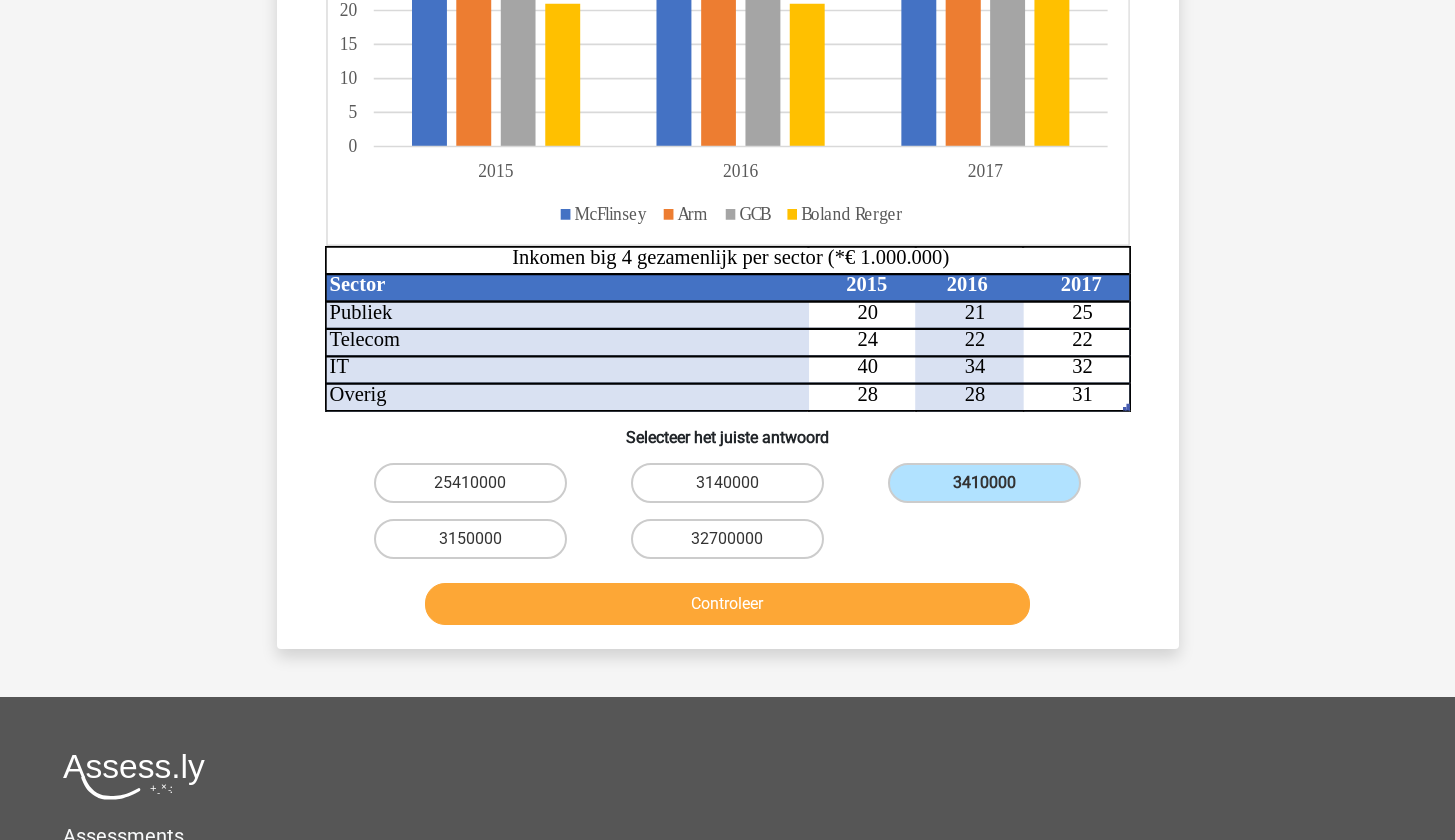 click on "Controleer" at bounding box center [727, 604] 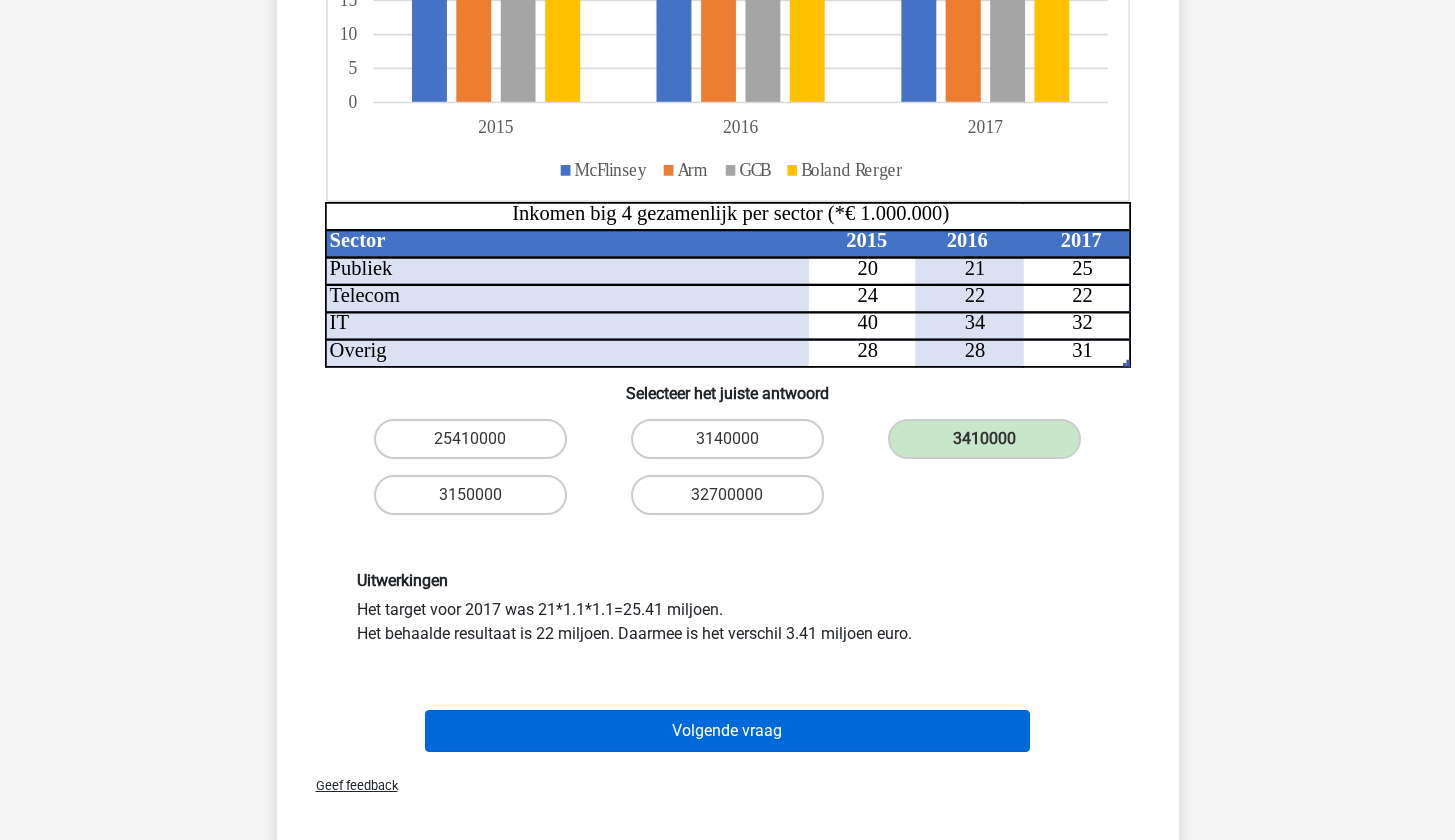 click on "Volgende vraag" at bounding box center (727, 731) 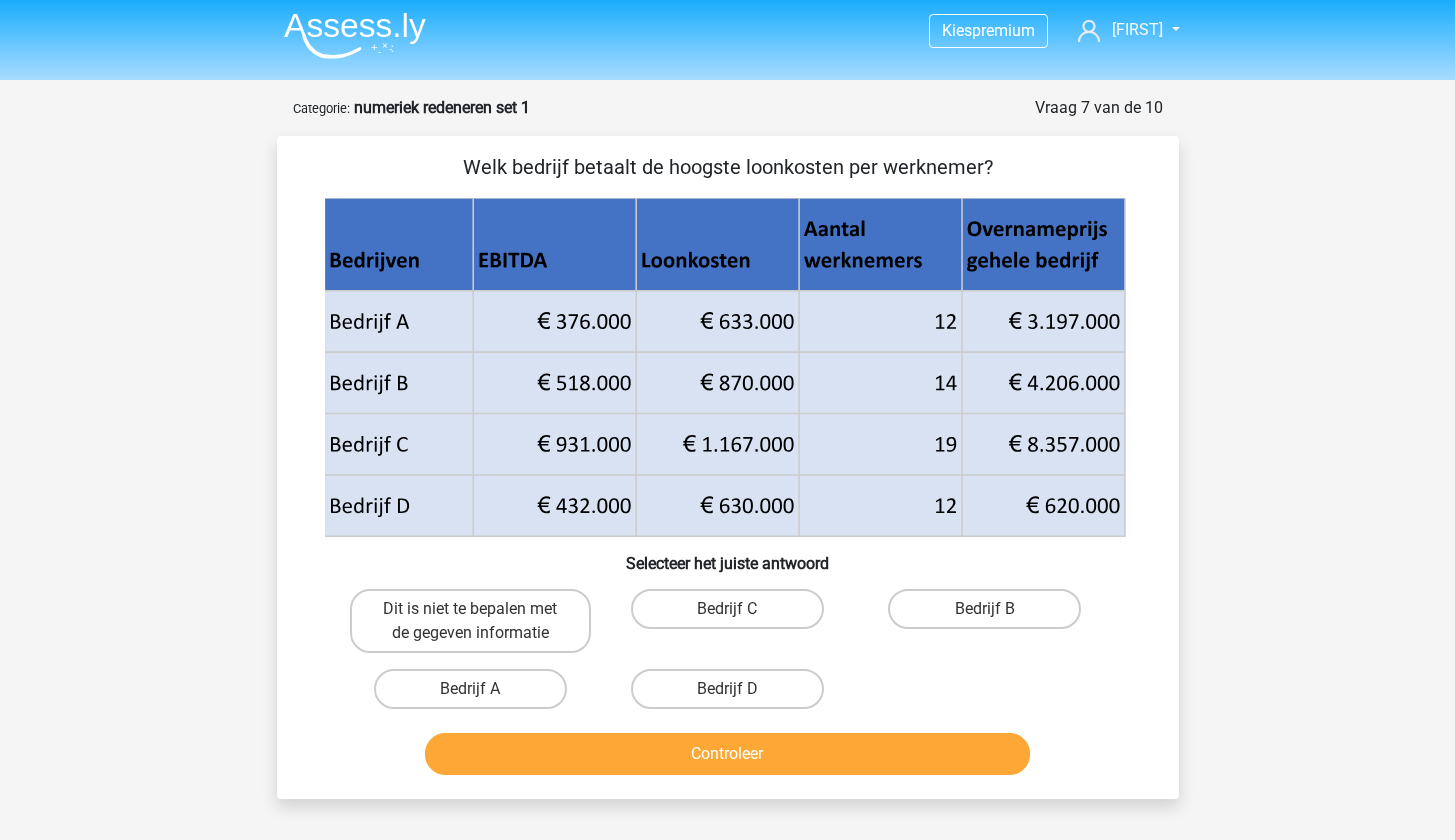 scroll, scrollTop: 41, scrollLeft: 0, axis: vertical 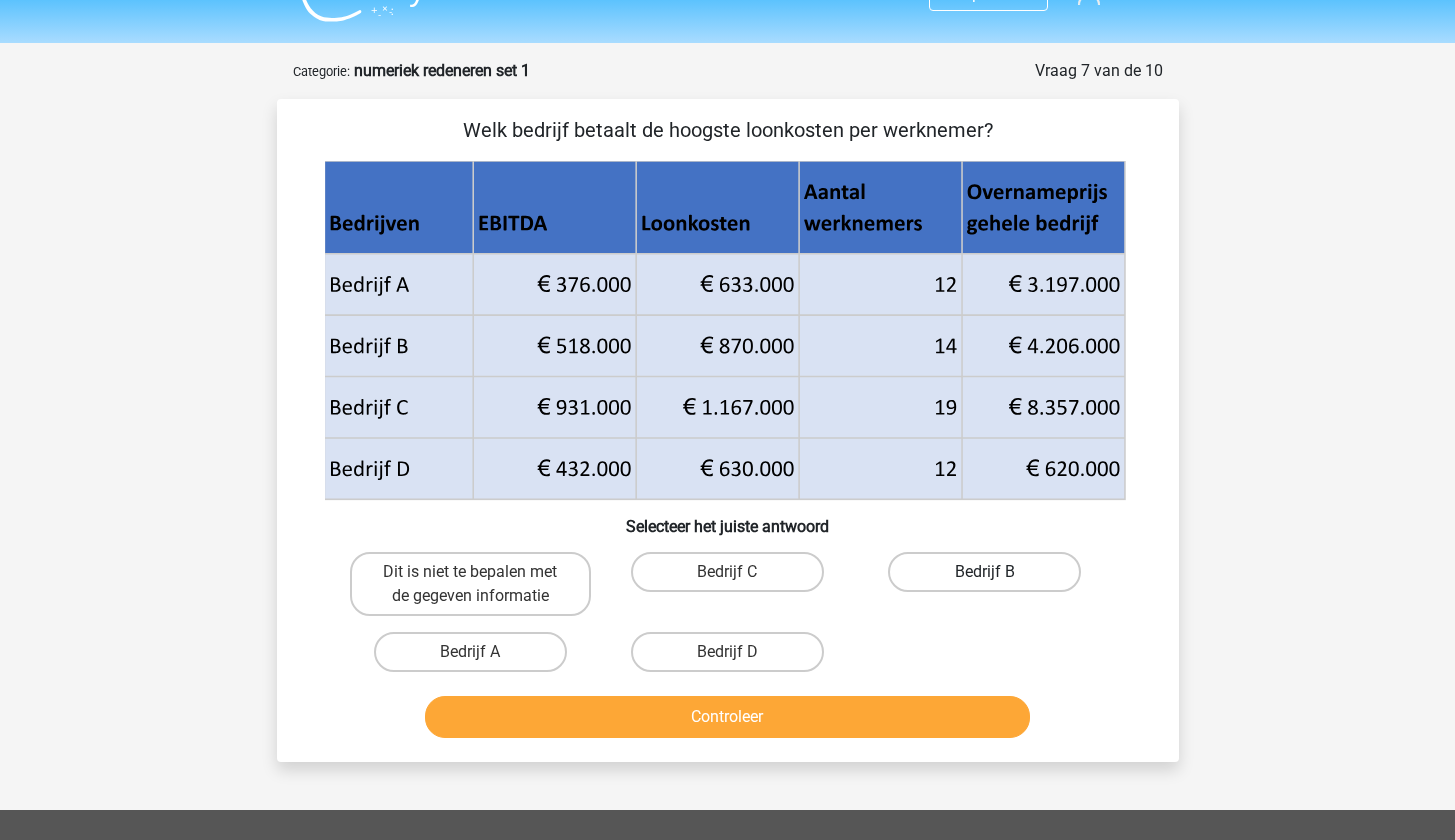 click on "Bedrijf B" at bounding box center (984, 572) 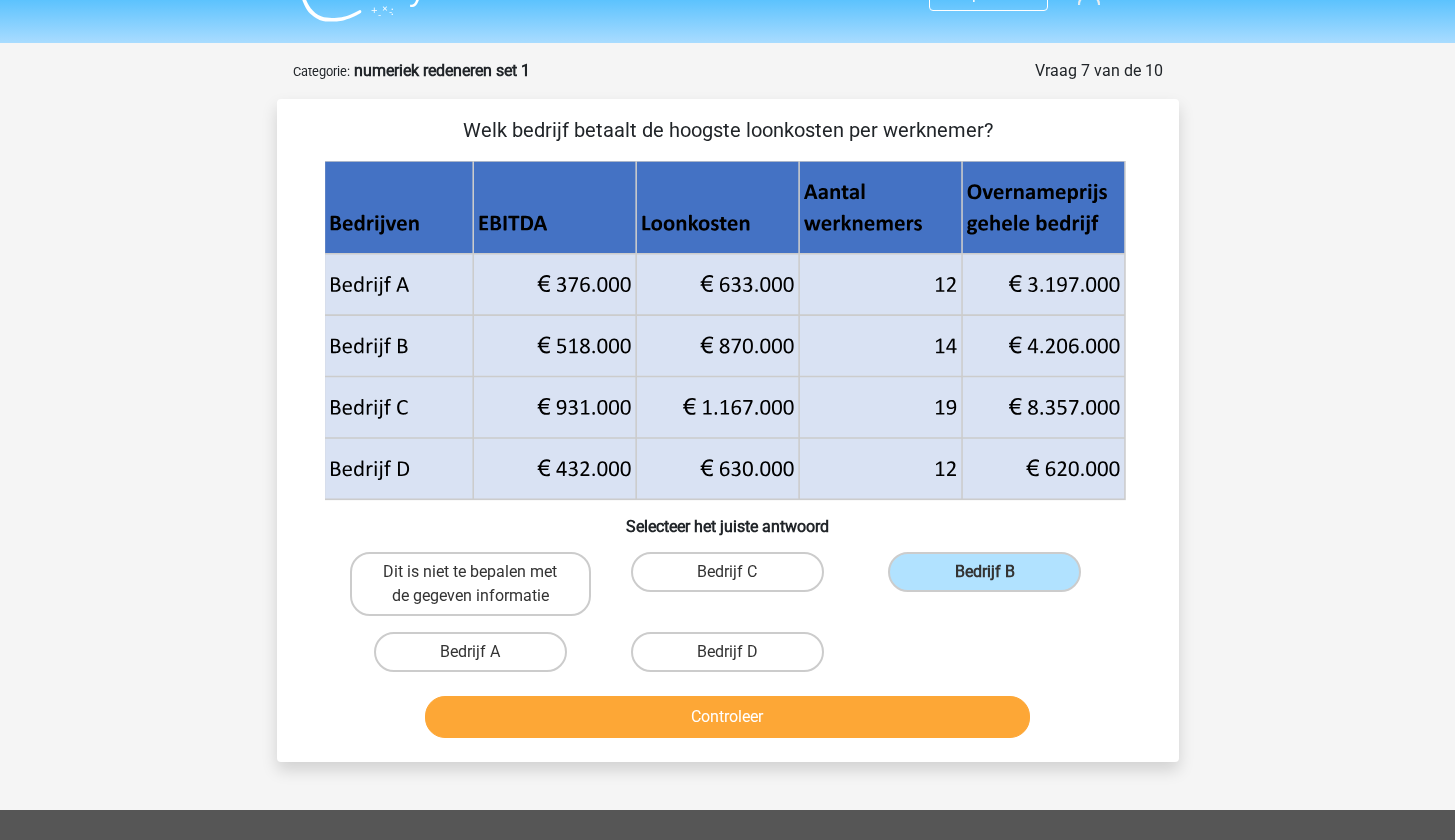 click on "Controleer" at bounding box center [727, 717] 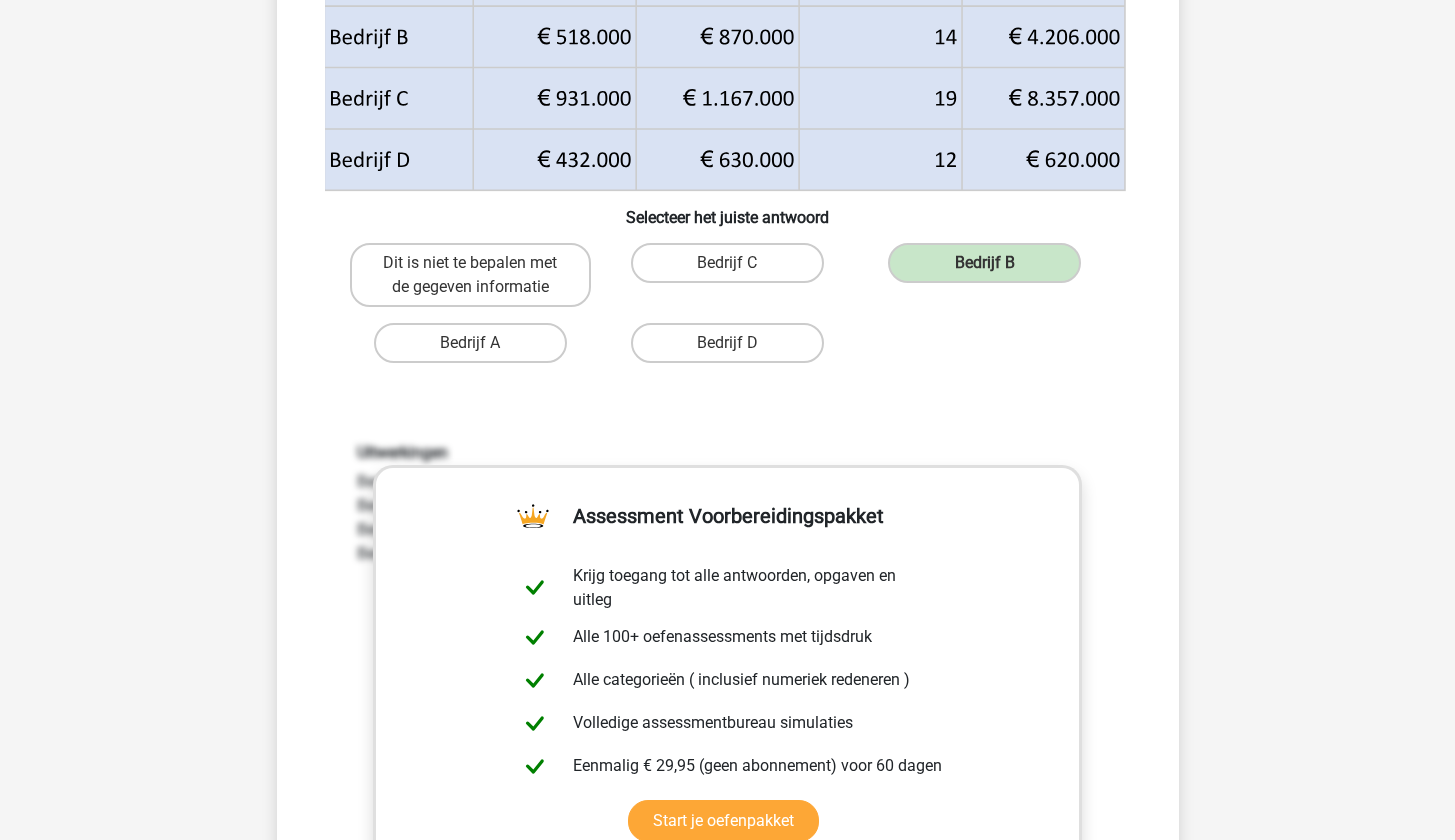 scroll, scrollTop: 1266, scrollLeft: 0, axis: vertical 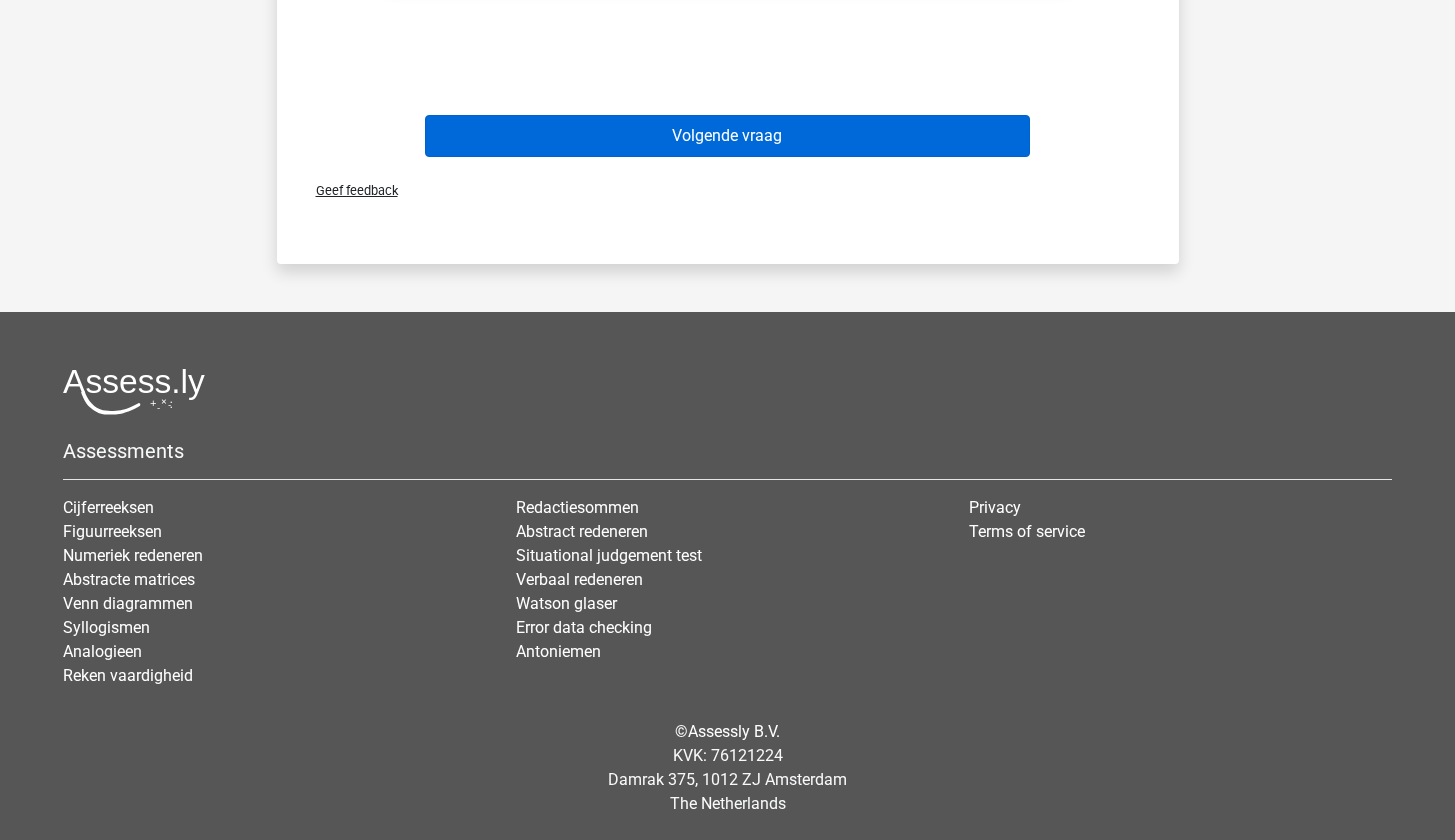 click on "Volgende vraag" at bounding box center [727, 136] 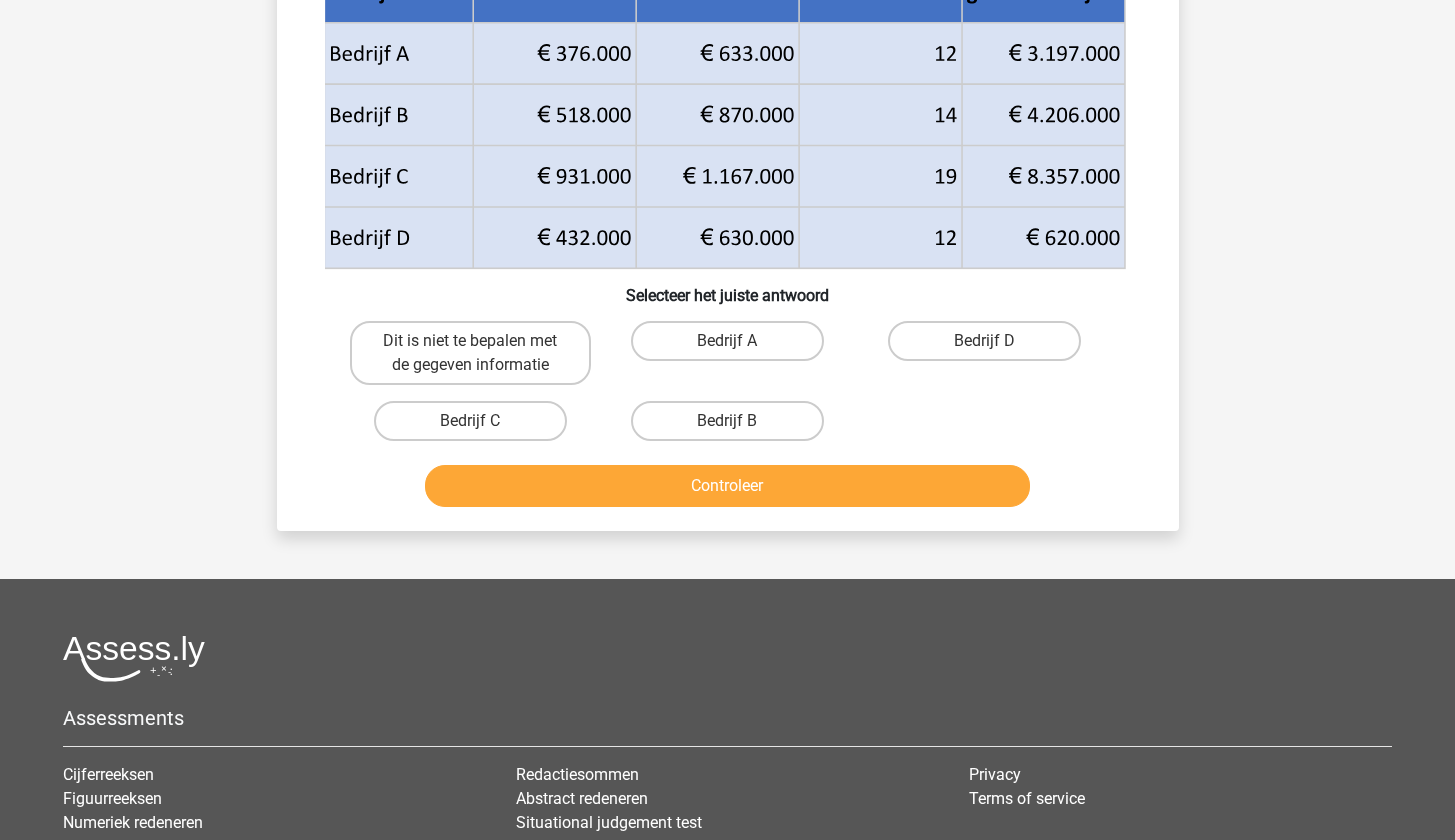 scroll, scrollTop: 100, scrollLeft: 0, axis: vertical 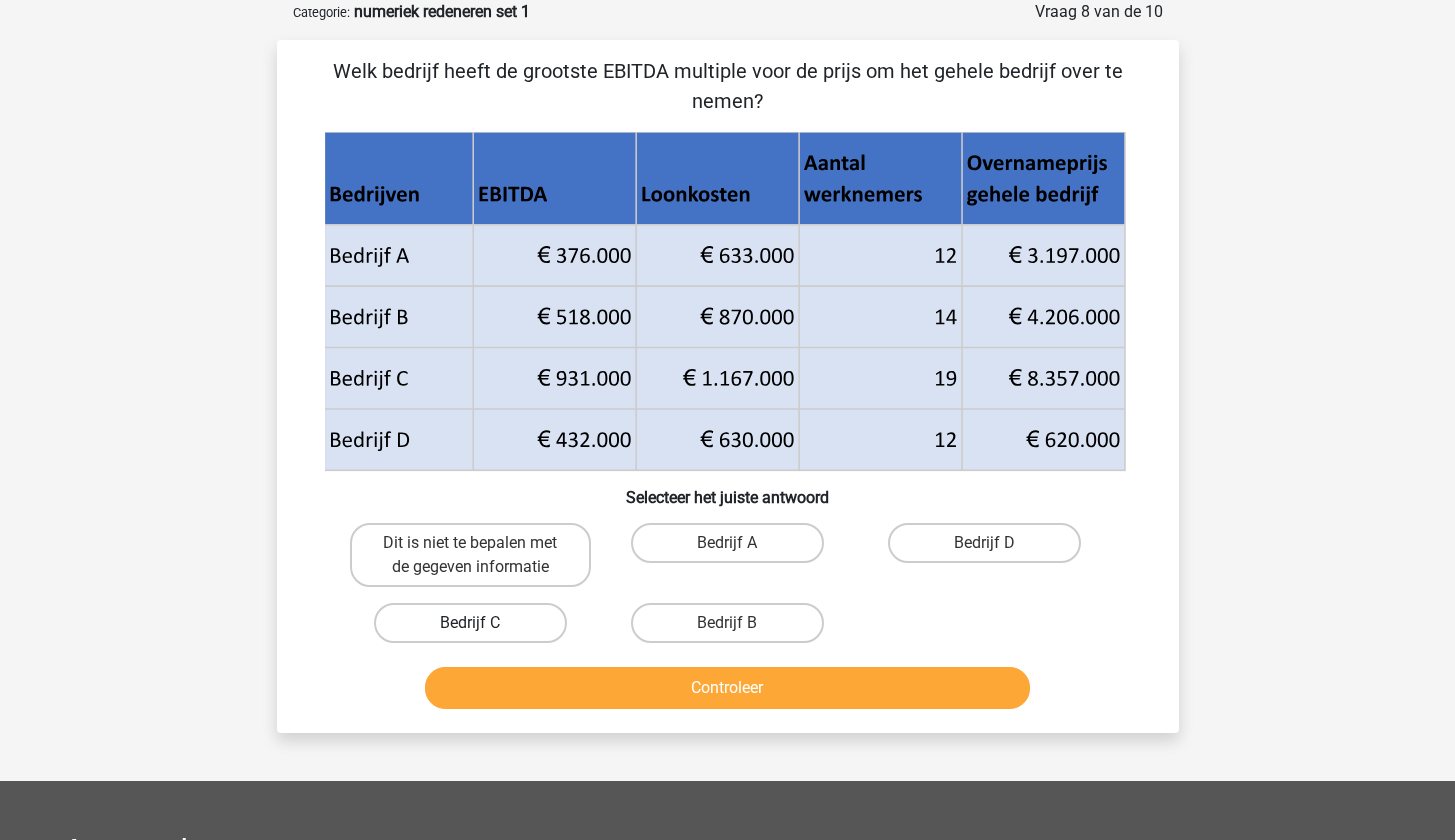 click on "Bedrijf C" at bounding box center (470, 623) 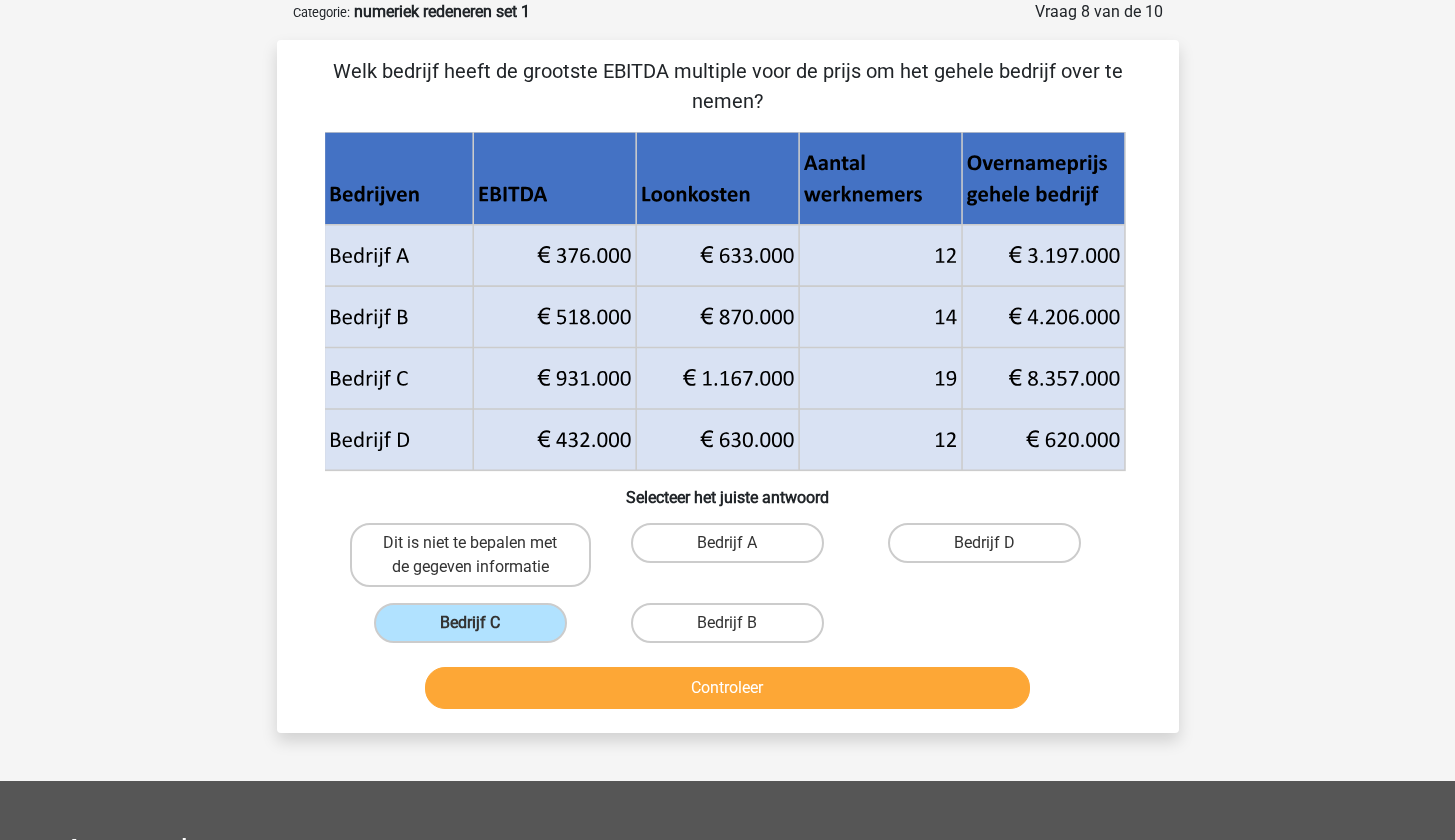 click on "Controleer" at bounding box center [727, 688] 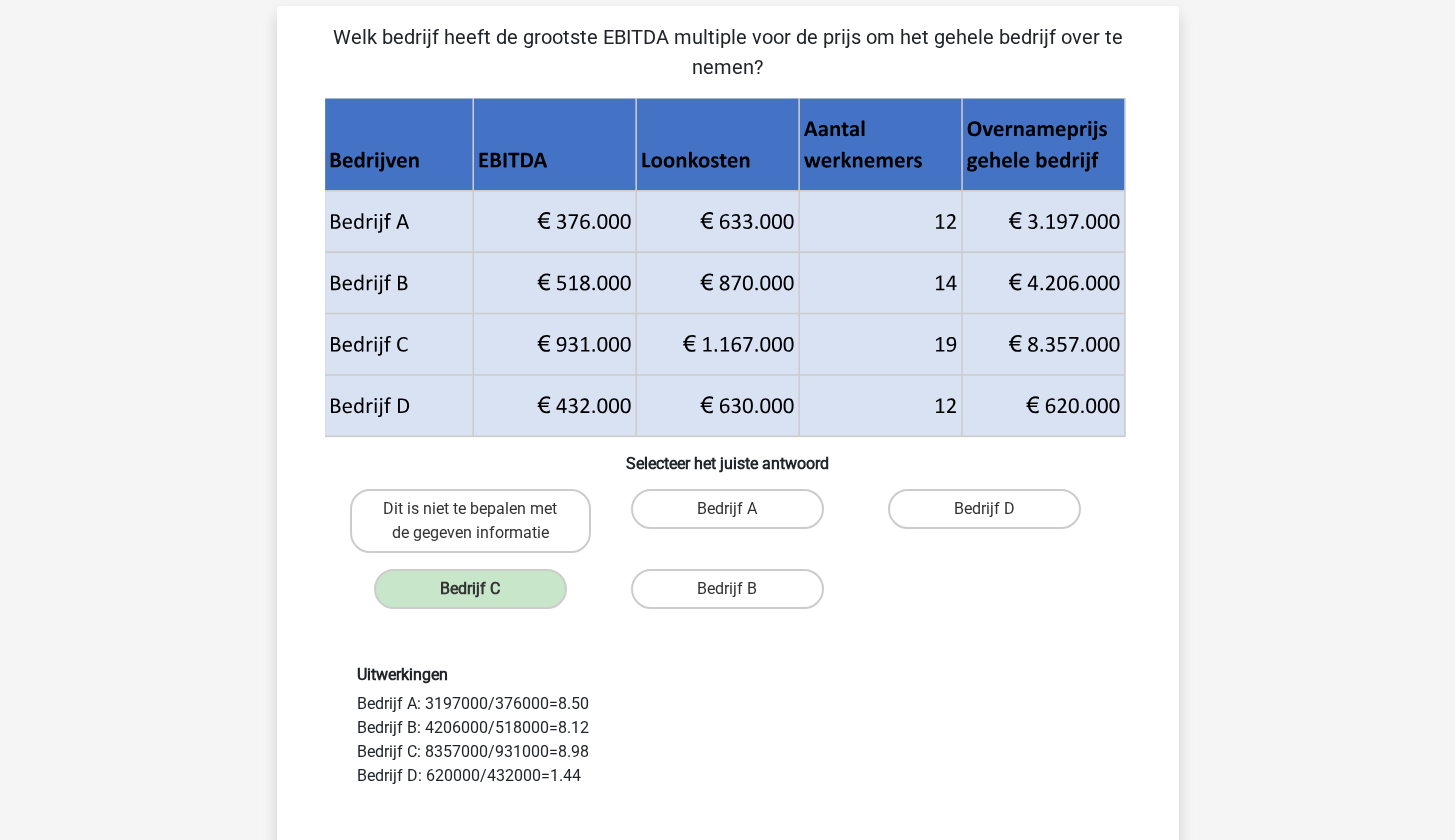 scroll, scrollTop: 245, scrollLeft: 0, axis: vertical 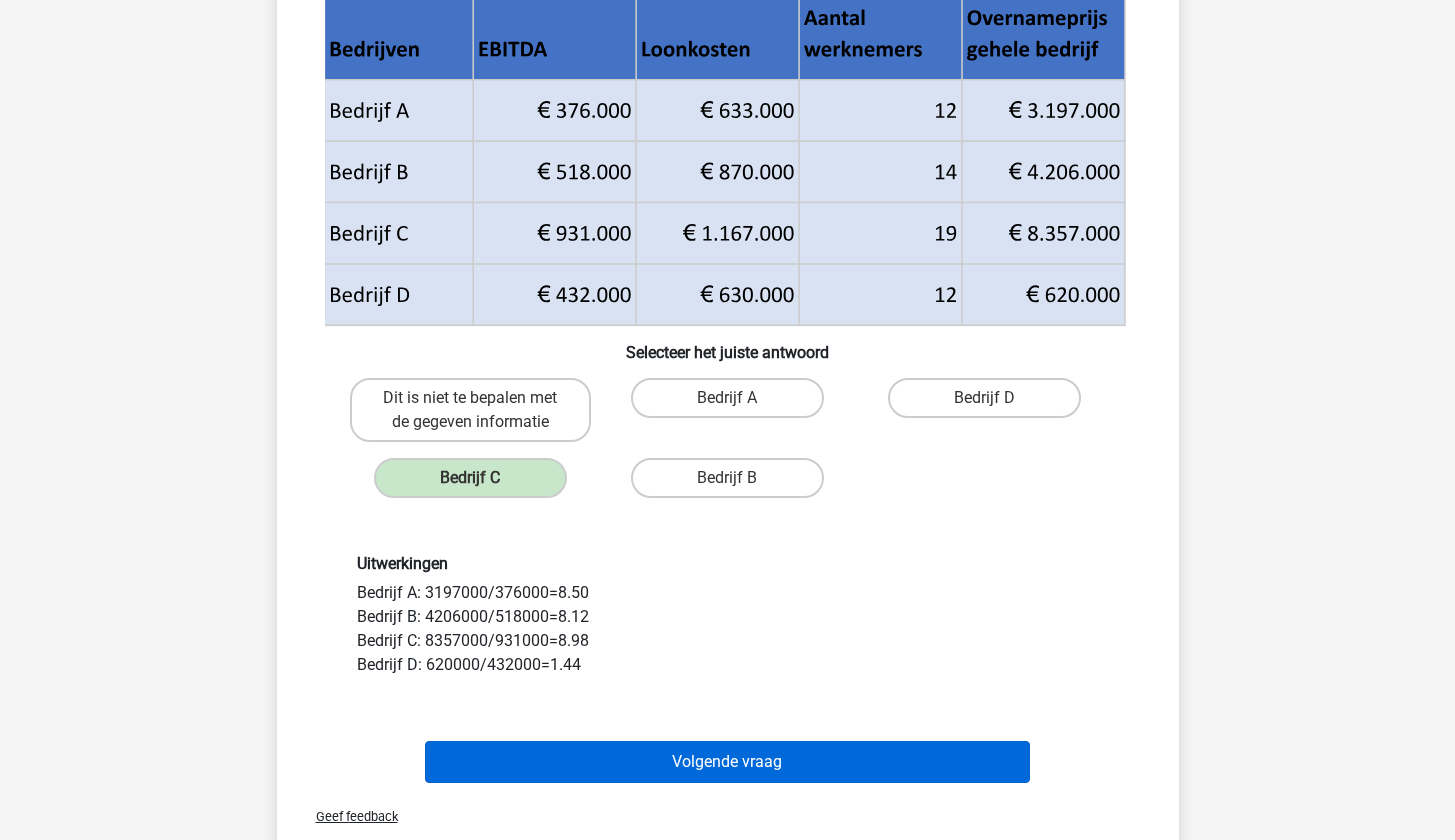 click on "Volgende vraag" at bounding box center [727, 762] 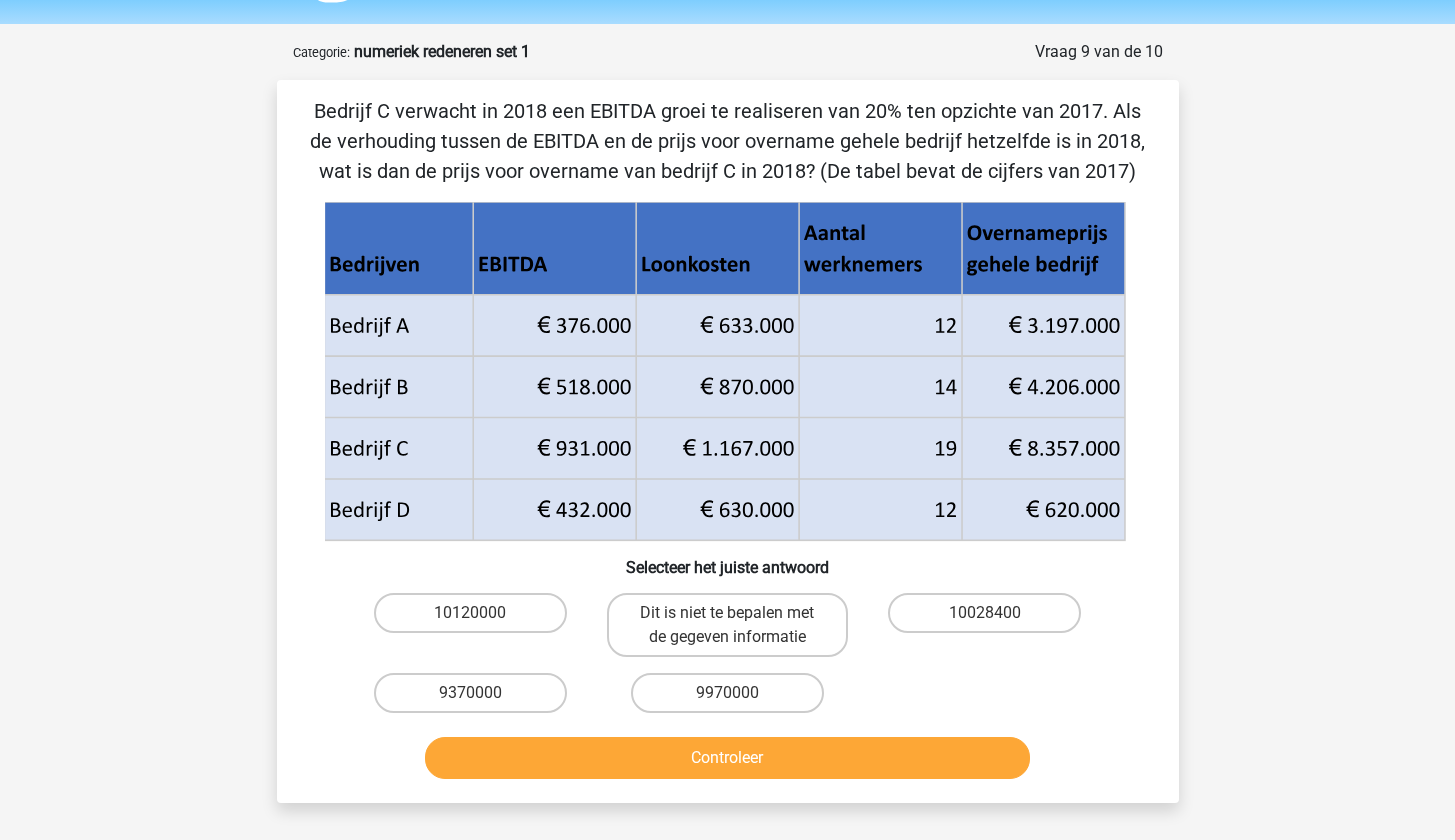 scroll, scrollTop: 64, scrollLeft: 0, axis: vertical 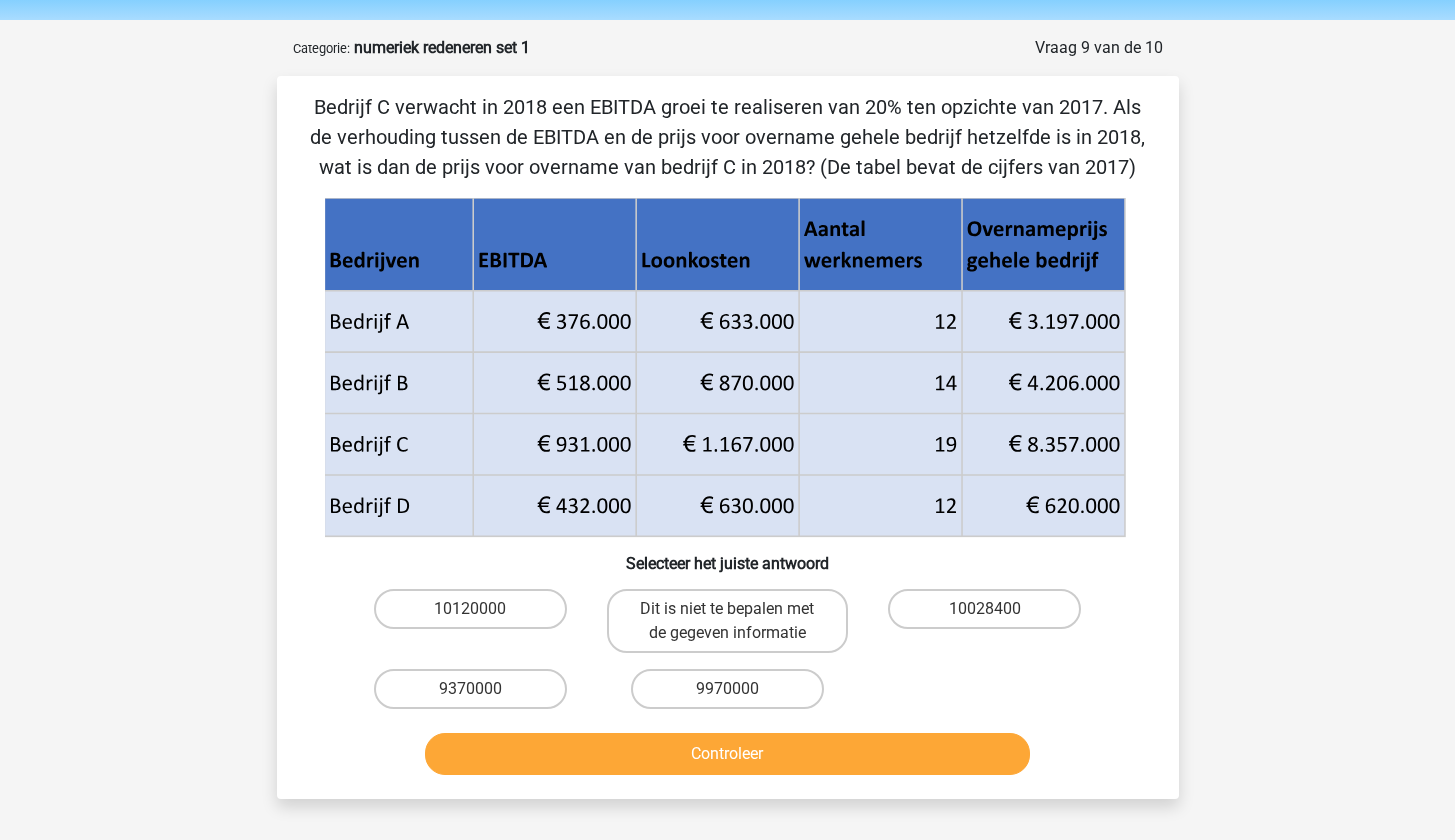 drag, startPoint x: 539, startPoint y: 443, endPoint x: 622, endPoint y: 450, distance: 83.294655 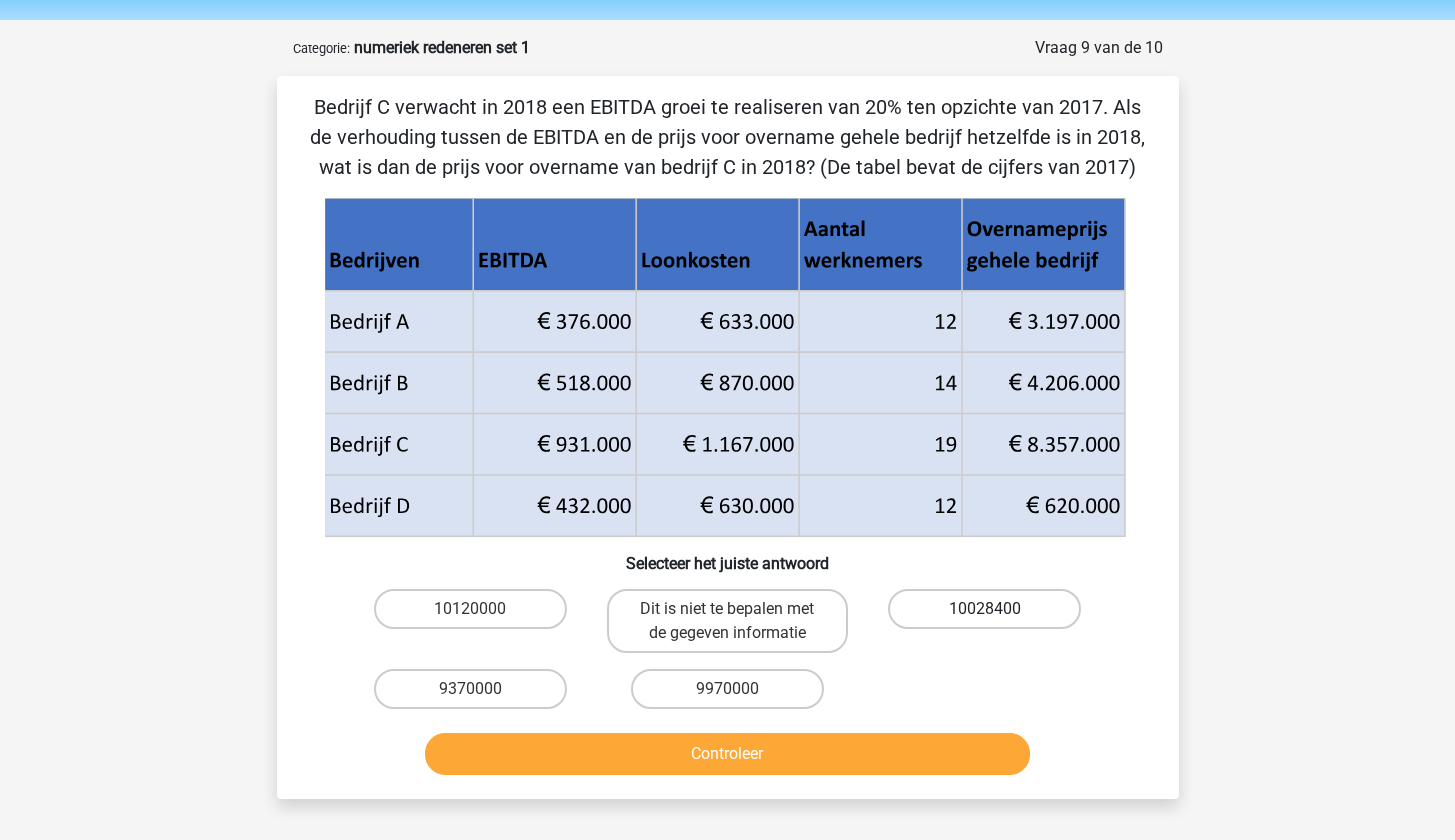 click on "10028400" at bounding box center (984, 609) 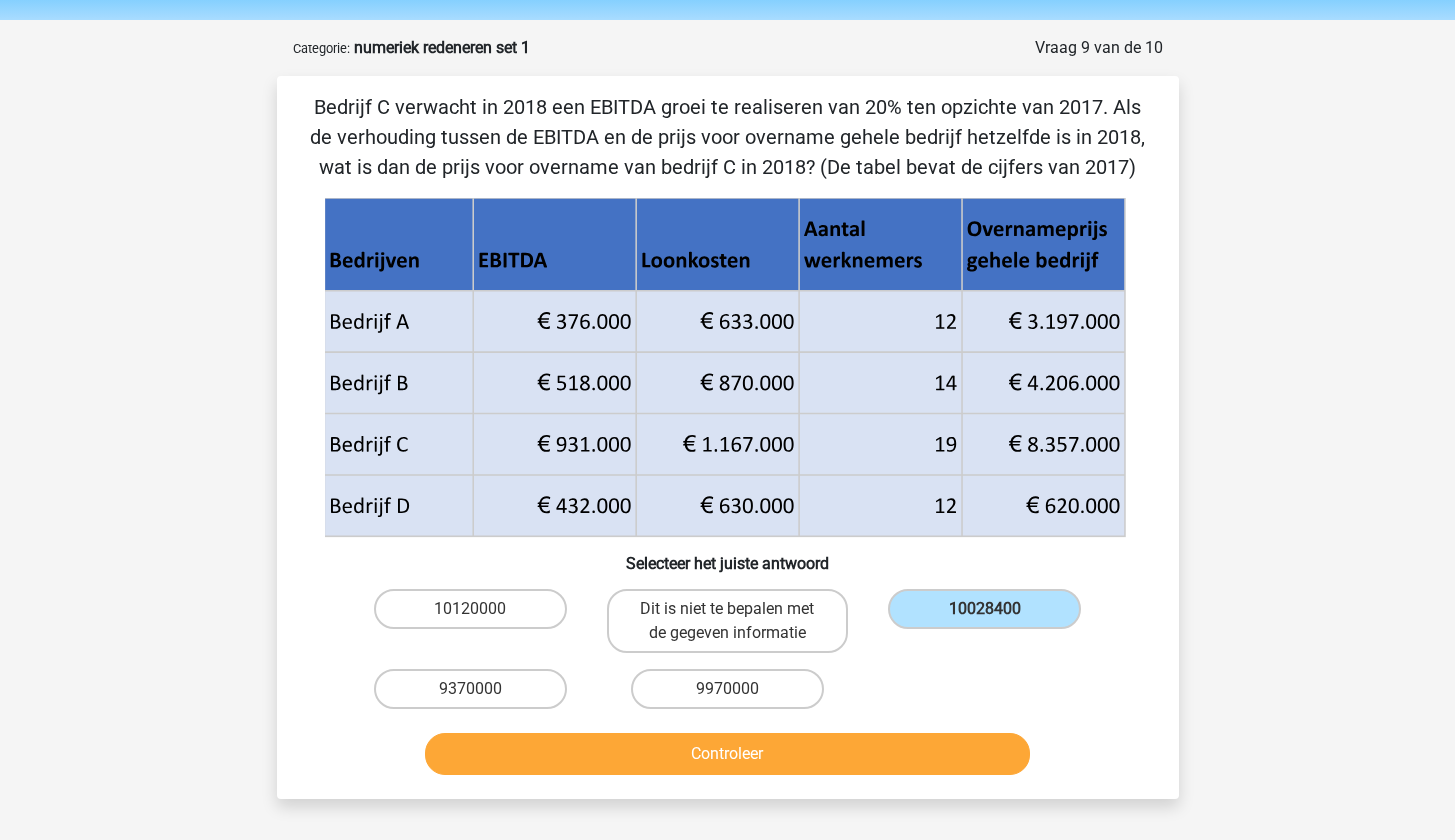 click on "Controleer" at bounding box center [727, 754] 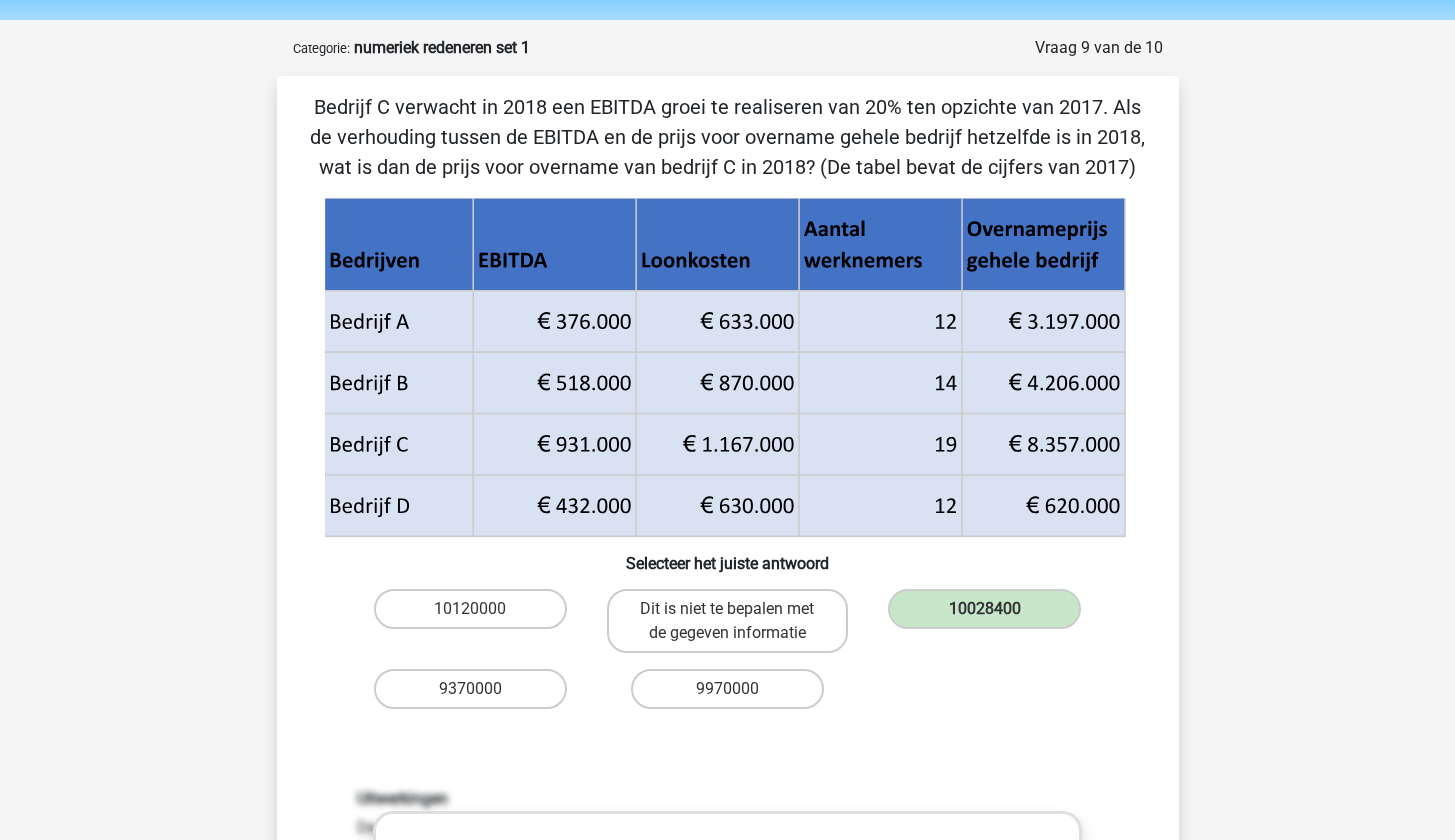 scroll, scrollTop: 623, scrollLeft: 0, axis: vertical 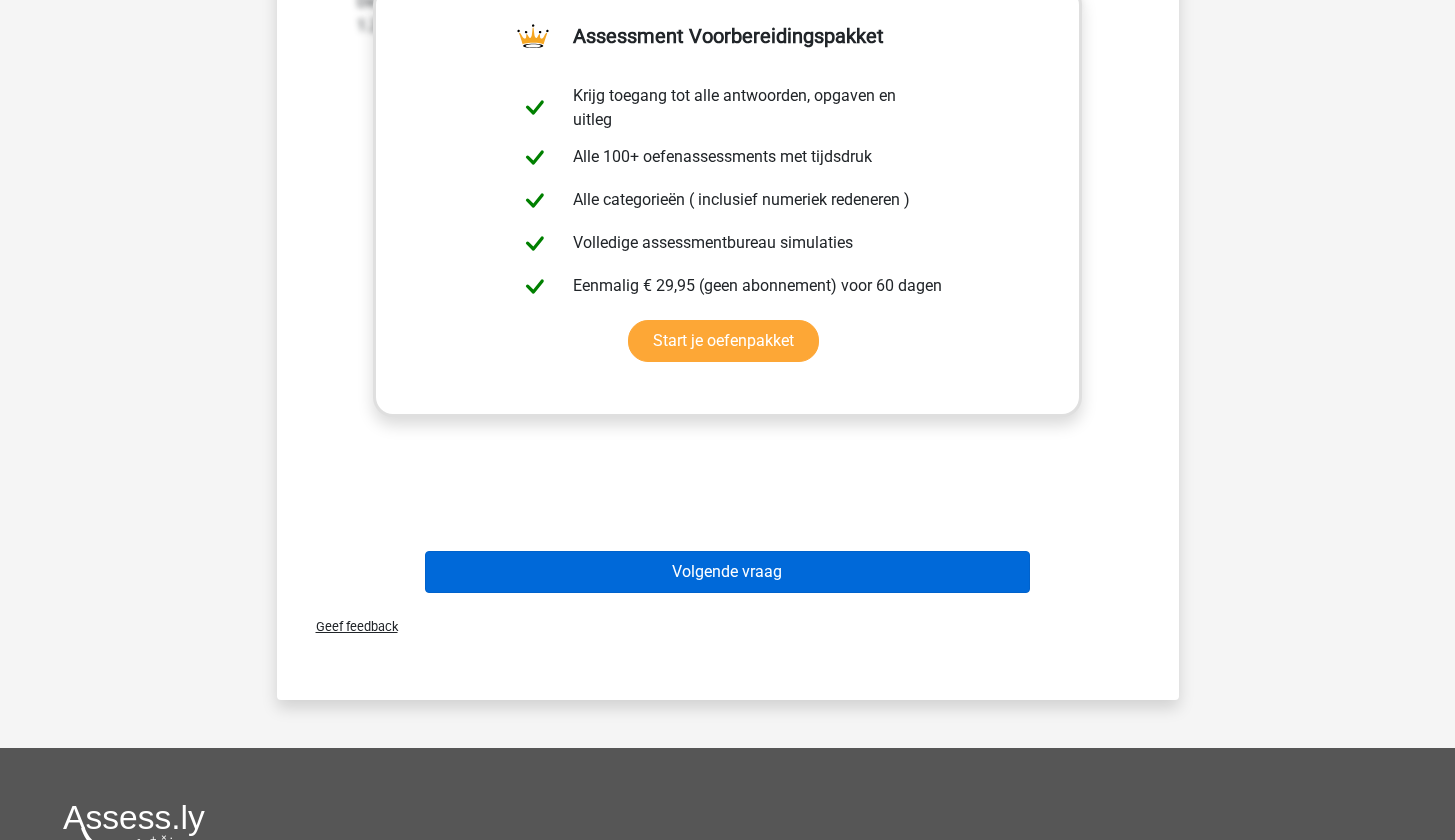 click on "Volgende vraag" at bounding box center (727, 572) 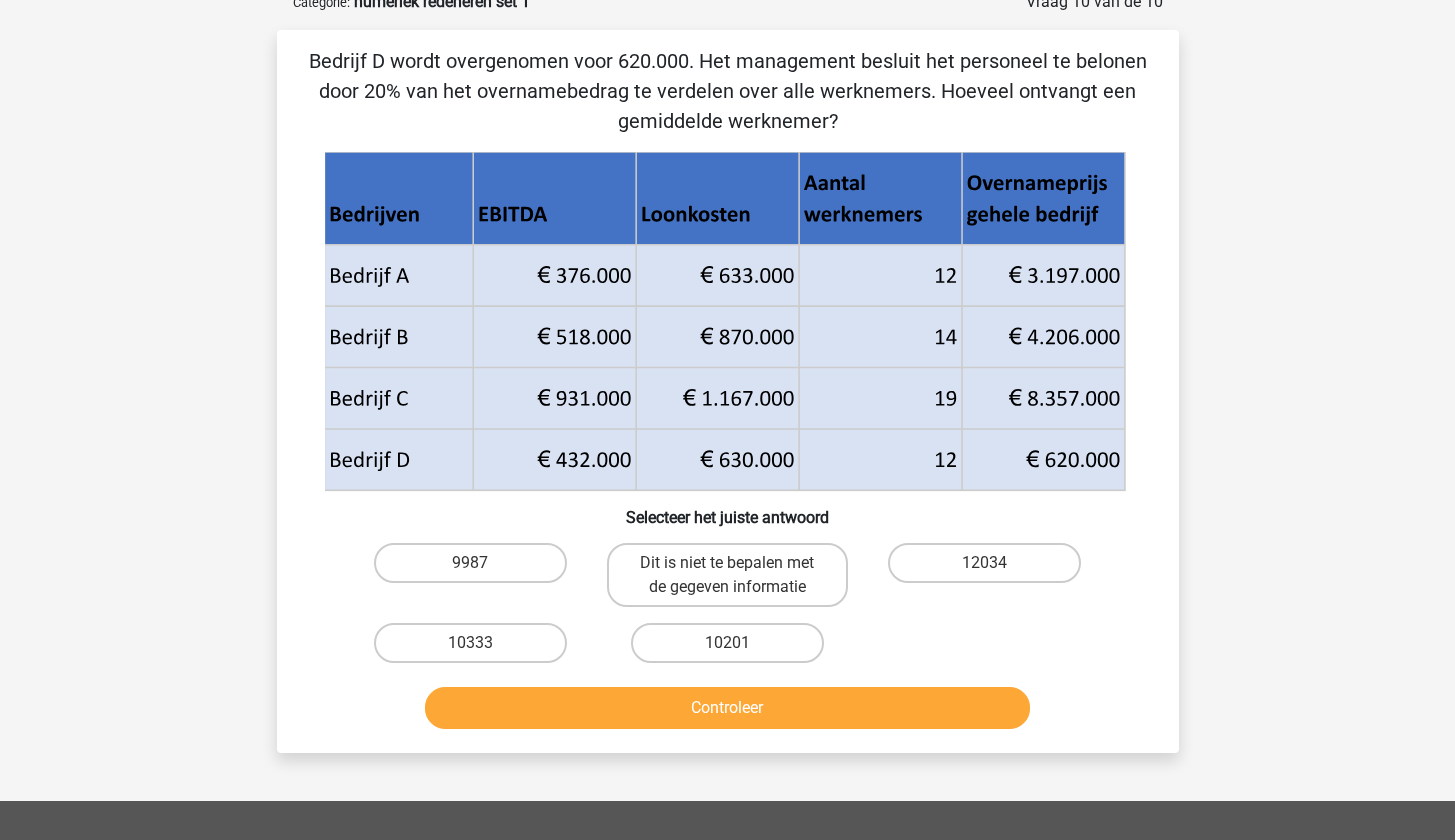 scroll, scrollTop: 100, scrollLeft: 0, axis: vertical 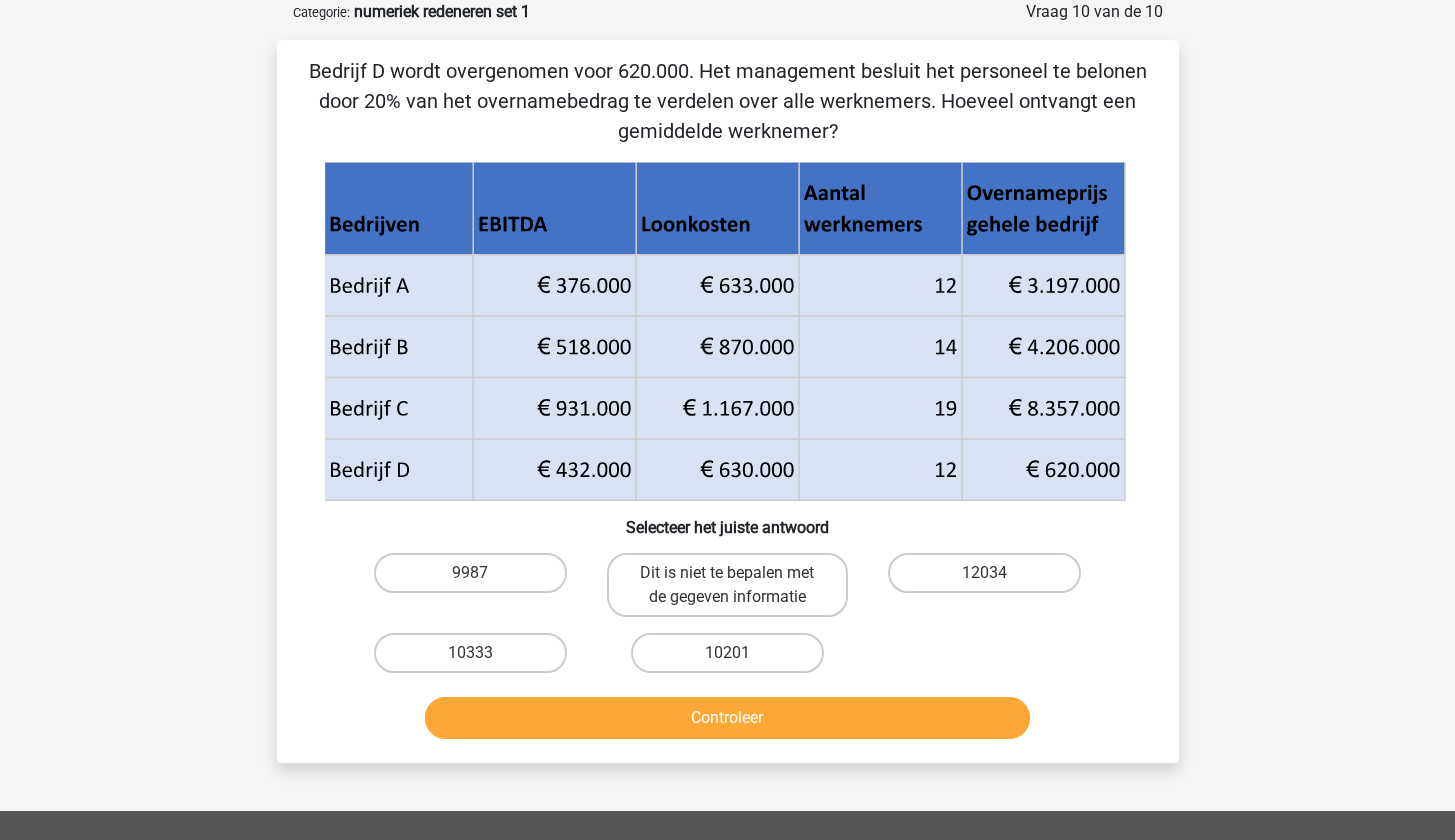 click on "10333" at bounding box center [476, 659] 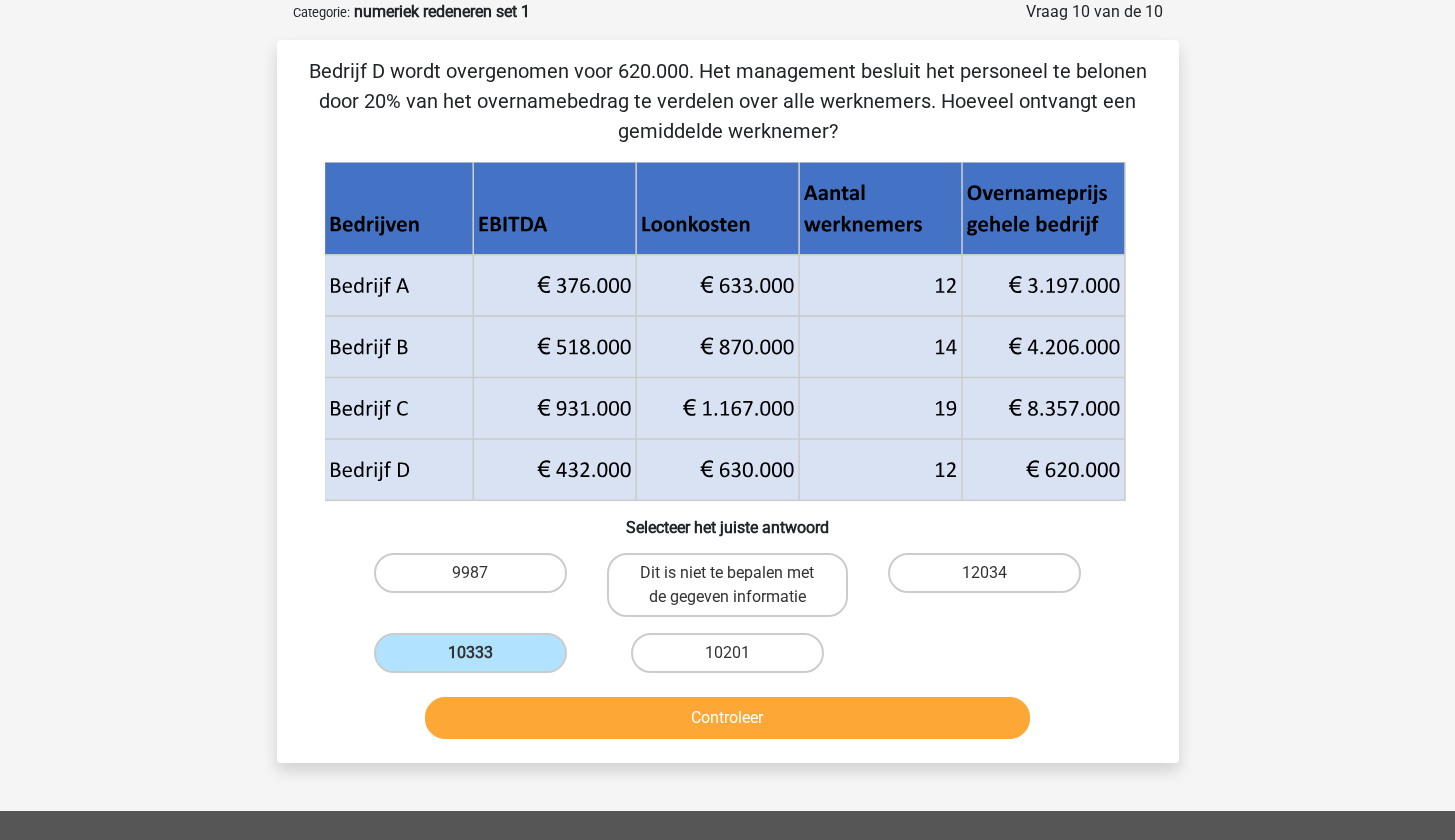 click on "Controleer" at bounding box center (727, 718) 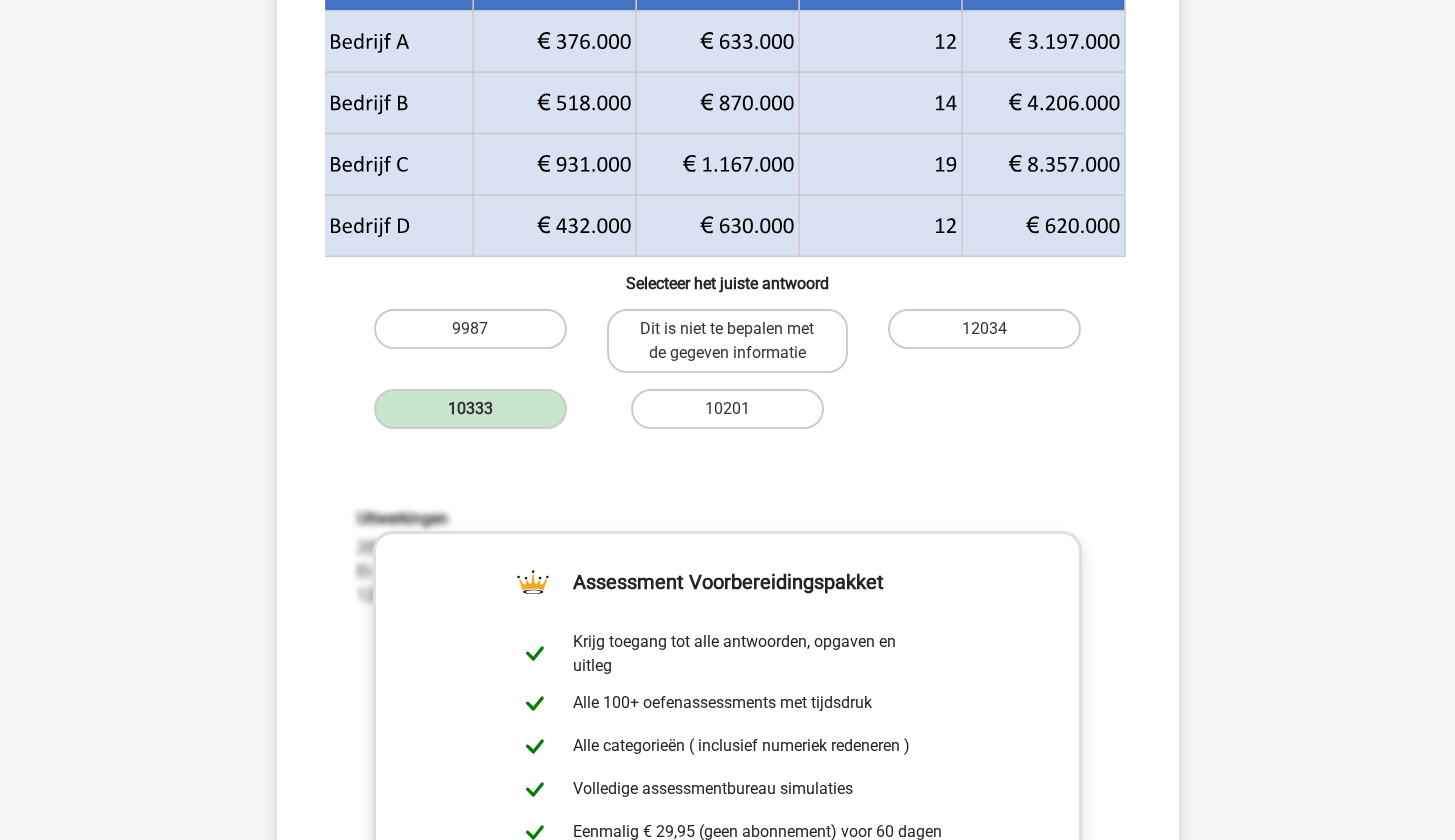 scroll, scrollTop: 1212, scrollLeft: 0, axis: vertical 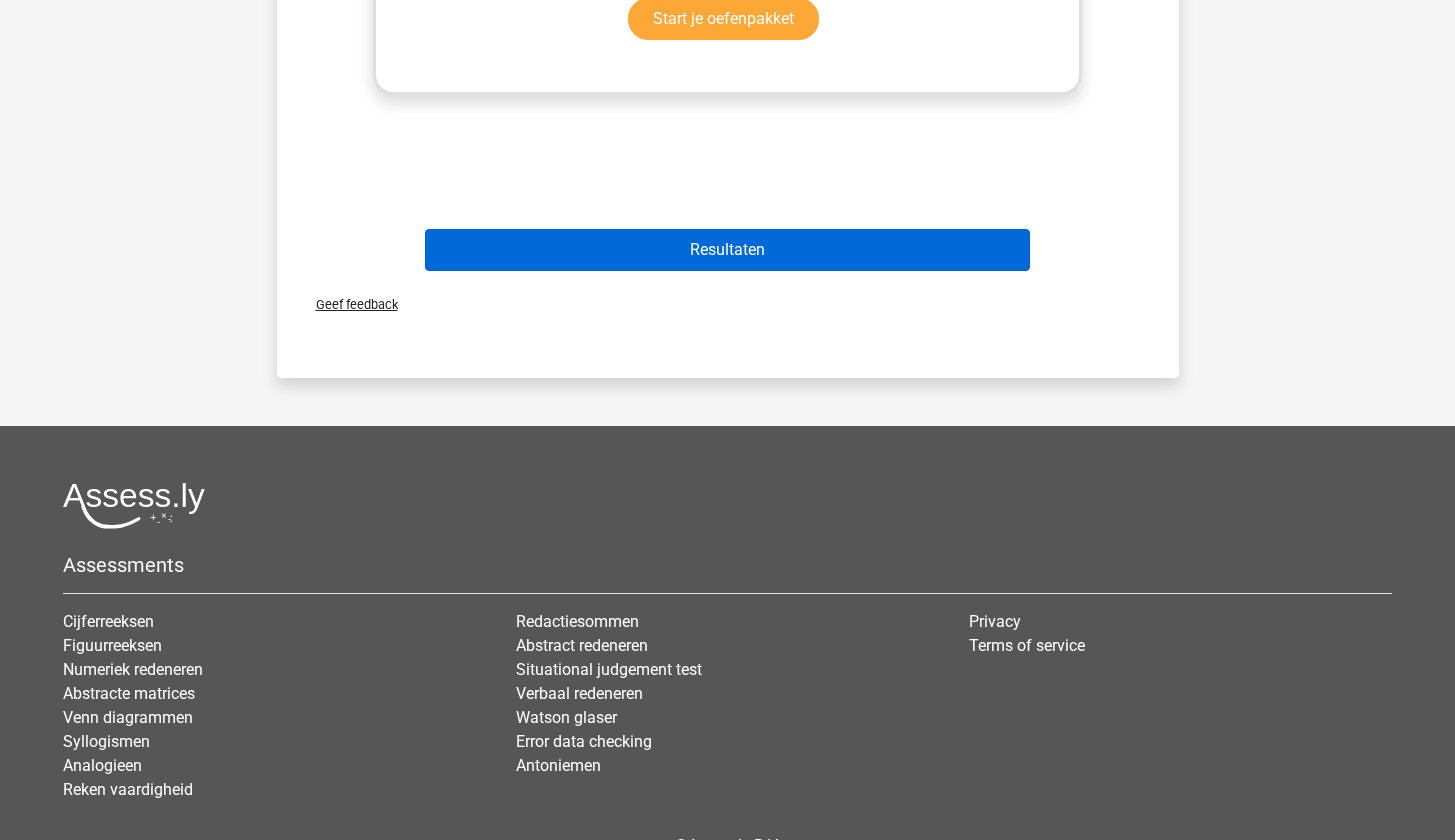 click on "Resultaten" at bounding box center [727, 250] 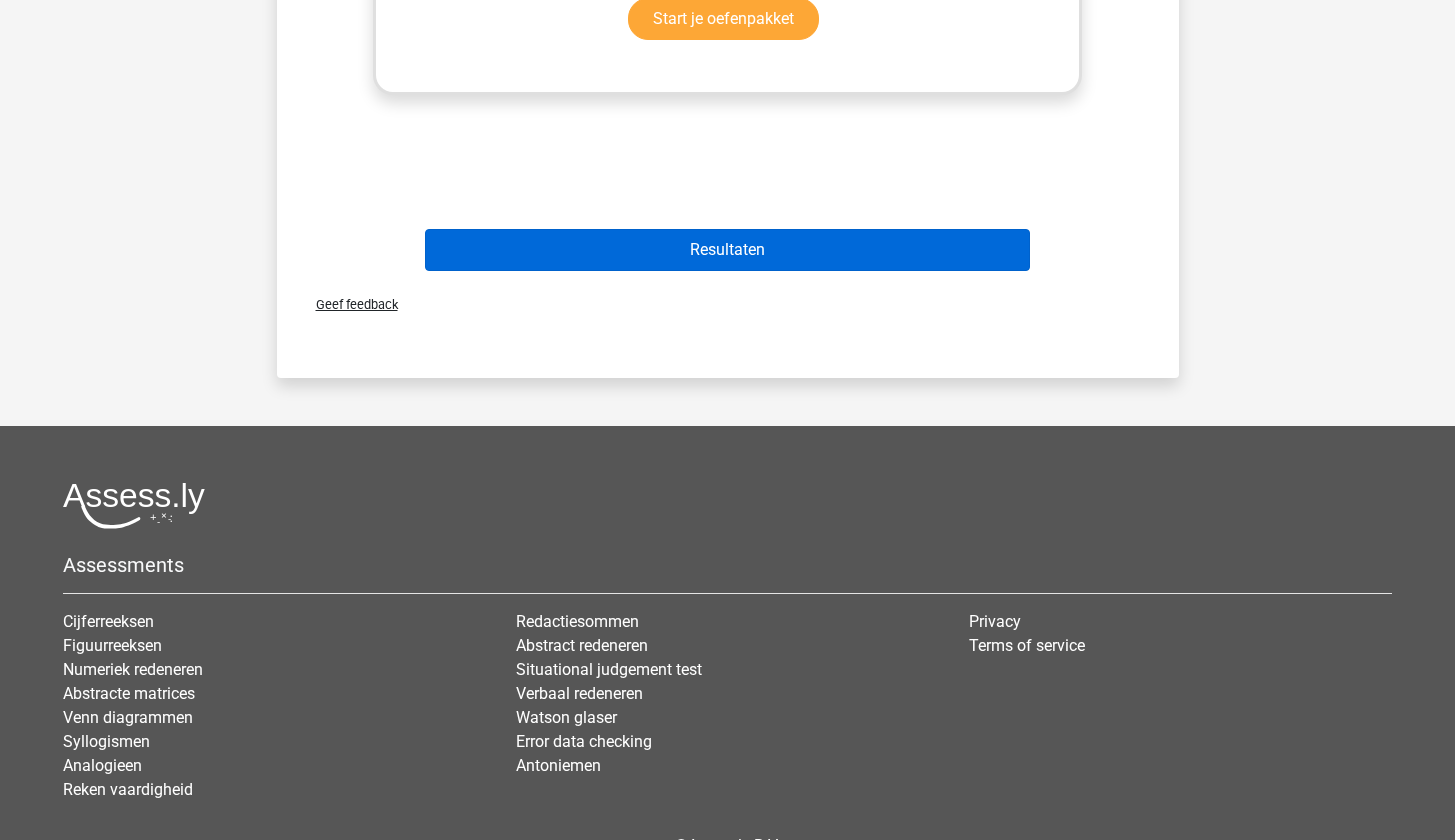 click on "Resultaten" at bounding box center (727, 250) 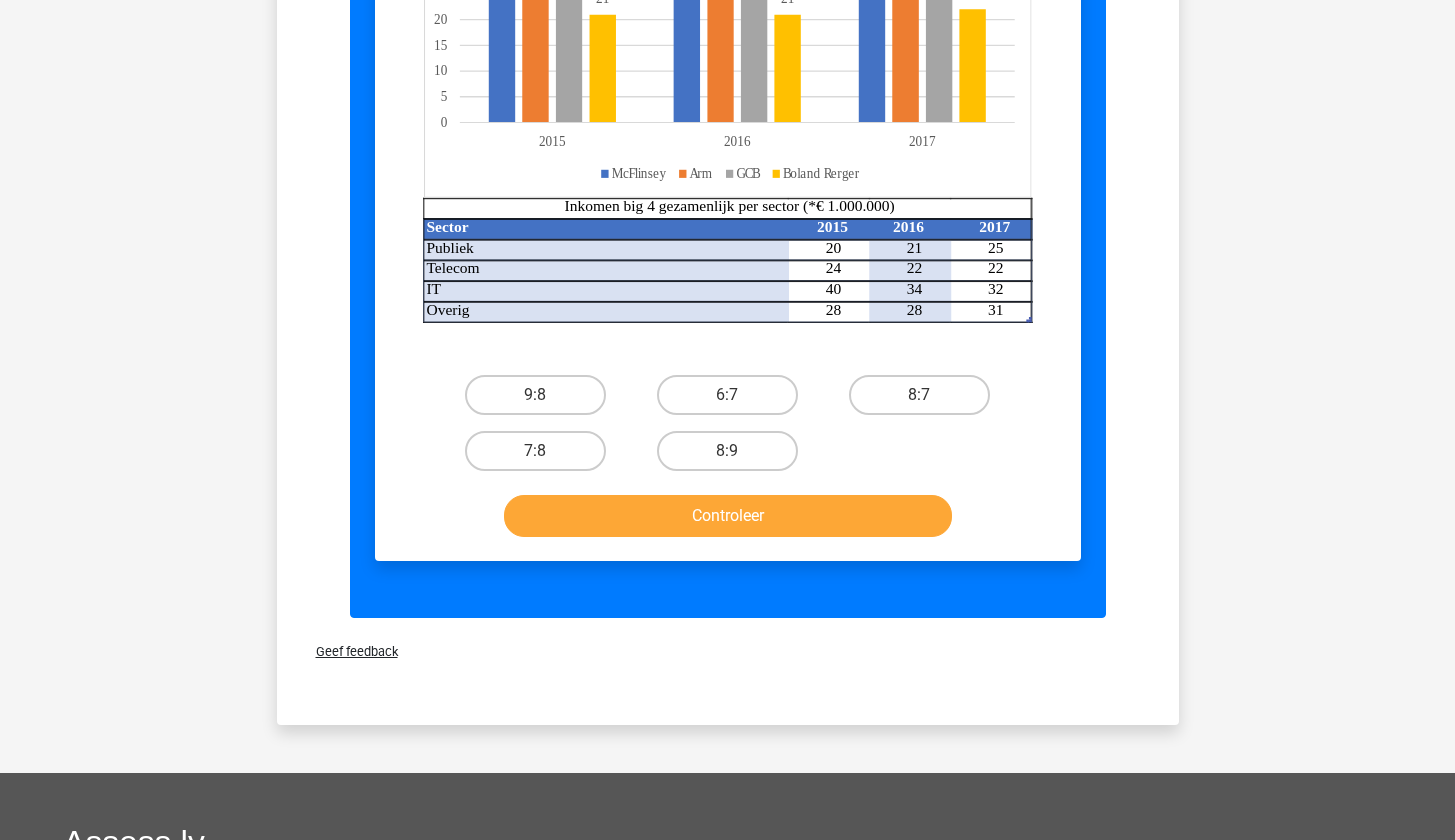 scroll, scrollTop: 1526, scrollLeft: 0, axis: vertical 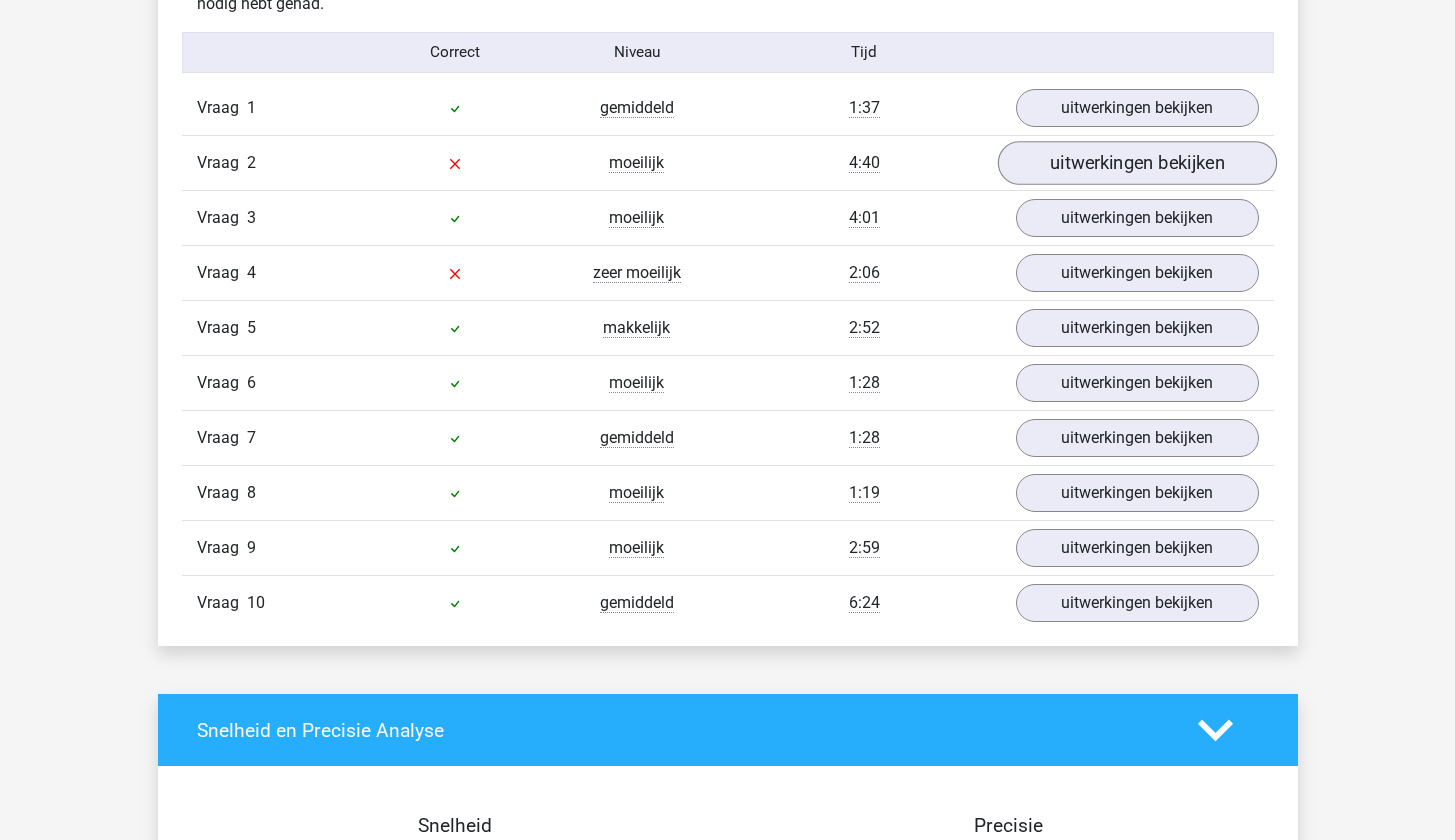 click on "uitwerkingen bekijken" at bounding box center (1136, 163) 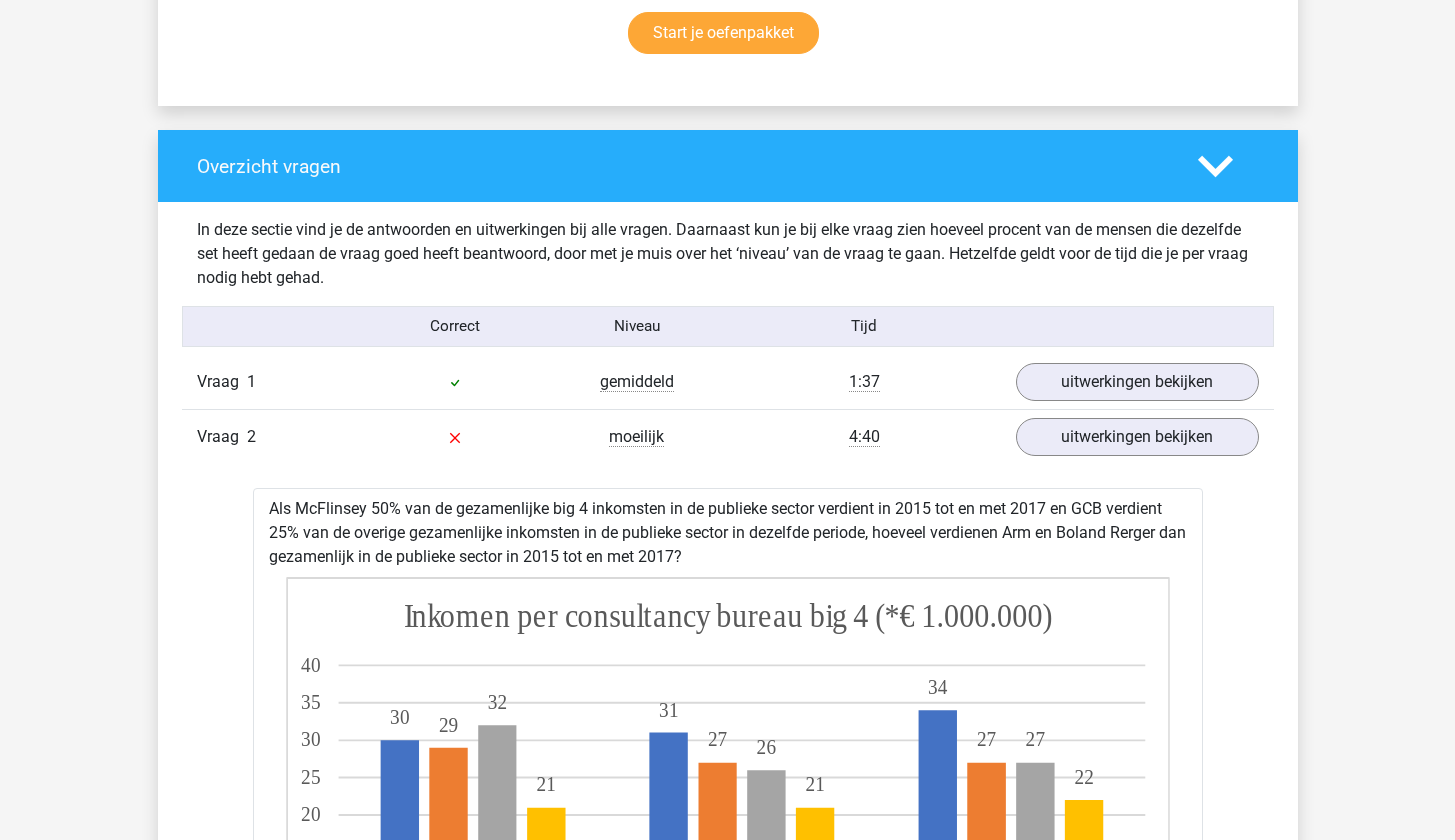 scroll, scrollTop: 749, scrollLeft: 0, axis: vertical 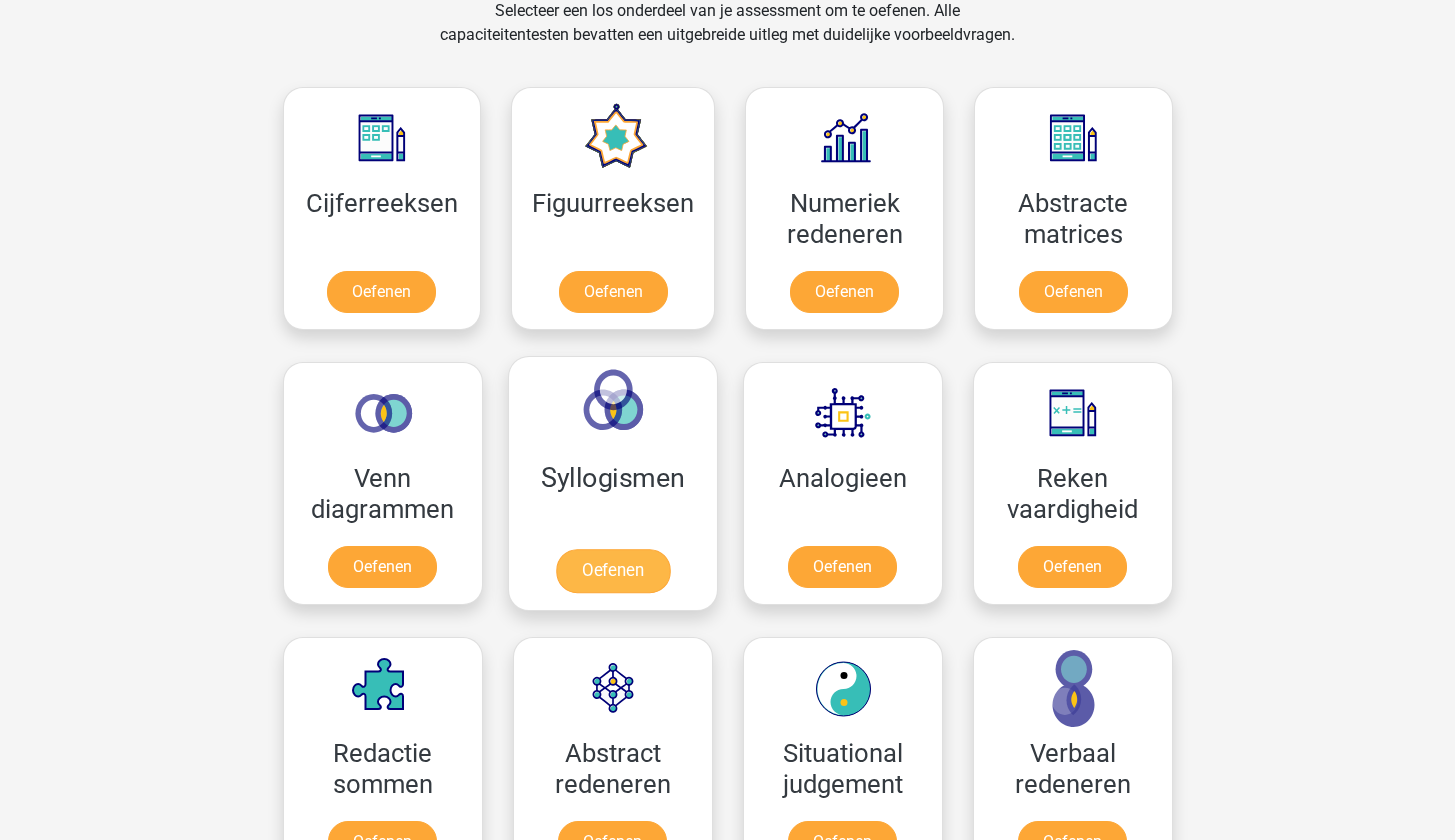 click on "Oefenen" at bounding box center (612, 571) 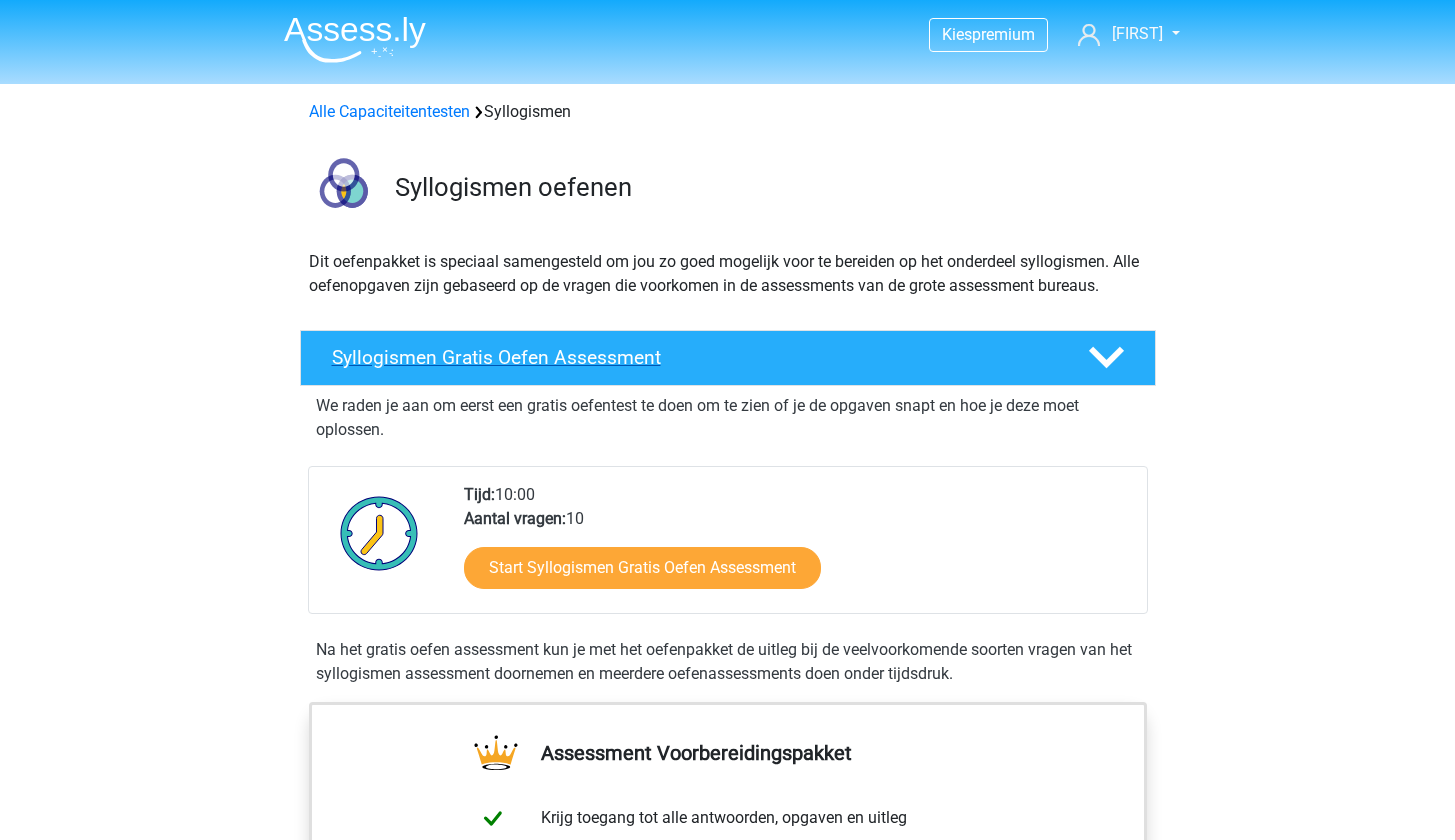 scroll, scrollTop: 0, scrollLeft: 0, axis: both 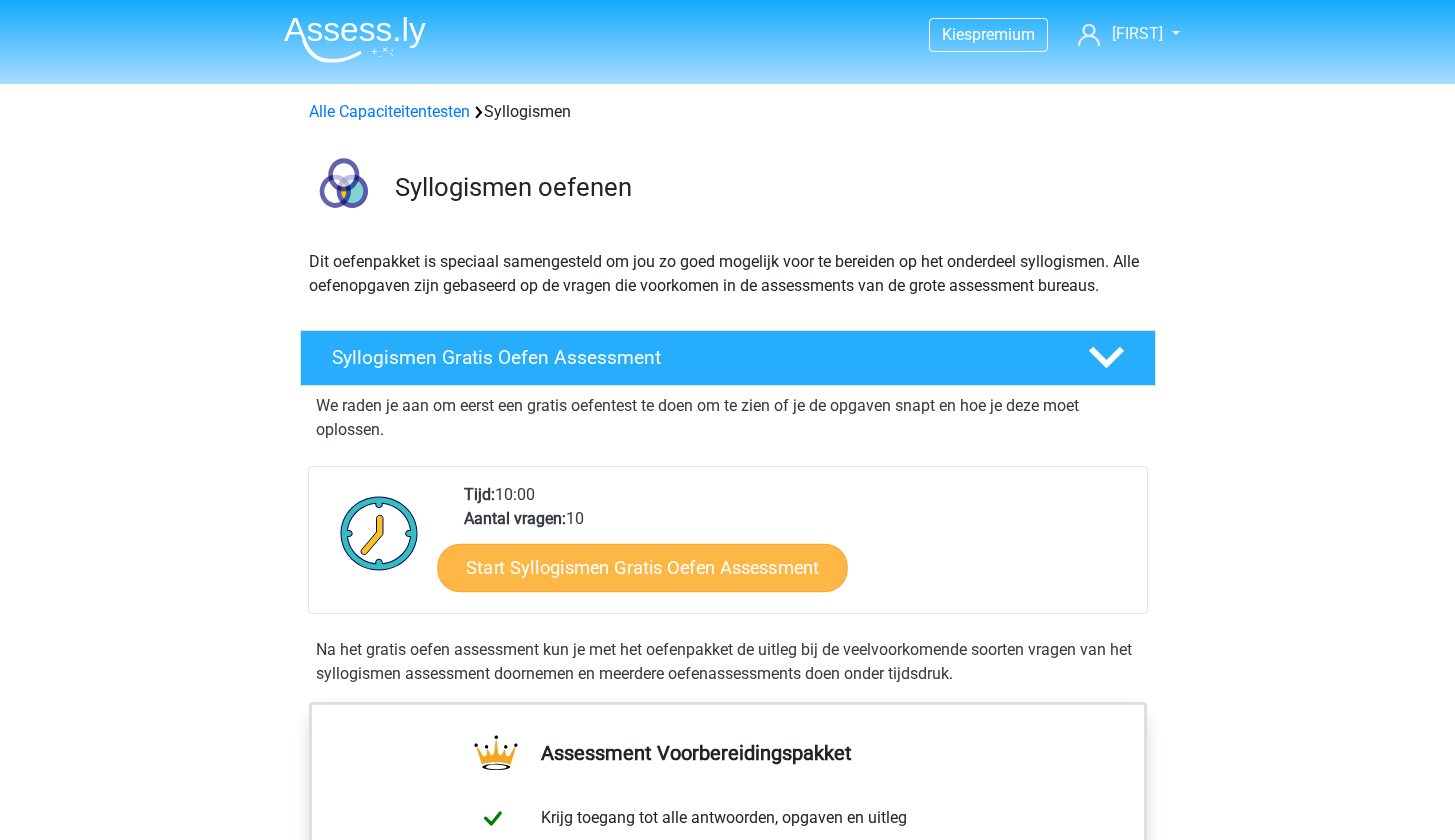 click on "Start Syllogismen
Gratis Oefen Assessment" at bounding box center [642, 567] 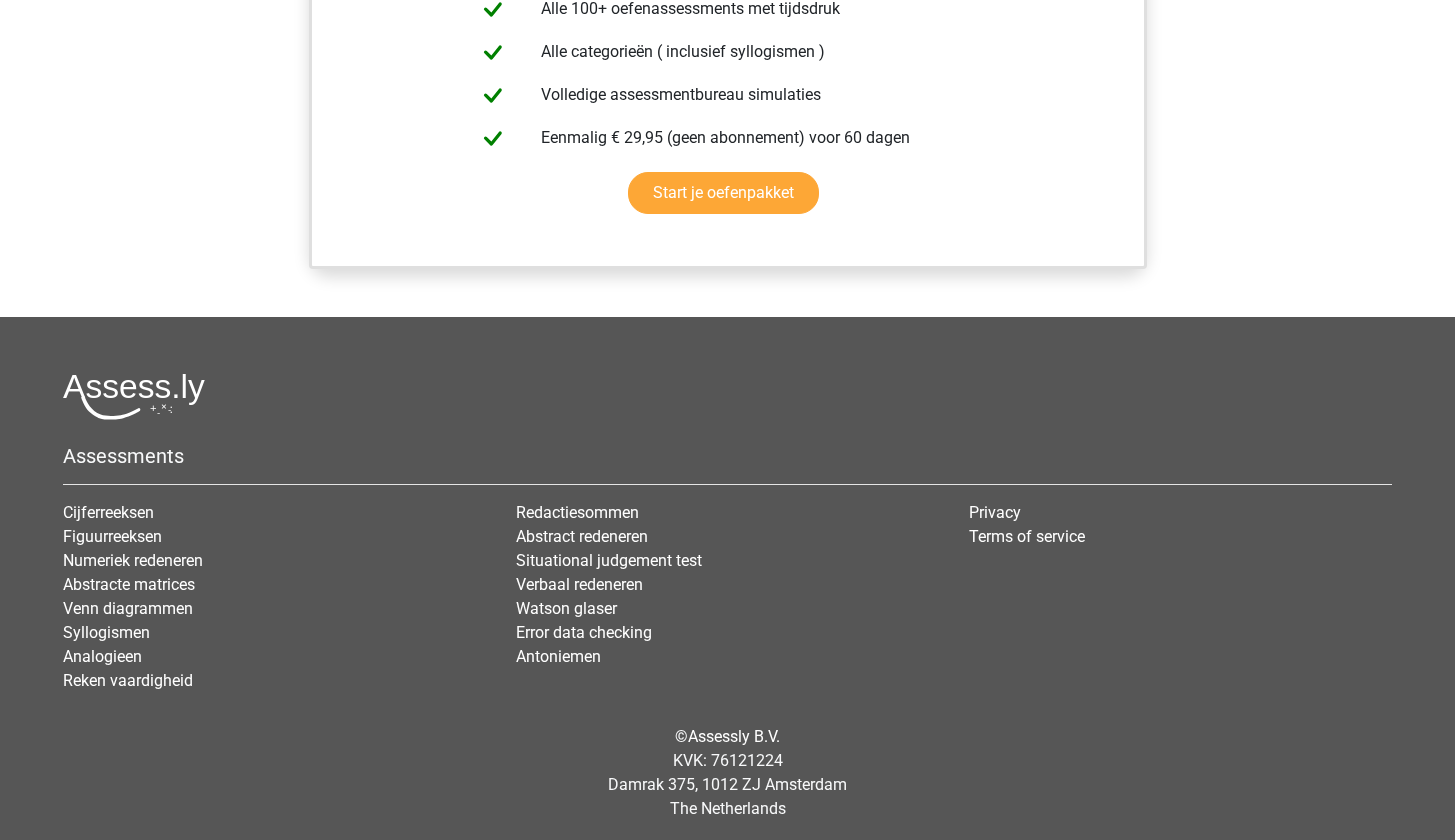 scroll, scrollTop: 1113, scrollLeft: 0, axis: vertical 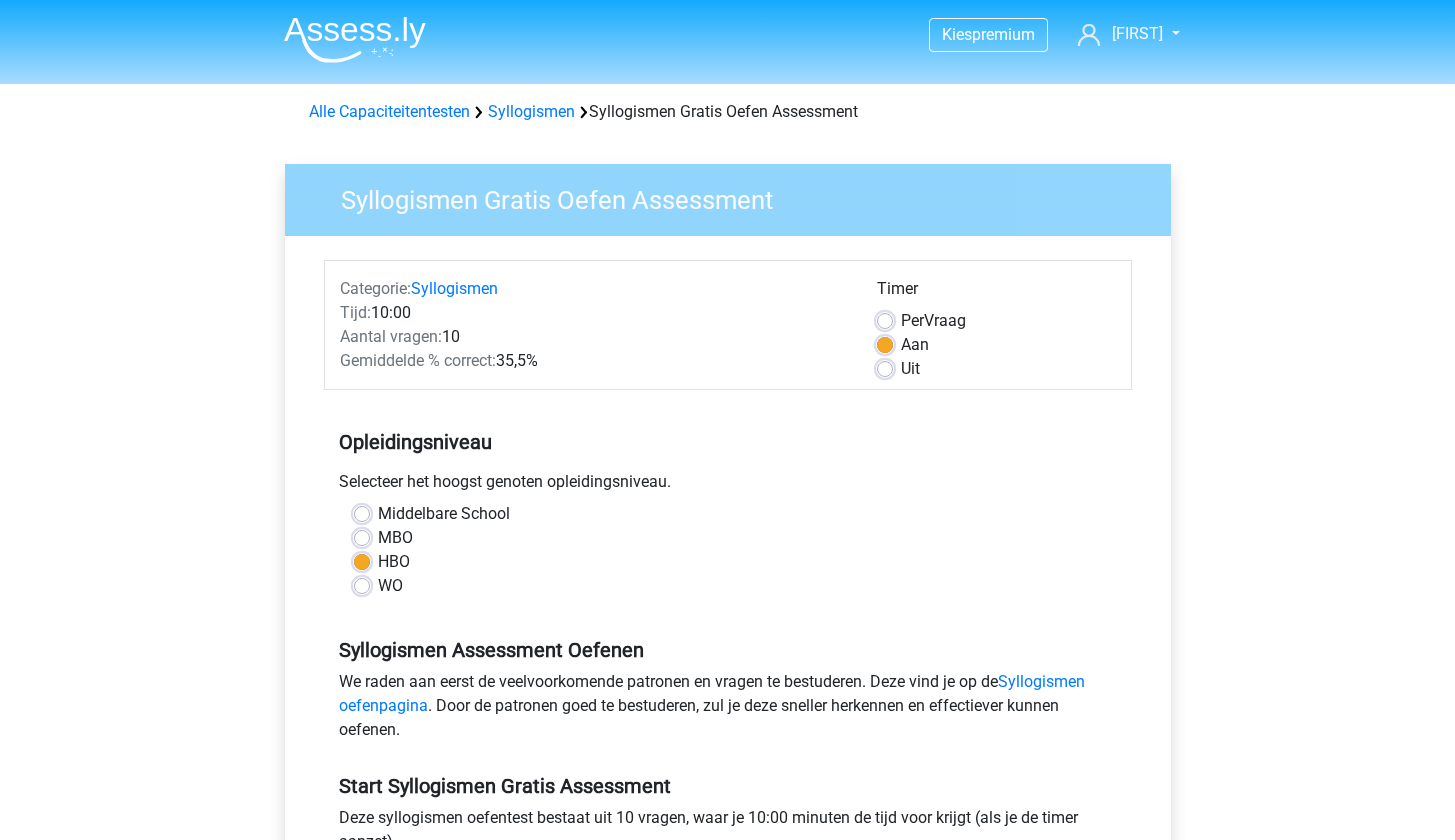 click on "Timer
Per  Vraag
Aan
Uit" at bounding box center (996, 329) 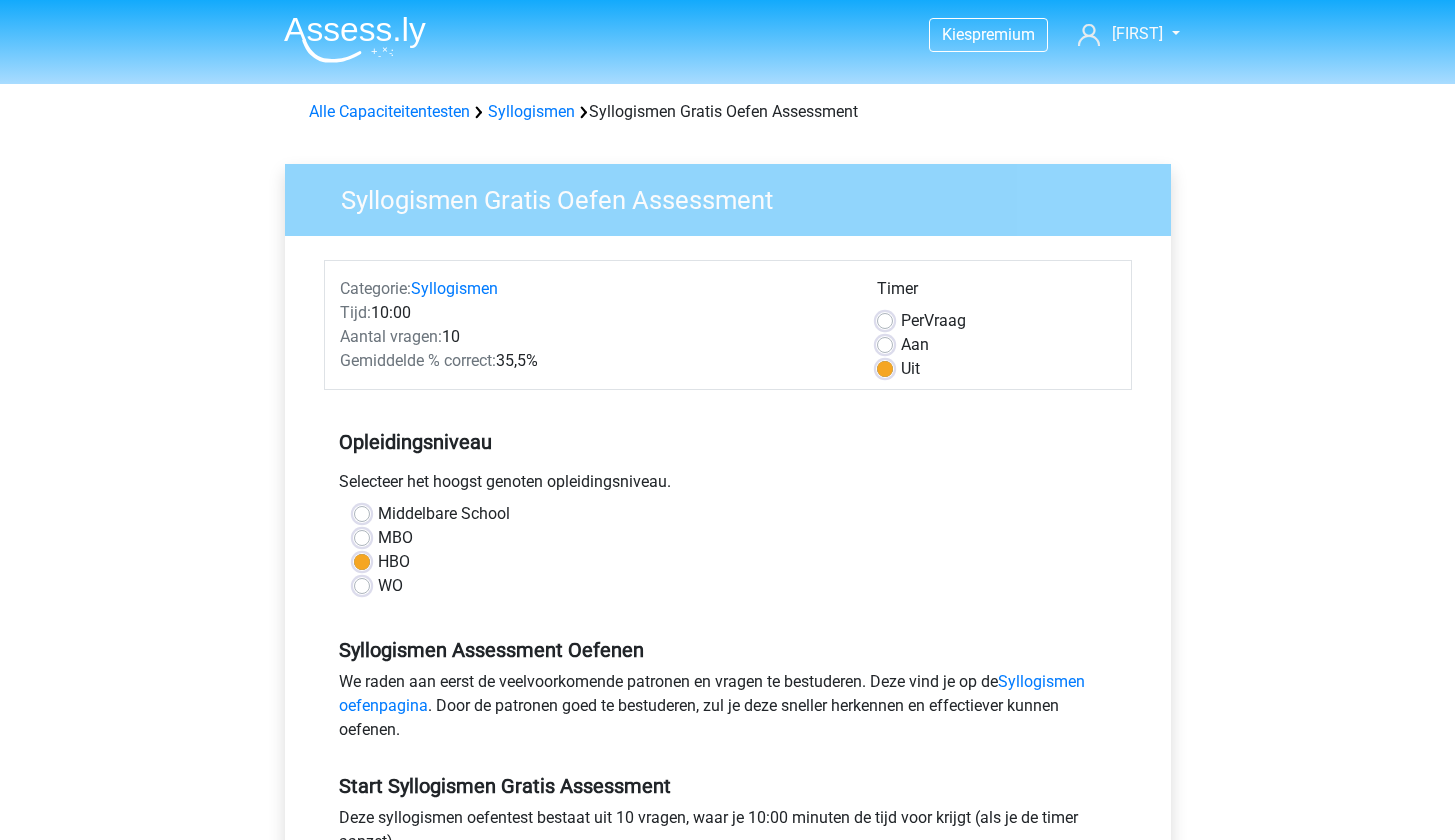 scroll, scrollTop: 483, scrollLeft: 0, axis: vertical 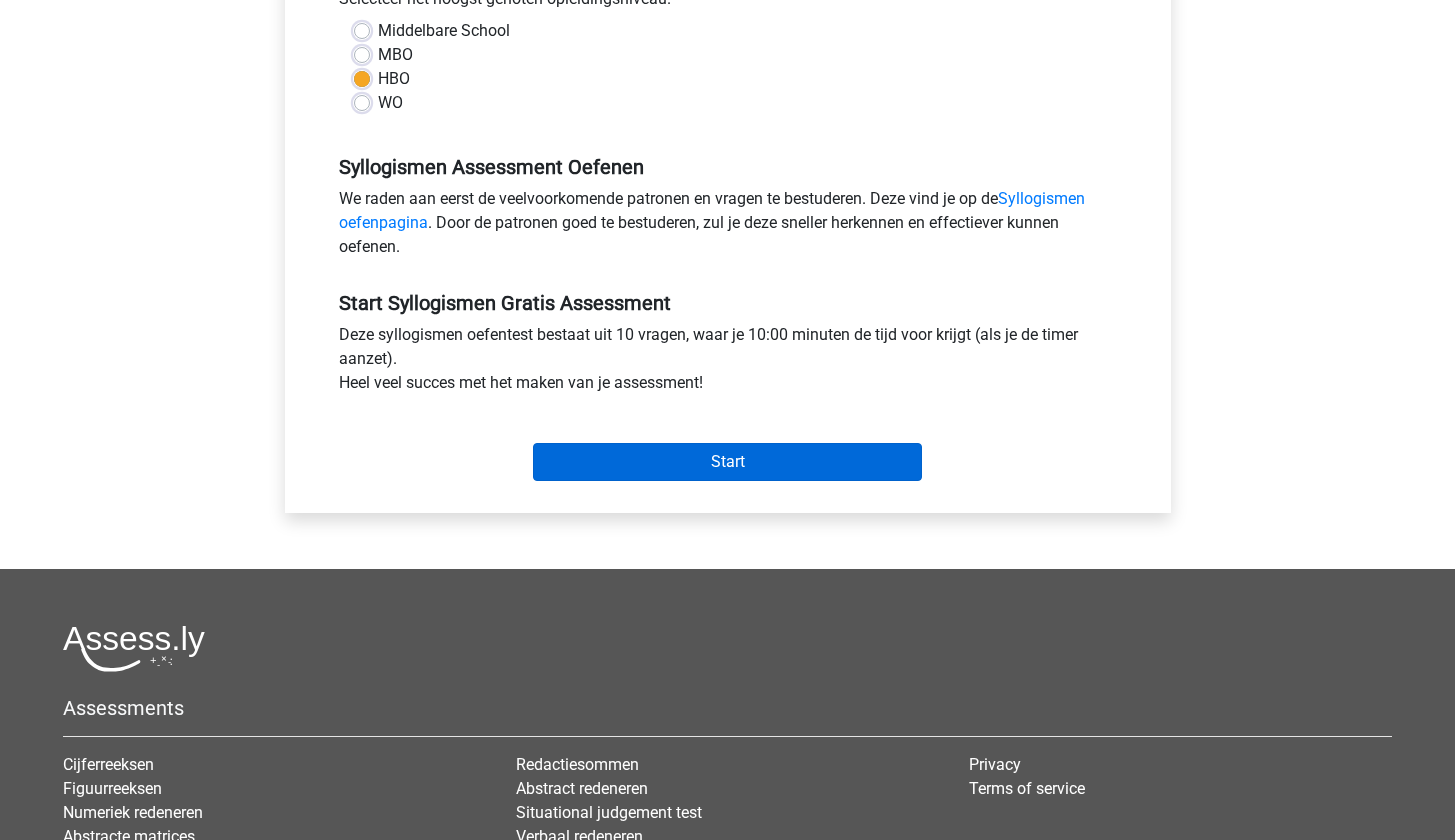 click on "Start" at bounding box center [727, 462] 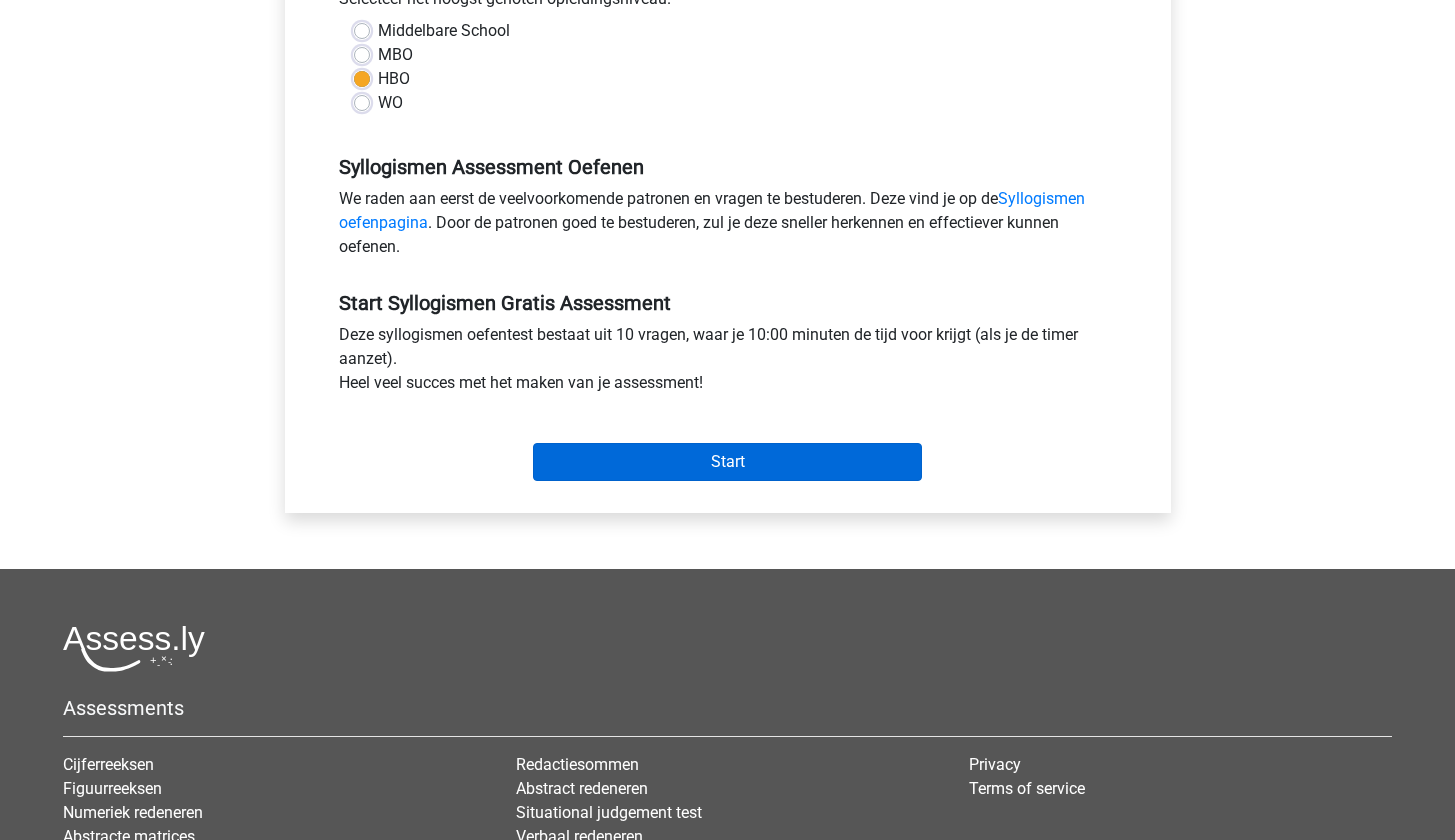 click on "Start" at bounding box center (727, 462) 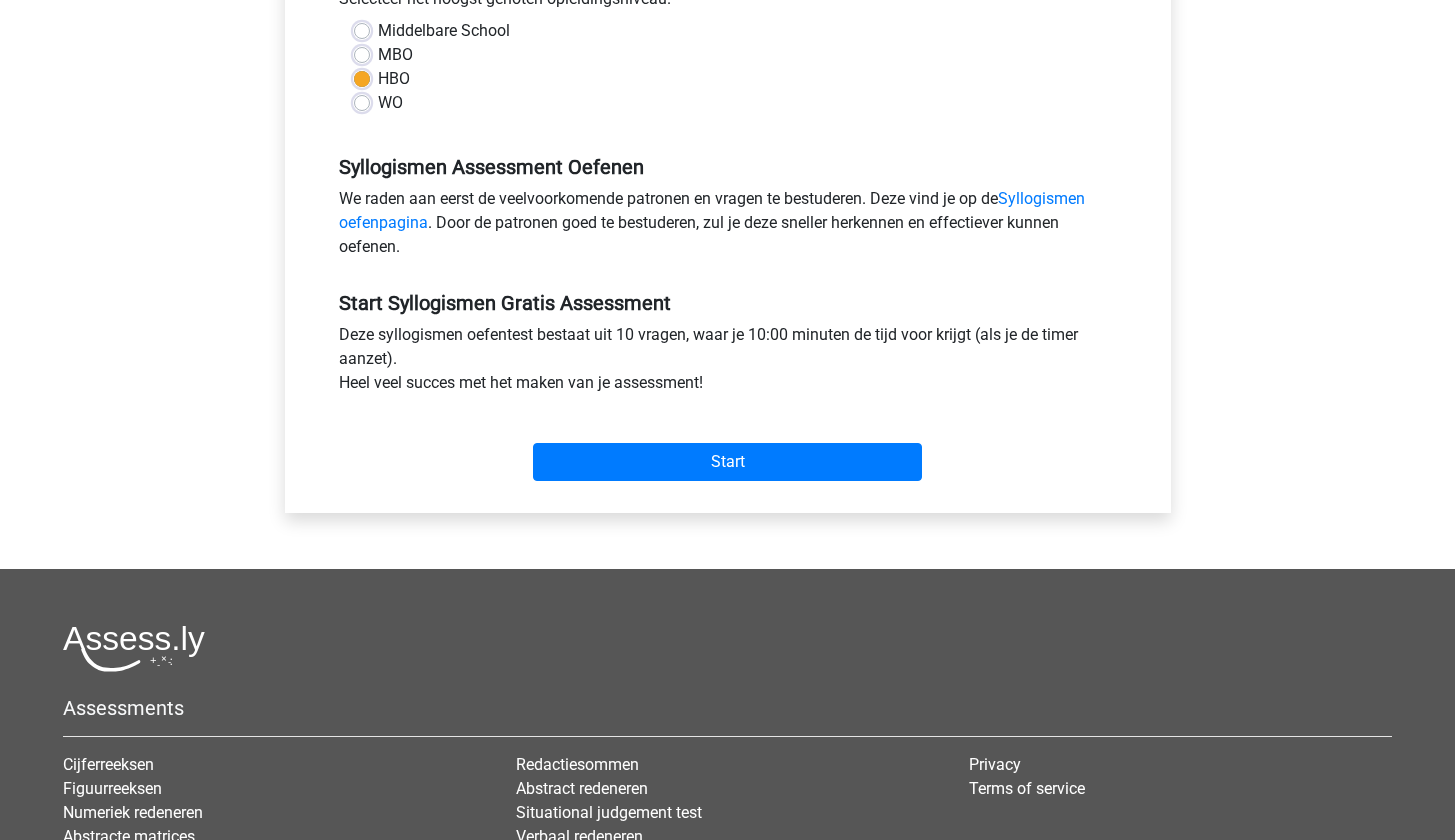 scroll, scrollTop: 0, scrollLeft: 0, axis: both 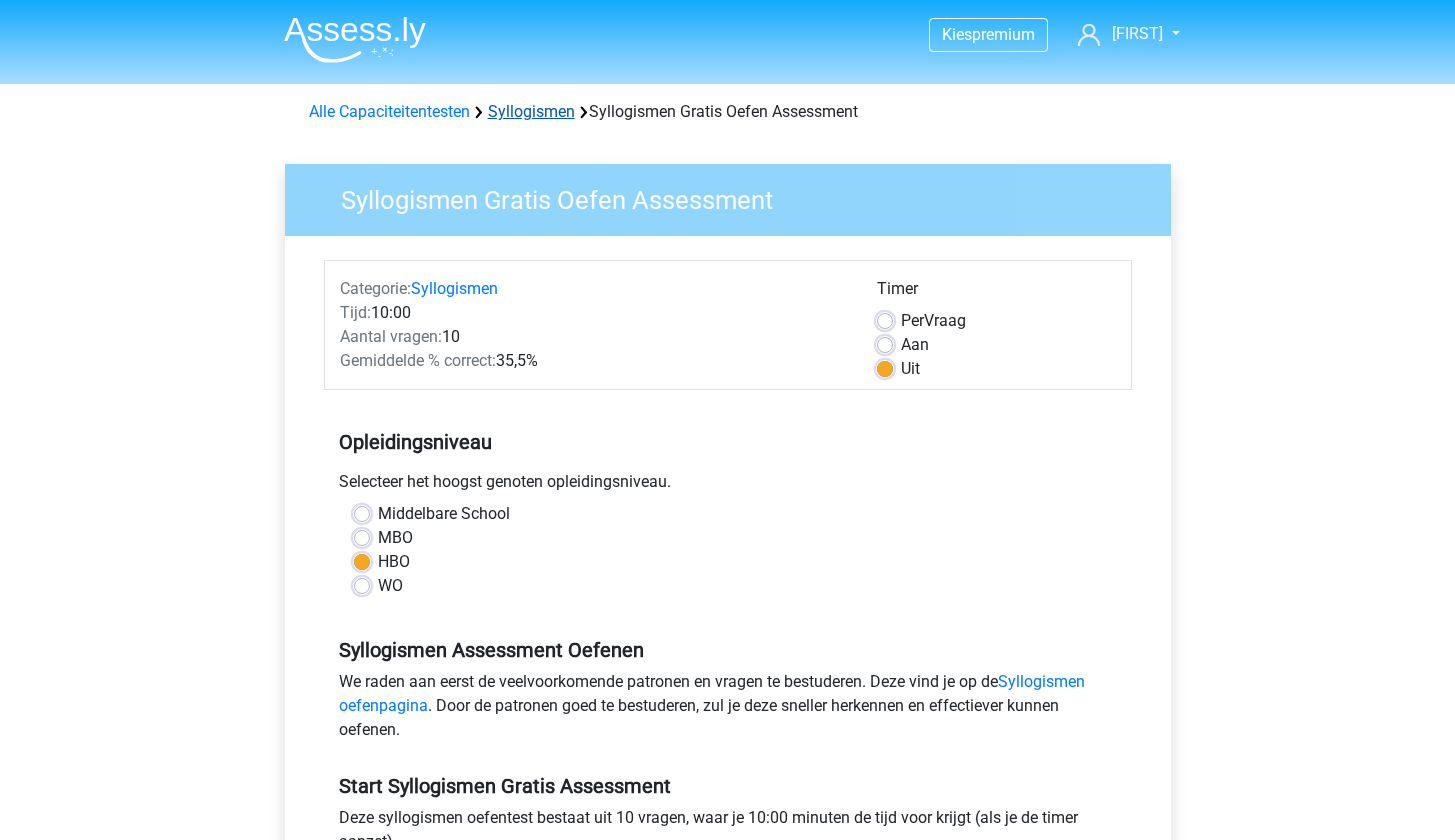 click on "Syllogismen" at bounding box center (531, 111) 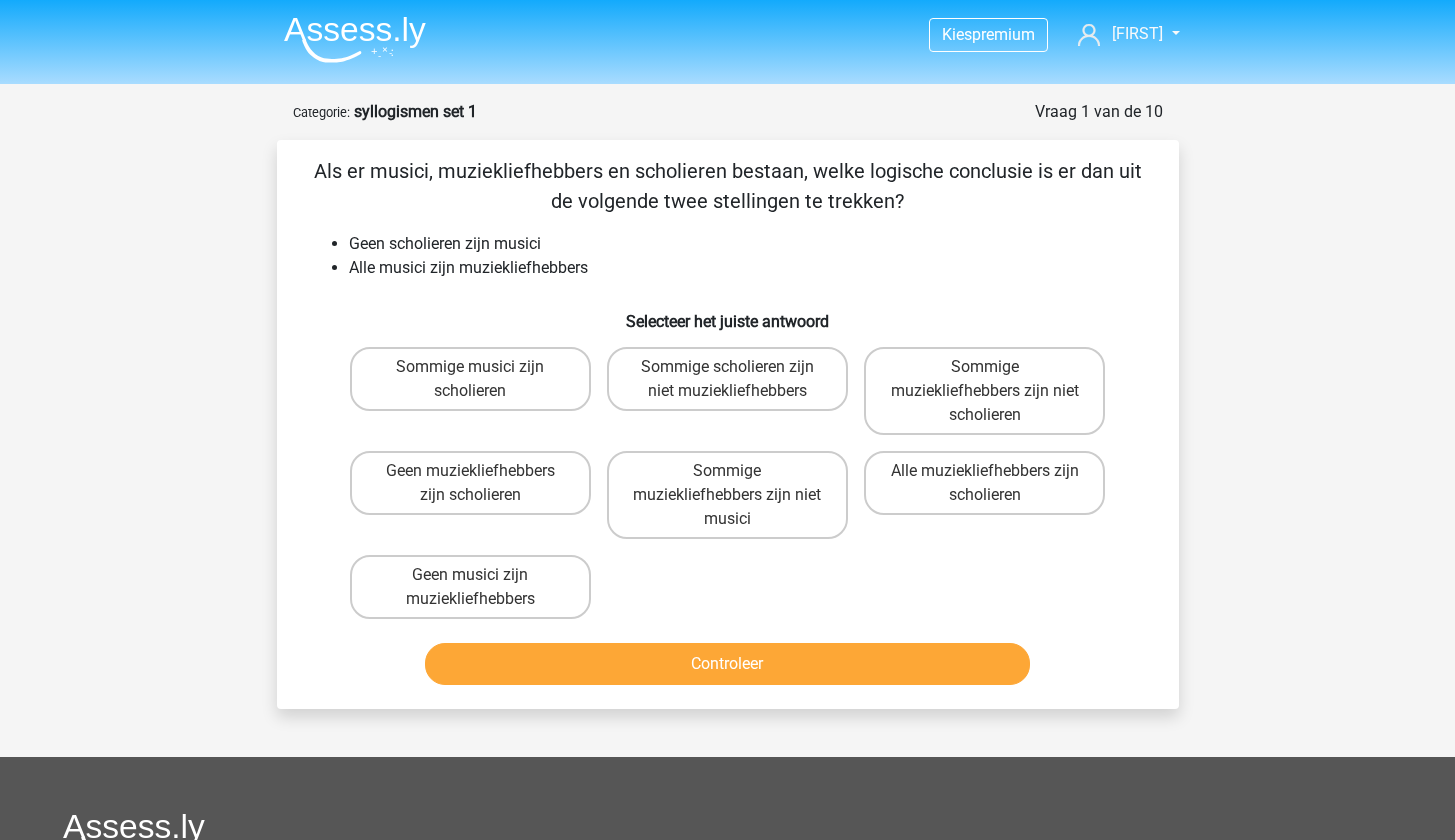 scroll, scrollTop: 0, scrollLeft: 0, axis: both 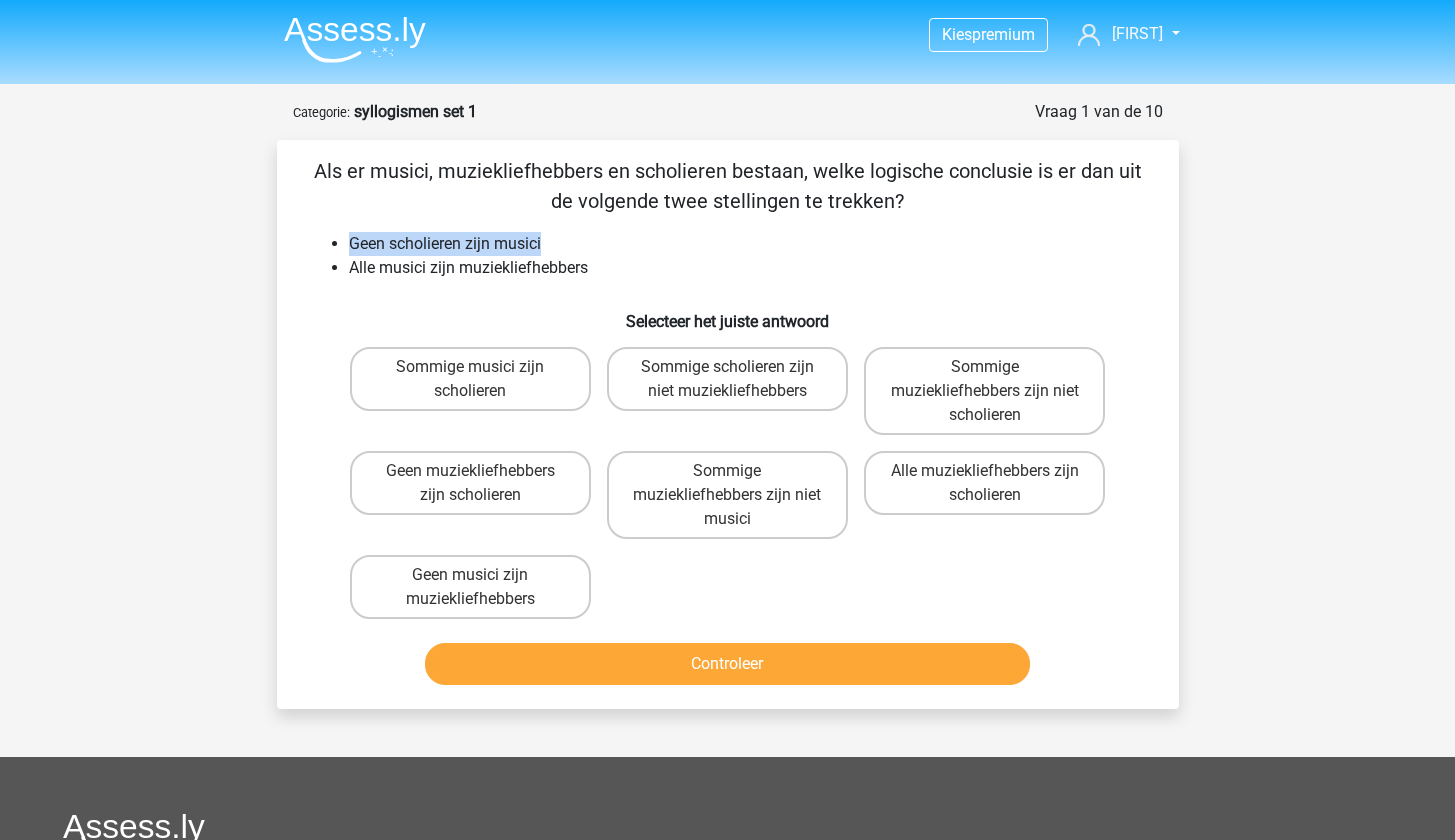drag, startPoint x: 341, startPoint y: 247, endPoint x: 556, endPoint y: 246, distance: 215.00232 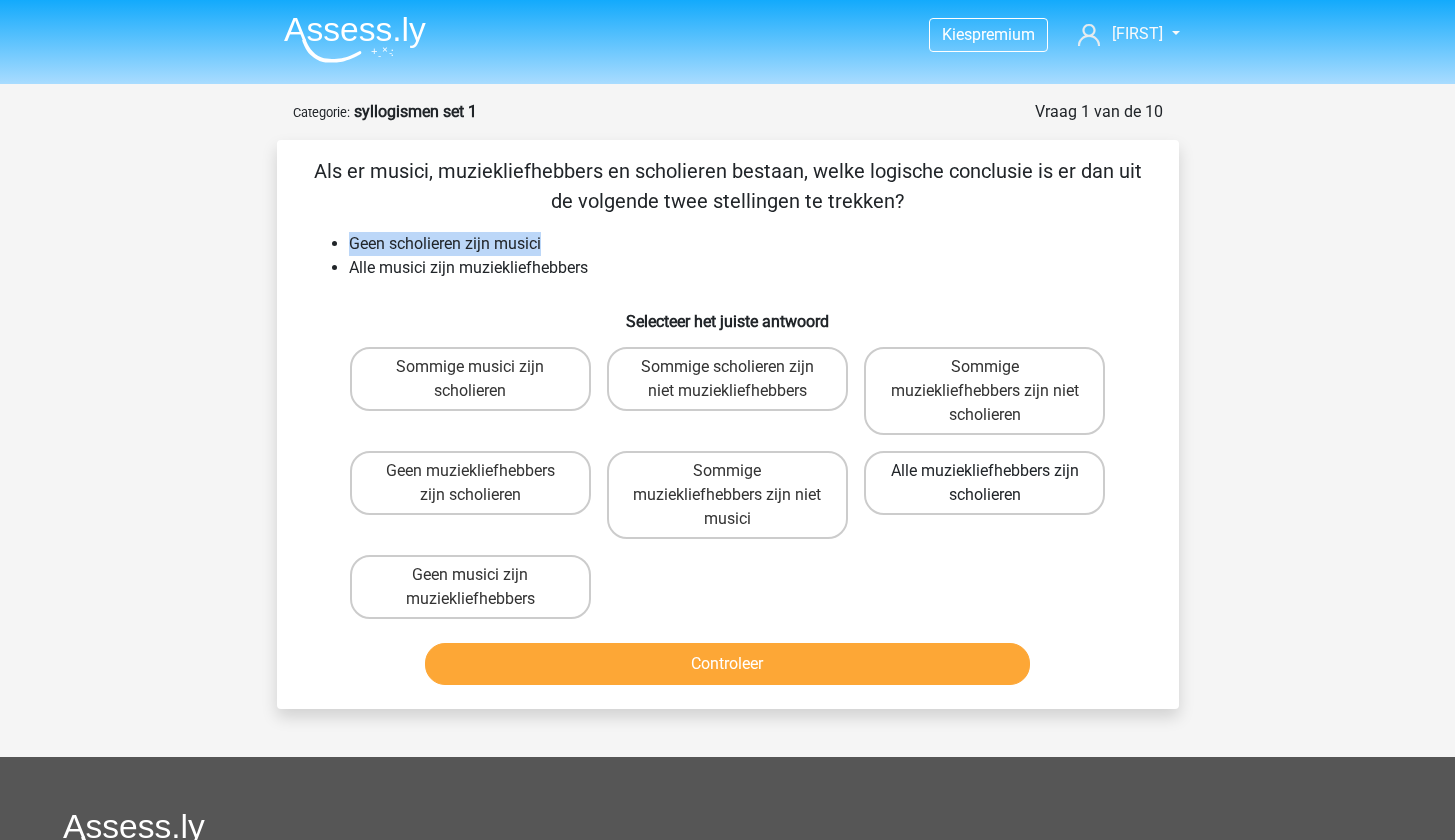 click on "Alle muziekliefhebbers zijn scholieren" at bounding box center [984, 483] 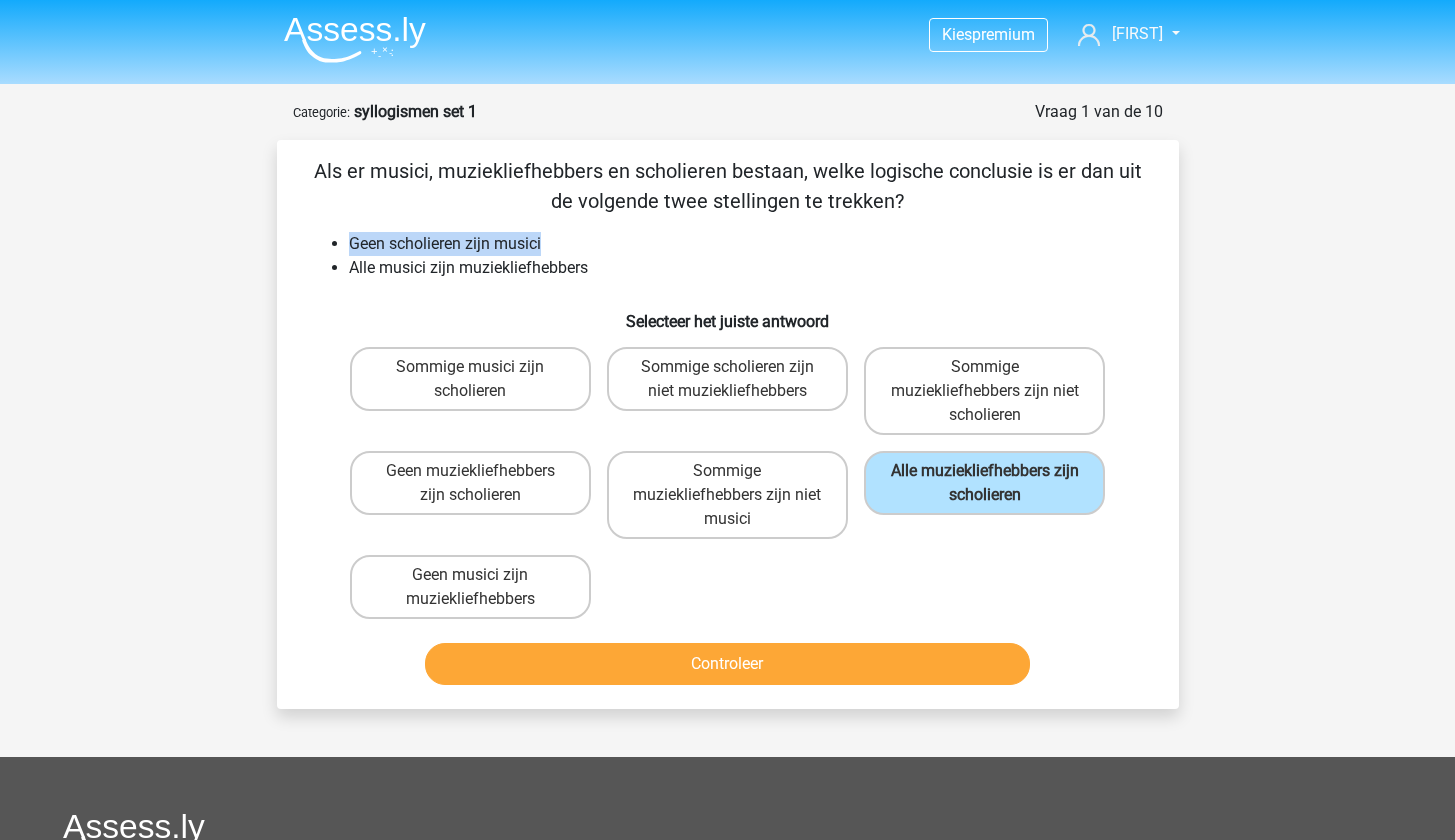 click on "Controleer" at bounding box center (727, 664) 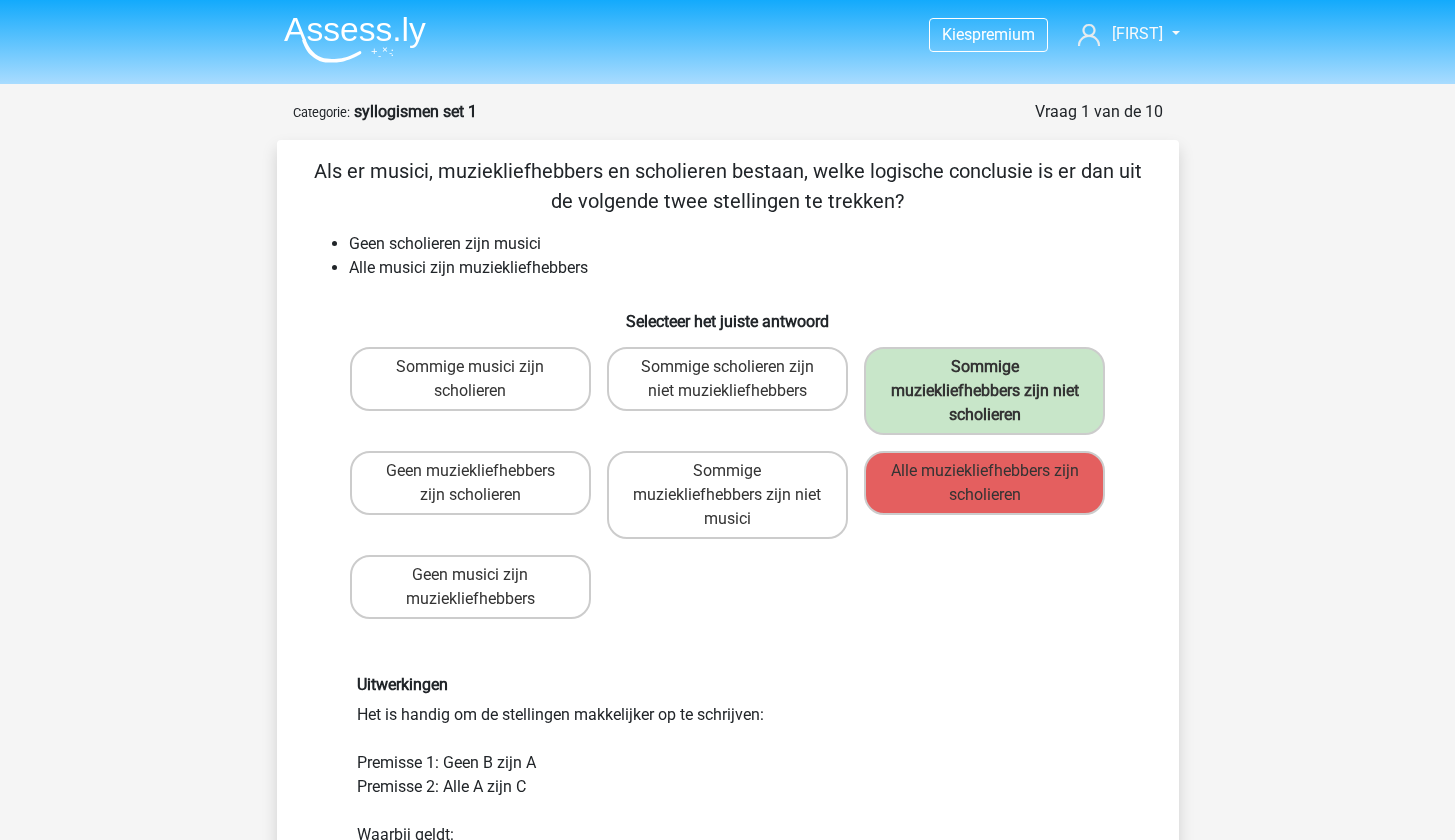 scroll, scrollTop: 4, scrollLeft: 0, axis: vertical 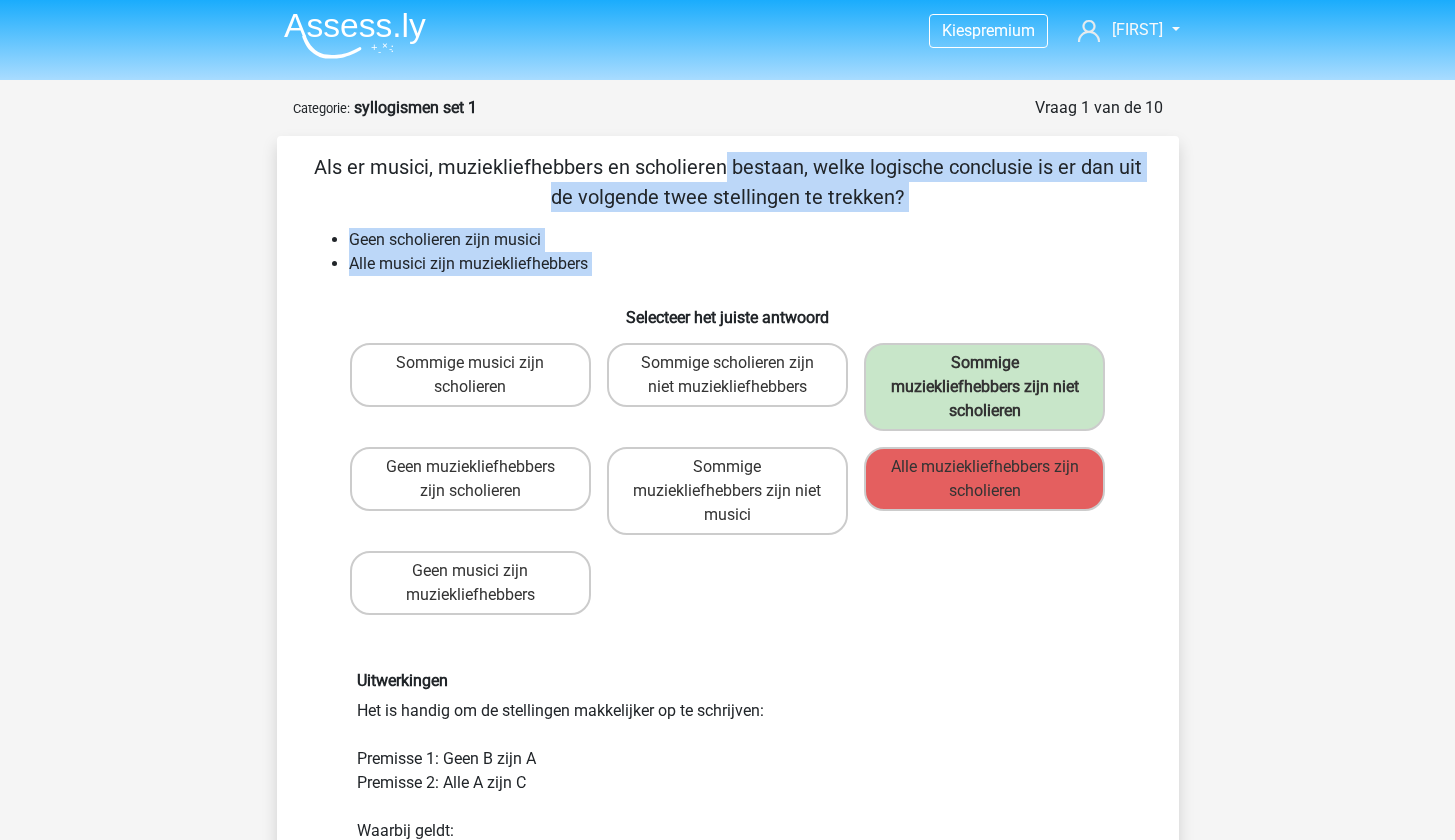 drag, startPoint x: 298, startPoint y: 159, endPoint x: 460, endPoint y: 312, distance: 222.82953 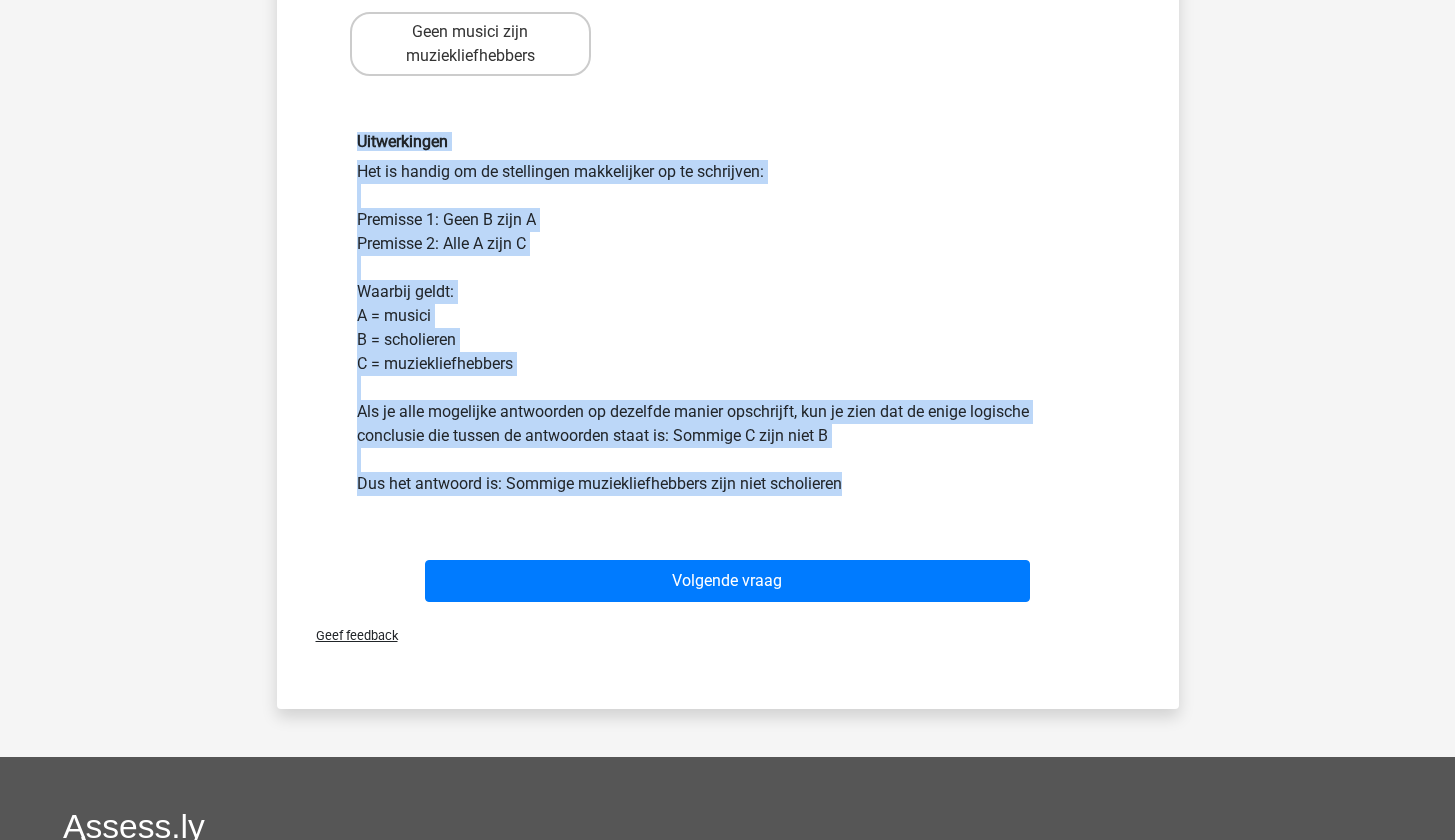click on "Uitwerkingen
Het is handig om de stellingen makkelijker op te schrijven: Premisse 1: Geen B zijn A Premisse 2: Alle A zijn C Waarbij geldt:  A = musici B = scholieren C = muziekliefhebbers Als je alle mogelijke antwoorden op dezelfde manier opschrijft, kun je zien dat de enige logische conclusie die tussen de antwoorden staat is: Sommige C zijn niet B Dus het antwoord is: Sommige muziekliefhebbers zijn niet scholieren" at bounding box center (728, 313) 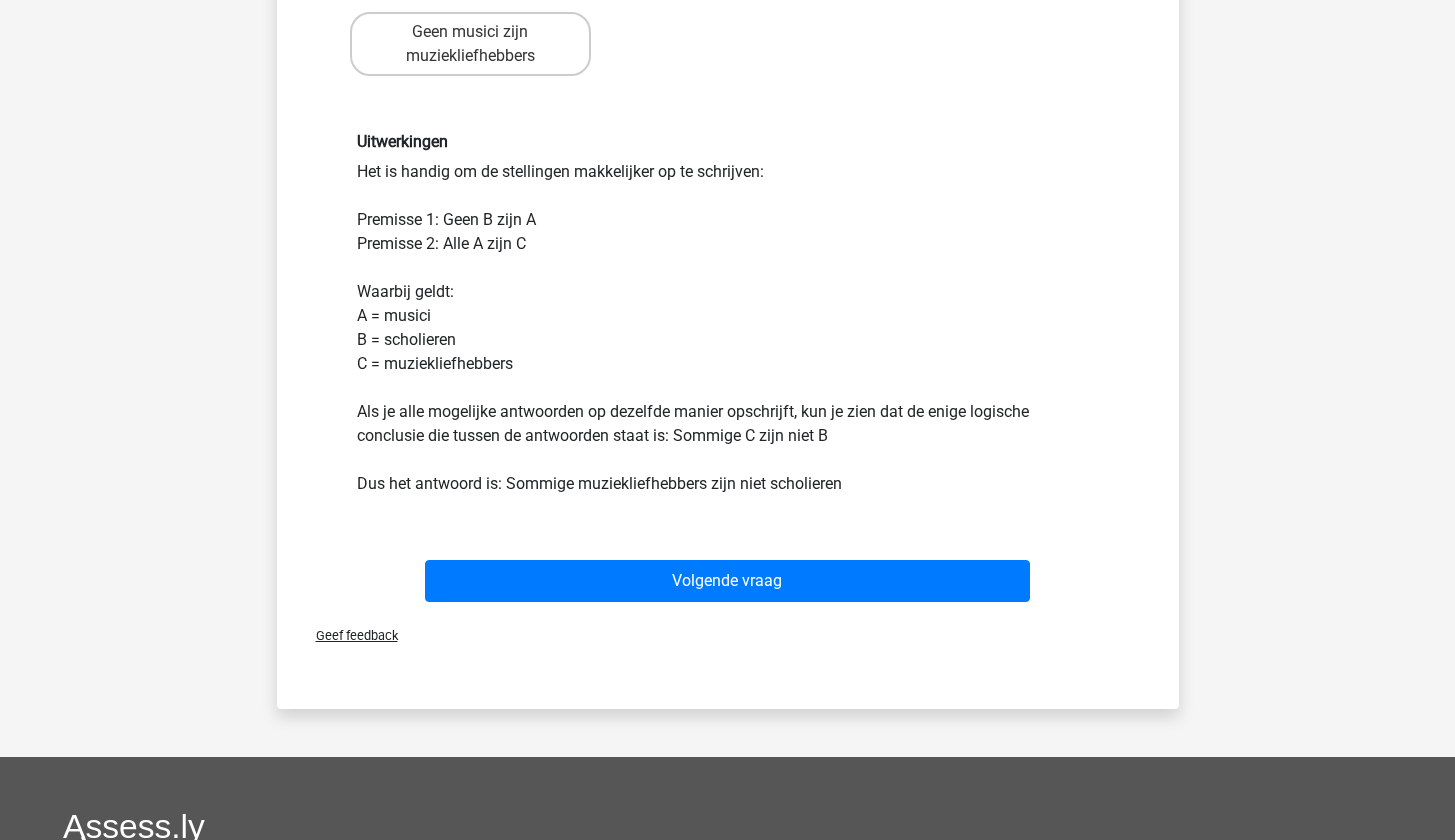 click on "Uitwerkingen
Het is handig om de stellingen makkelijker op te schrijven: Premisse 1: Geen B zijn A Premisse 2: Alle A zijn C Waarbij geldt:  A = musici B = scholieren C = muziekliefhebbers Als je alle mogelijke antwoorden op dezelfde manier opschrijft, kun je zien dat de enige logische conclusie die tussen de antwoorden staat is: Sommige C zijn niet B Dus het antwoord is: Sommige muziekliefhebbers zijn niet scholieren" at bounding box center (728, 313) 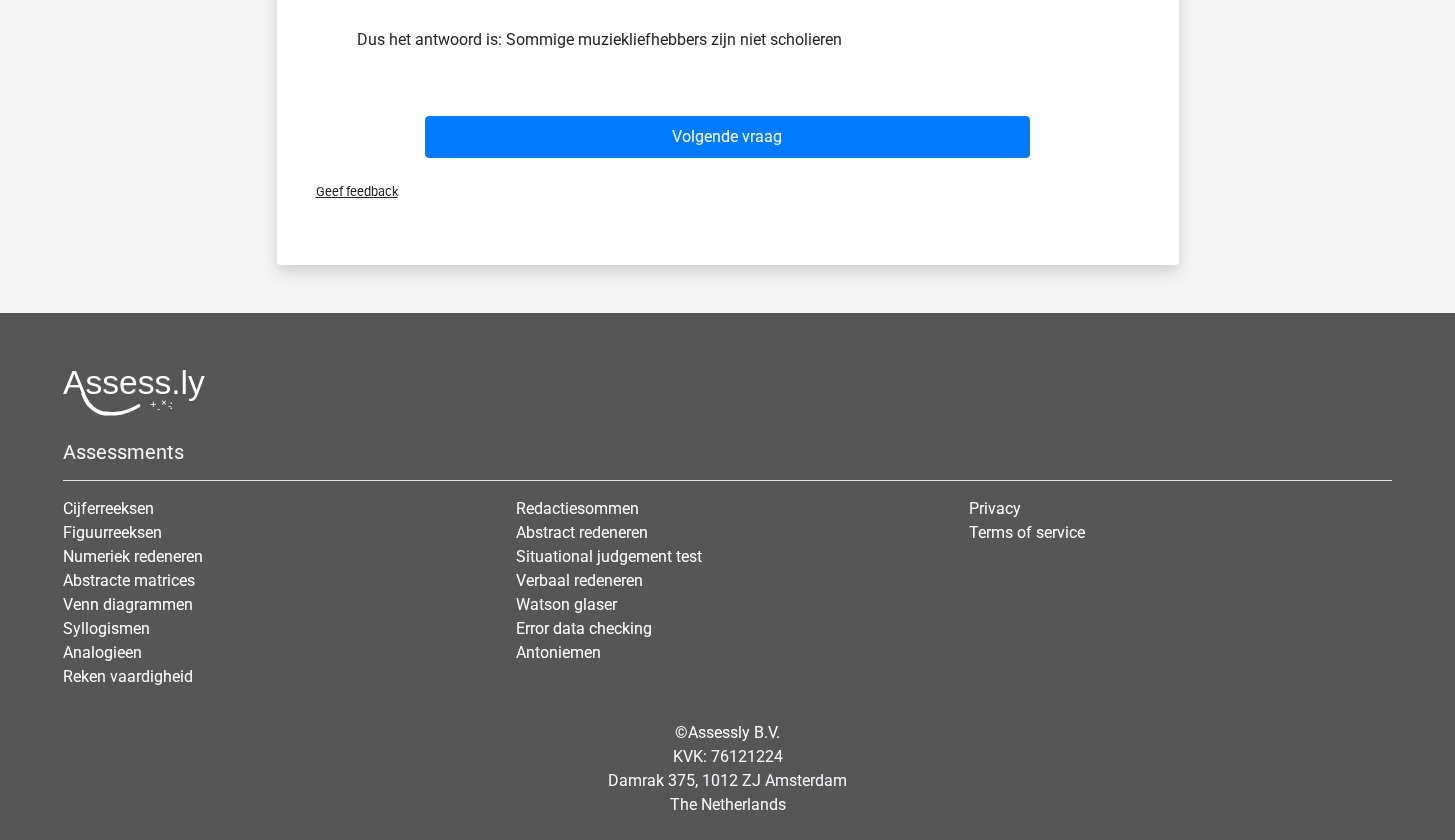 scroll, scrollTop: 439, scrollLeft: 0, axis: vertical 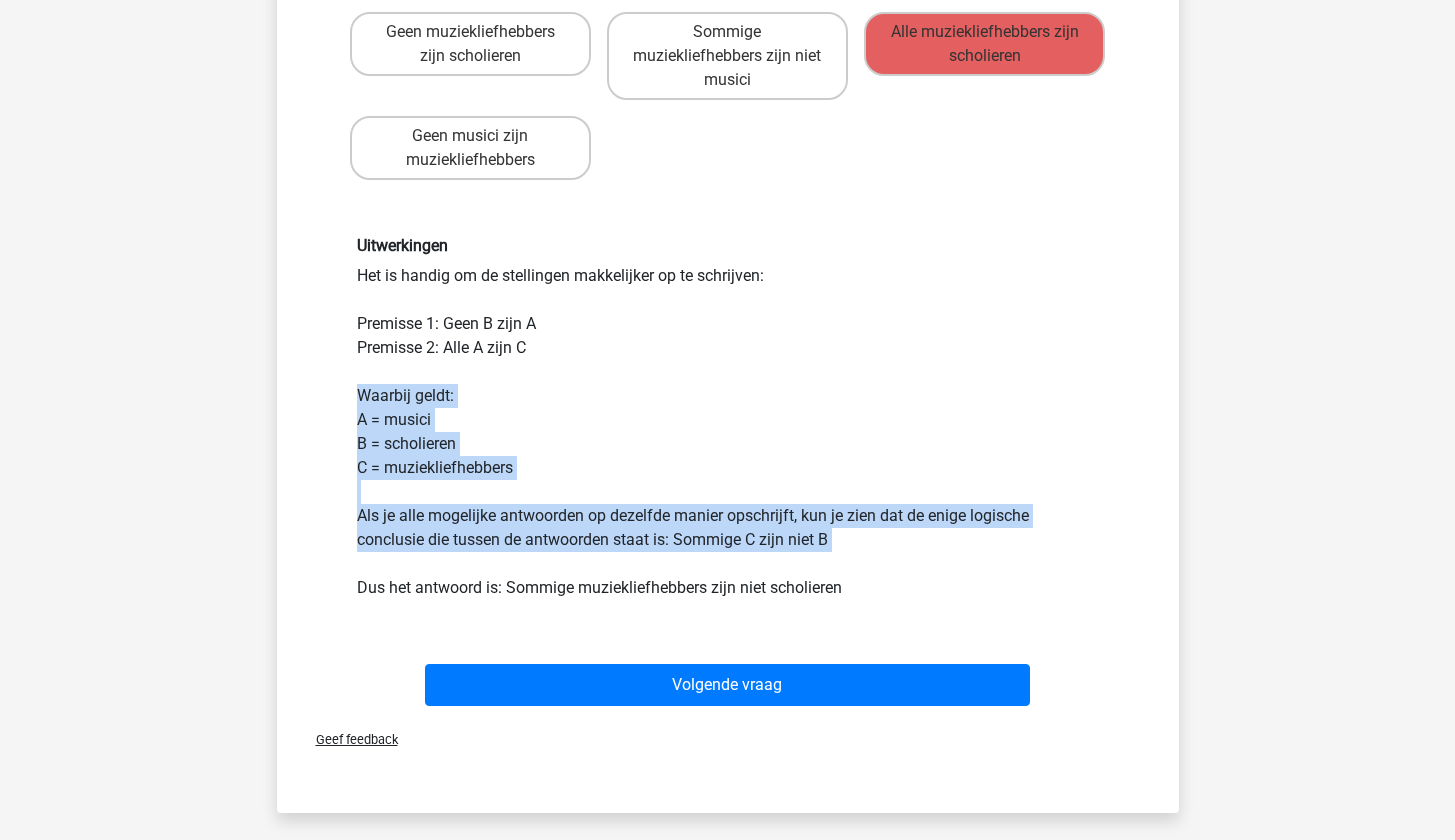 drag, startPoint x: 359, startPoint y: 392, endPoint x: 935, endPoint y: 556, distance: 598.89233 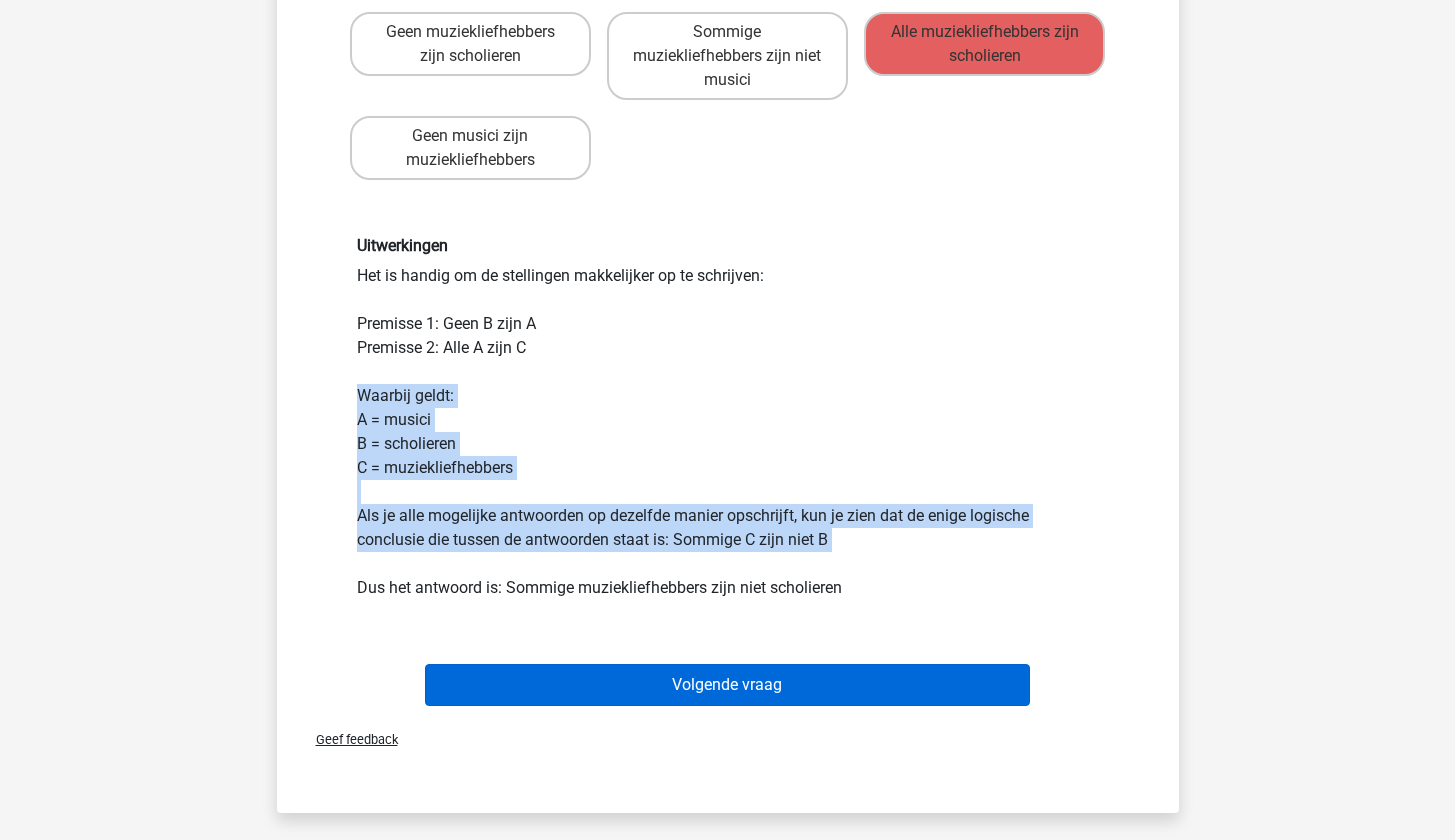 click on "Volgende vraag" at bounding box center (727, 685) 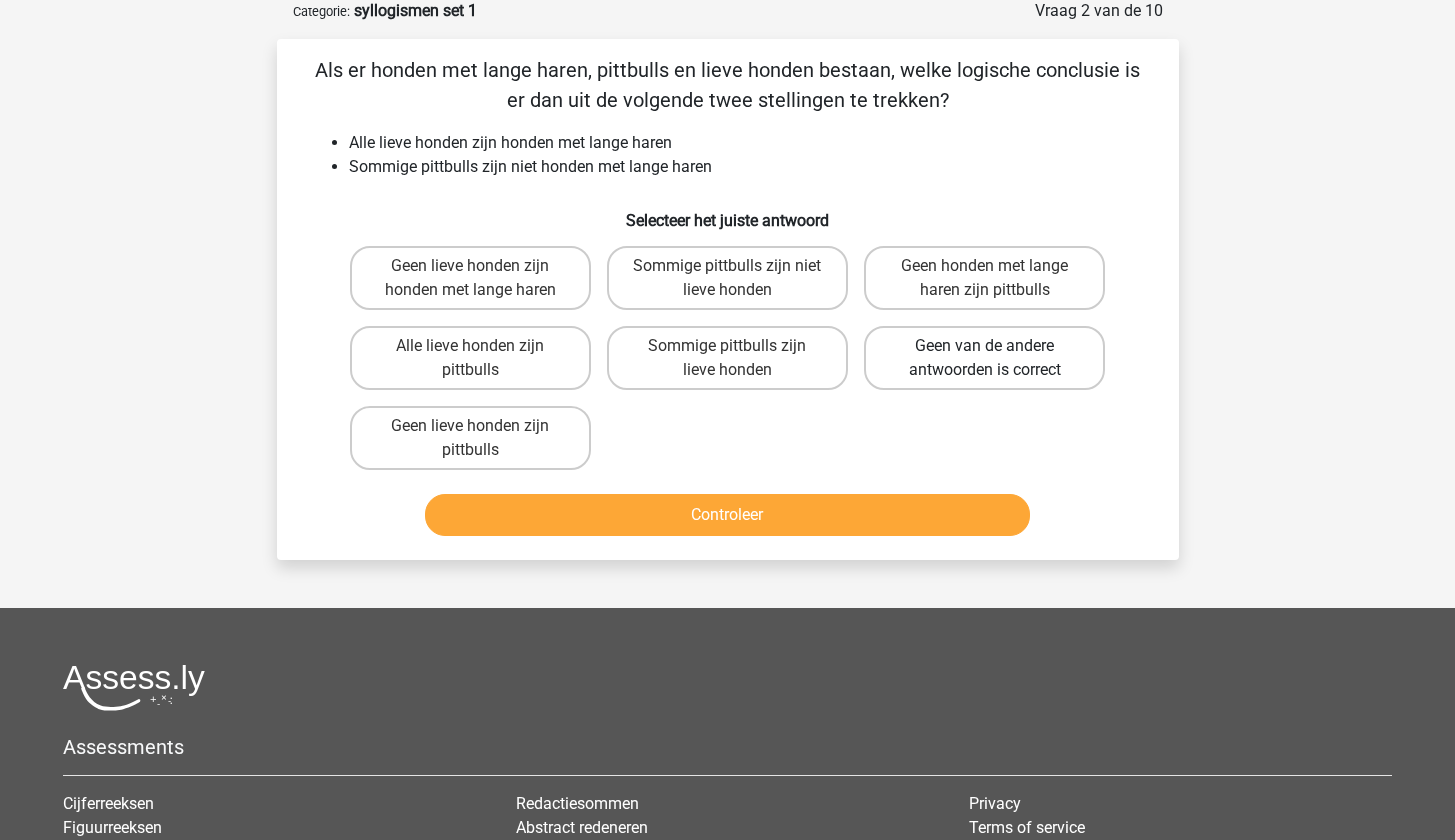 scroll, scrollTop: 100, scrollLeft: 0, axis: vertical 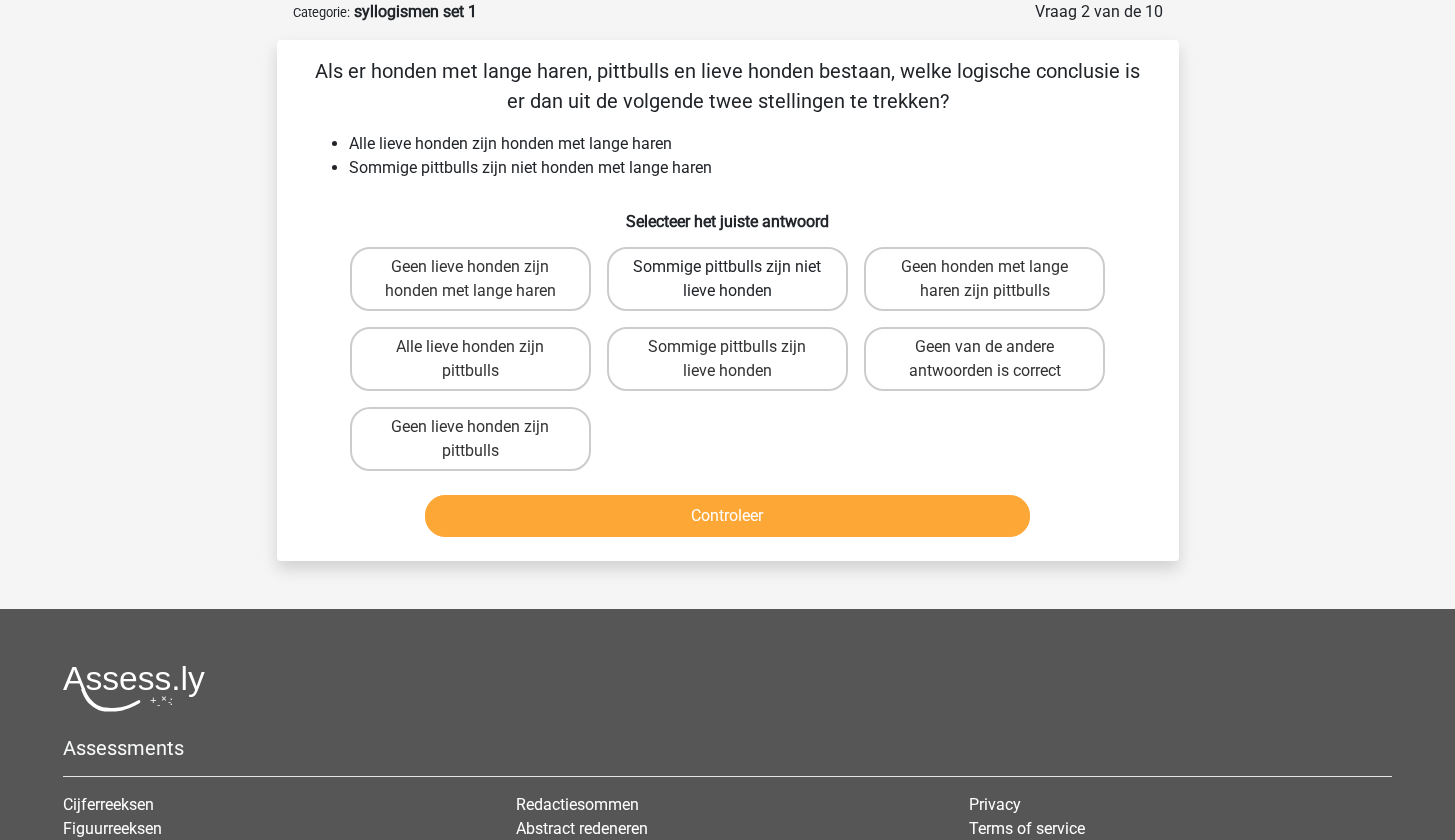 click on "Sommige pittbulls zijn niet lieve honden" at bounding box center [727, 279] 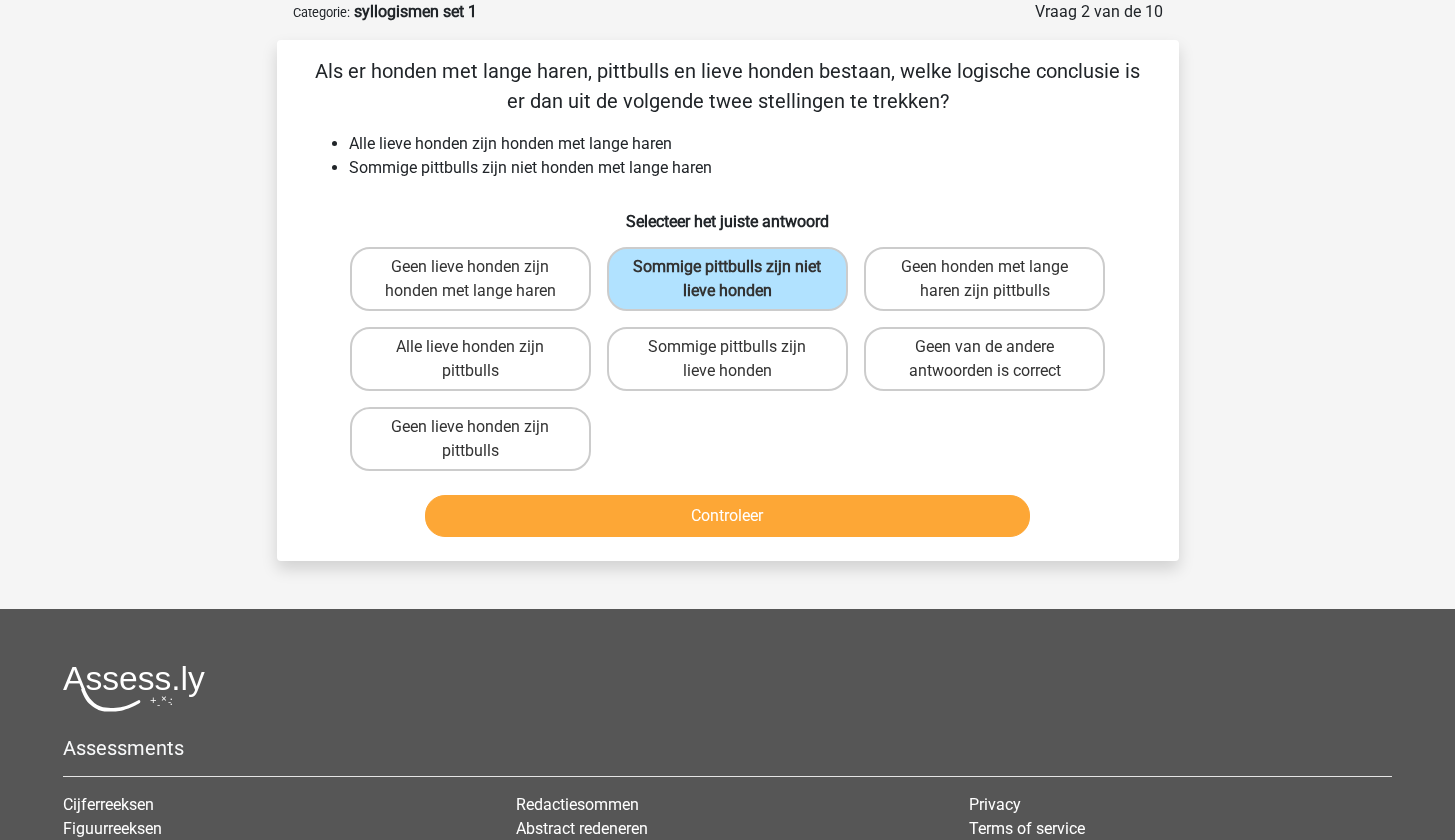 click on "Controleer" at bounding box center [727, 516] 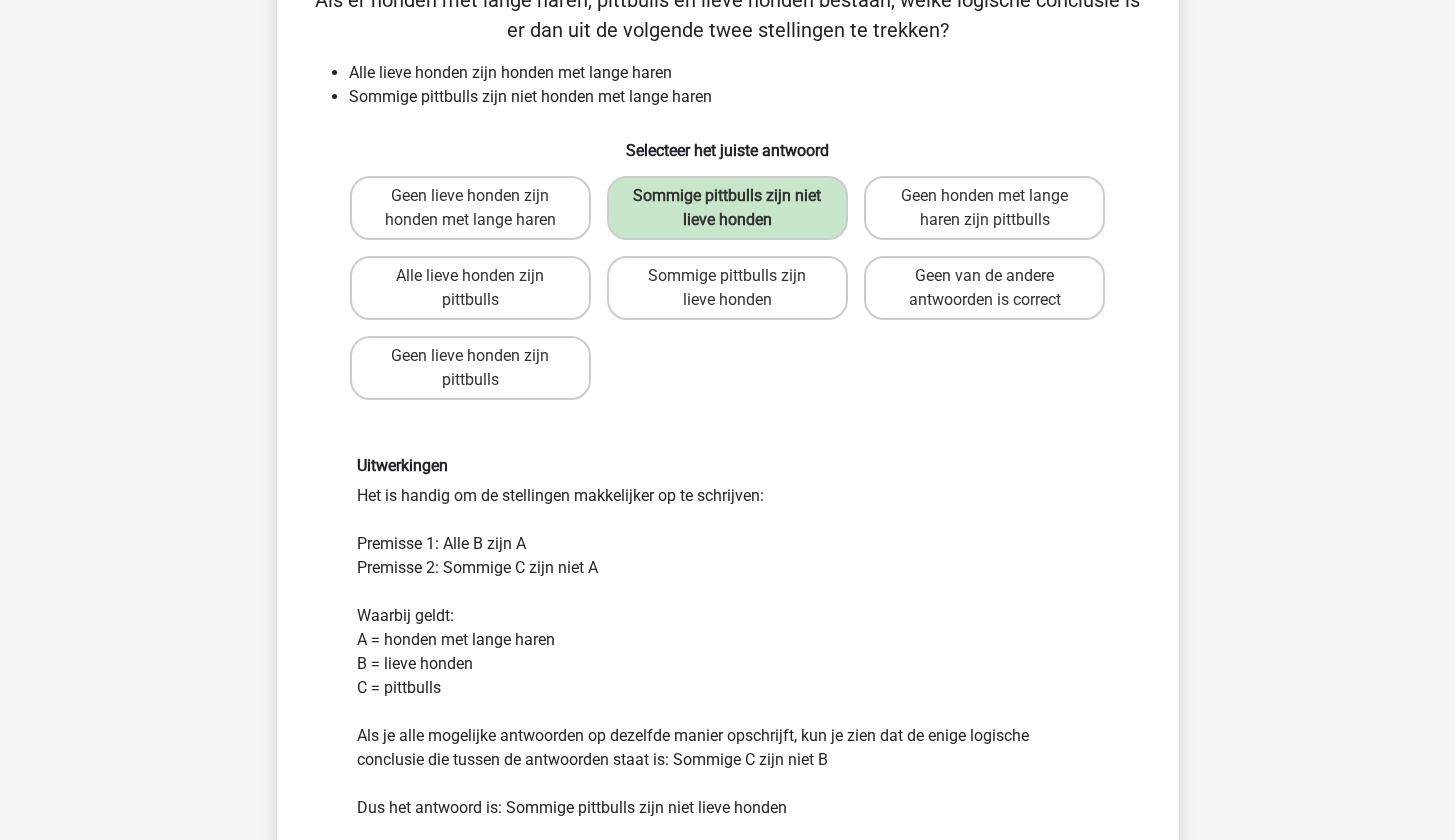 scroll, scrollTop: 274, scrollLeft: 0, axis: vertical 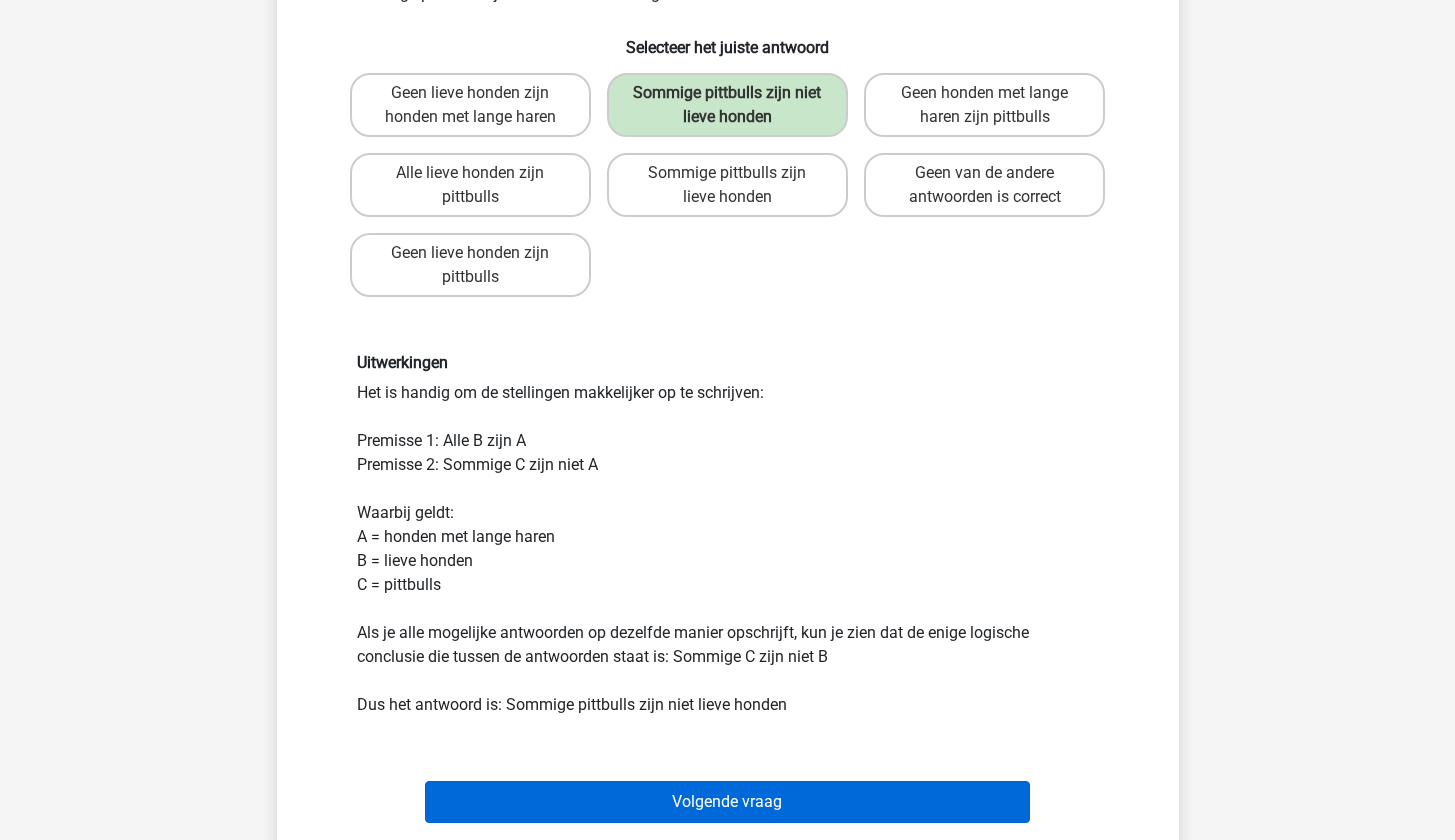 click on "Volgende vraag" at bounding box center [727, 802] 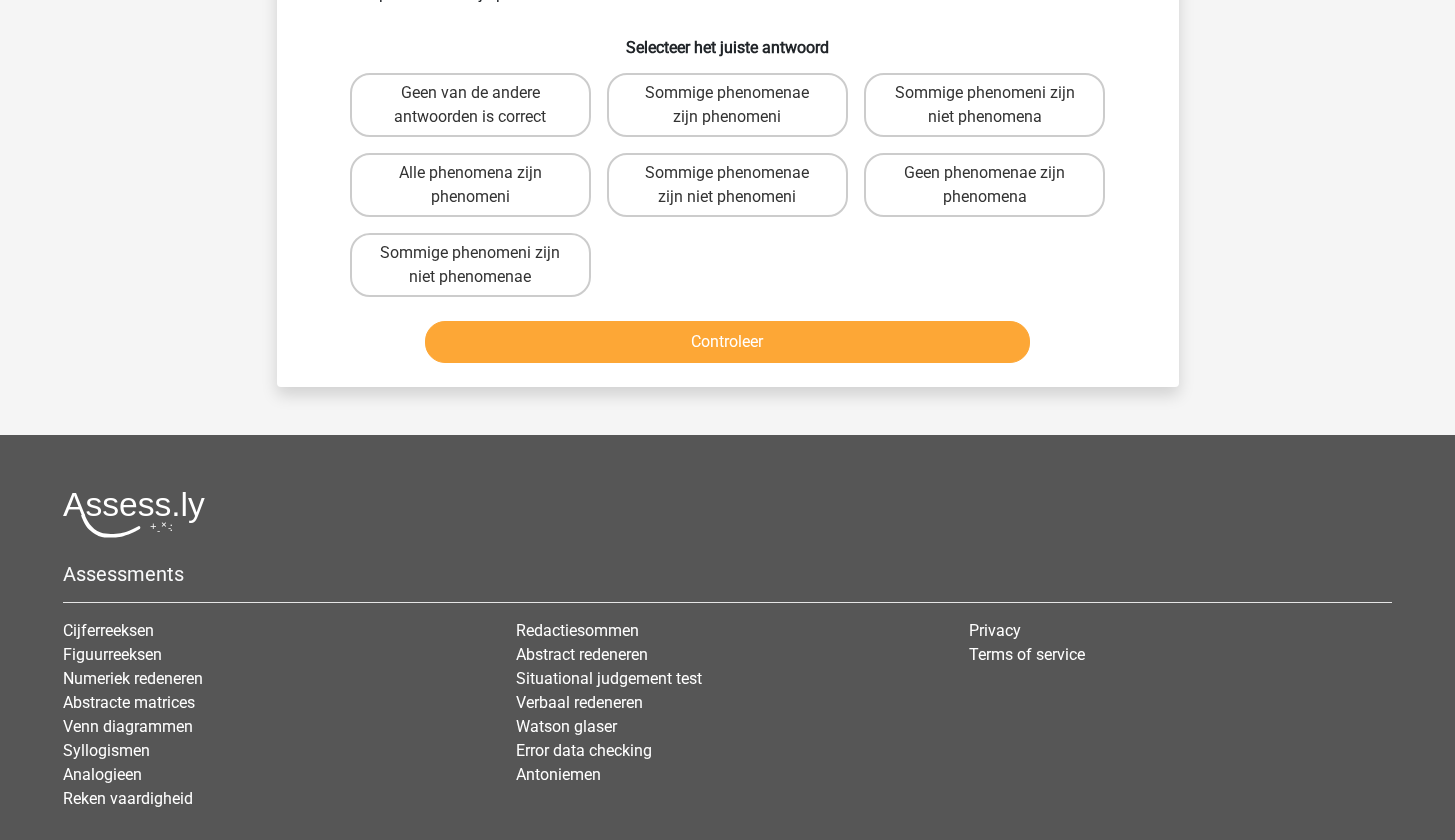 scroll, scrollTop: 100, scrollLeft: 0, axis: vertical 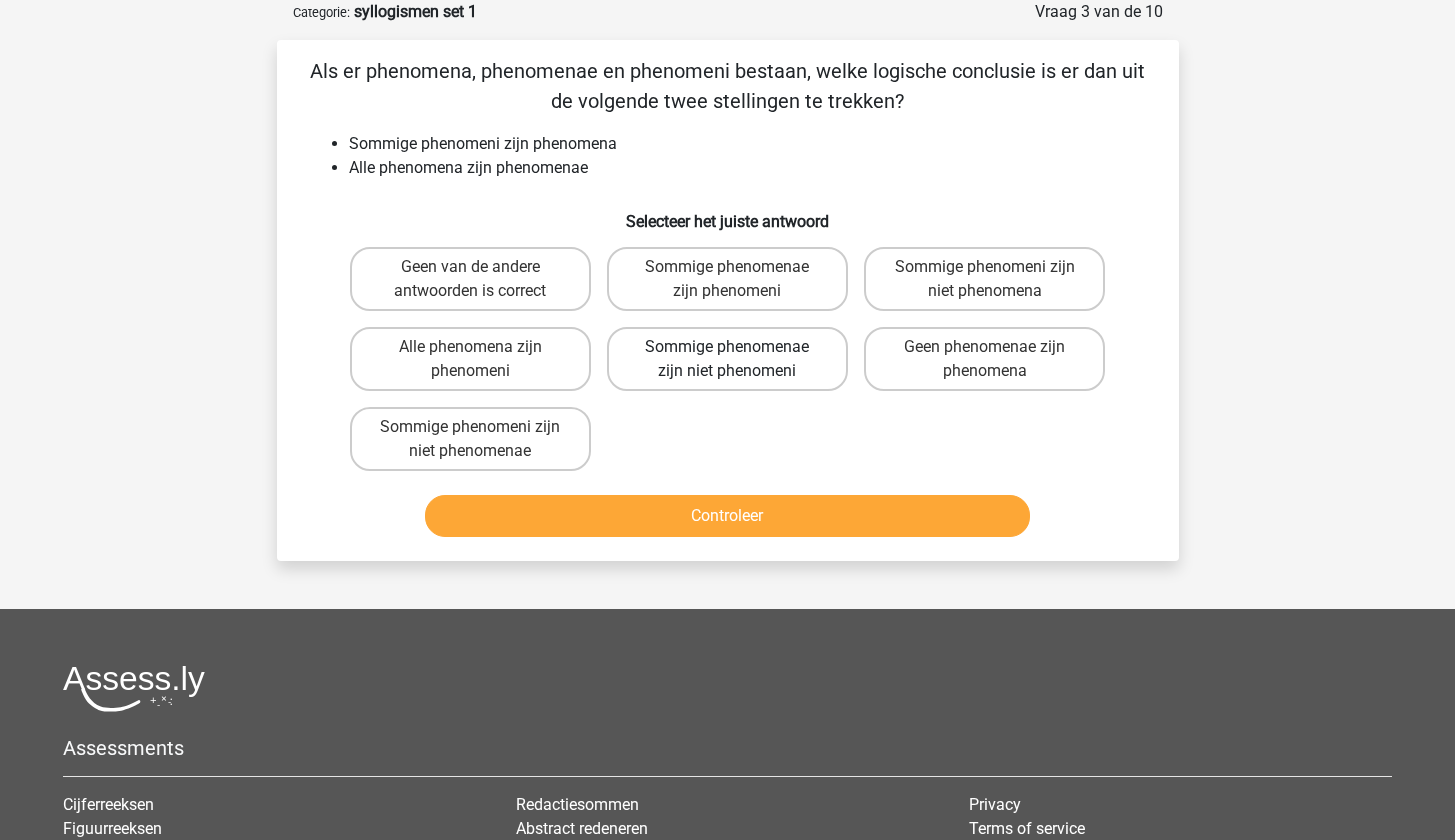 click on "Sommige phenomenae zijn niet phenomeni" at bounding box center [727, 359] 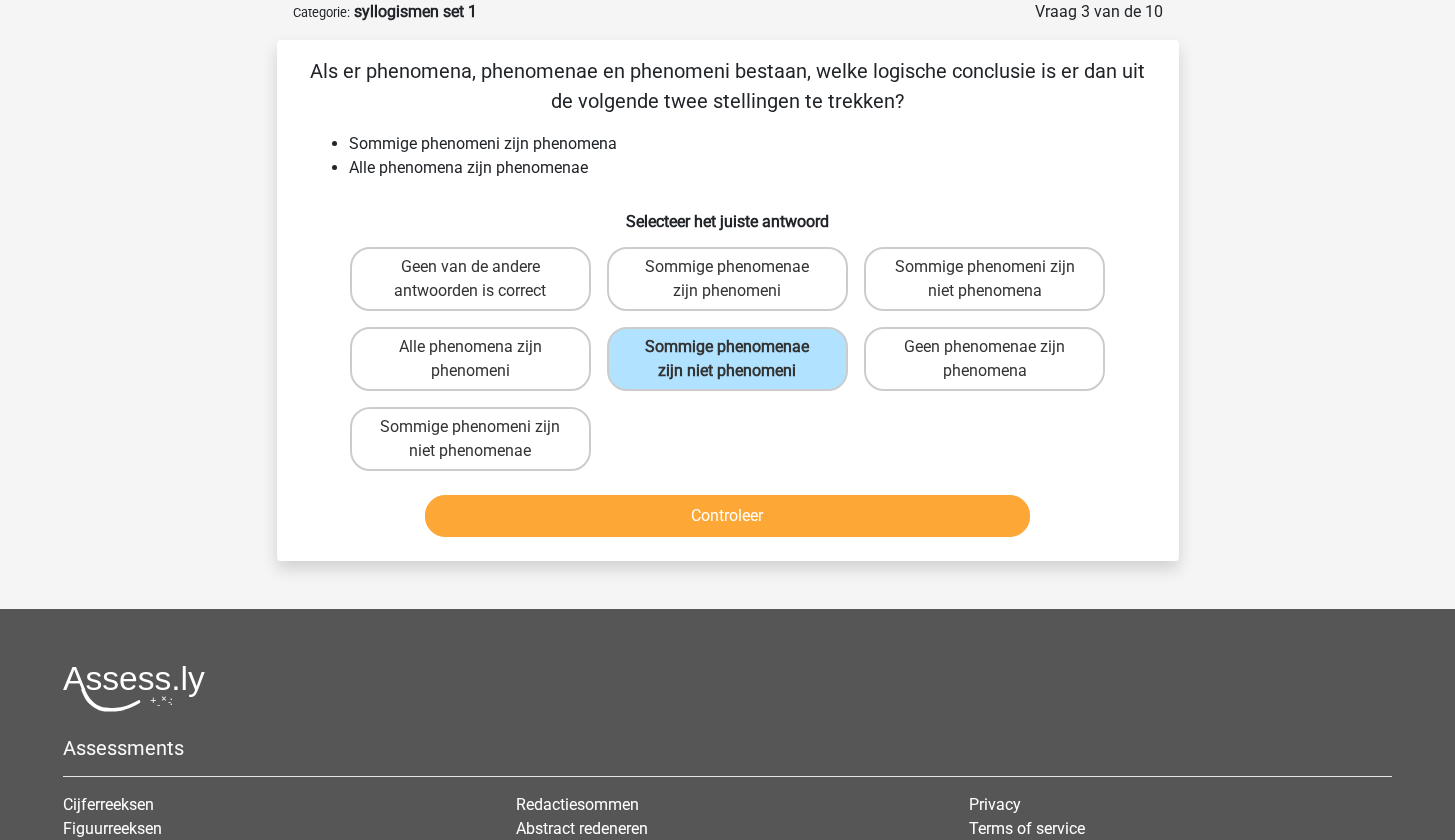 click on "Controleer" at bounding box center [727, 516] 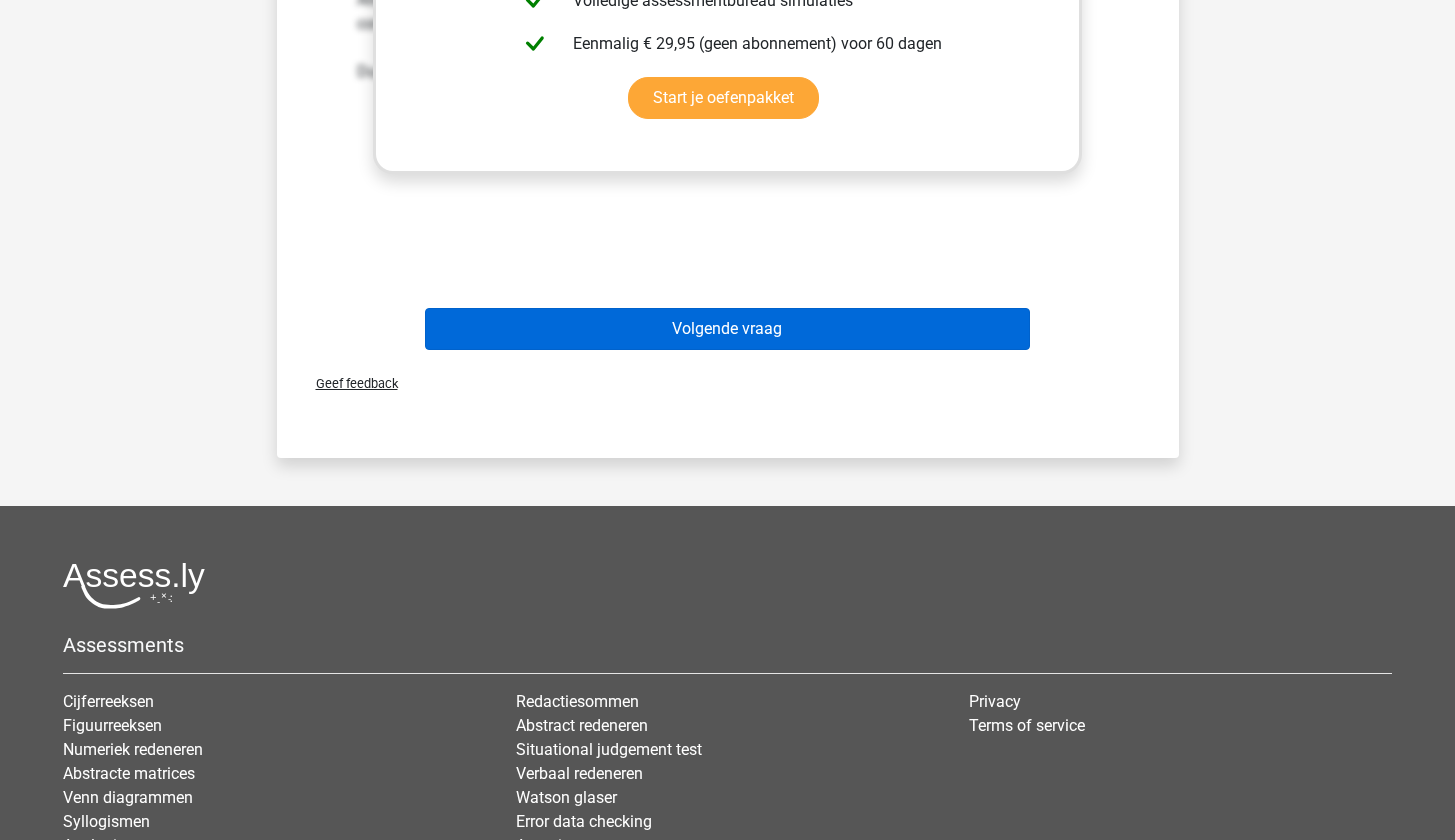 click on "Volgende vraag" at bounding box center [727, 329] 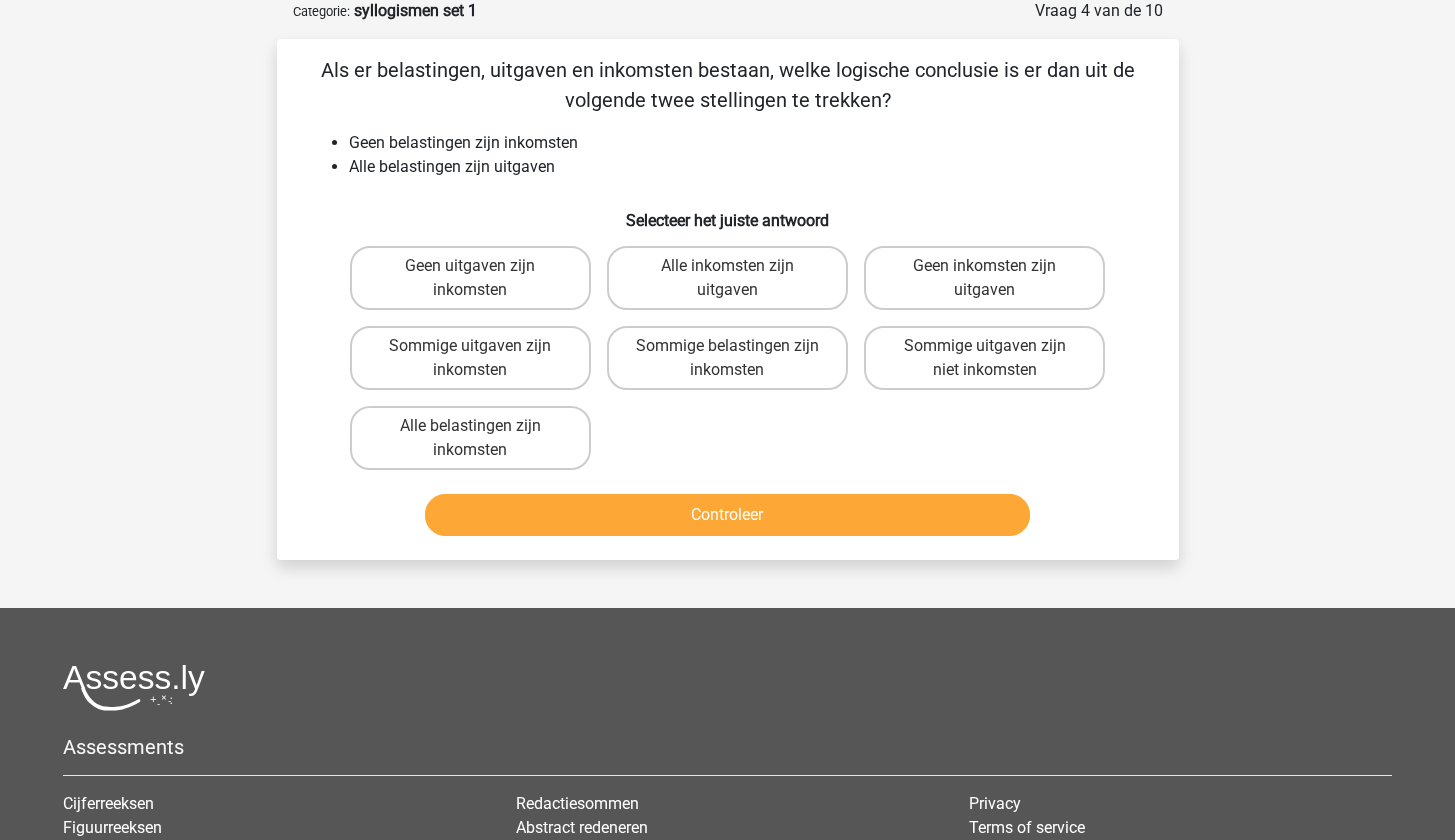 scroll, scrollTop: 100, scrollLeft: 0, axis: vertical 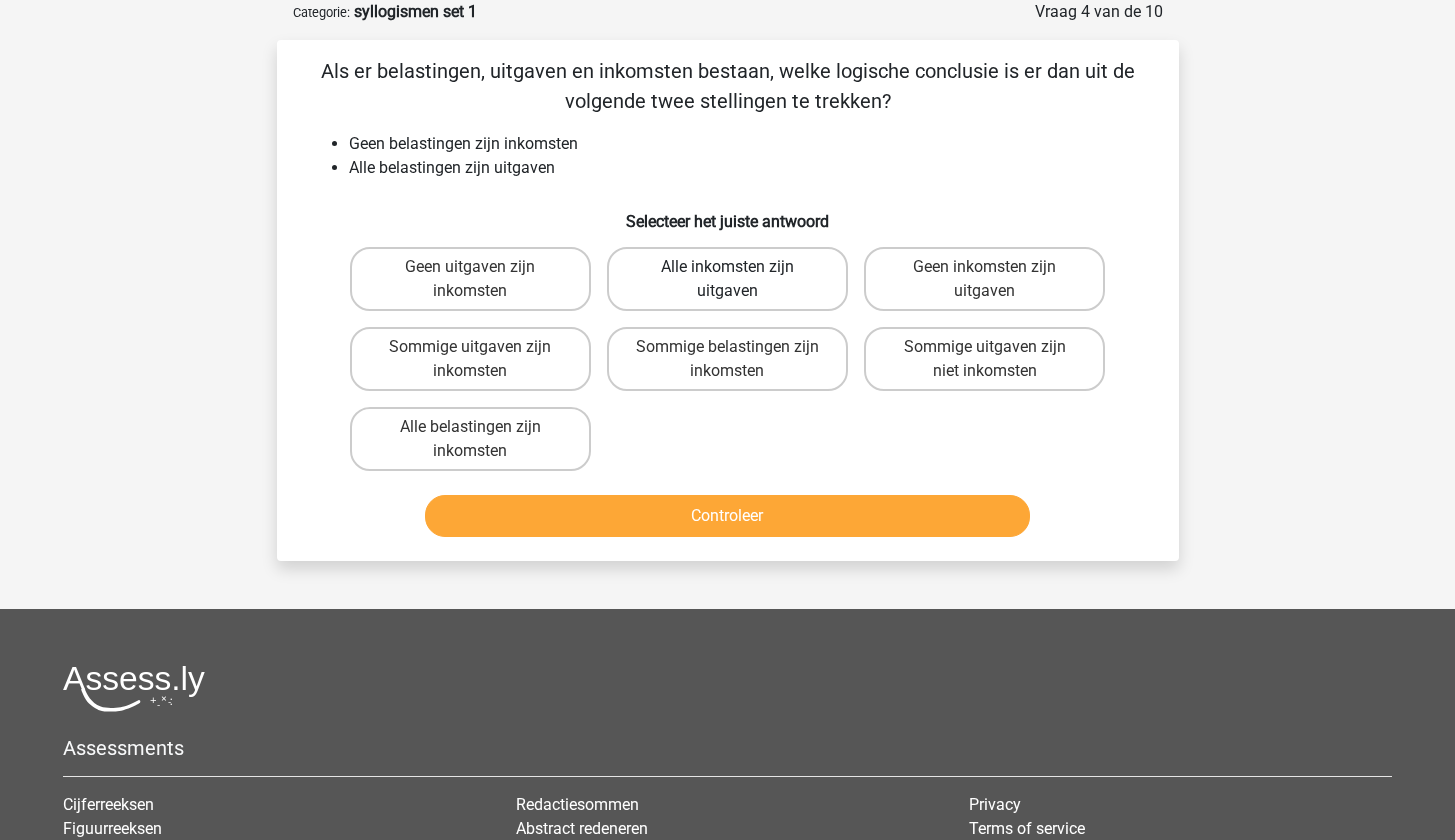 click on "Alle inkomsten zijn uitgaven" at bounding box center (727, 279) 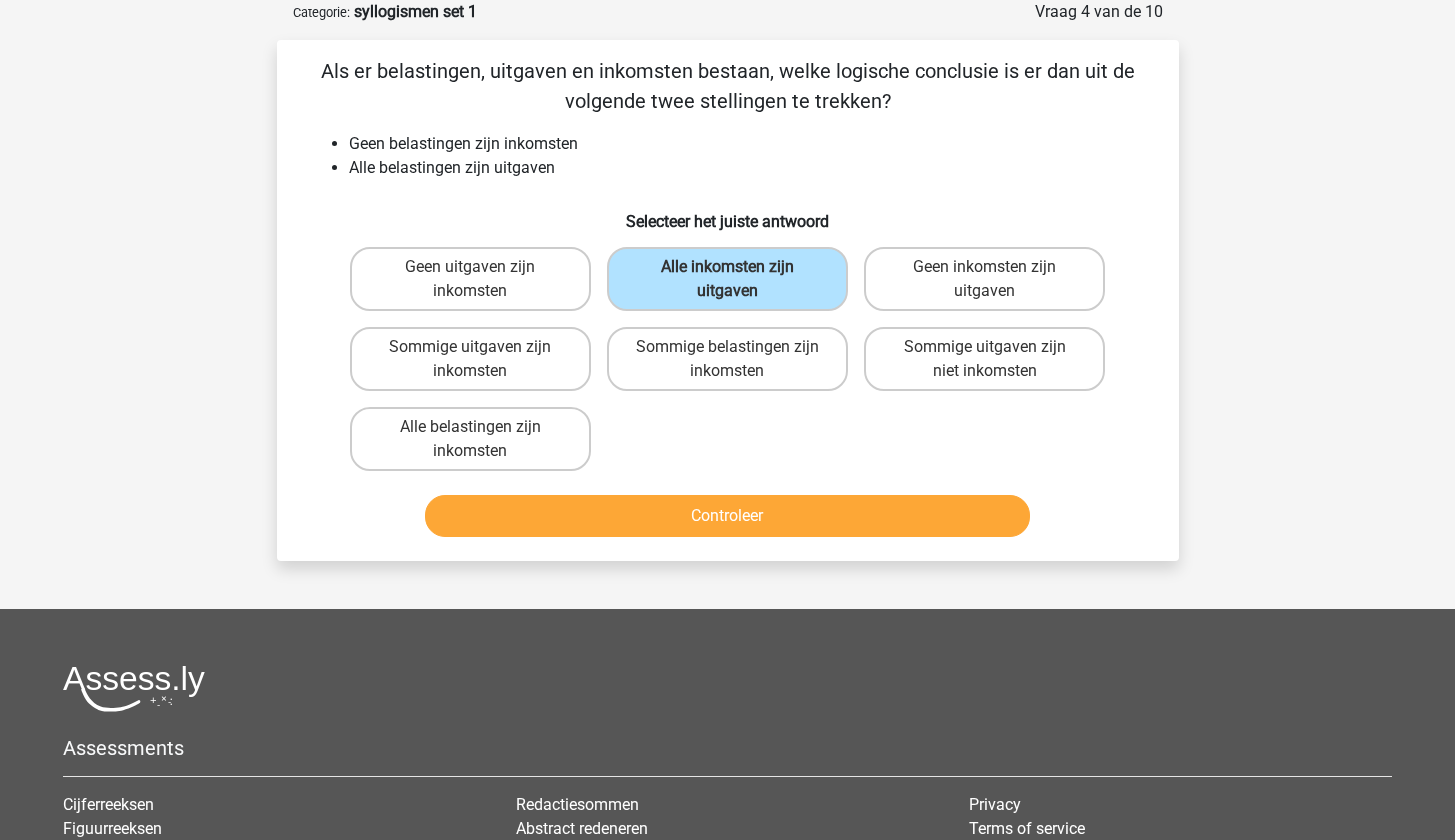 click on "Controleer" at bounding box center (727, 516) 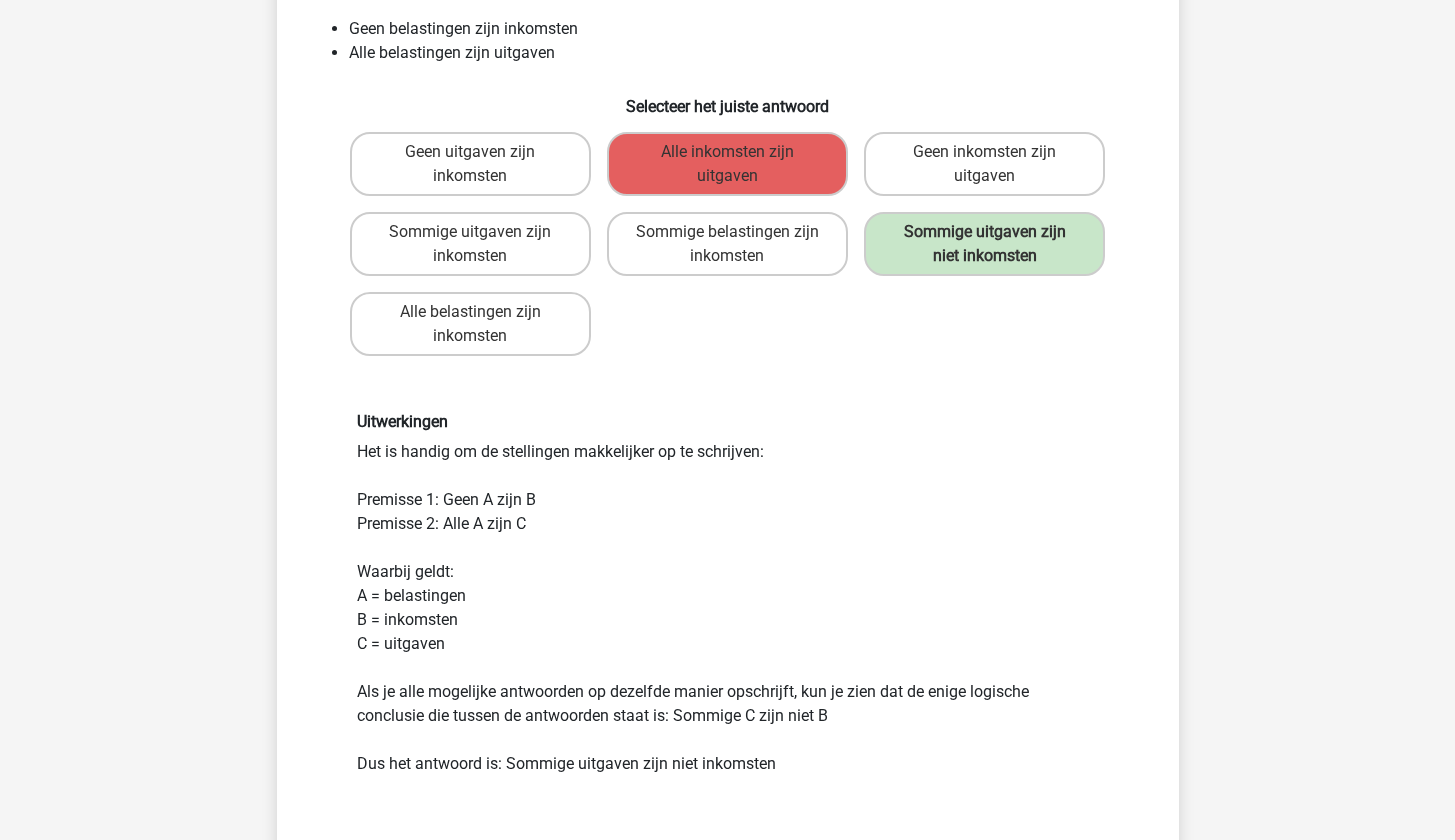 scroll, scrollTop: 724, scrollLeft: 0, axis: vertical 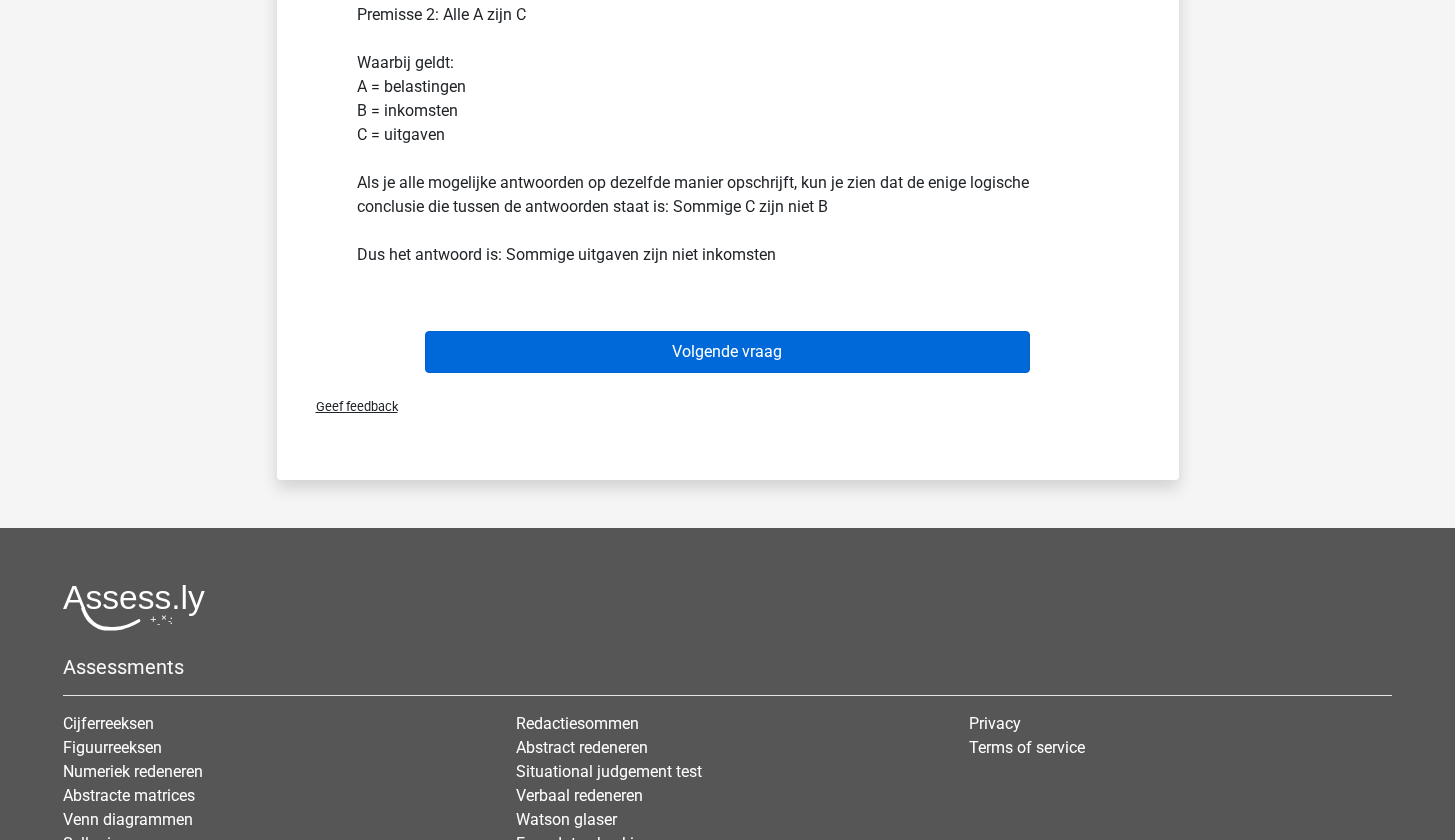 click on "Volgende vraag" at bounding box center (727, 352) 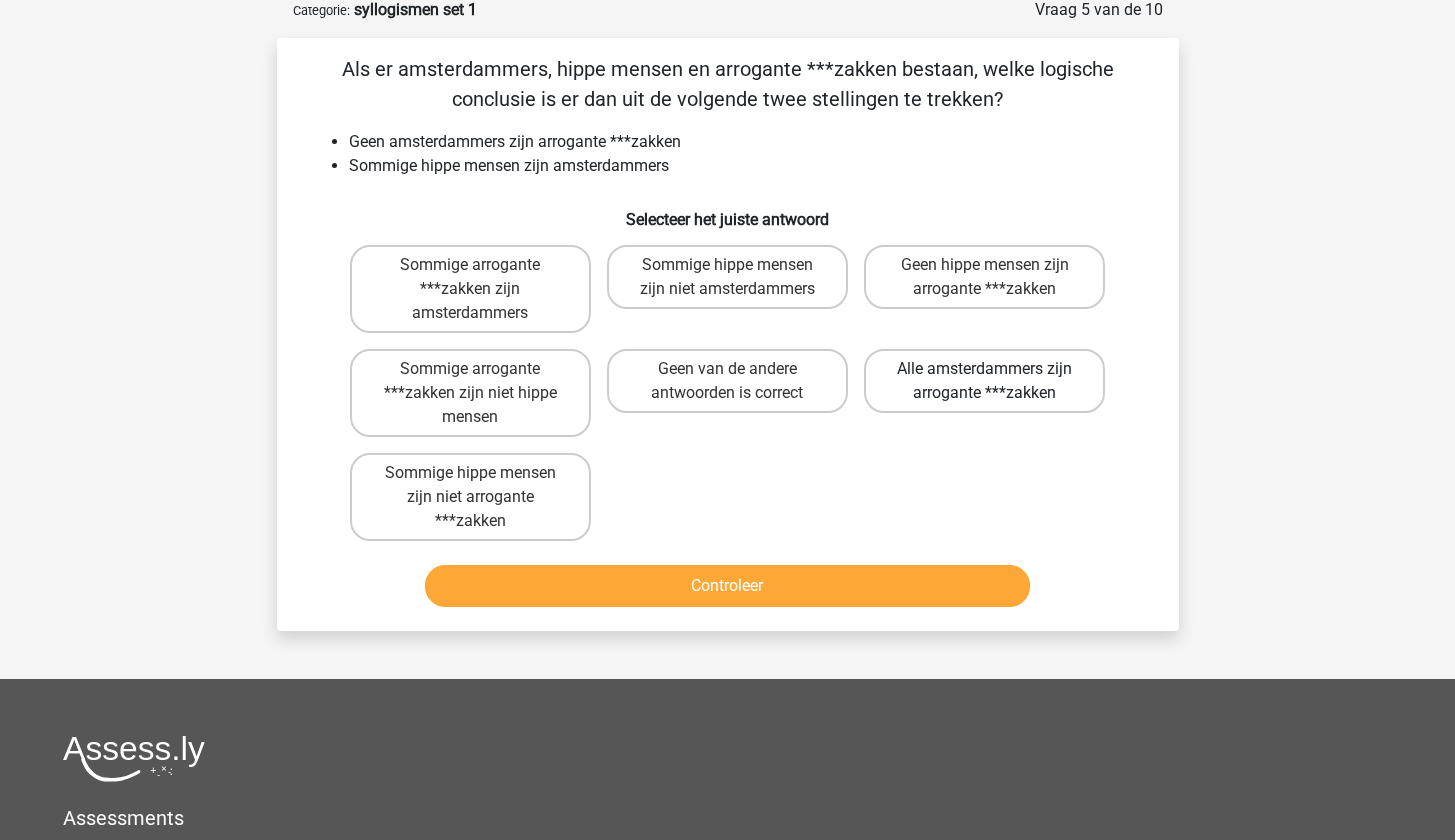 scroll, scrollTop: 100, scrollLeft: 0, axis: vertical 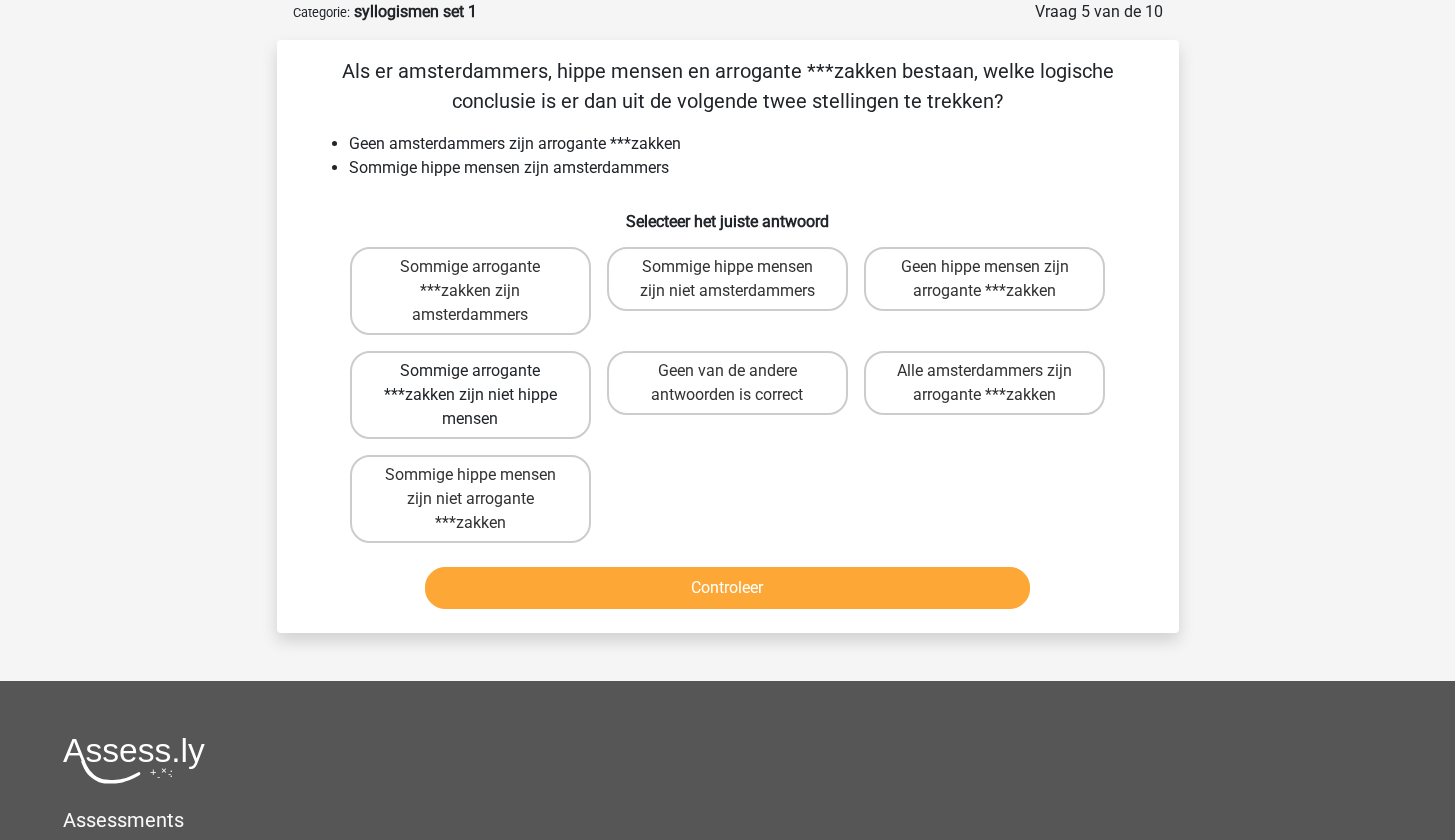 click on "Sommige arrogante ***zakken zijn niet hippe mensen" at bounding box center (470, 395) 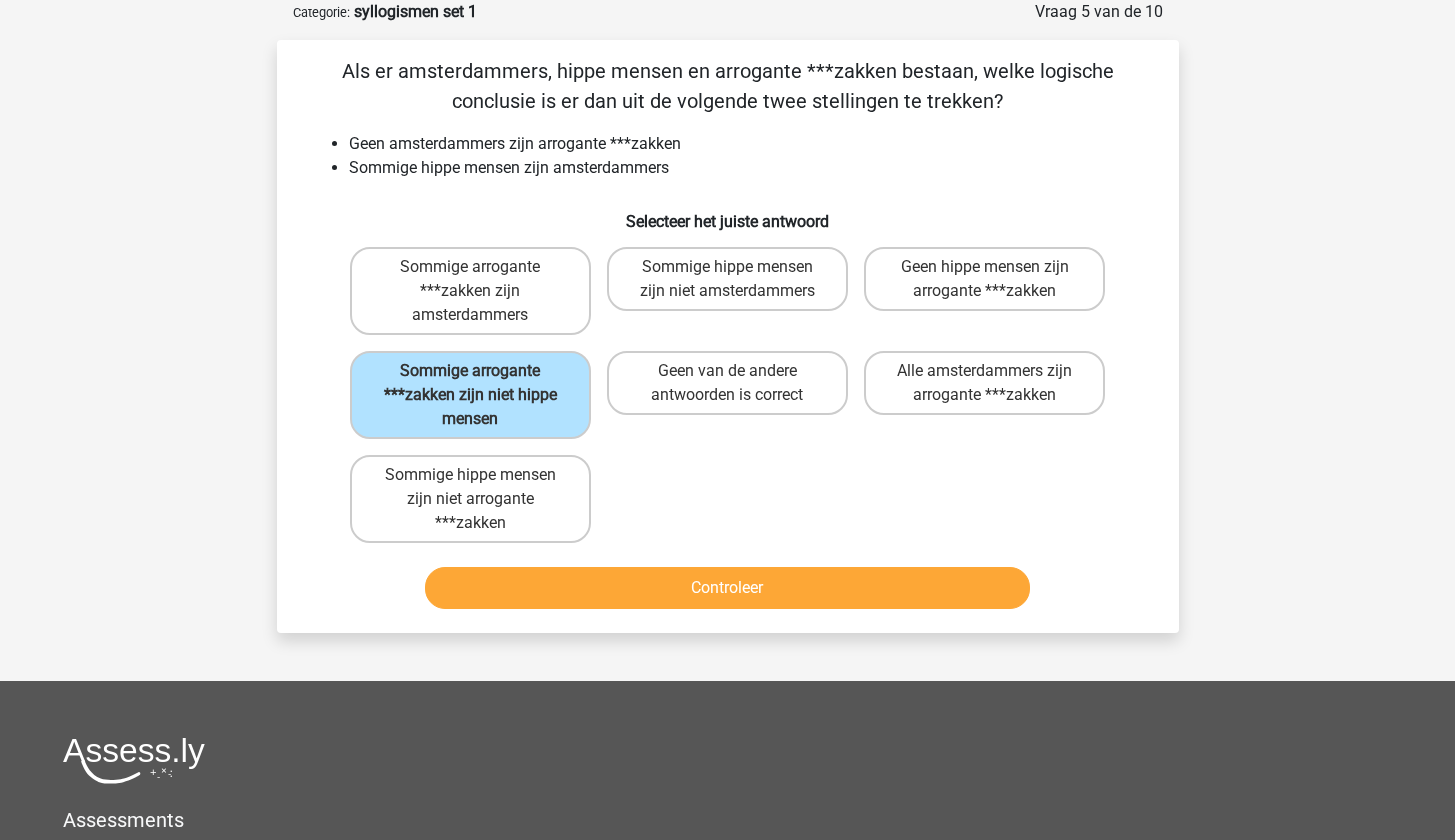 click on "Controleer" at bounding box center [727, 588] 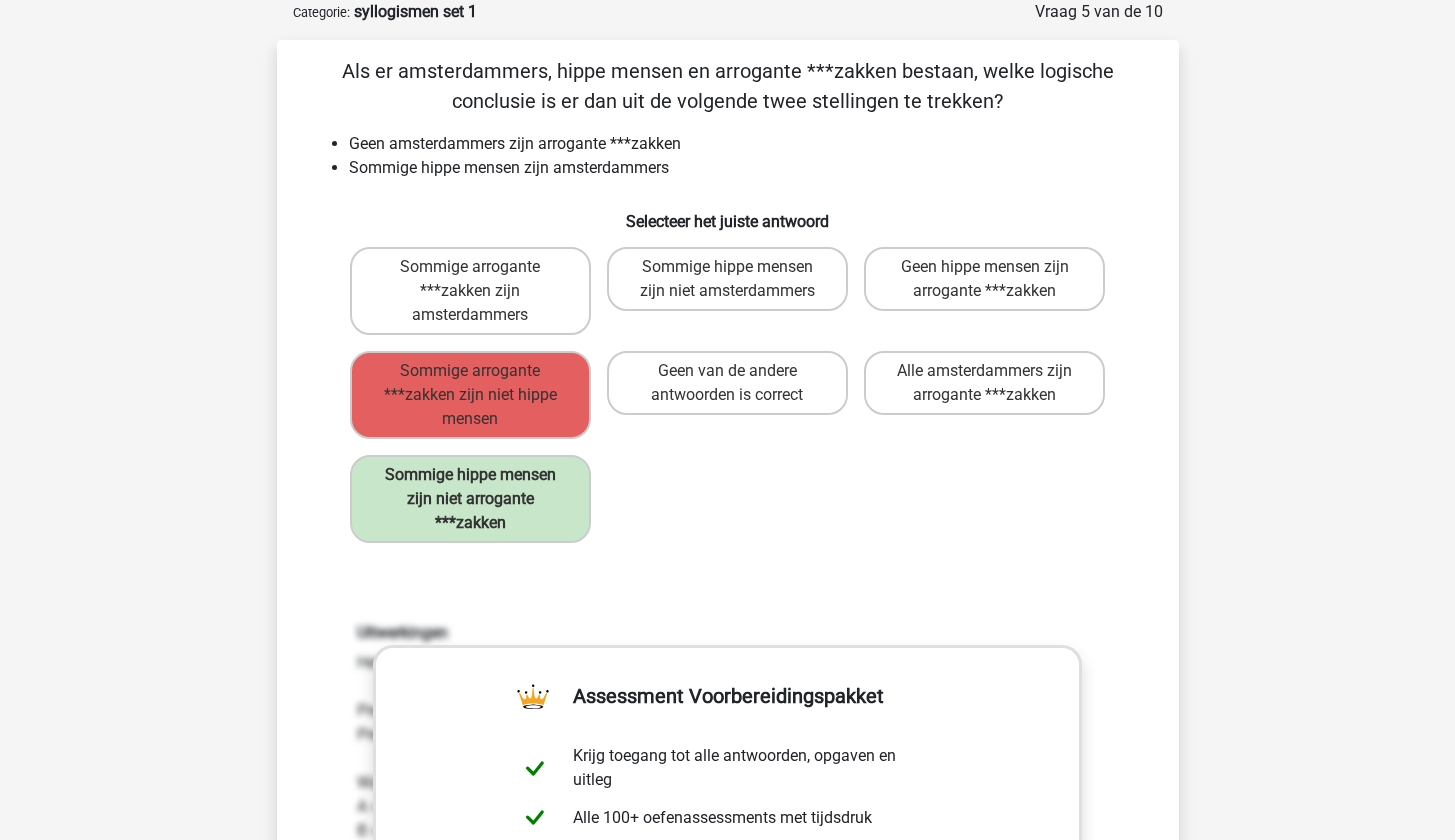 scroll, scrollTop: 130, scrollLeft: 0, axis: vertical 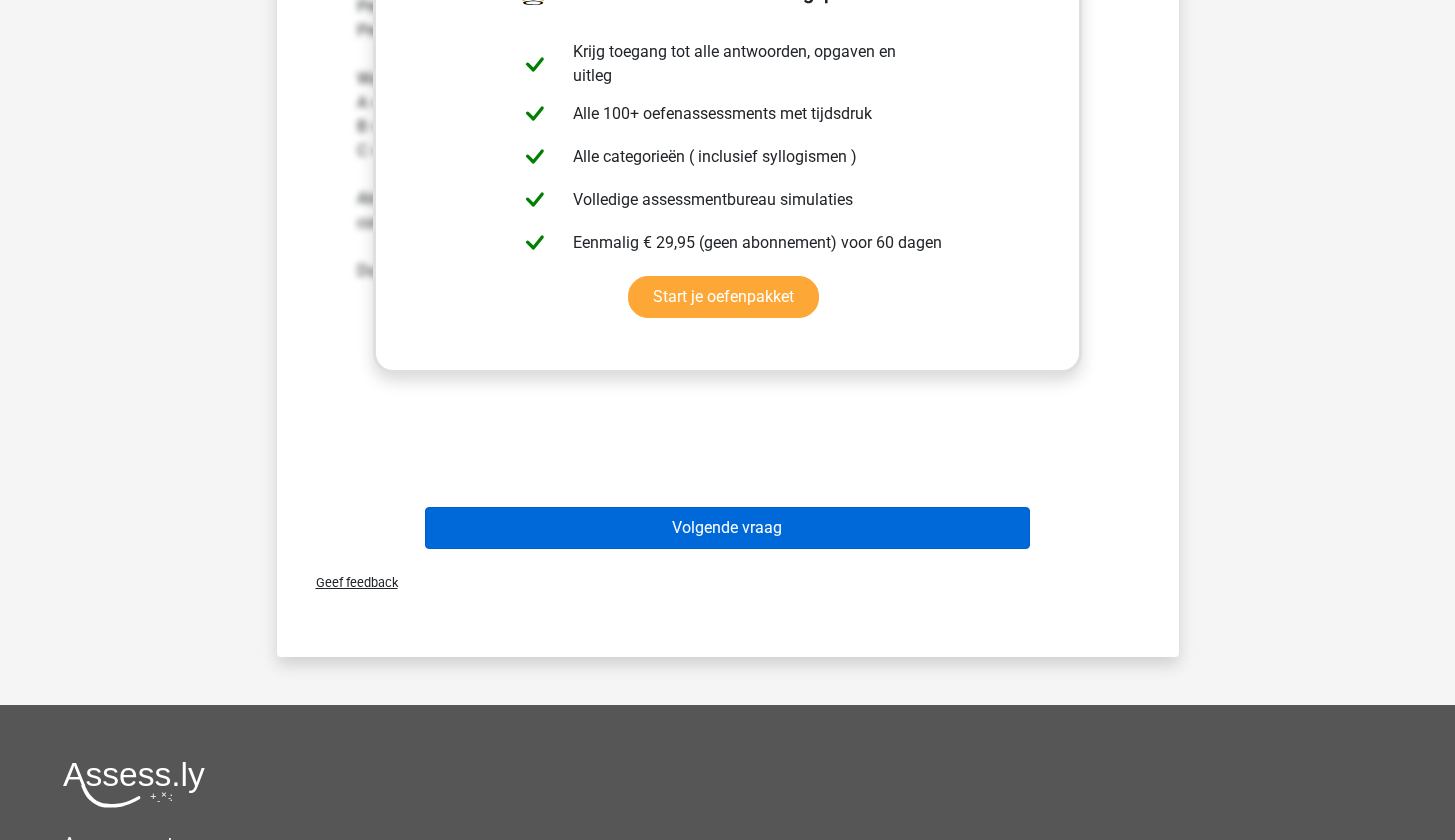 click on "Volgende vraag" at bounding box center [727, 528] 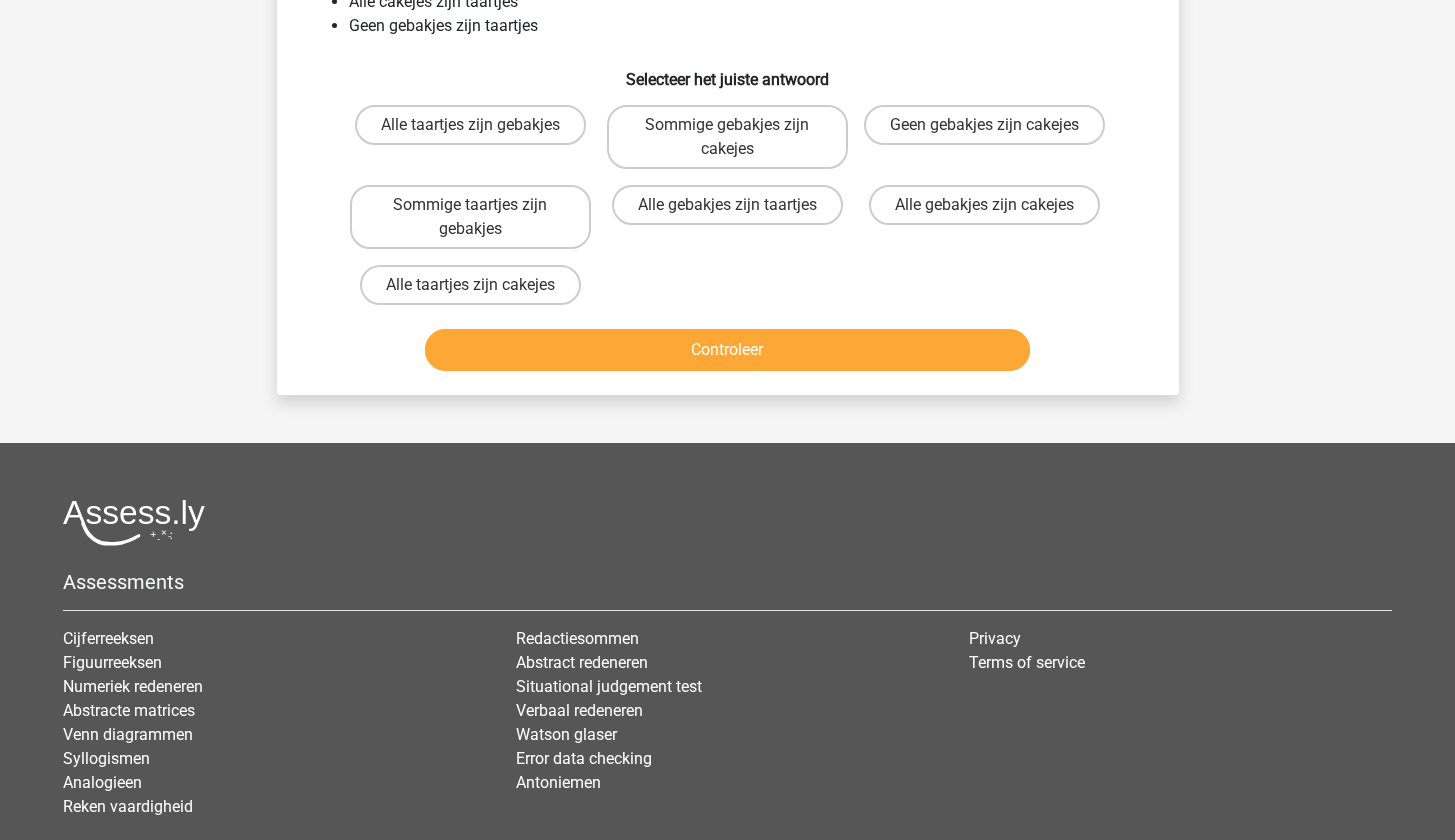 scroll, scrollTop: 100, scrollLeft: 0, axis: vertical 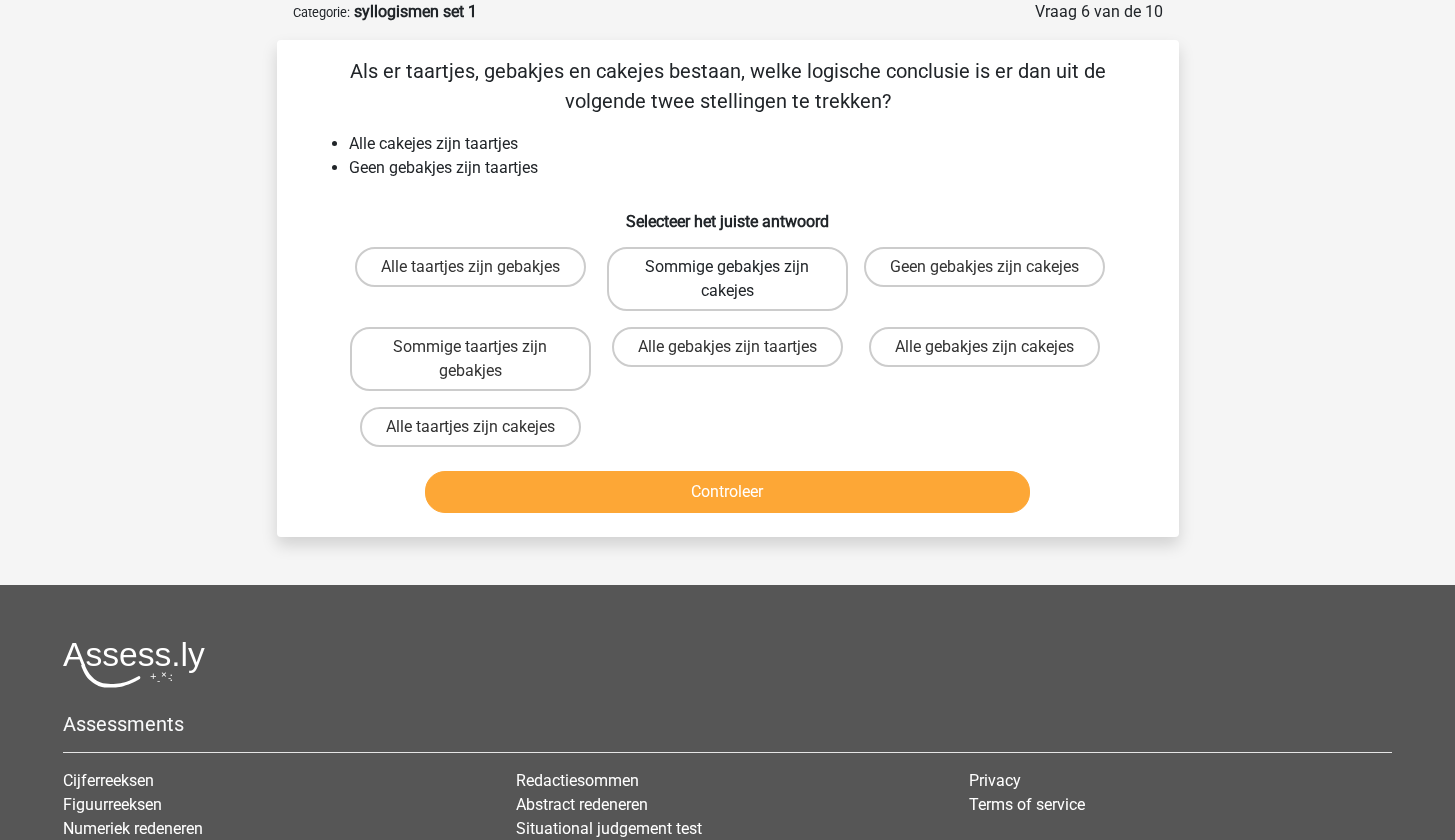 click on "Sommige gebakjes zijn cakejes" at bounding box center [727, 279] 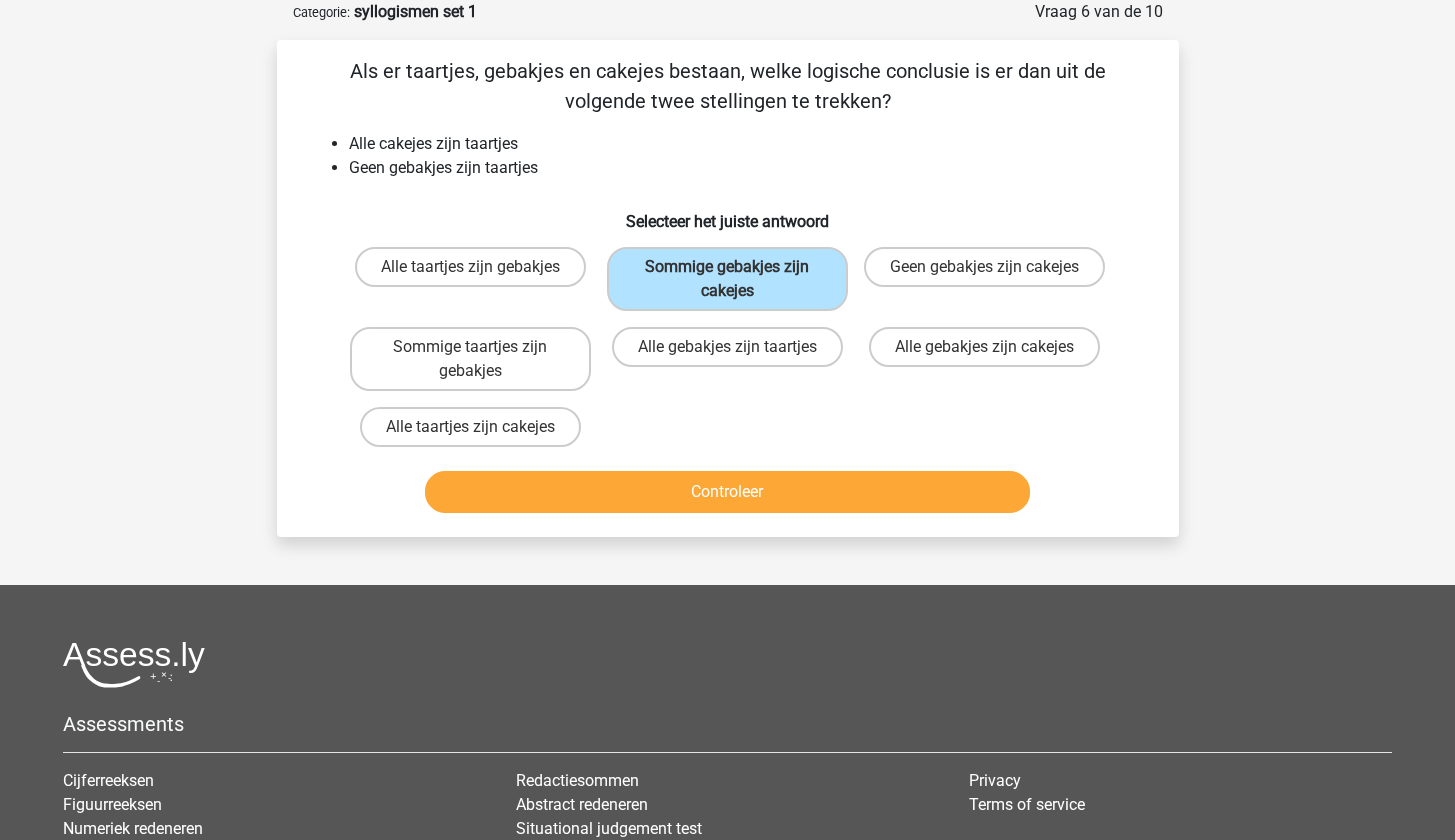 click on "Controleer" at bounding box center [727, 492] 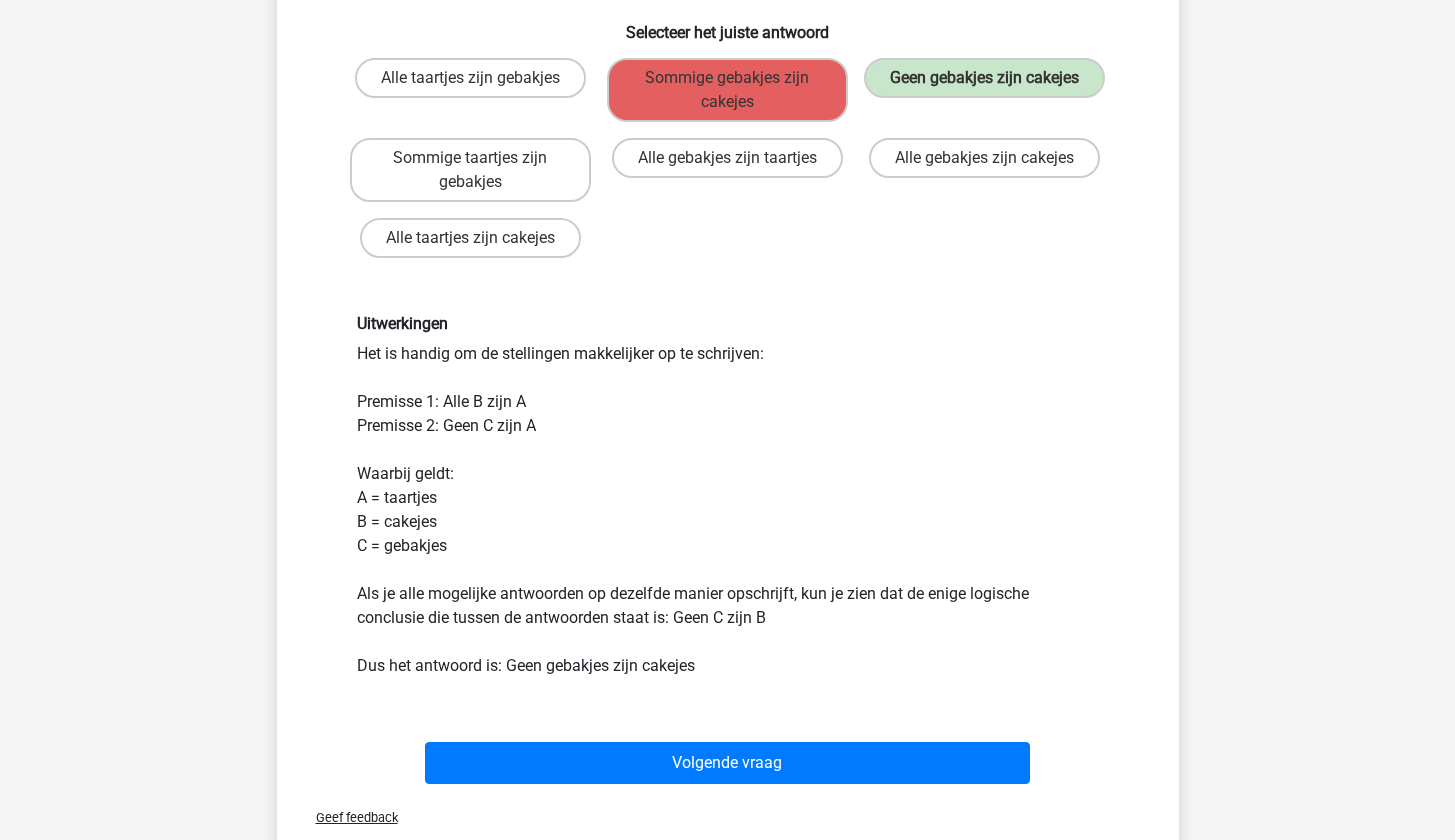scroll, scrollTop: 245, scrollLeft: 0, axis: vertical 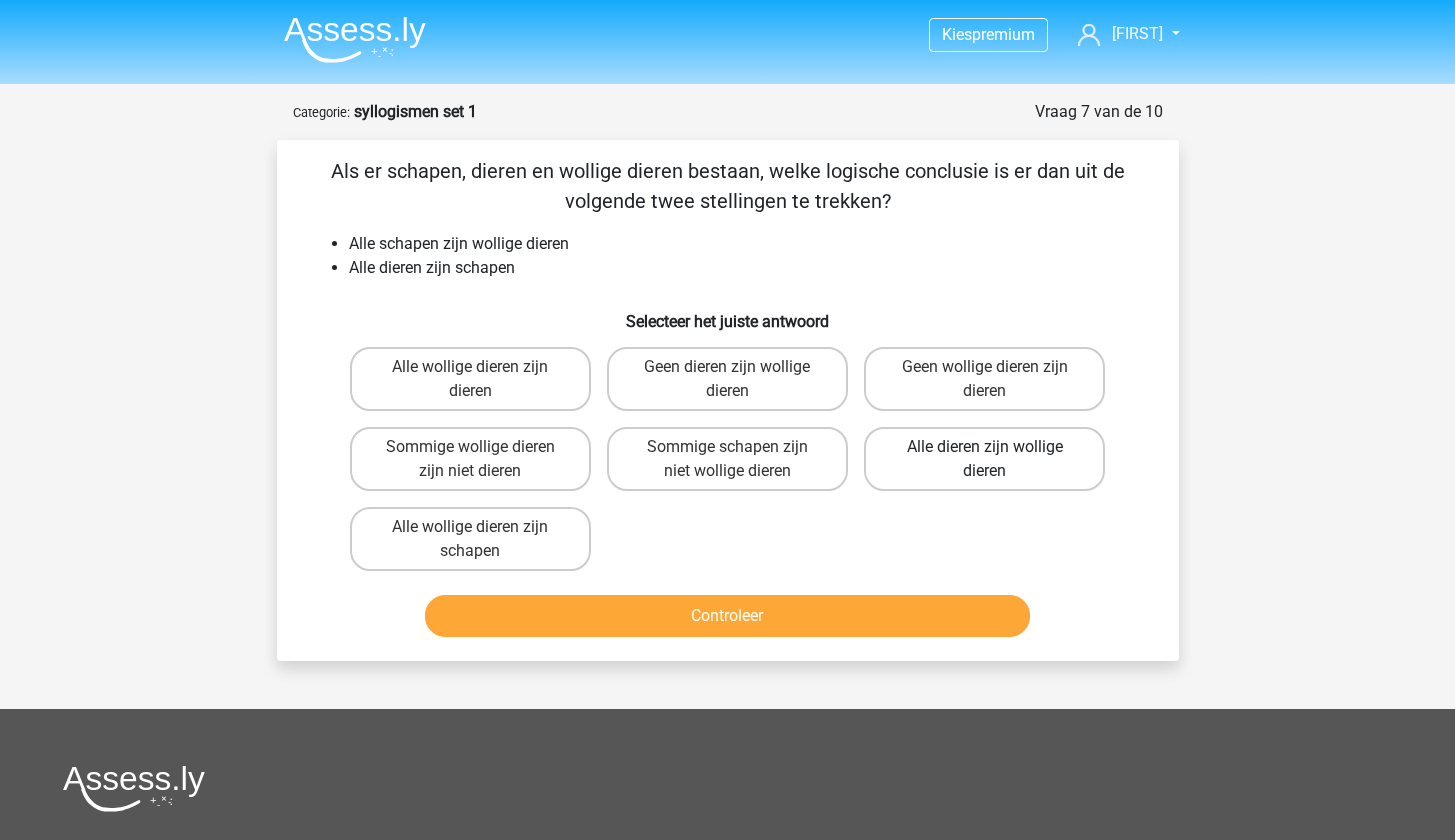 click on "Alle dieren zijn wollige dieren" at bounding box center [984, 459] 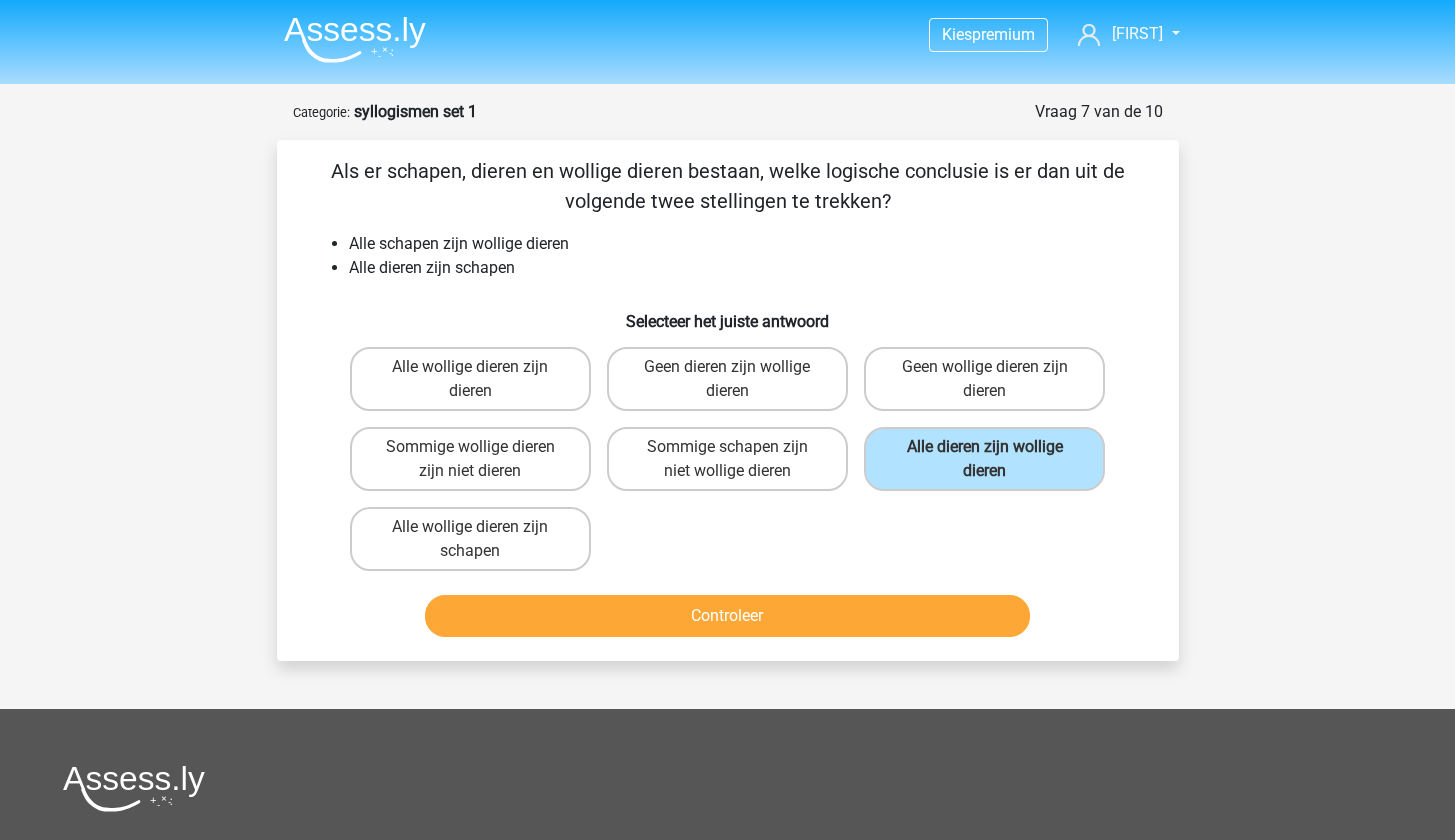 click on "Controleer" at bounding box center [727, 616] 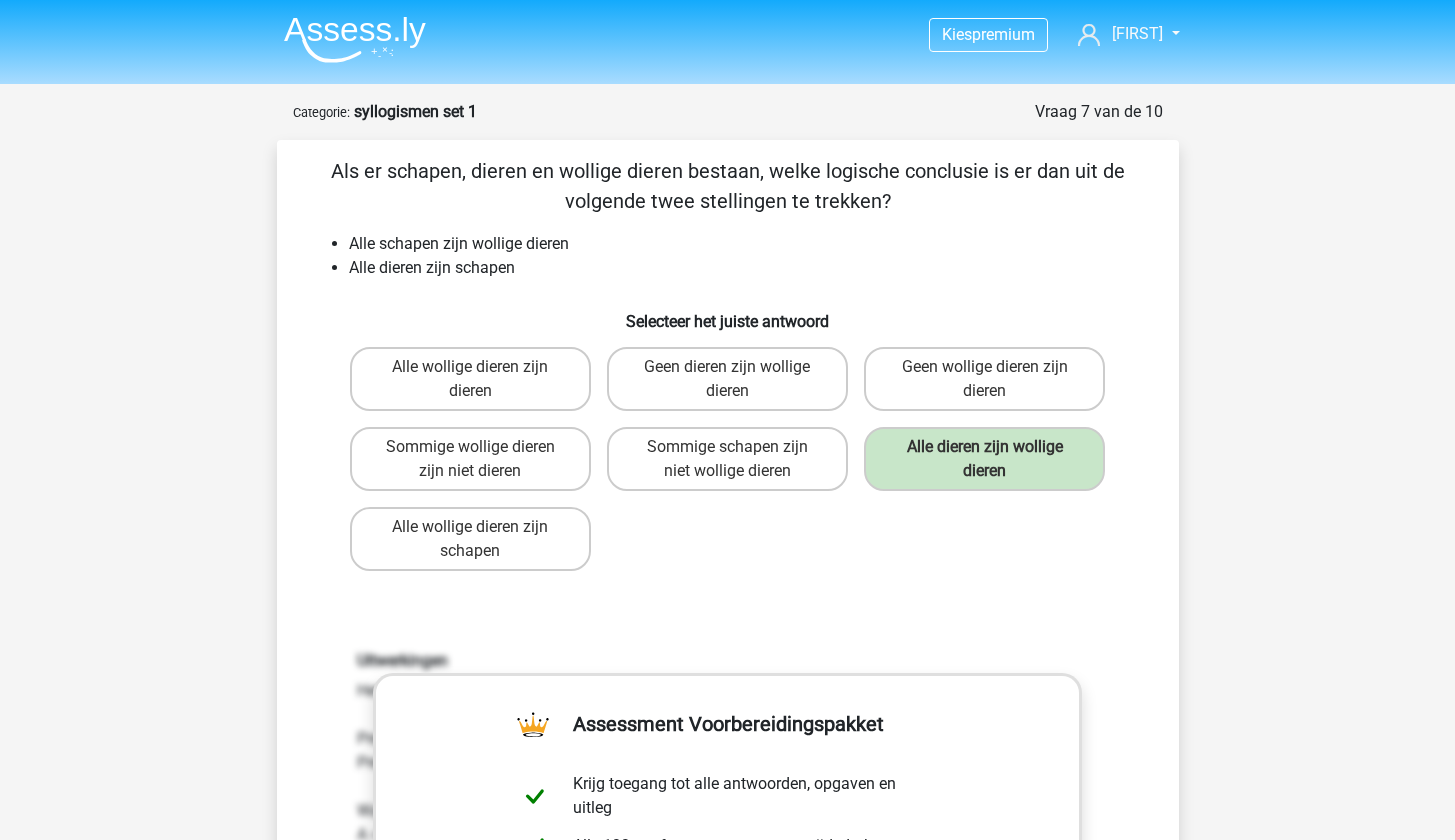 scroll, scrollTop: 537, scrollLeft: 0, axis: vertical 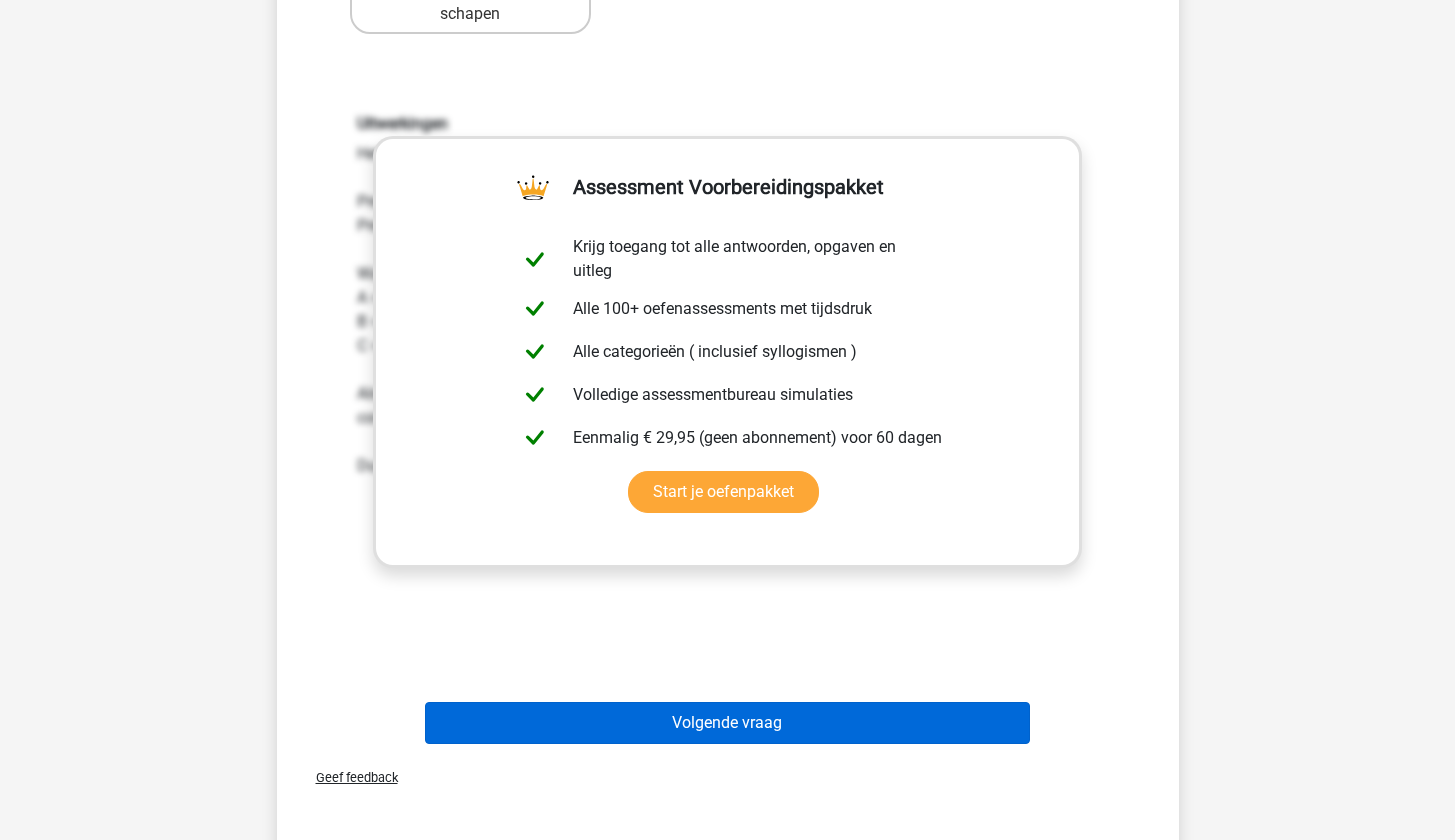click on "Volgende vraag" at bounding box center [727, 723] 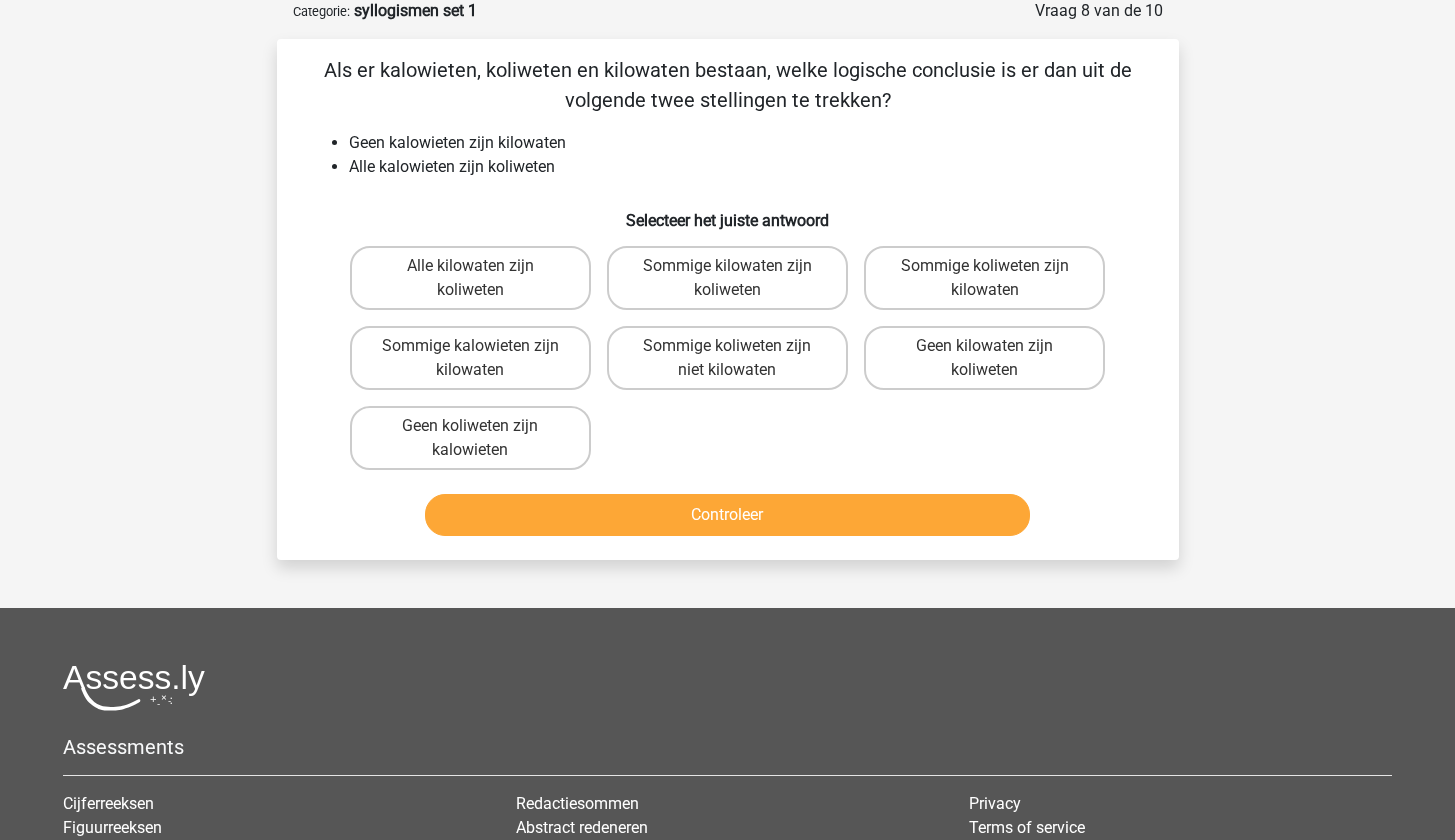 scroll, scrollTop: 100, scrollLeft: 0, axis: vertical 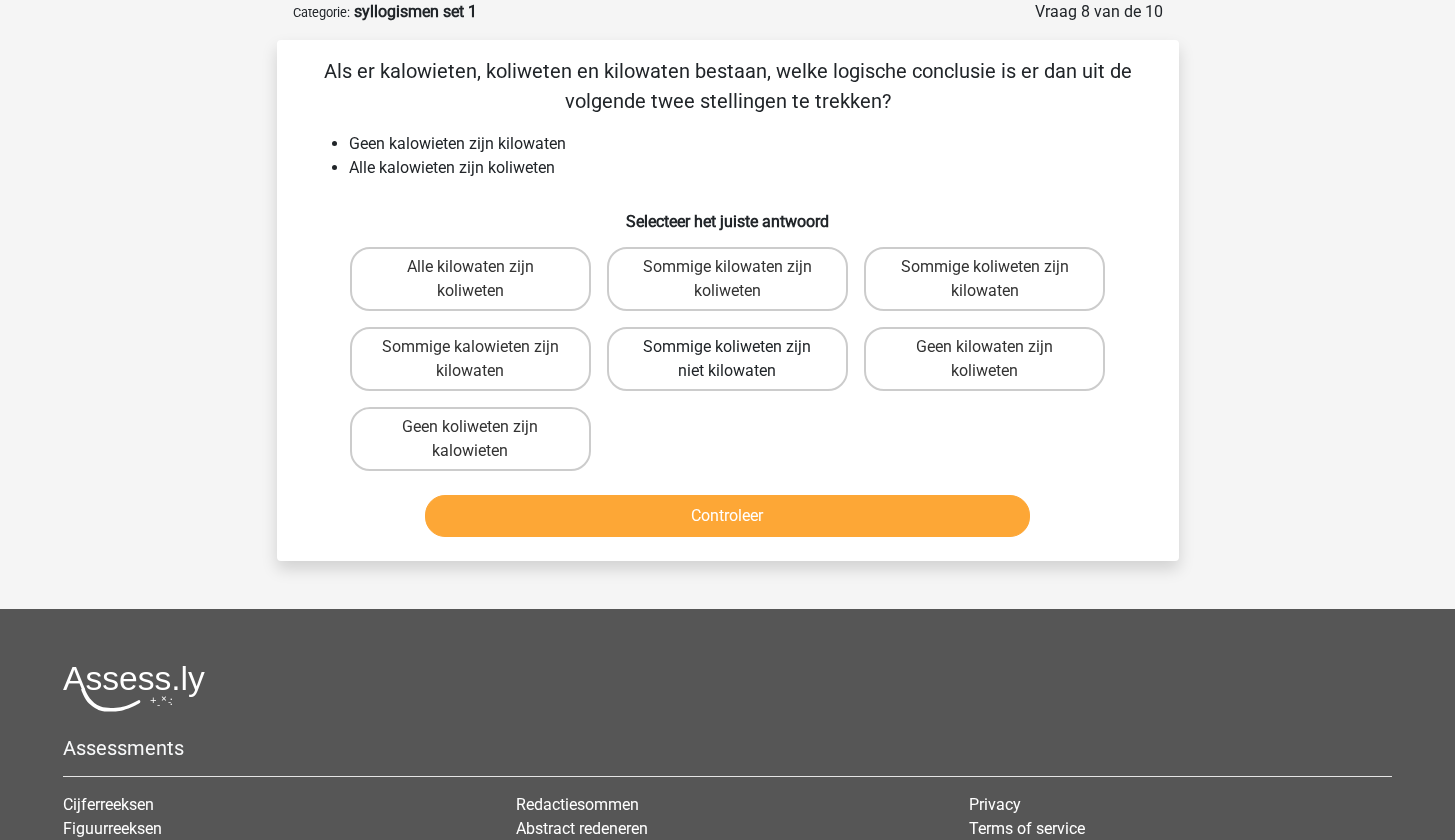 click on "Sommige koliweten zijn niet kilowaten" at bounding box center [727, 359] 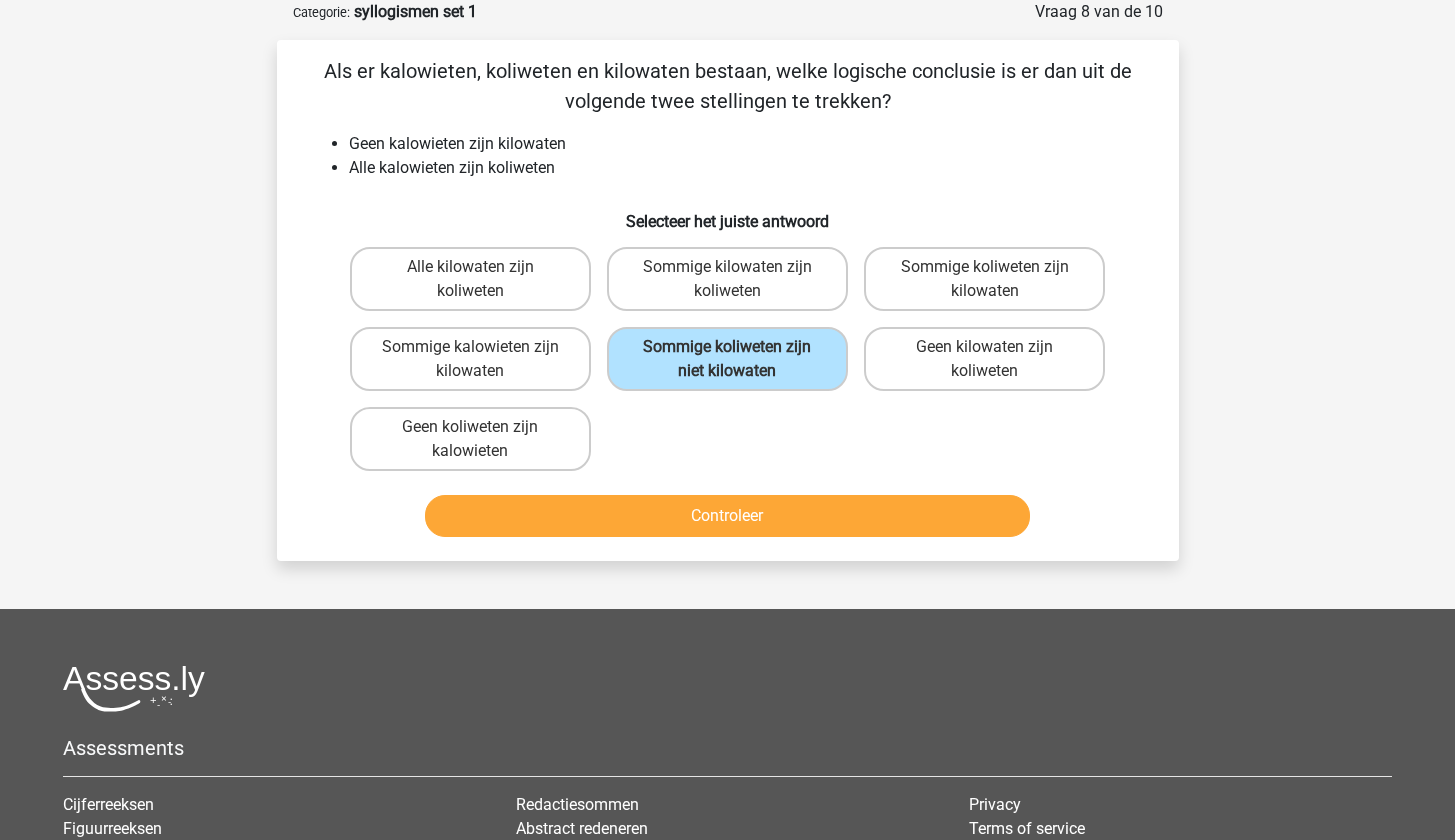 click on "Controleer" at bounding box center [727, 516] 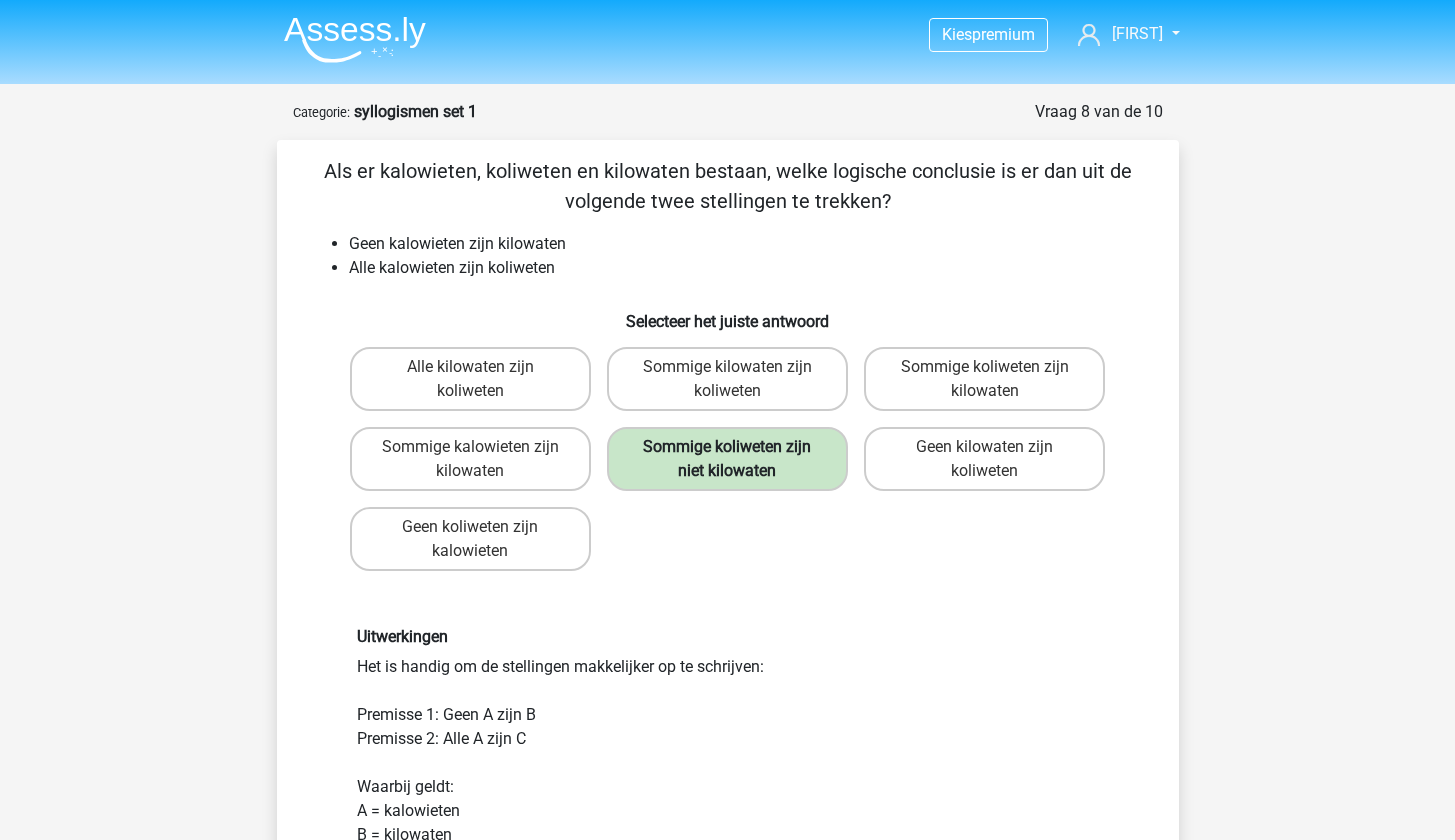 scroll, scrollTop: 47, scrollLeft: 0, axis: vertical 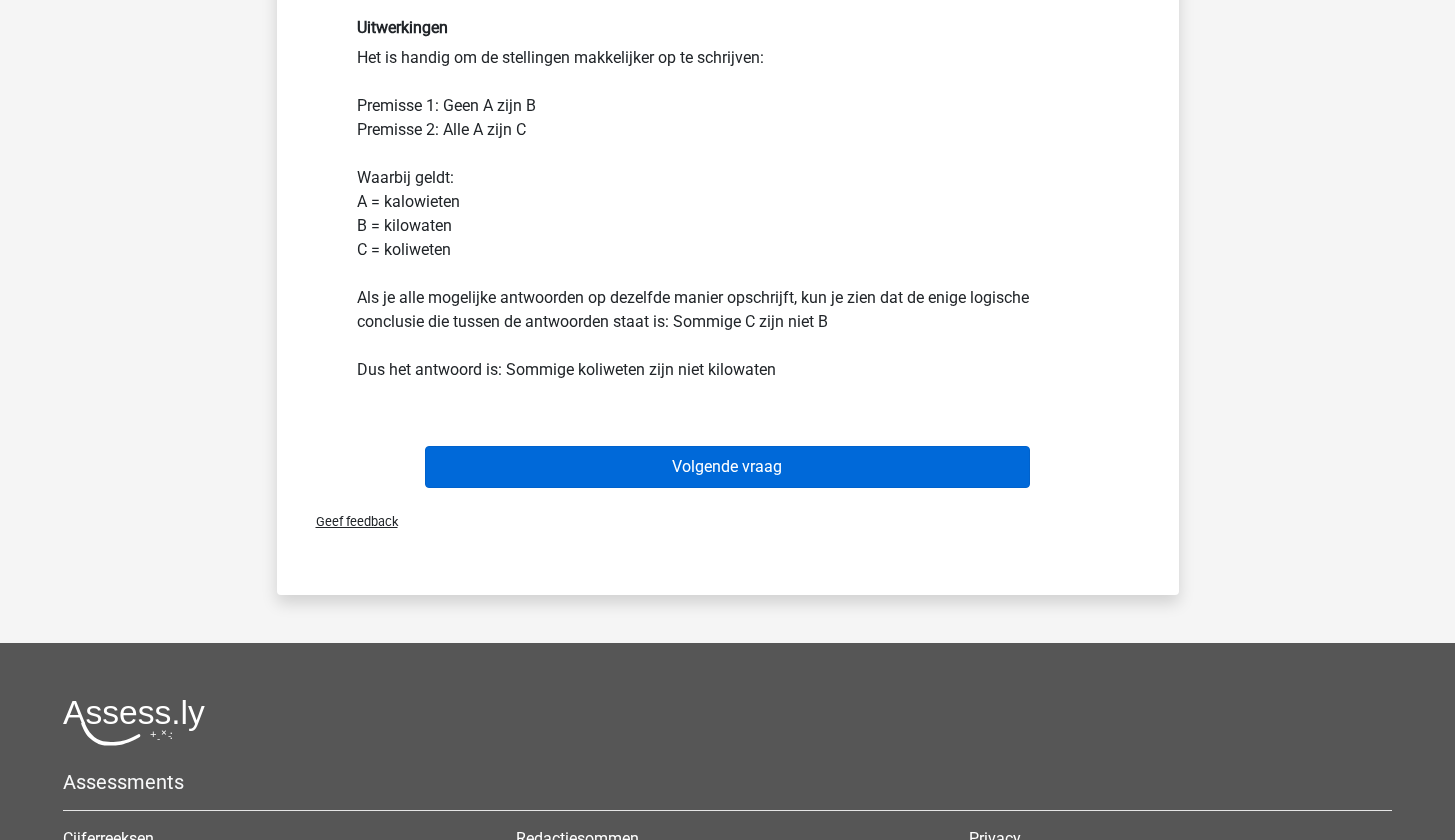 click on "Volgende vraag" at bounding box center [727, 467] 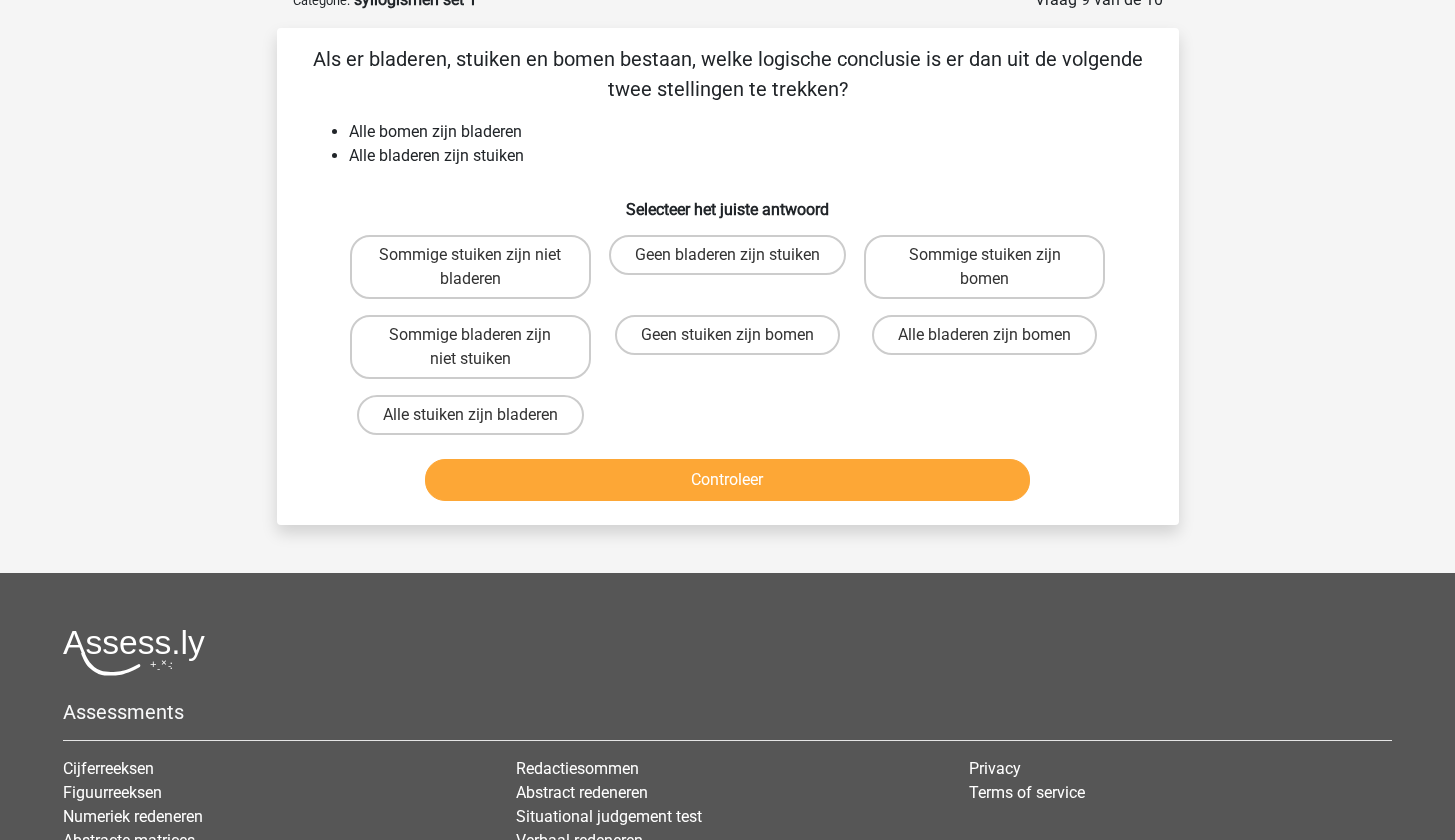 scroll, scrollTop: 100, scrollLeft: 0, axis: vertical 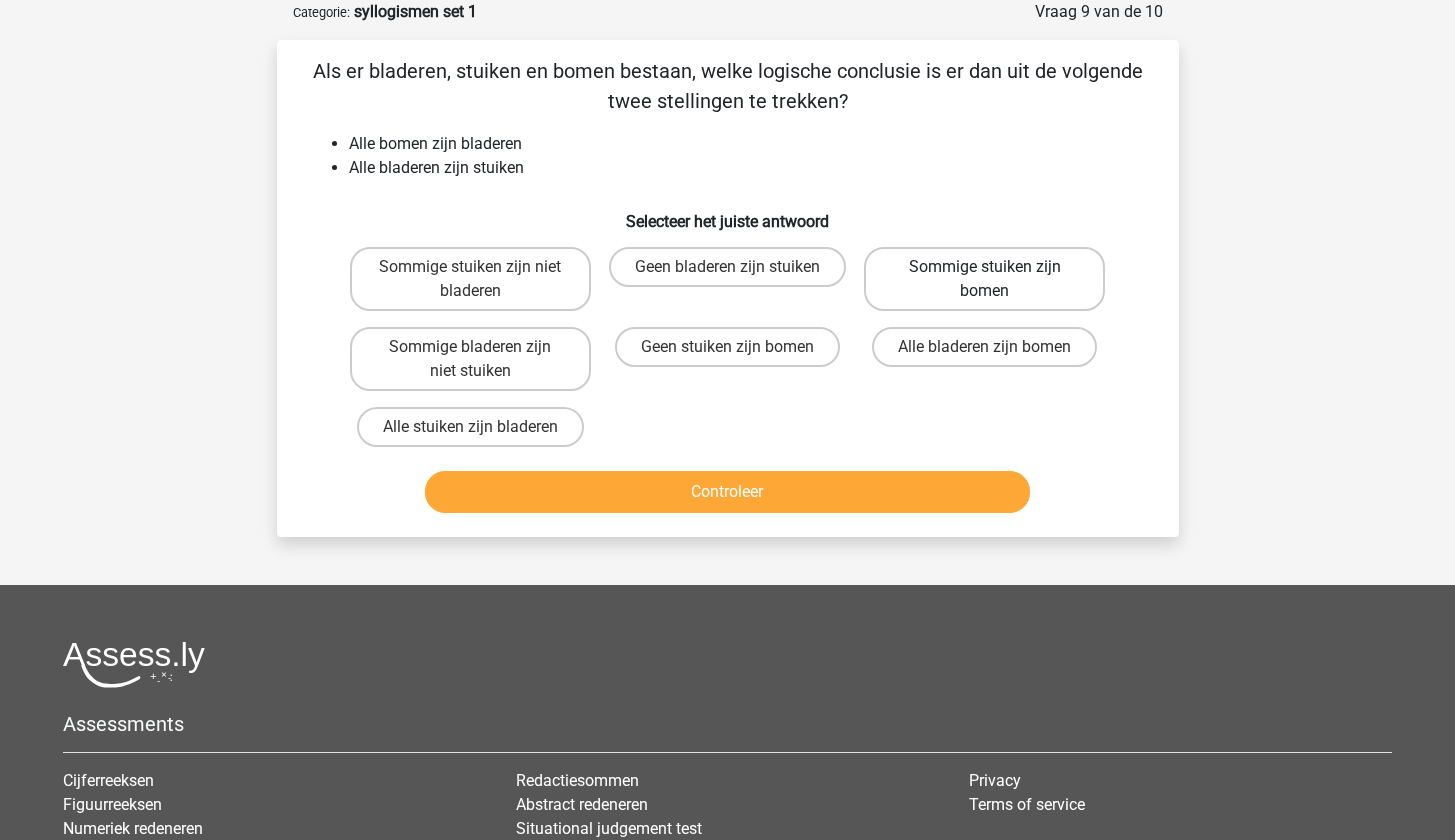click on "Sommige stuiken zijn bomen" at bounding box center (984, 279) 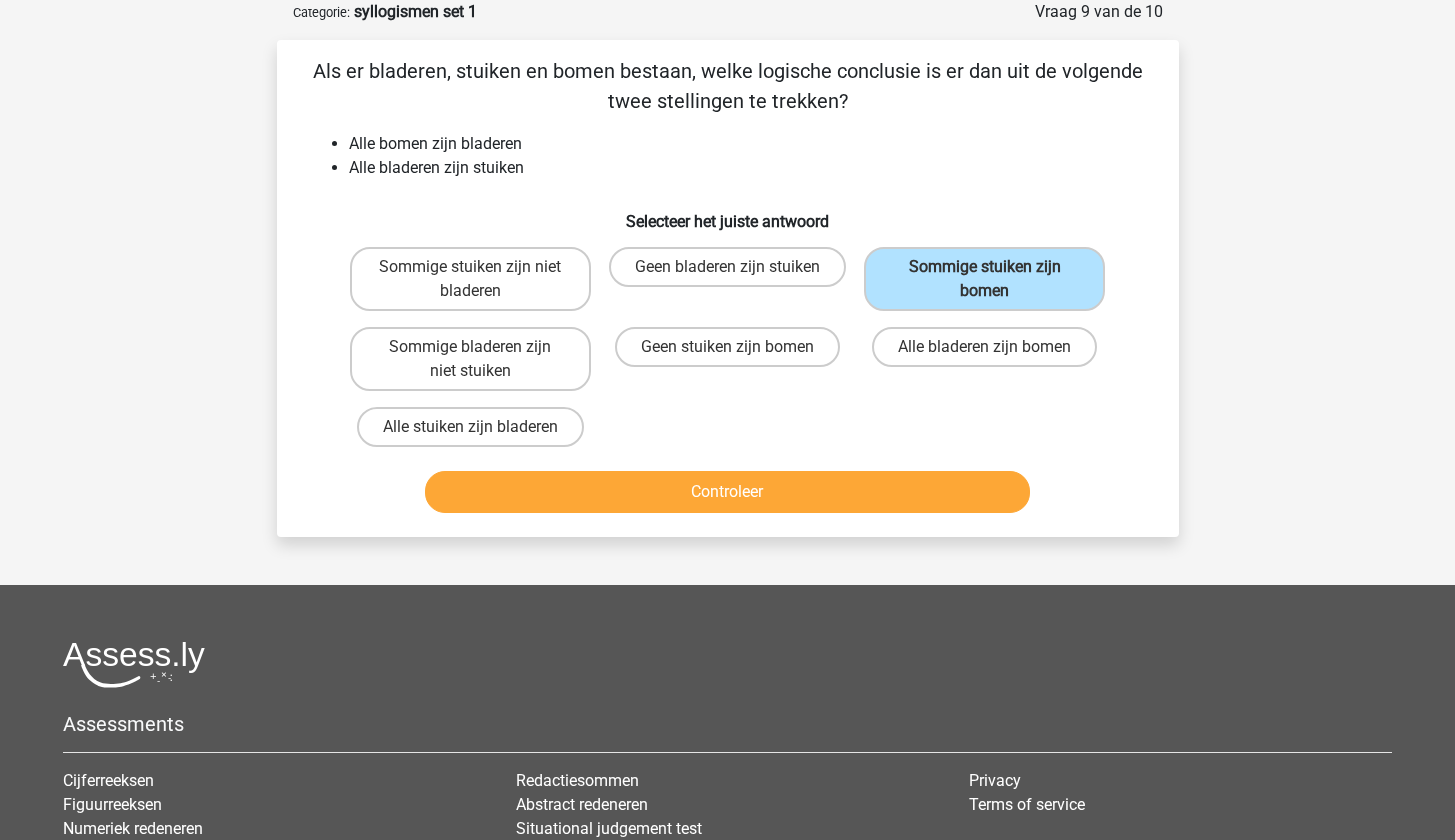 click on "Controleer" at bounding box center (727, 492) 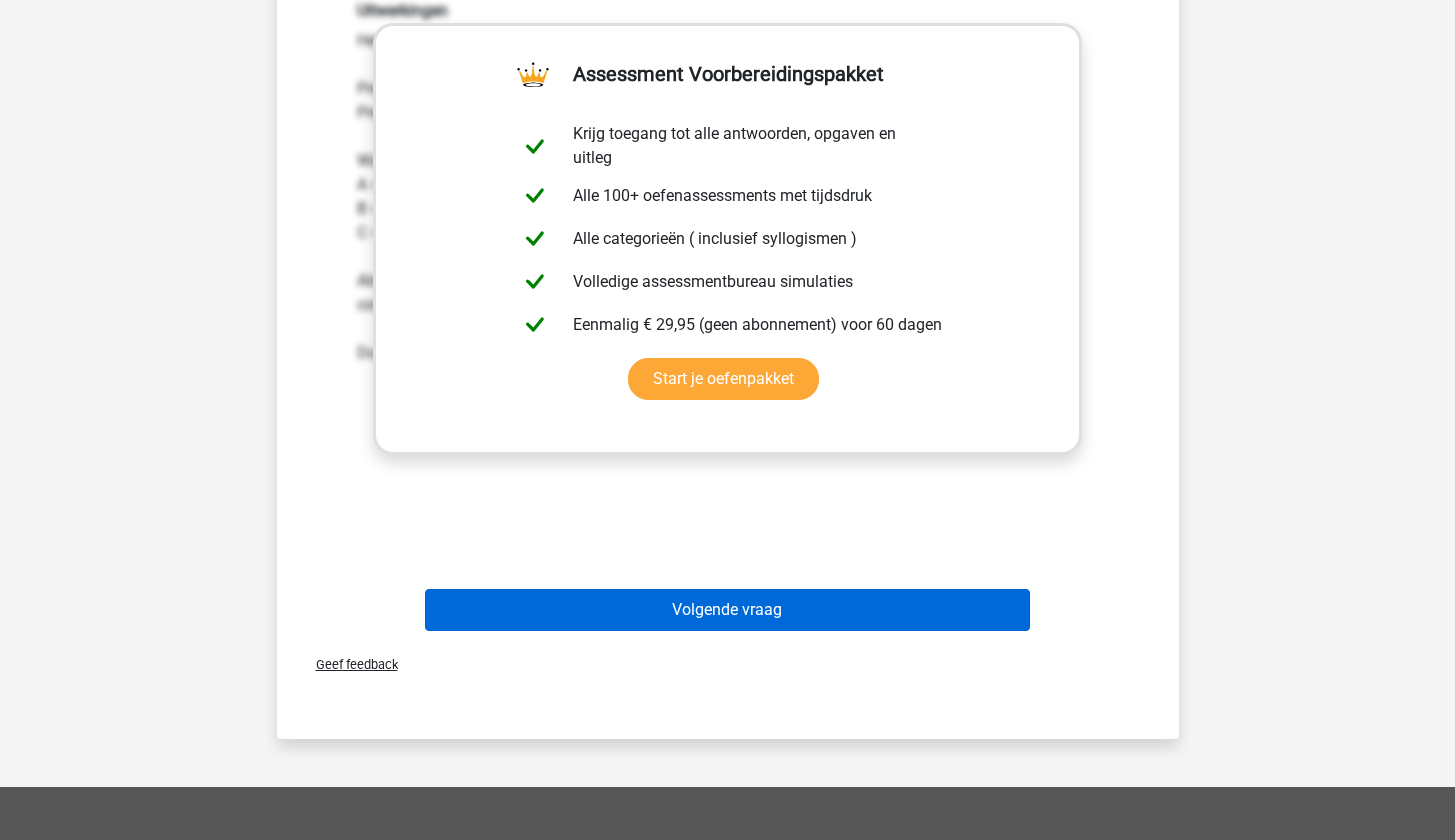 click on "Volgende vraag" at bounding box center (727, 610) 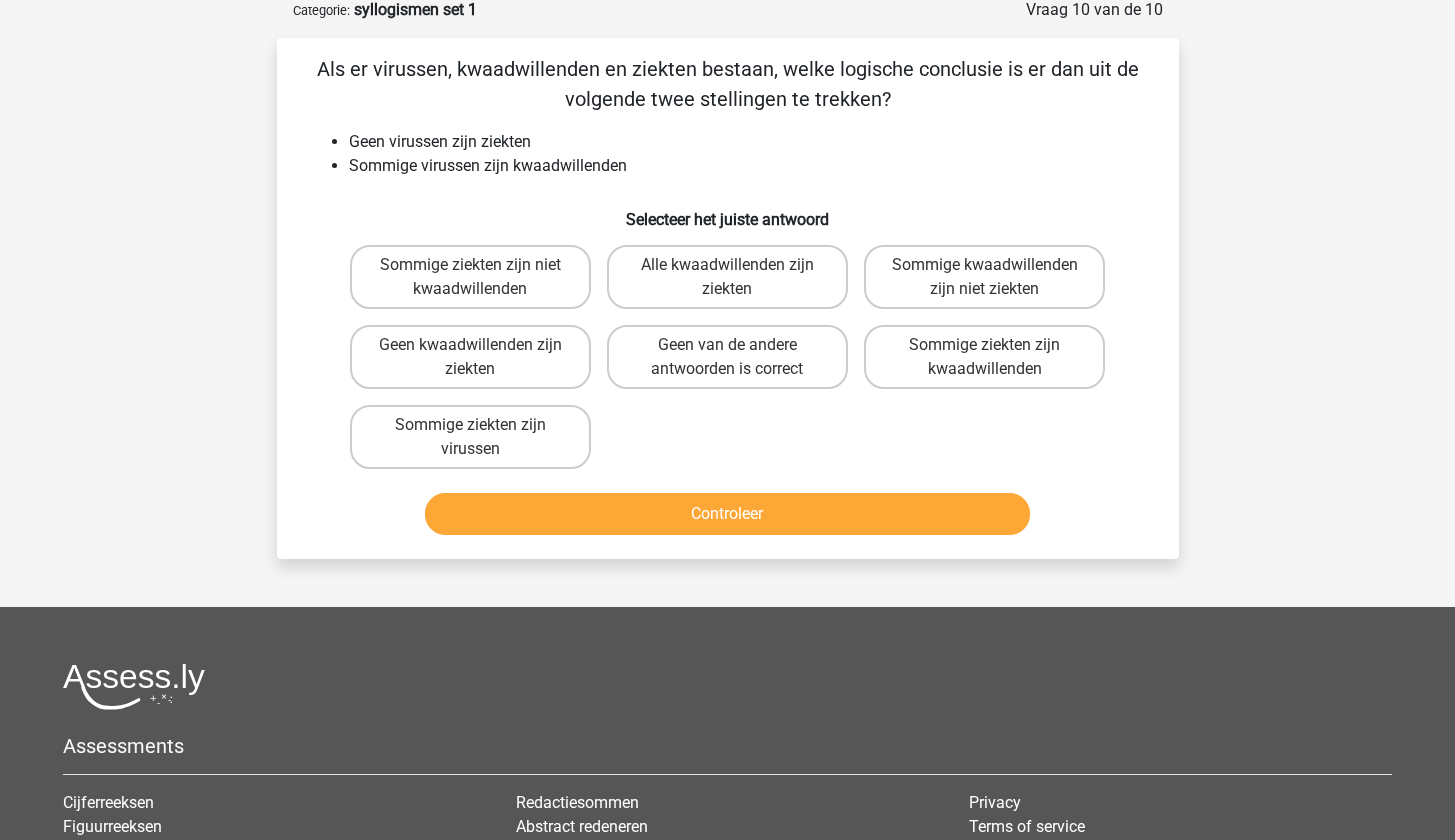 scroll, scrollTop: 100, scrollLeft: 0, axis: vertical 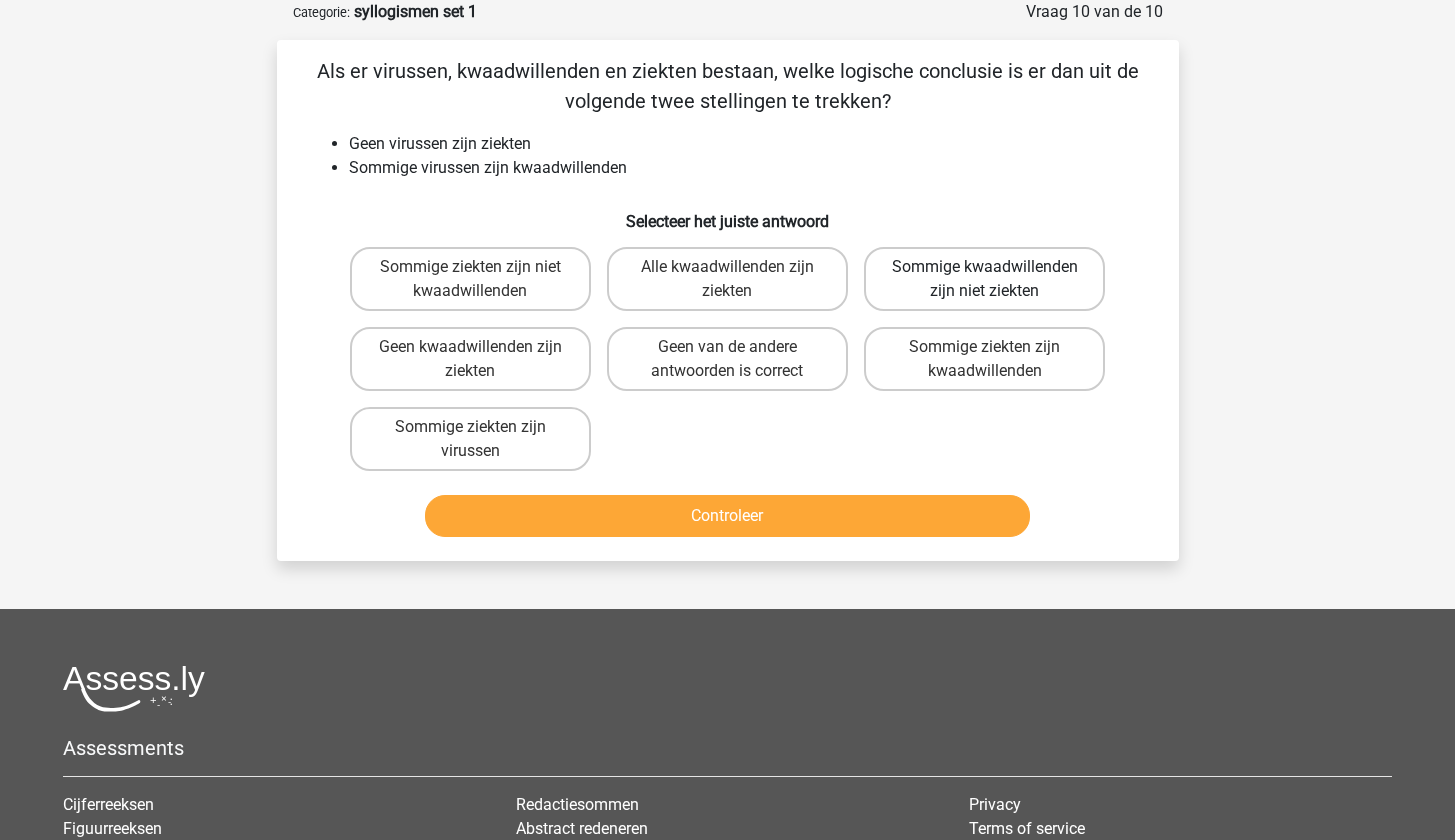 click on "Sommige kwaadwillenden zijn niet ziekten" at bounding box center (984, 279) 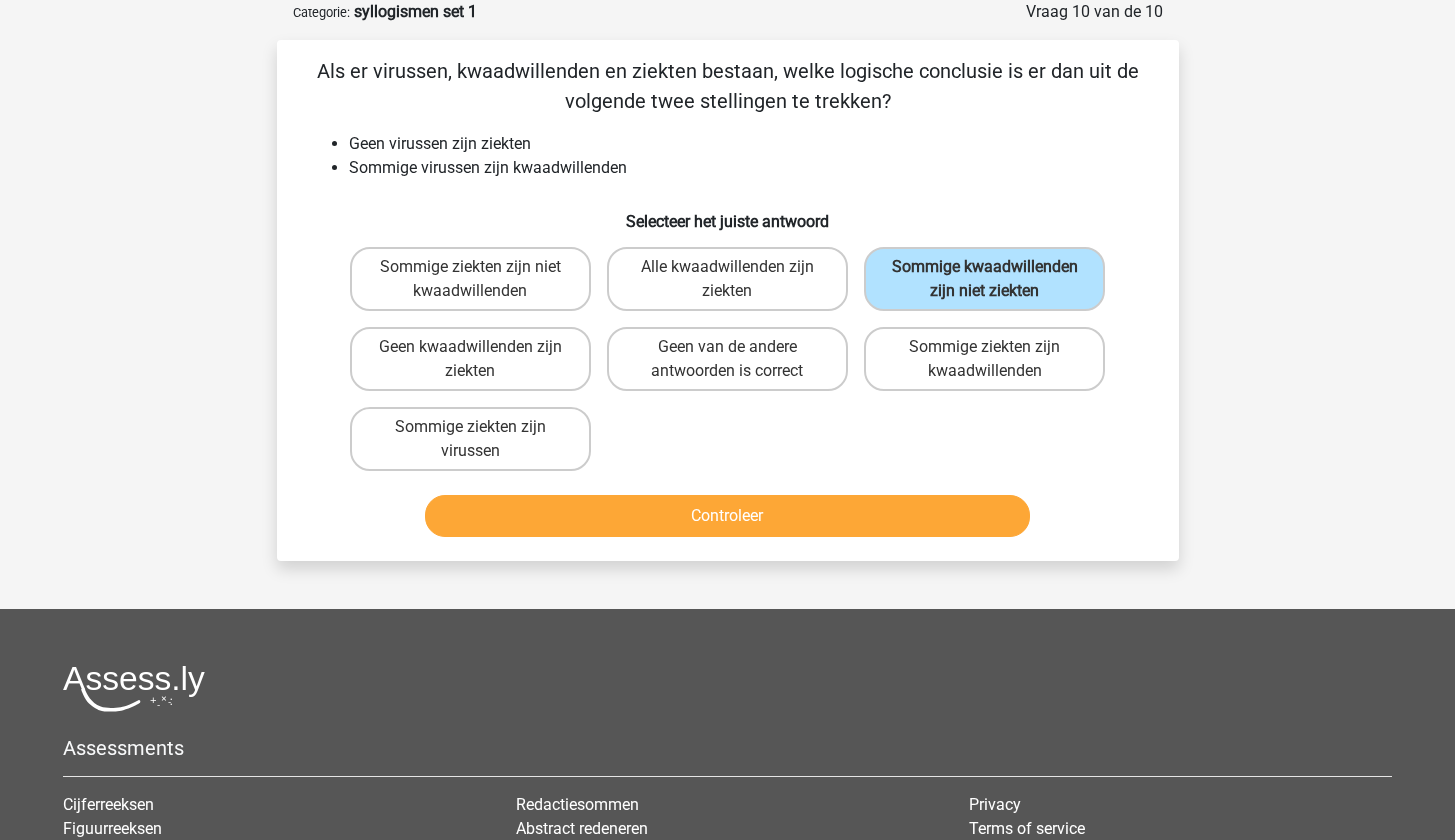 click on "Controleer" at bounding box center [727, 516] 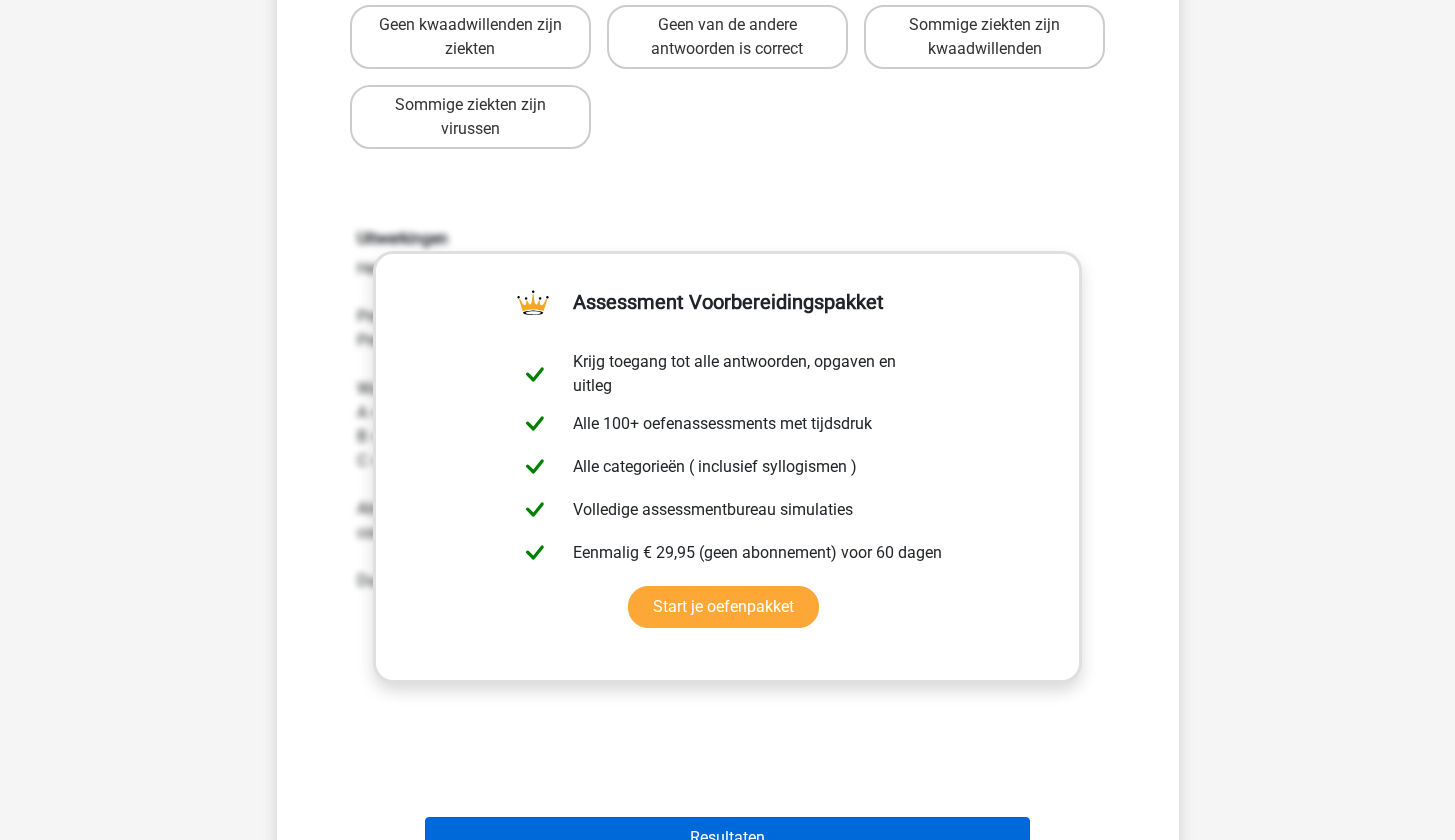 scroll, scrollTop: 663, scrollLeft: 0, axis: vertical 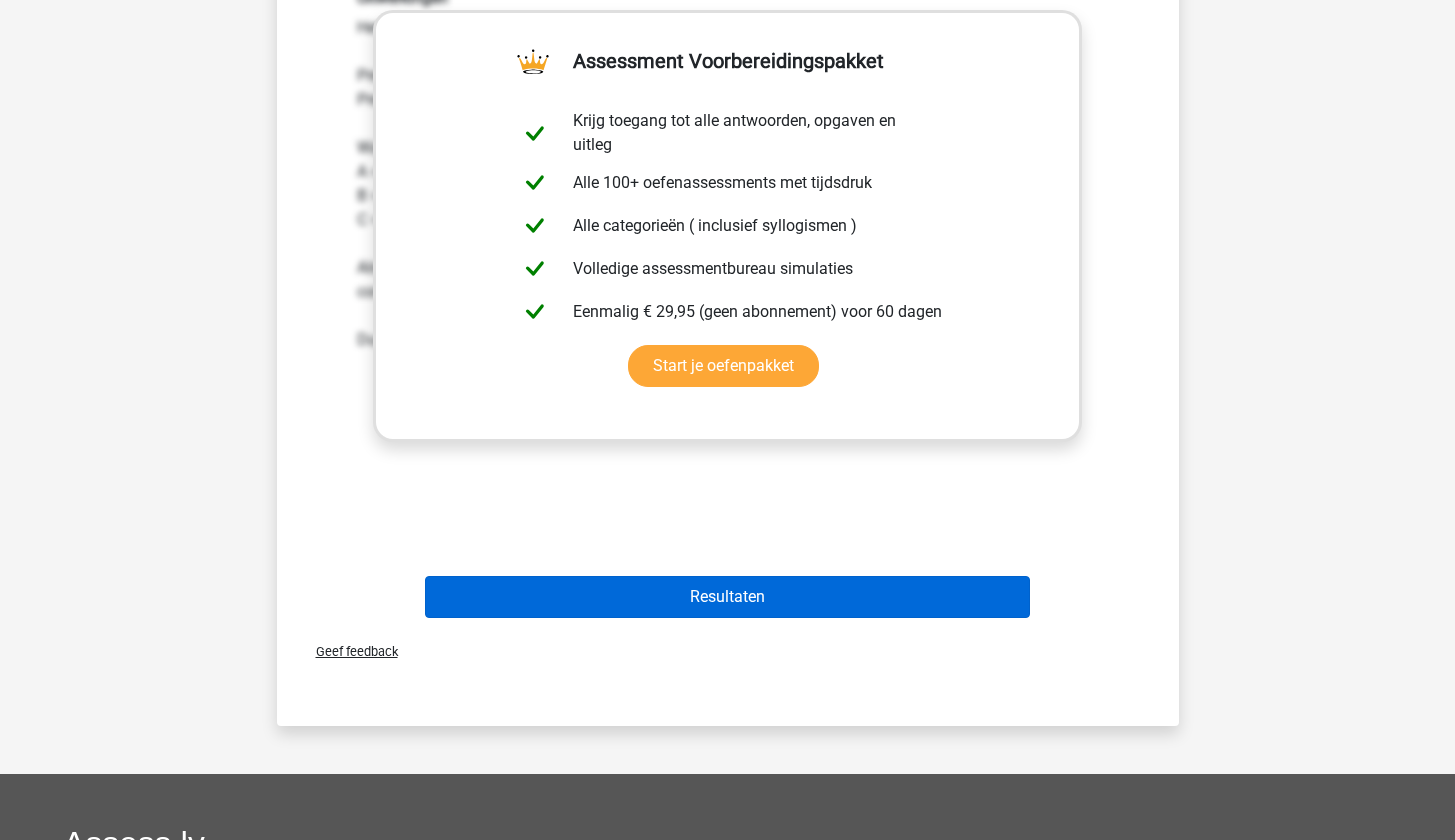 click on "Resultaten" at bounding box center [727, 597] 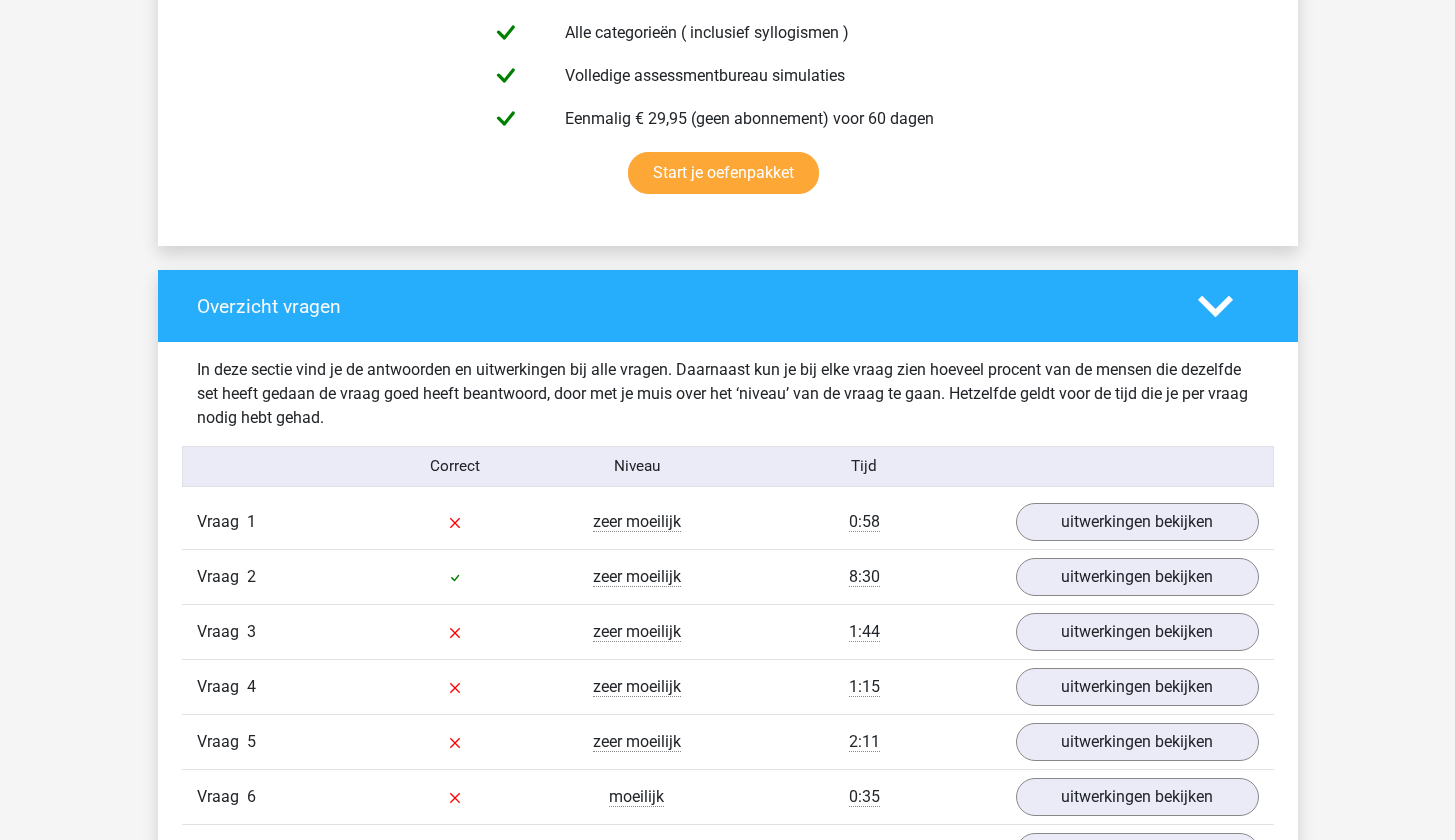 scroll, scrollTop: 1522, scrollLeft: 0, axis: vertical 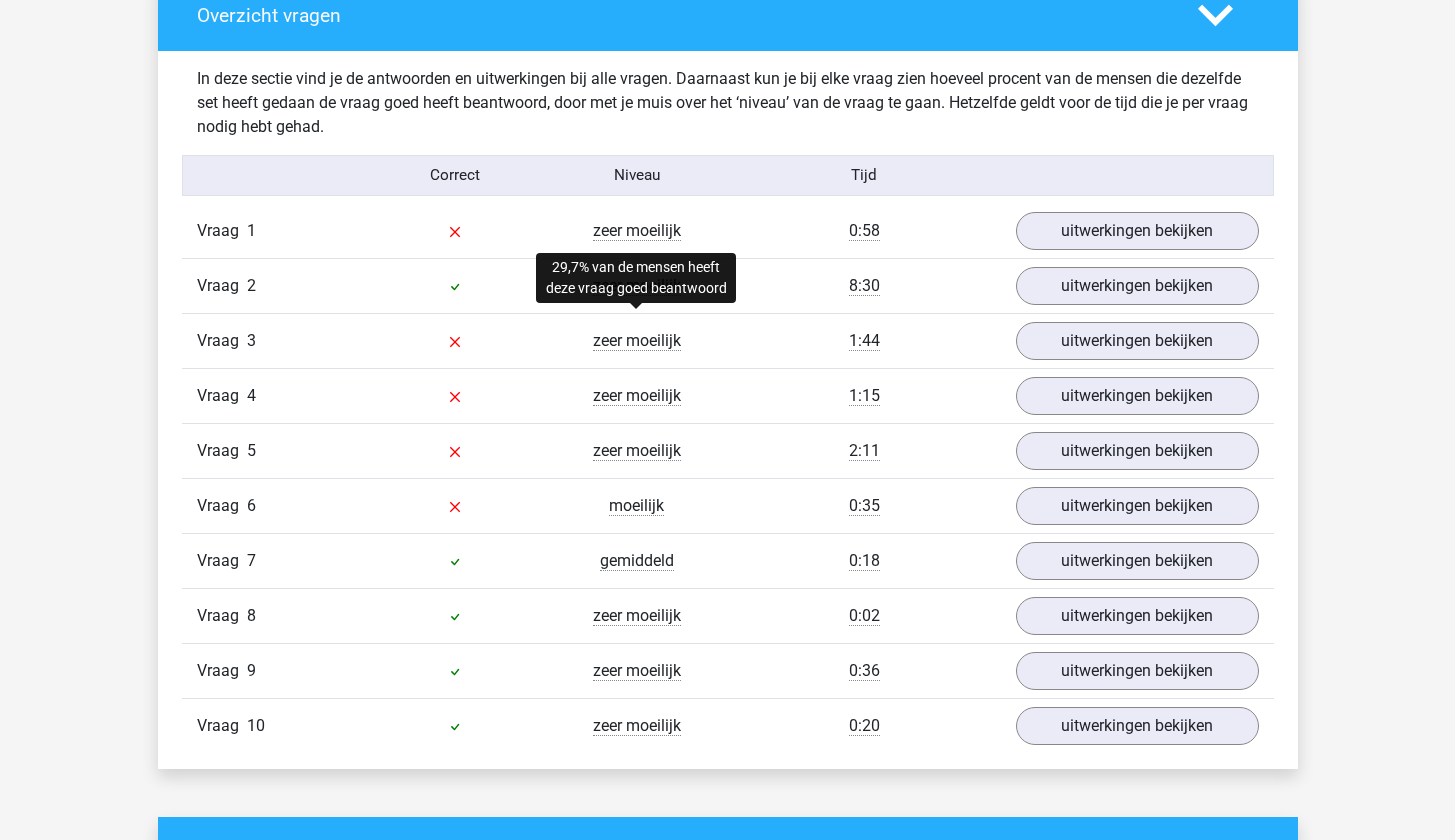 click on "zeer moeilijk" at bounding box center [637, 341] 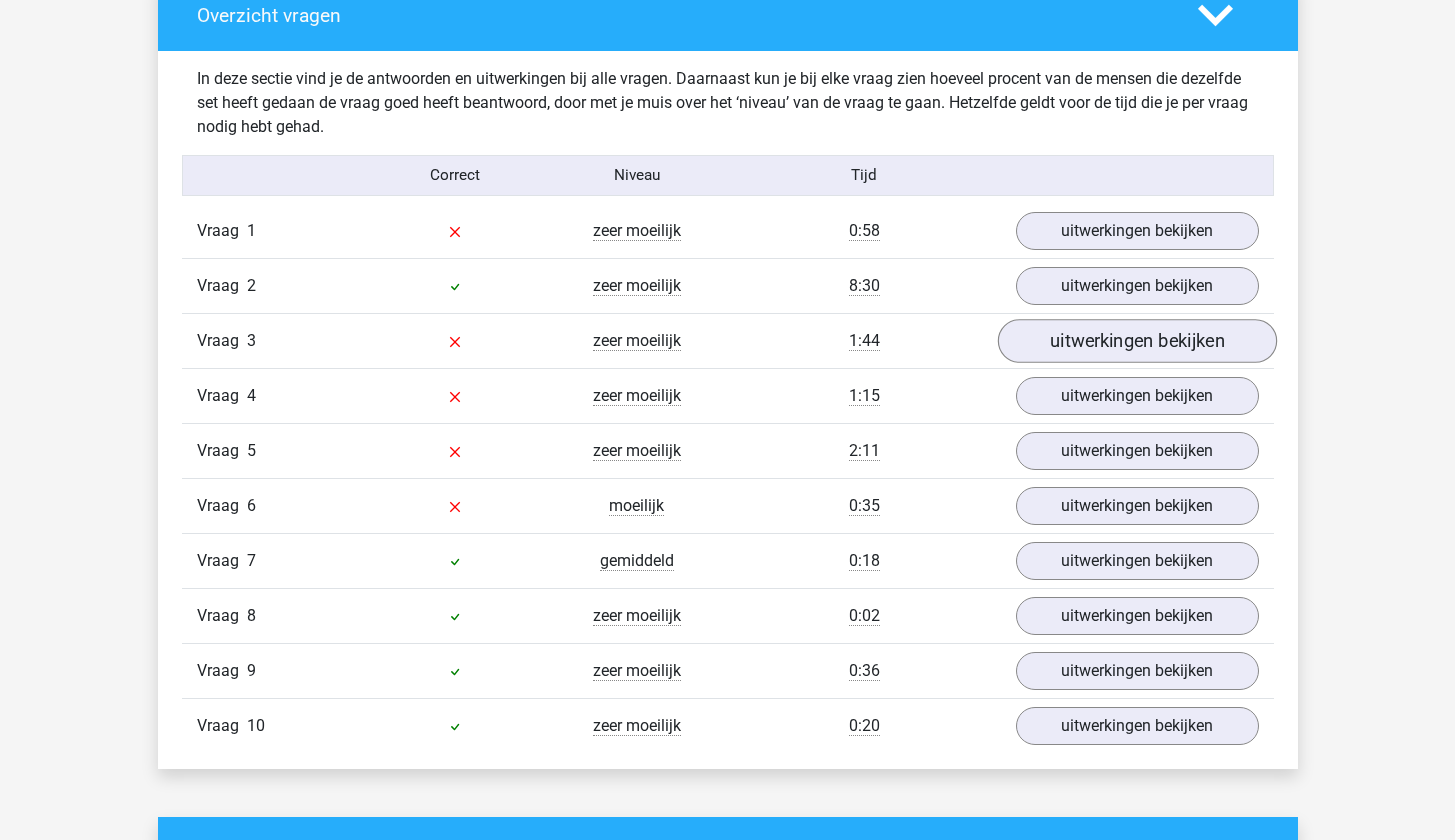click on "uitwerkingen bekijken" at bounding box center [1136, 341] 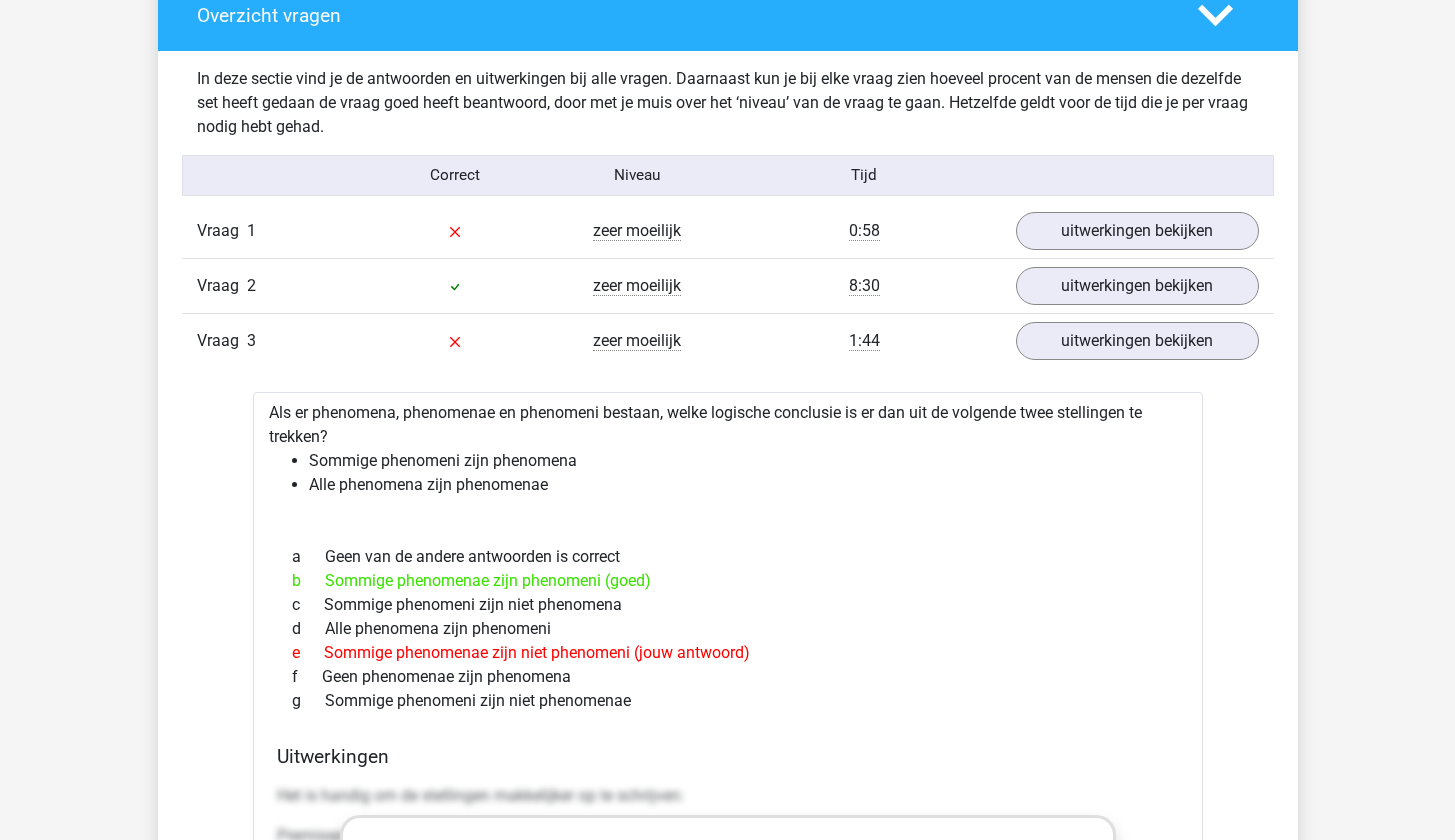 scroll, scrollTop: 1982, scrollLeft: 0, axis: vertical 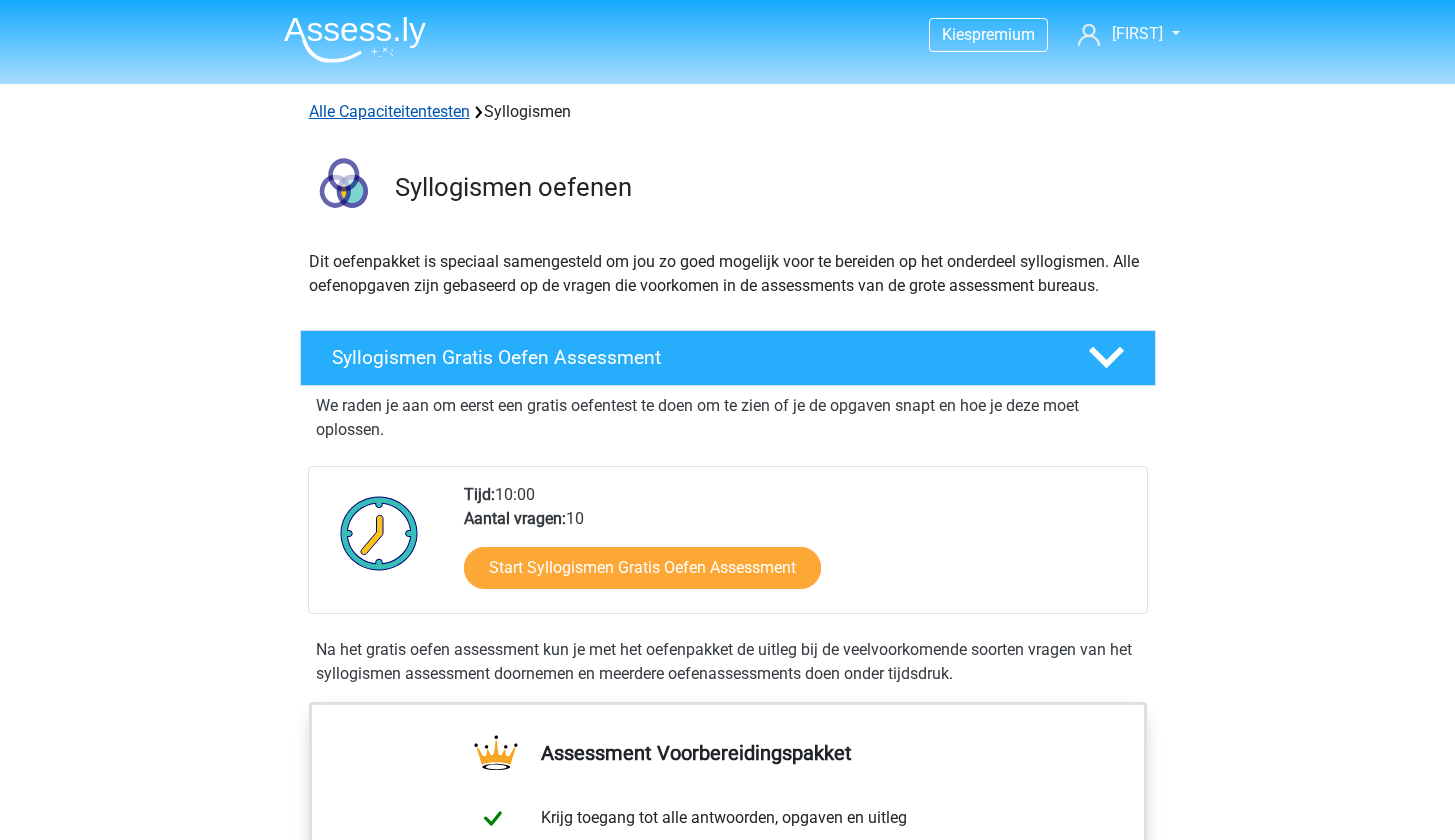 click on "Alle Capaciteitentesten" at bounding box center (389, 111) 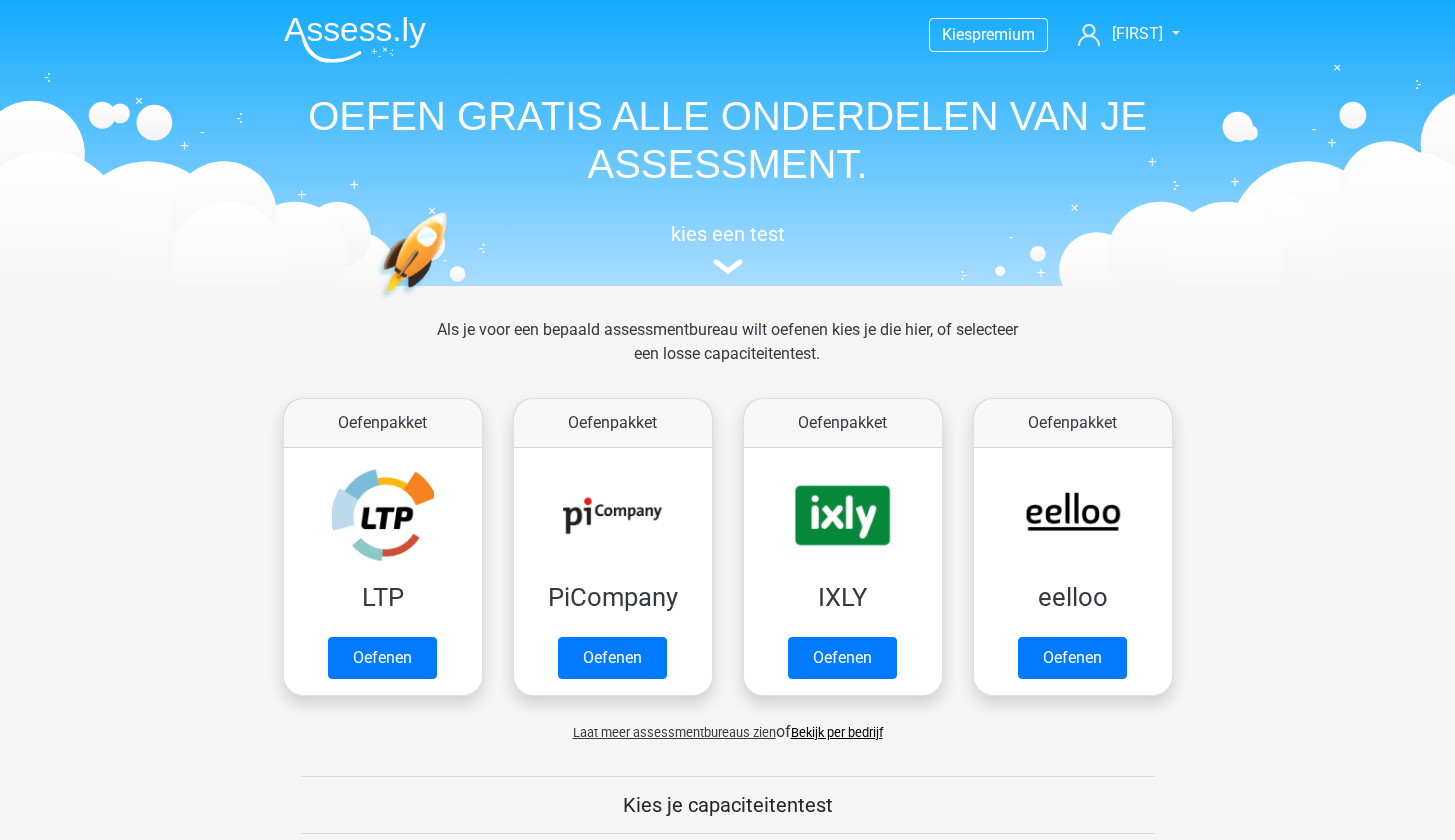 scroll, scrollTop: 849, scrollLeft: 0, axis: vertical 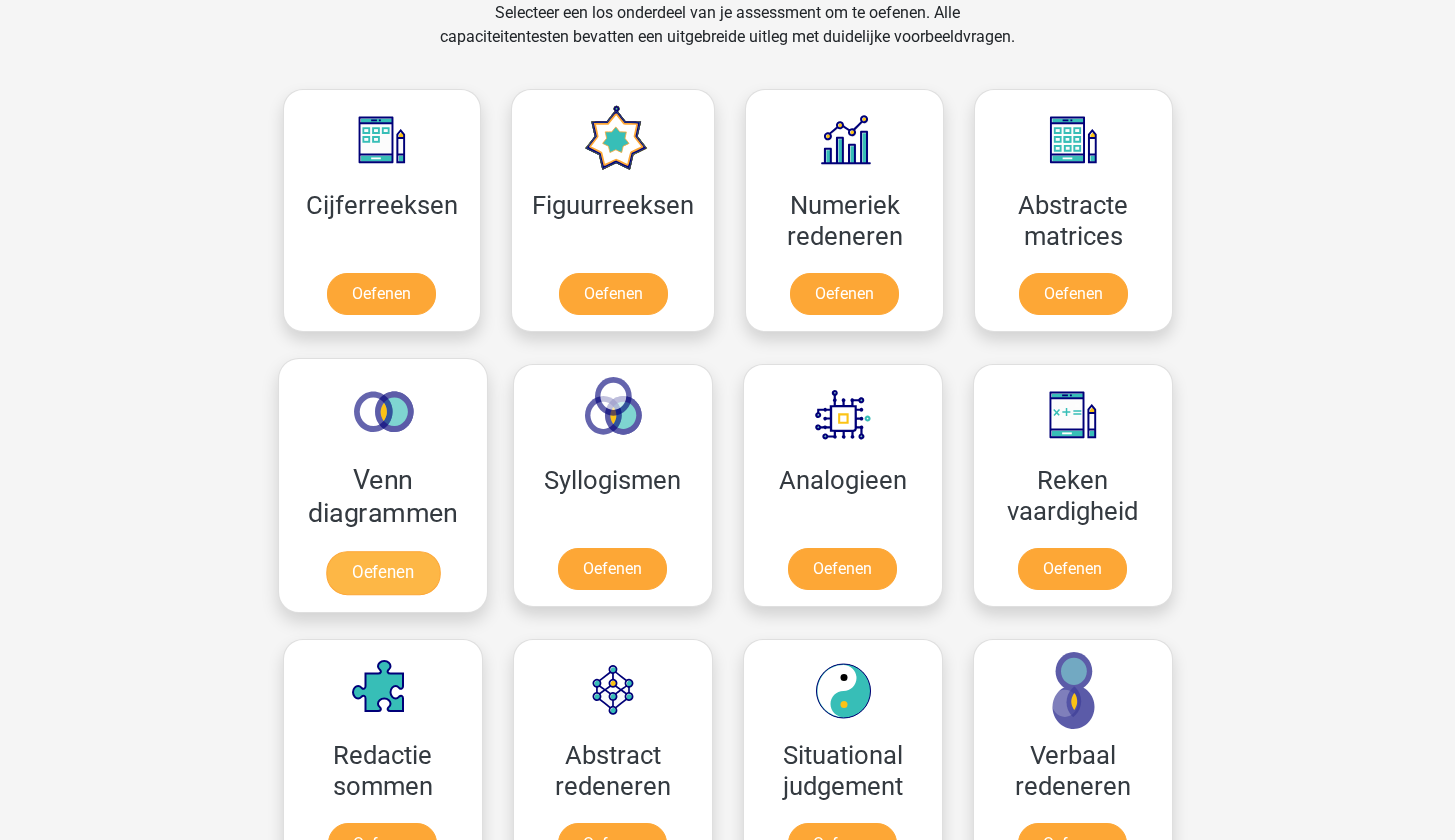 click on "Oefenen" at bounding box center [382, 573] 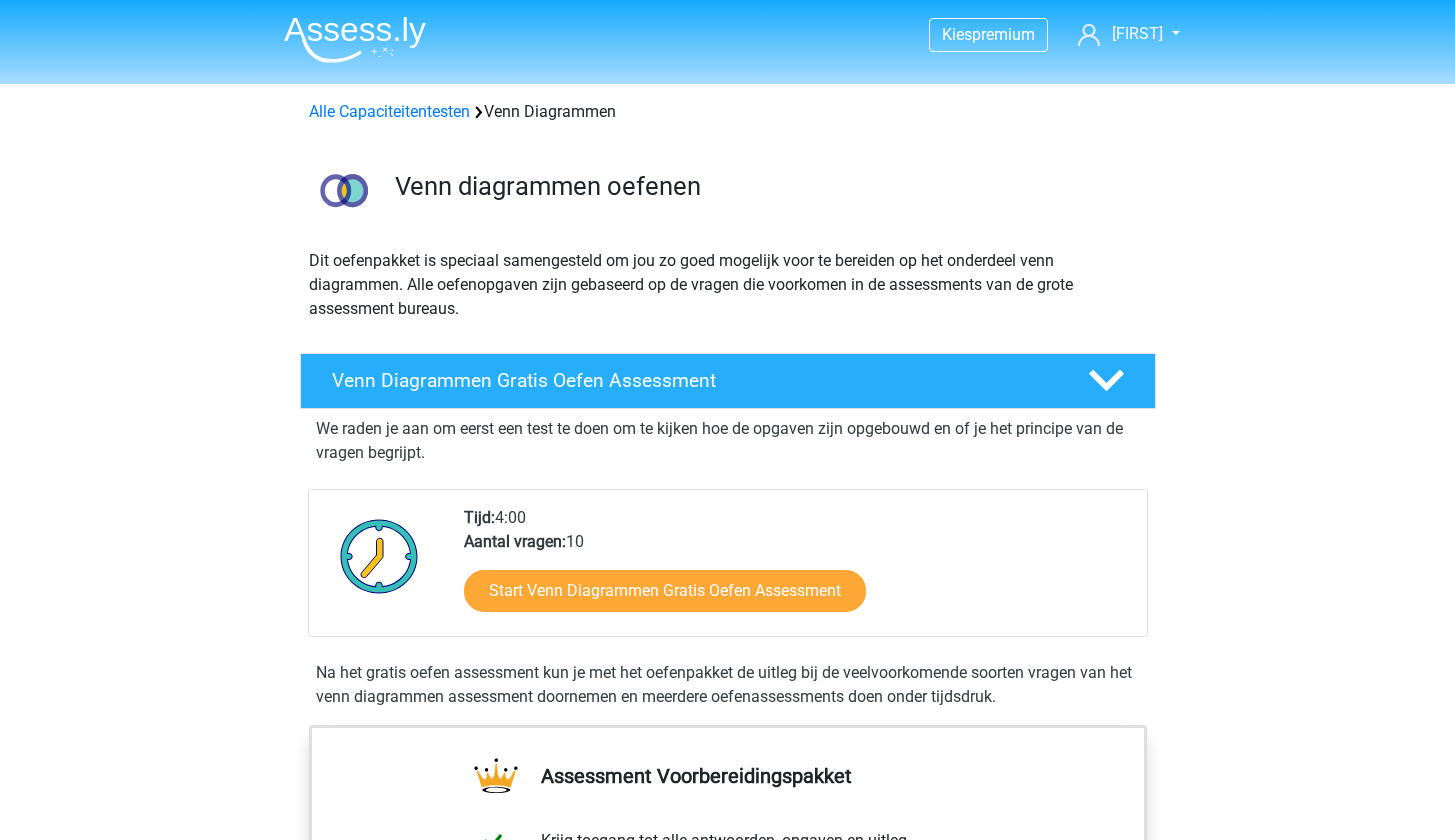 scroll, scrollTop: 216, scrollLeft: 0, axis: vertical 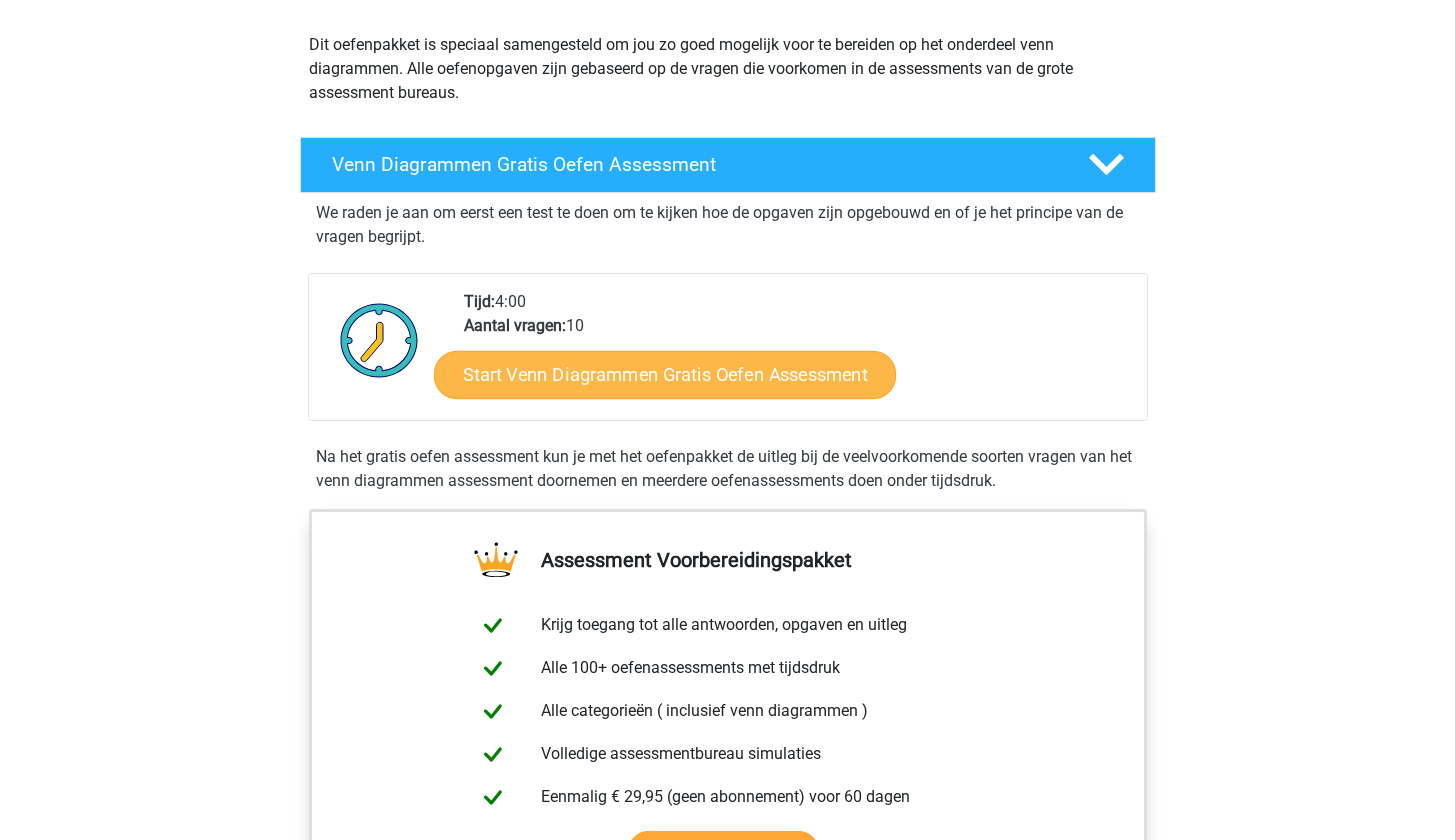 click on "Start Venn Diagrammen
Gratis Oefen Assessment" at bounding box center (665, 375) 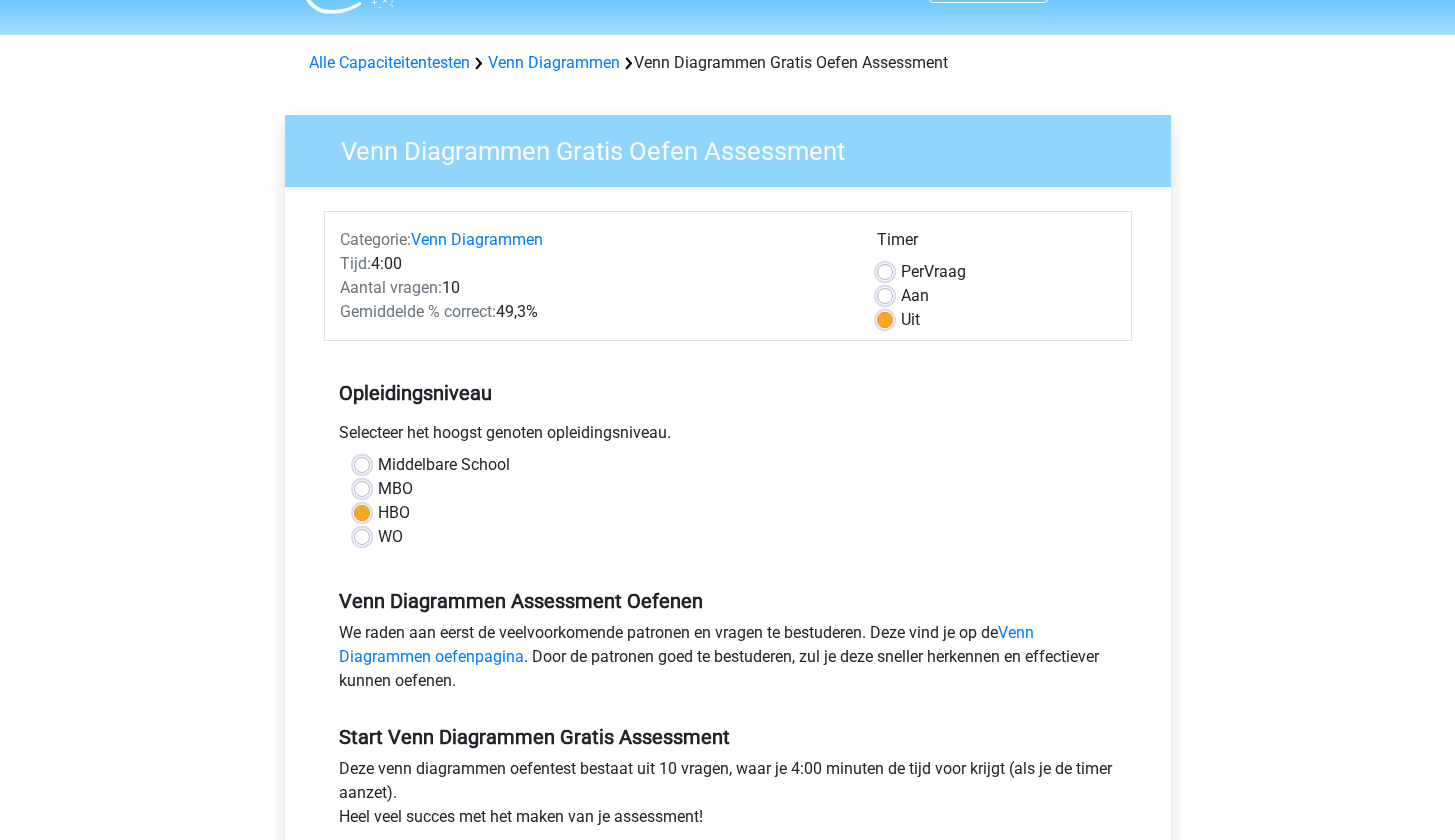 scroll, scrollTop: 222, scrollLeft: 0, axis: vertical 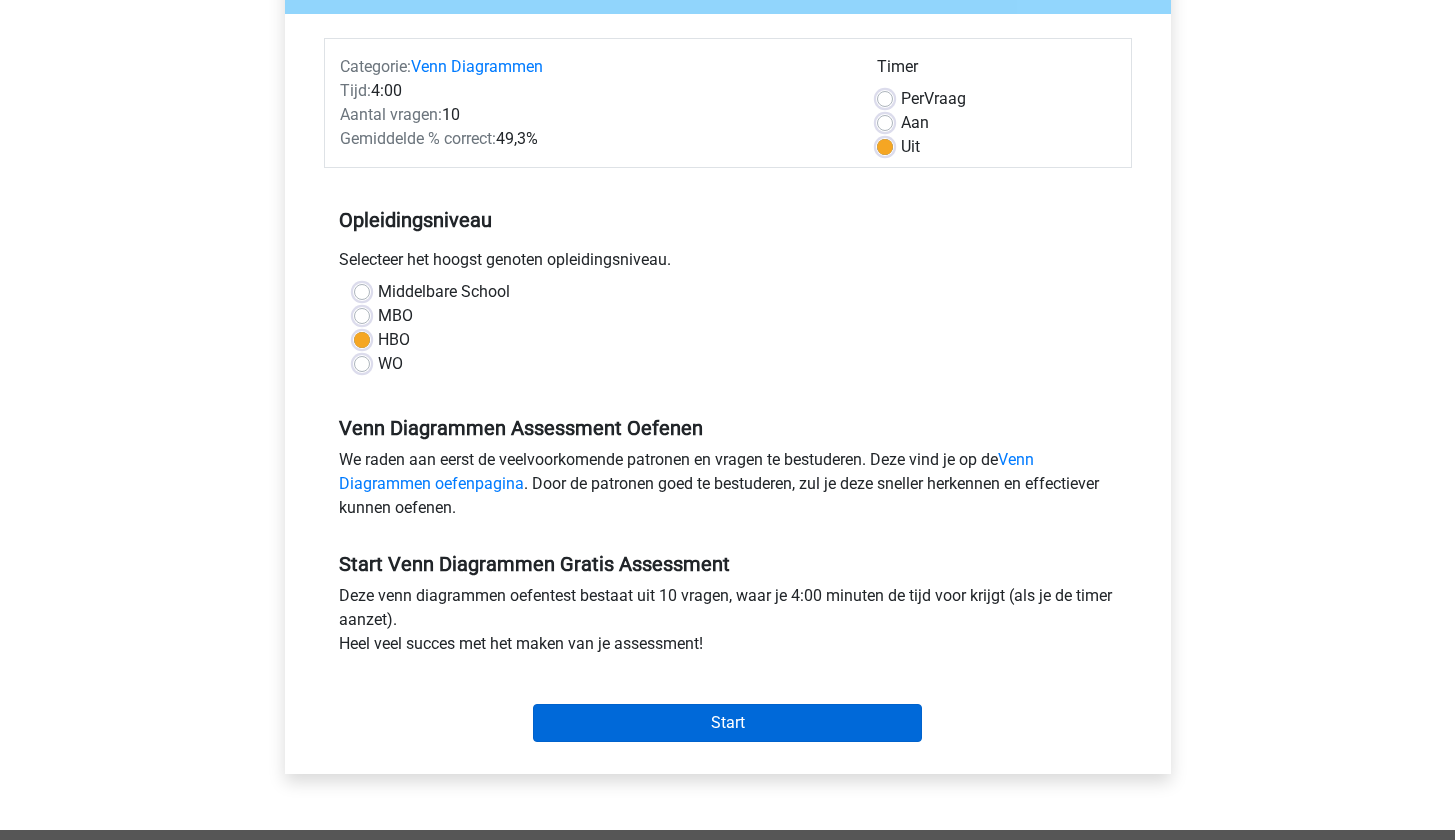 click on "Start" at bounding box center (727, 723) 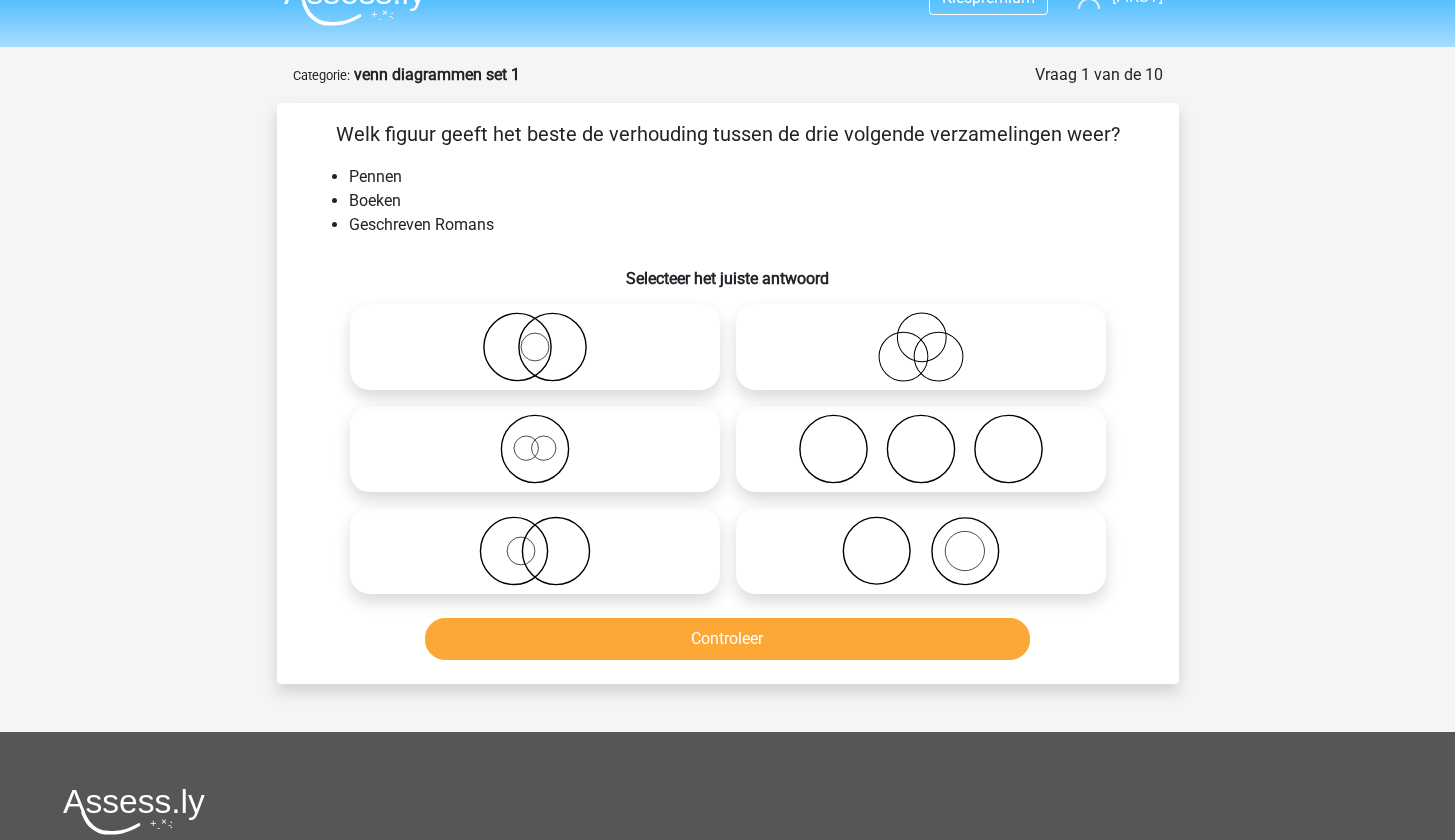 scroll, scrollTop: 168, scrollLeft: 0, axis: vertical 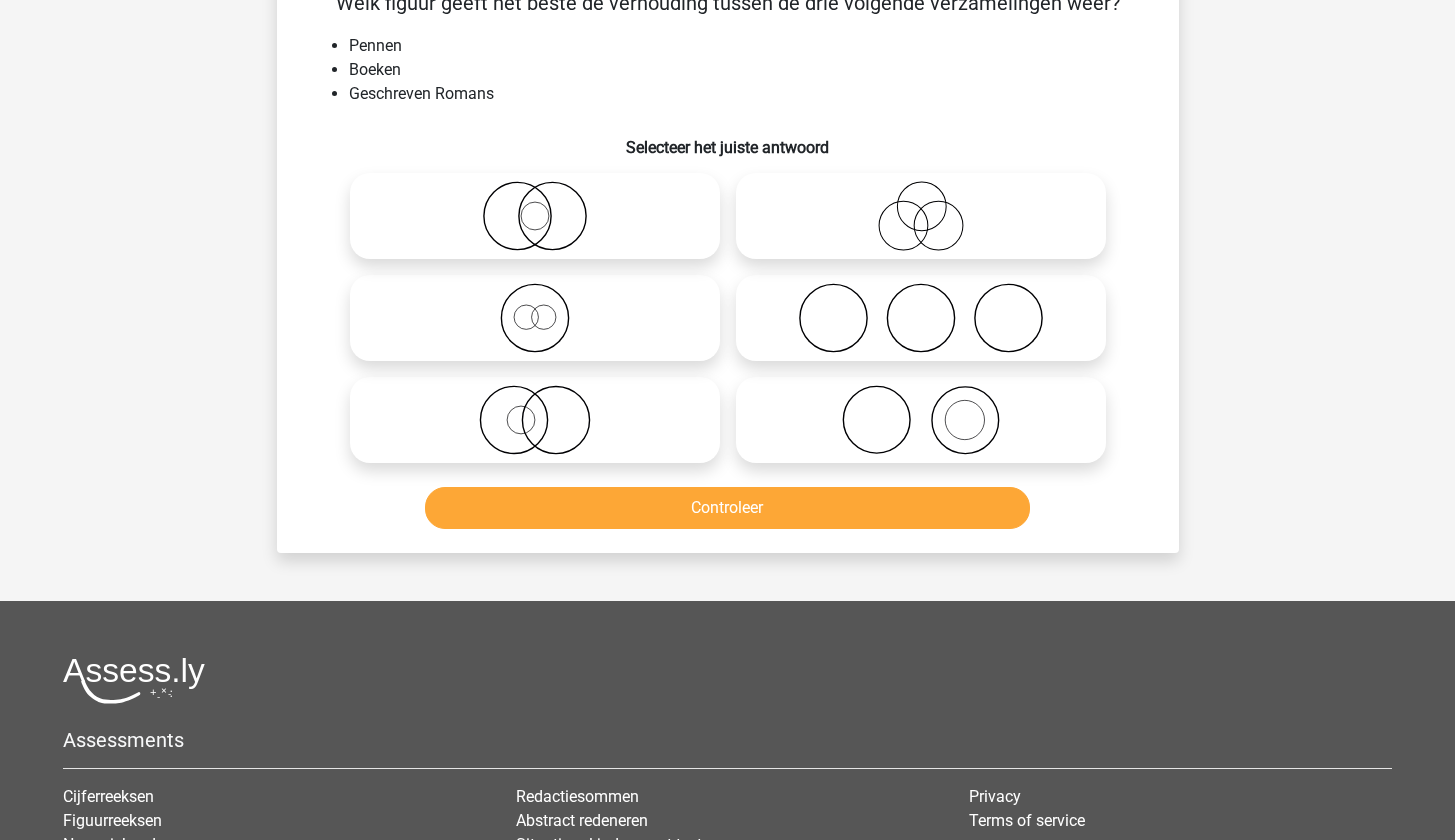 click 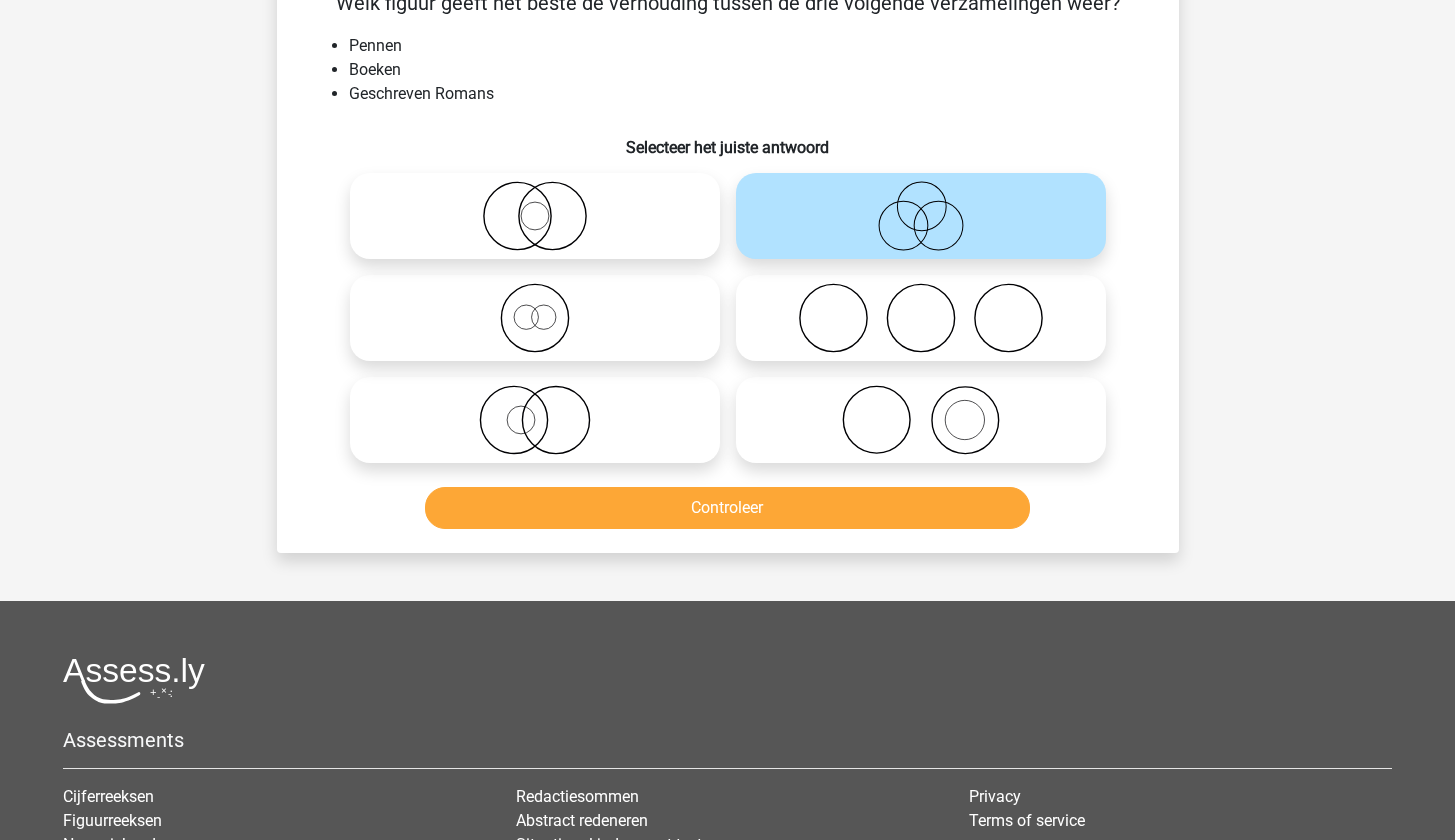 click on "Controleer" at bounding box center (727, 508) 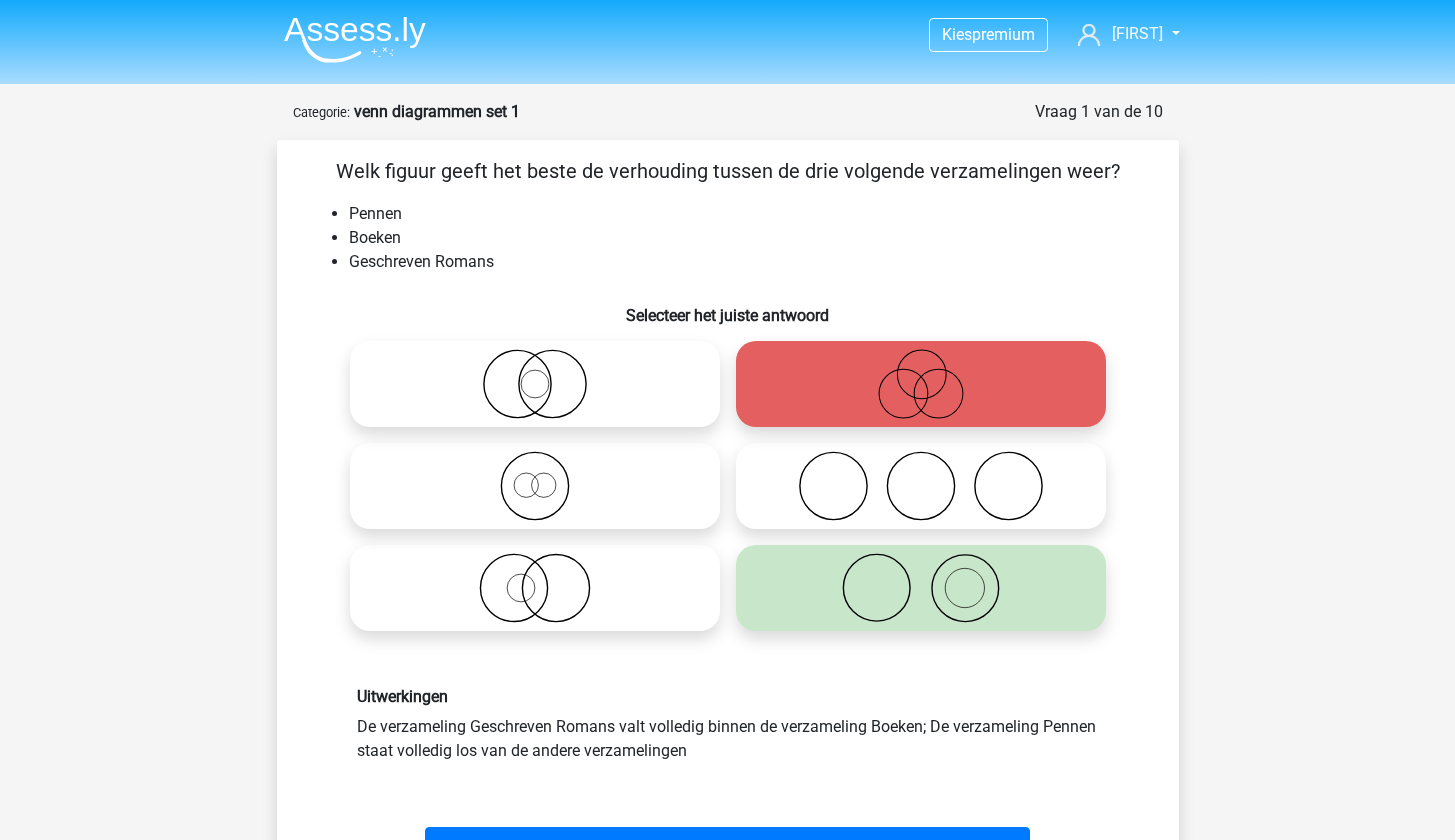scroll, scrollTop: 41, scrollLeft: 0, axis: vertical 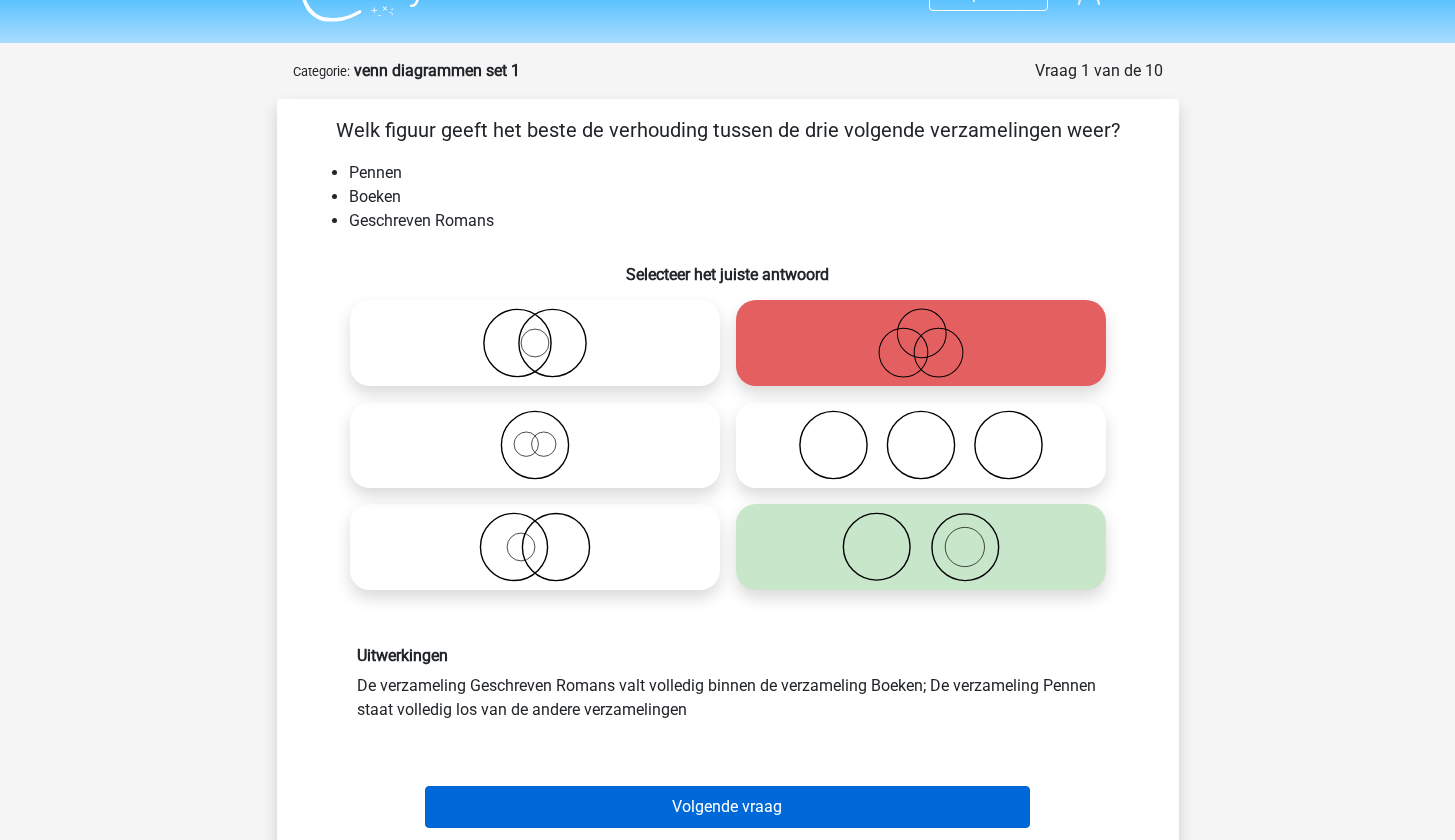click on "Volgende vraag" at bounding box center (727, 807) 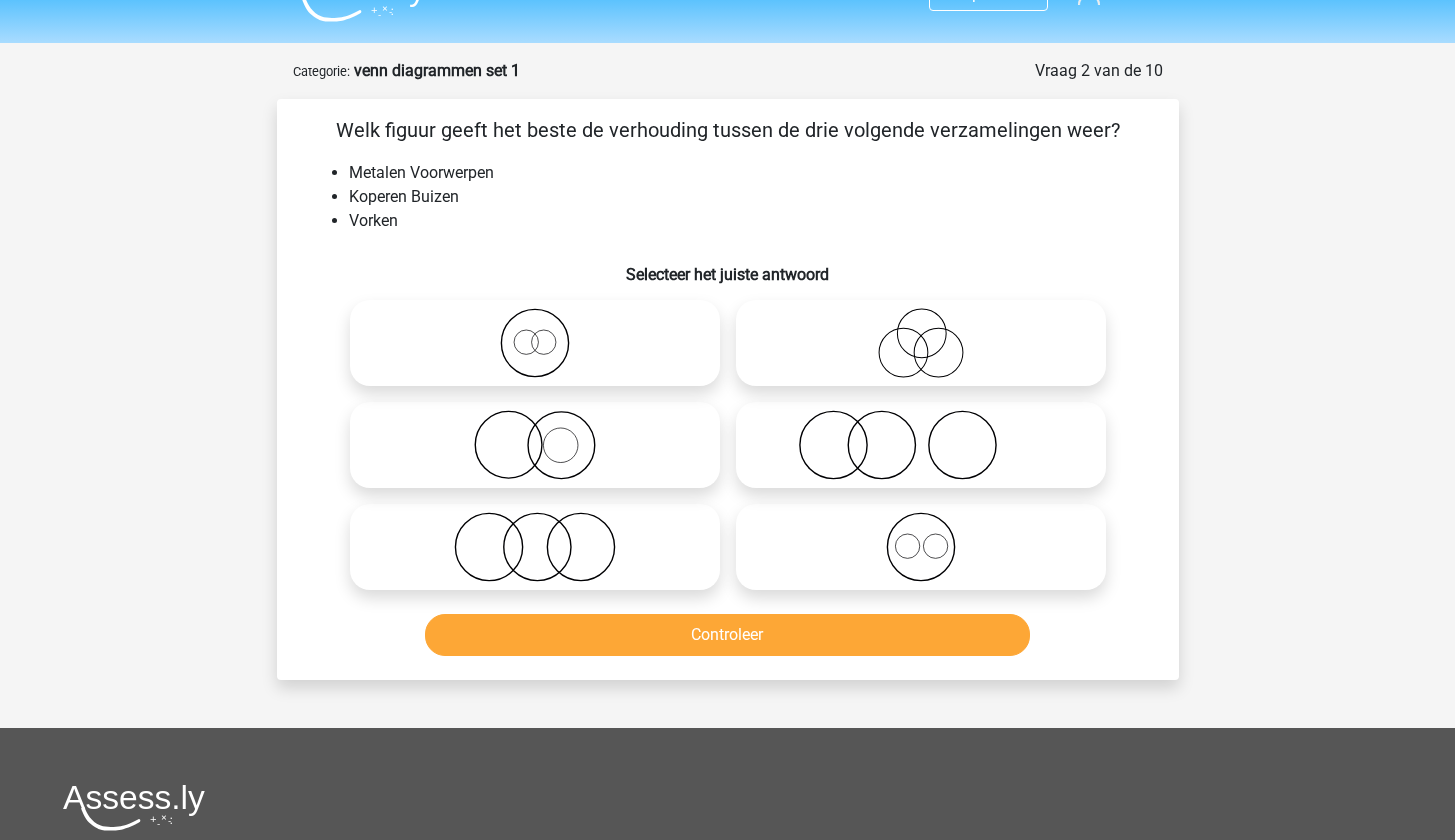 scroll, scrollTop: 100, scrollLeft: 0, axis: vertical 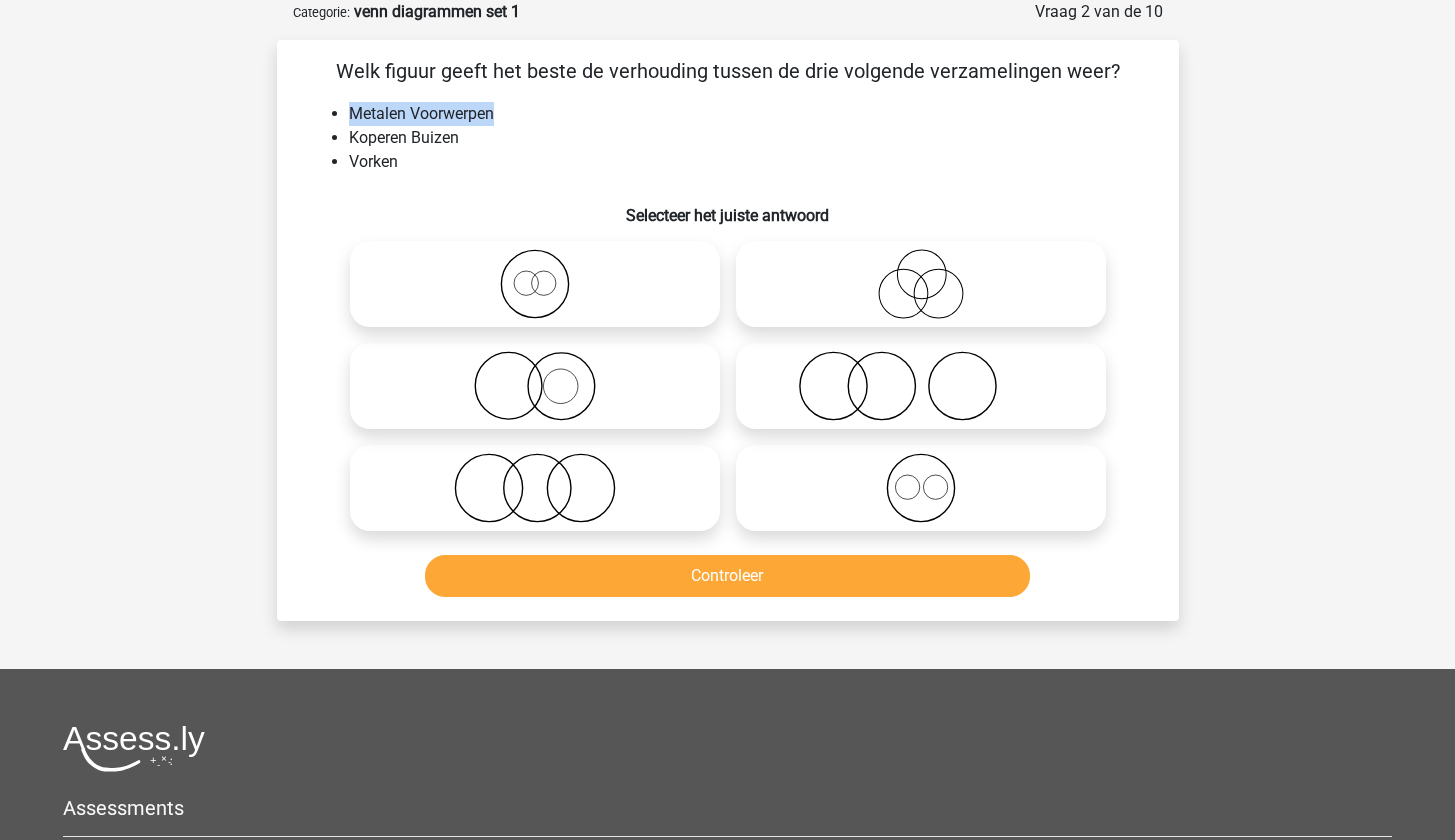 drag, startPoint x: 356, startPoint y: 111, endPoint x: 496, endPoint y: 113, distance: 140.01428 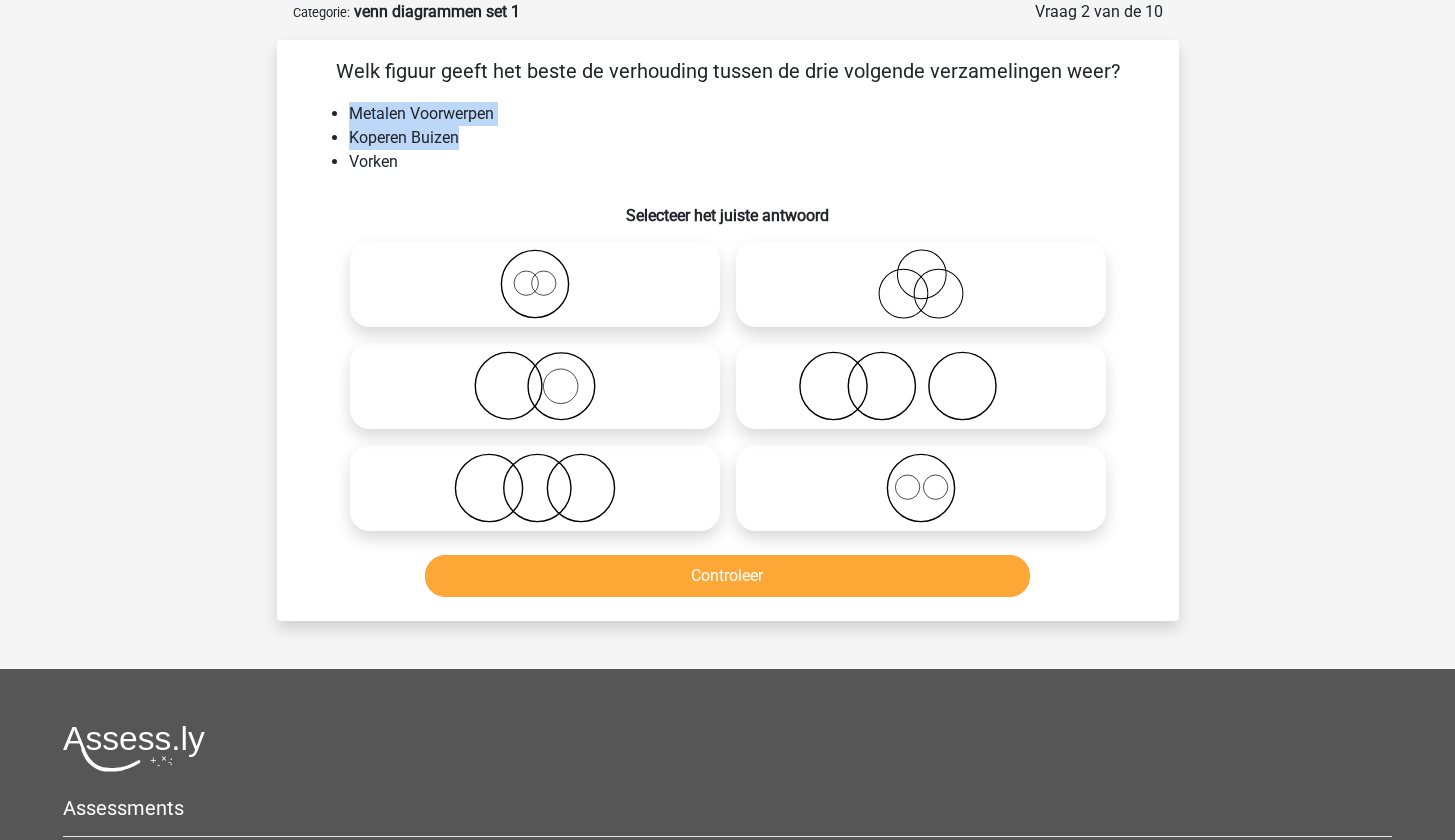 drag, startPoint x: 468, startPoint y: 139, endPoint x: 337, endPoint y: 116, distance: 133.00375 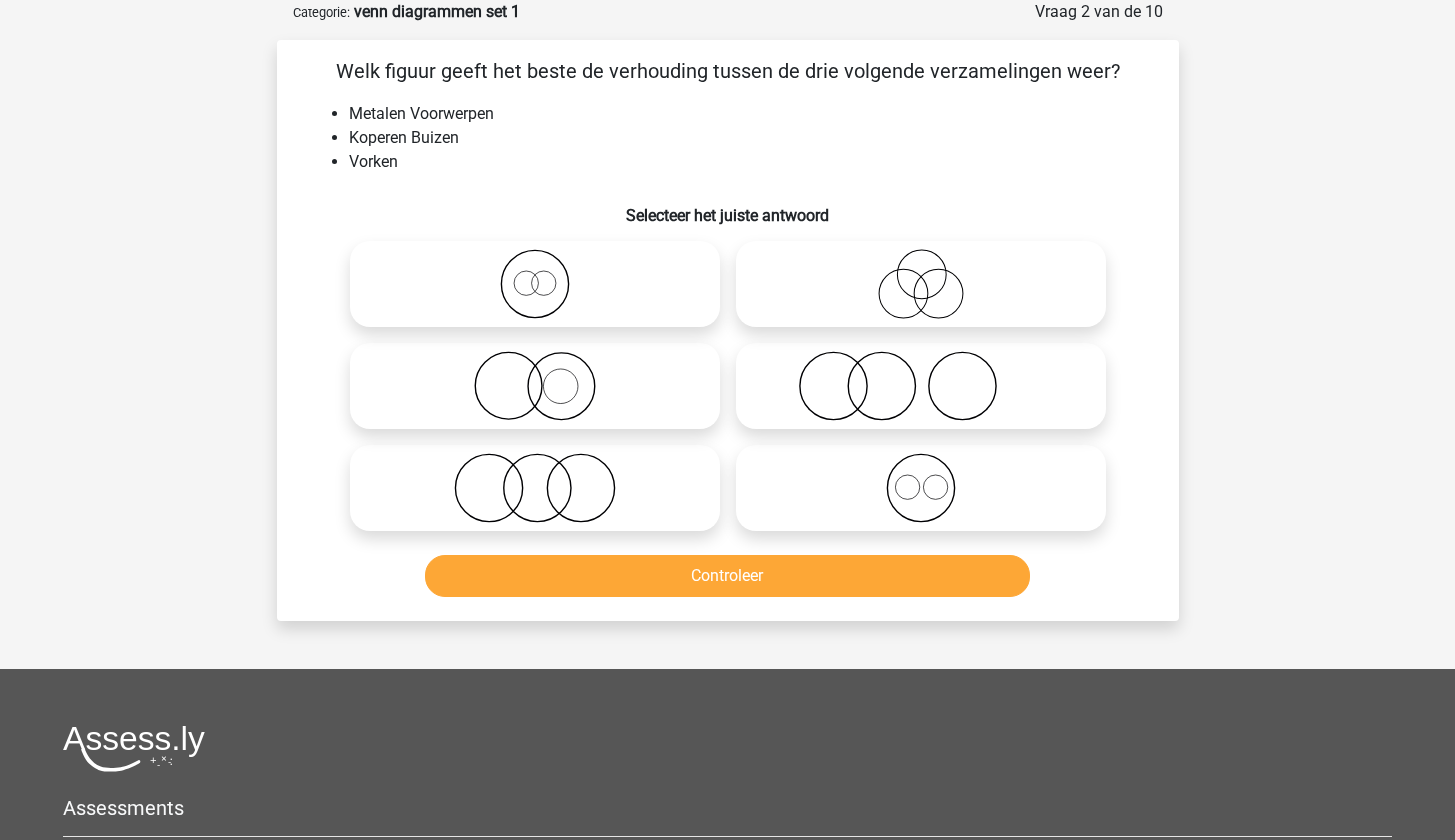 click 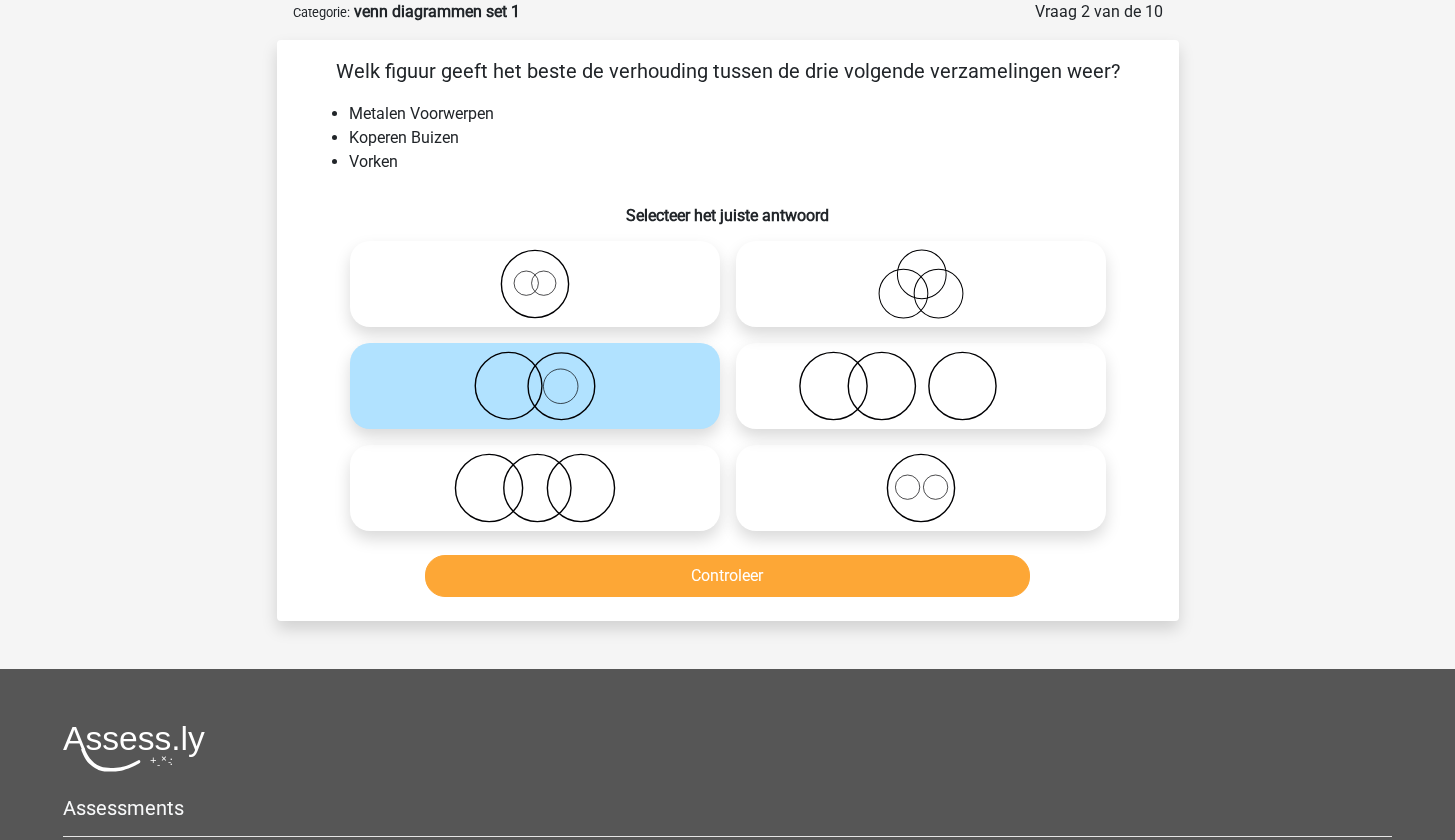 click on "Controleer" at bounding box center (727, 576) 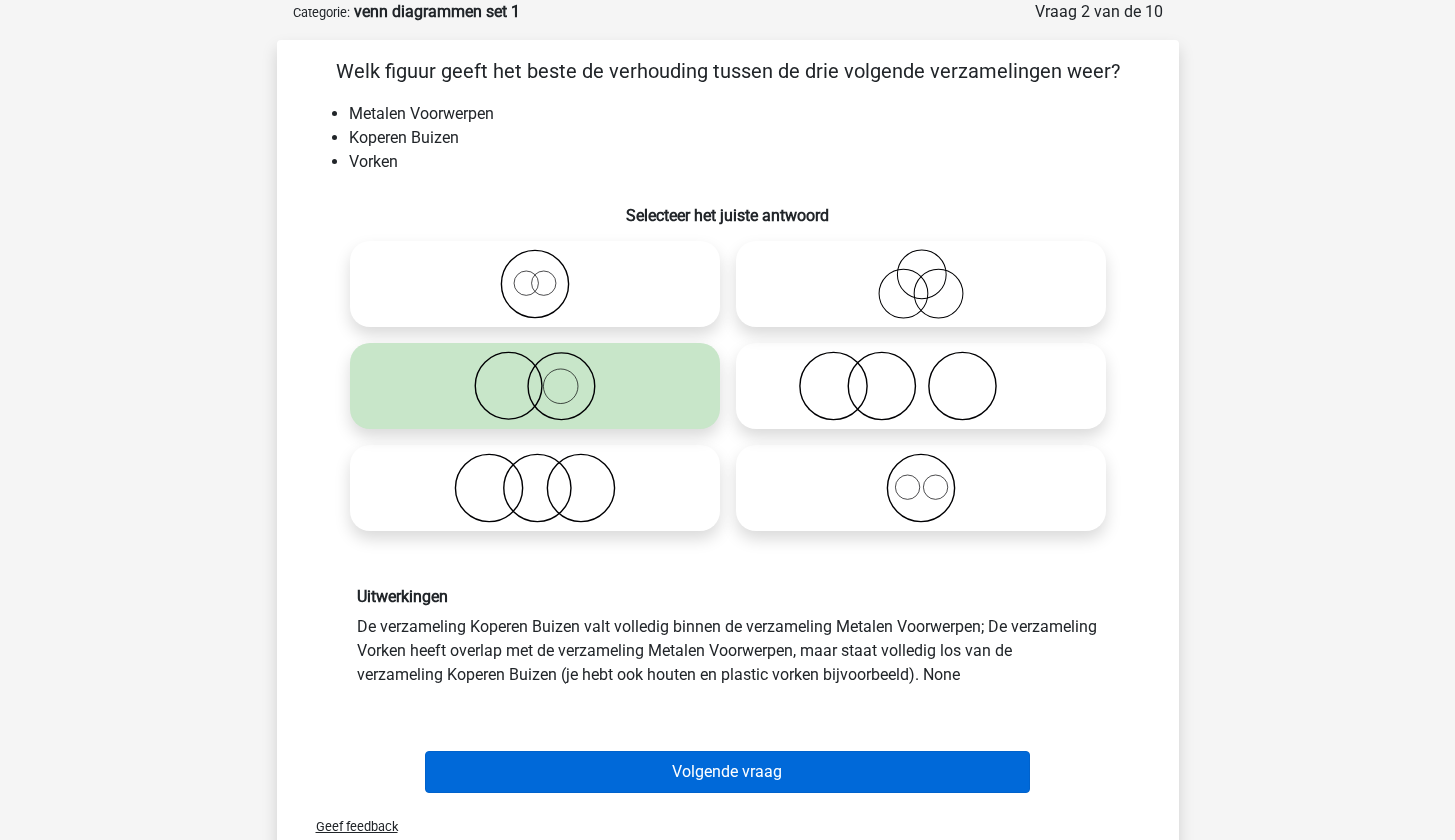 click on "Volgende vraag" at bounding box center (727, 772) 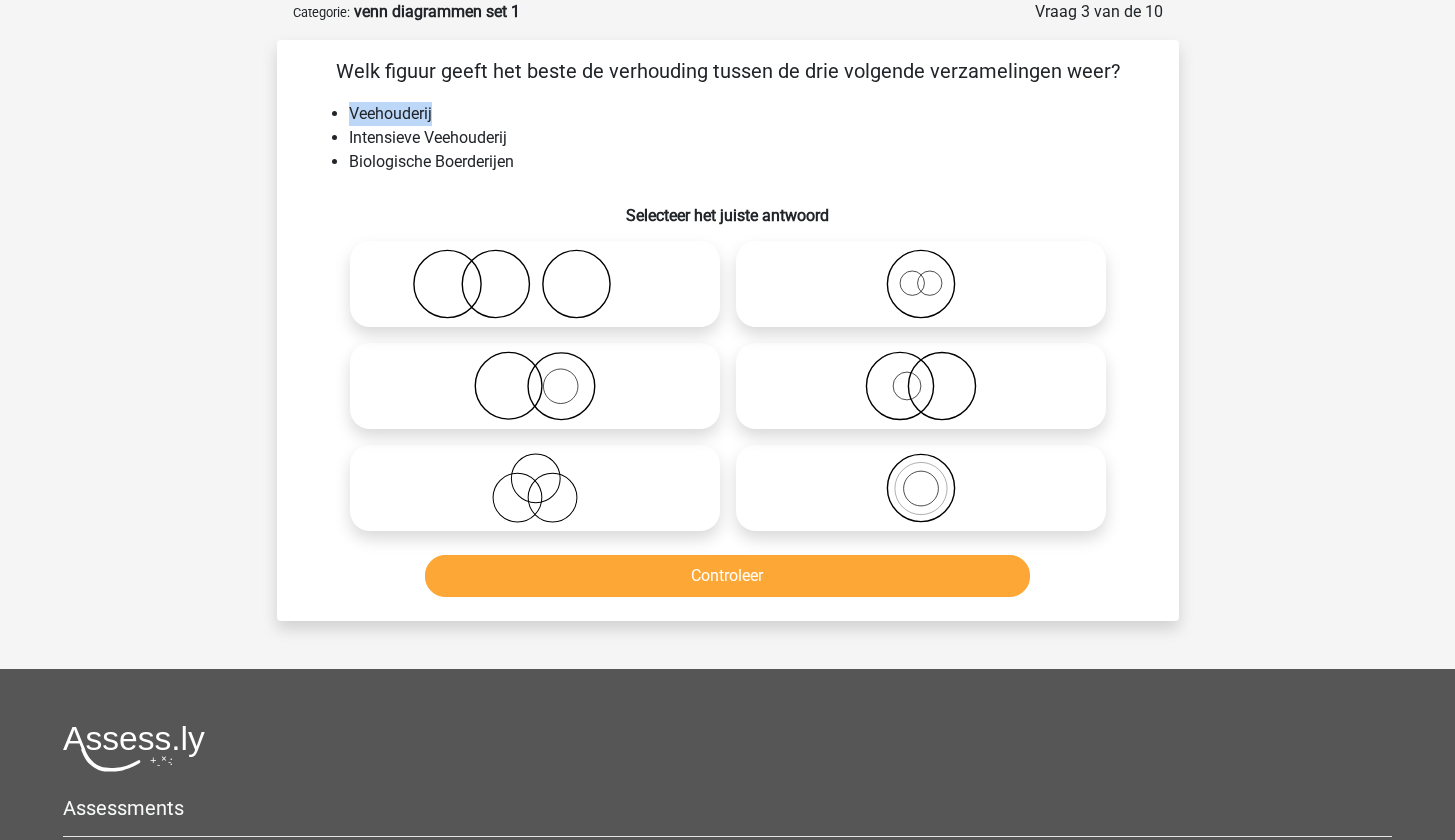 drag, startPoint x: 355, startPoint y: 112, endPoint x: 435, endPoint y: 120, distance: 80.399 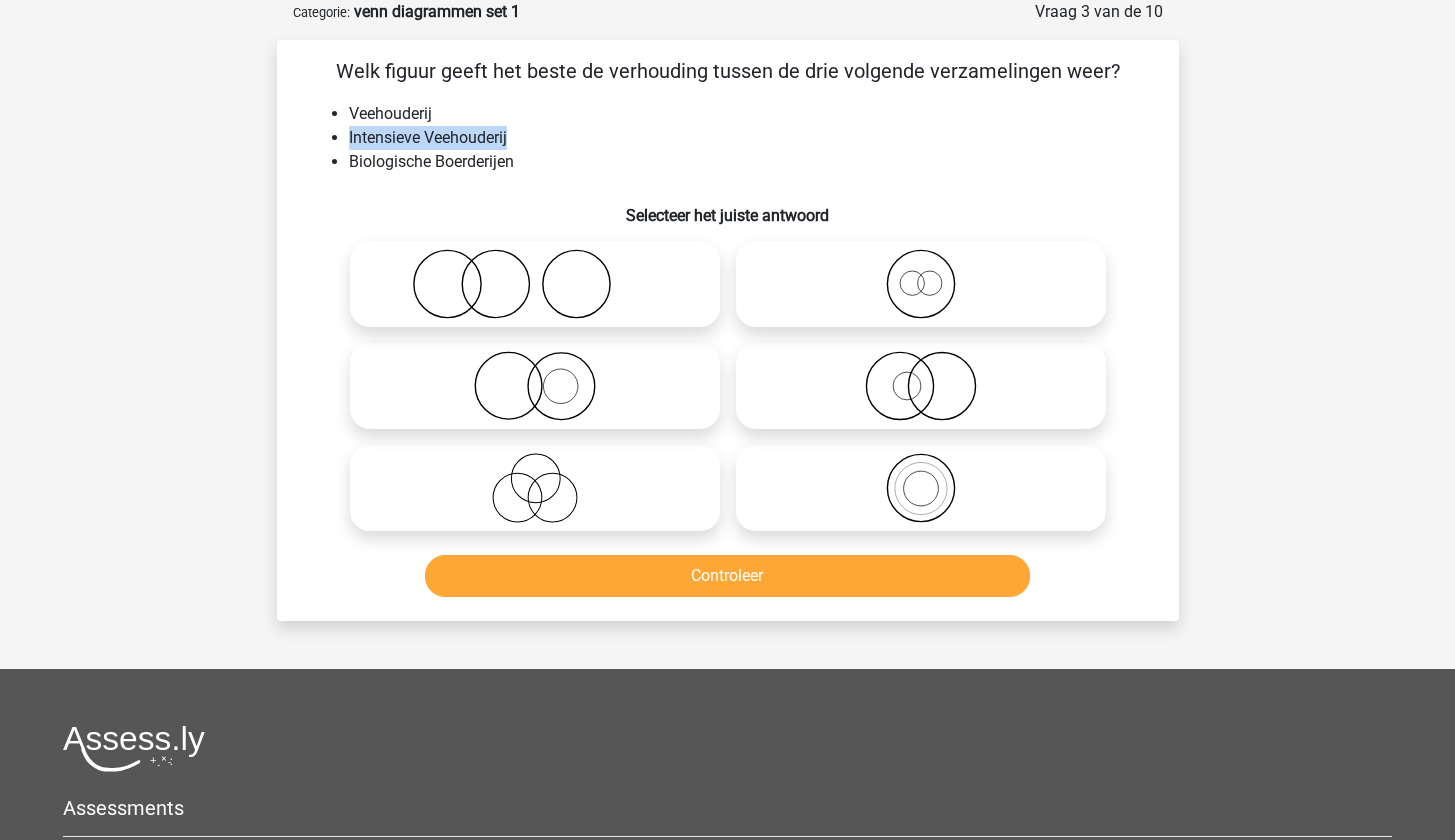 drag, startPoint x: 365, startPoint y: 135, endPoint x: 503, endPoint y: 146, distance: 138.43771 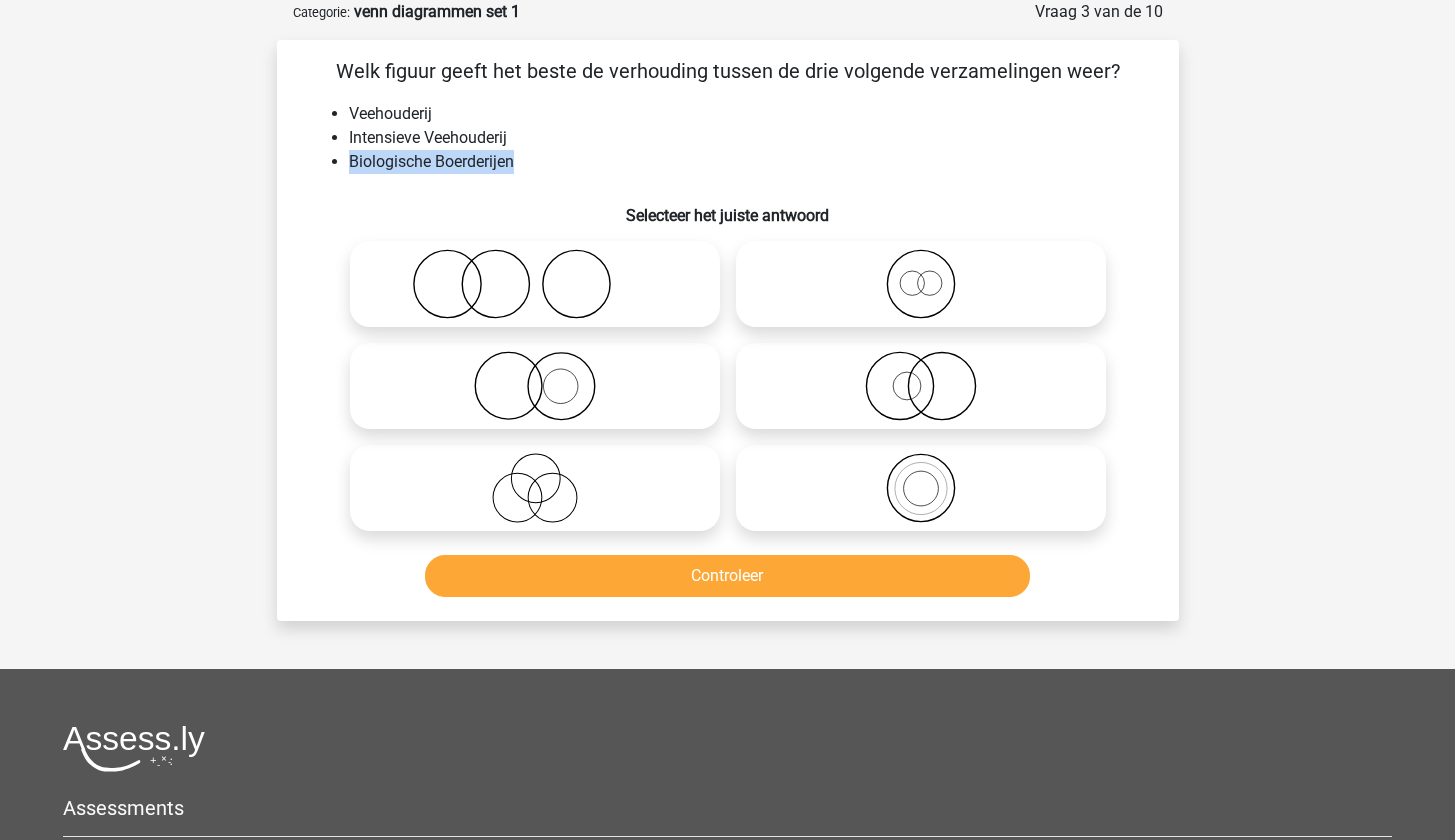 drag, startPoint x: 353, startPoint y: 162, endPoint x: 530, endPoint y: 162, distance: 177 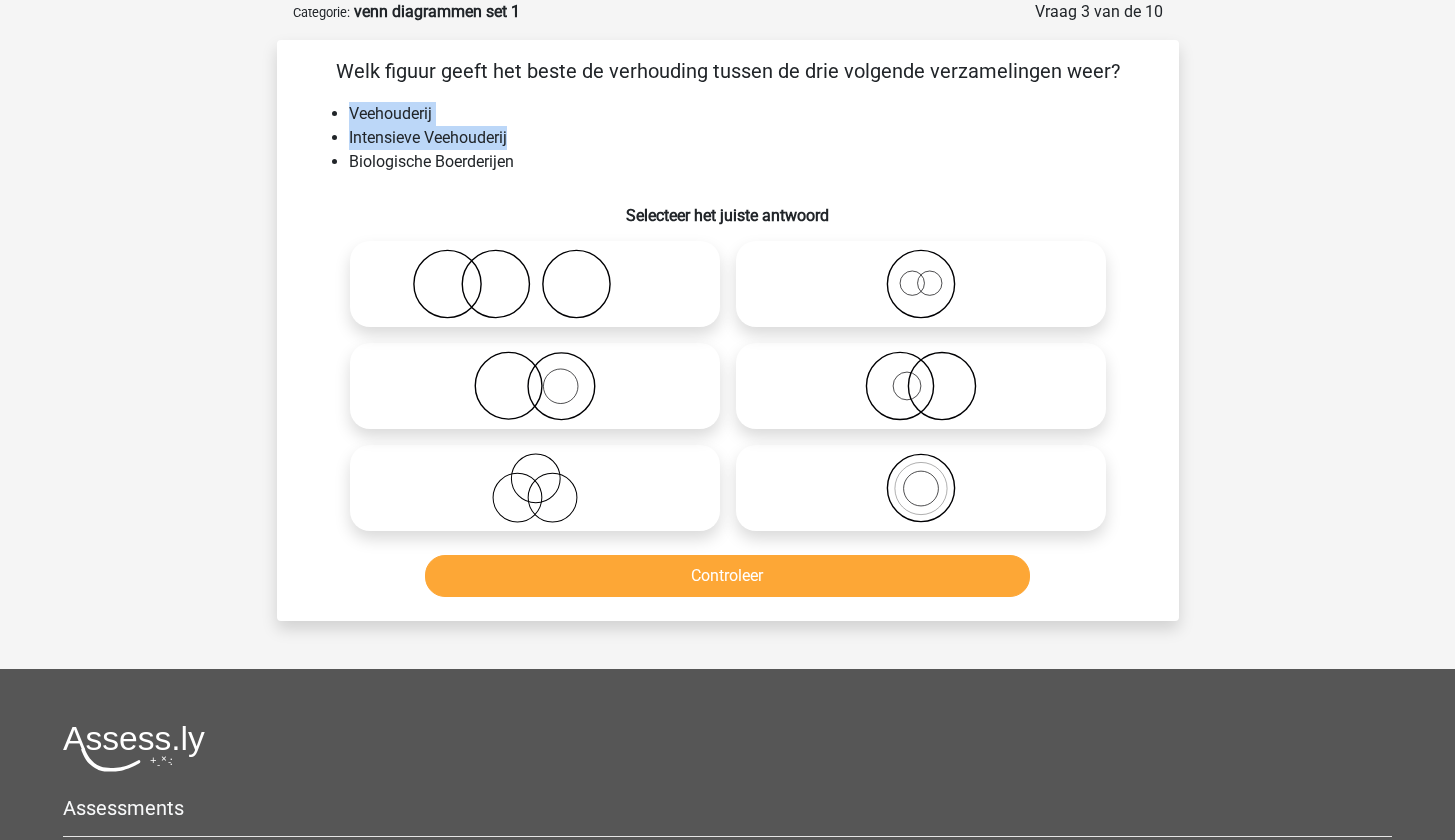 drag, startPoint x: 347, startPoint y: 110, endPoint x: 516, endPoint y: 132, distance: 170.42593 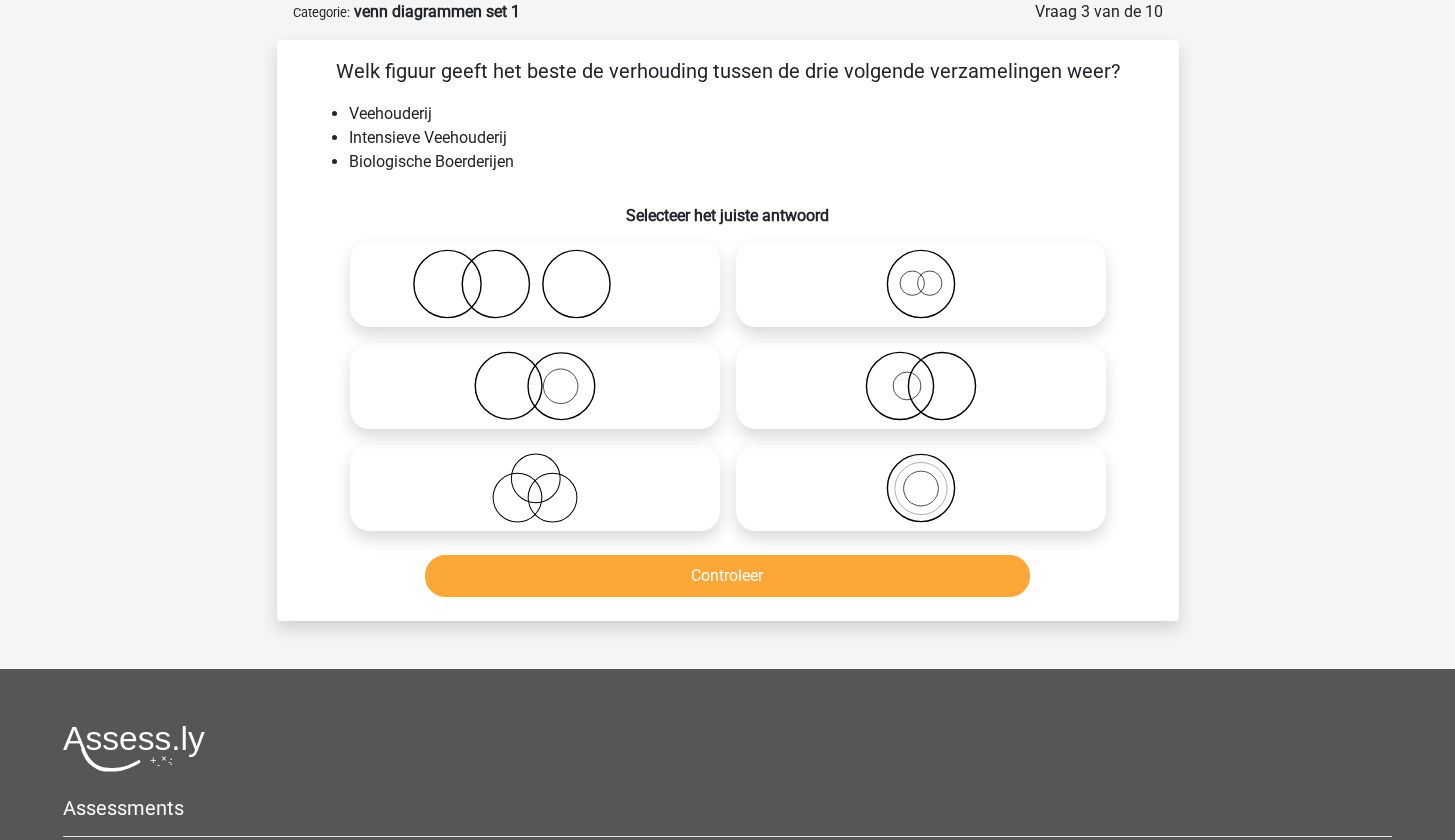 click 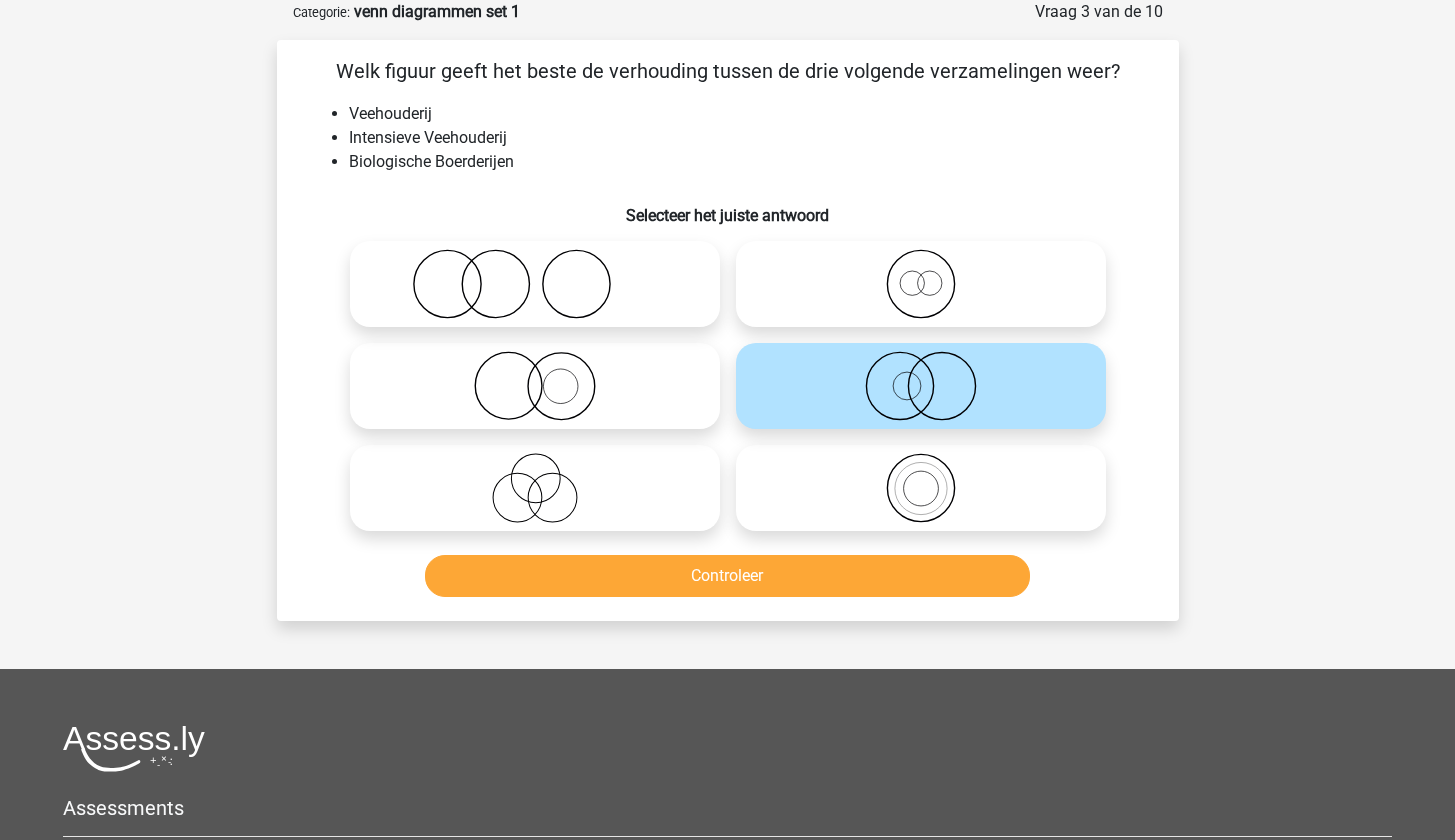 click on "Controleer" at bounding box center [727, 576] 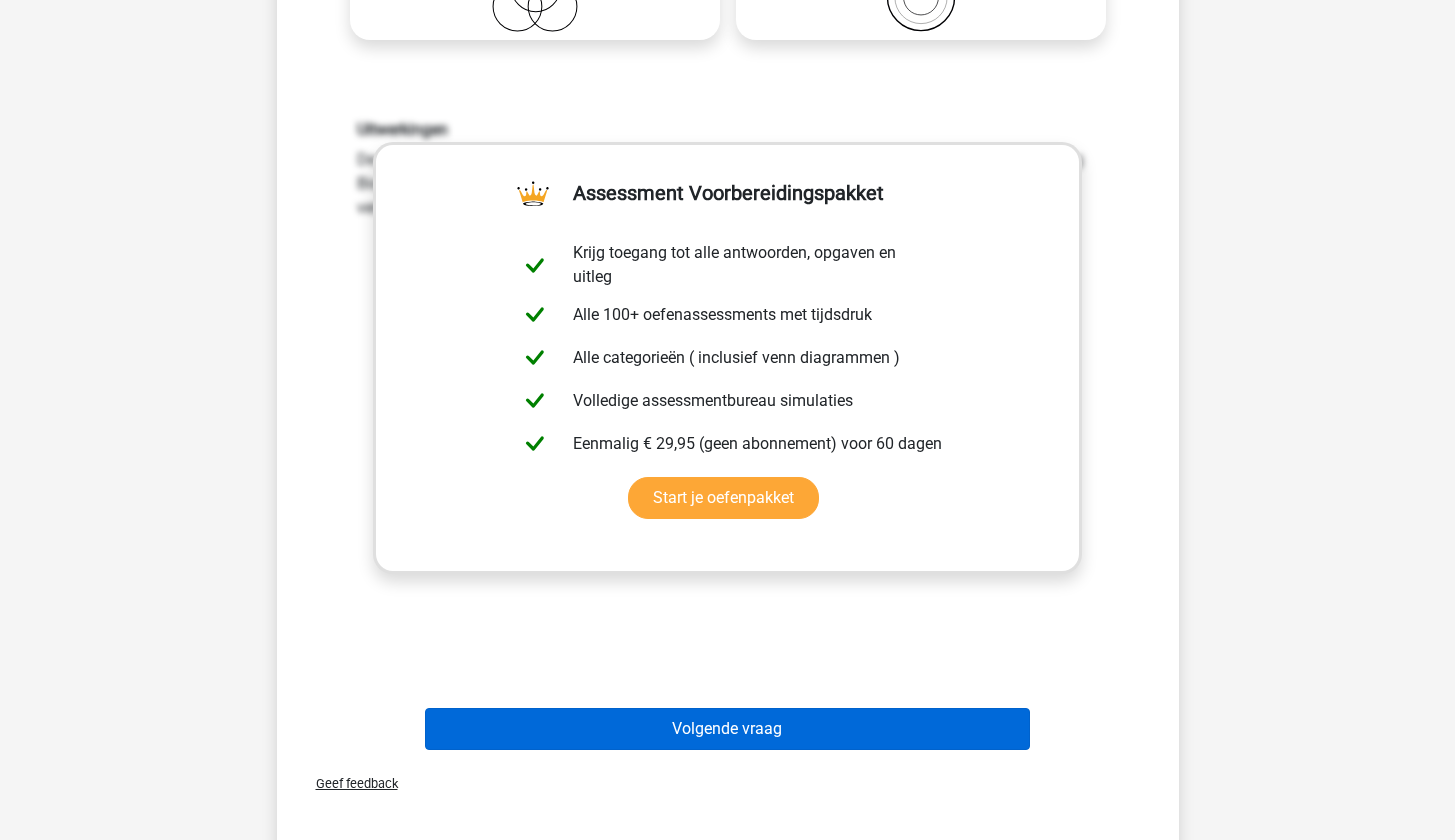 click on "Volgende vraag" at bounding box center [727, 729] 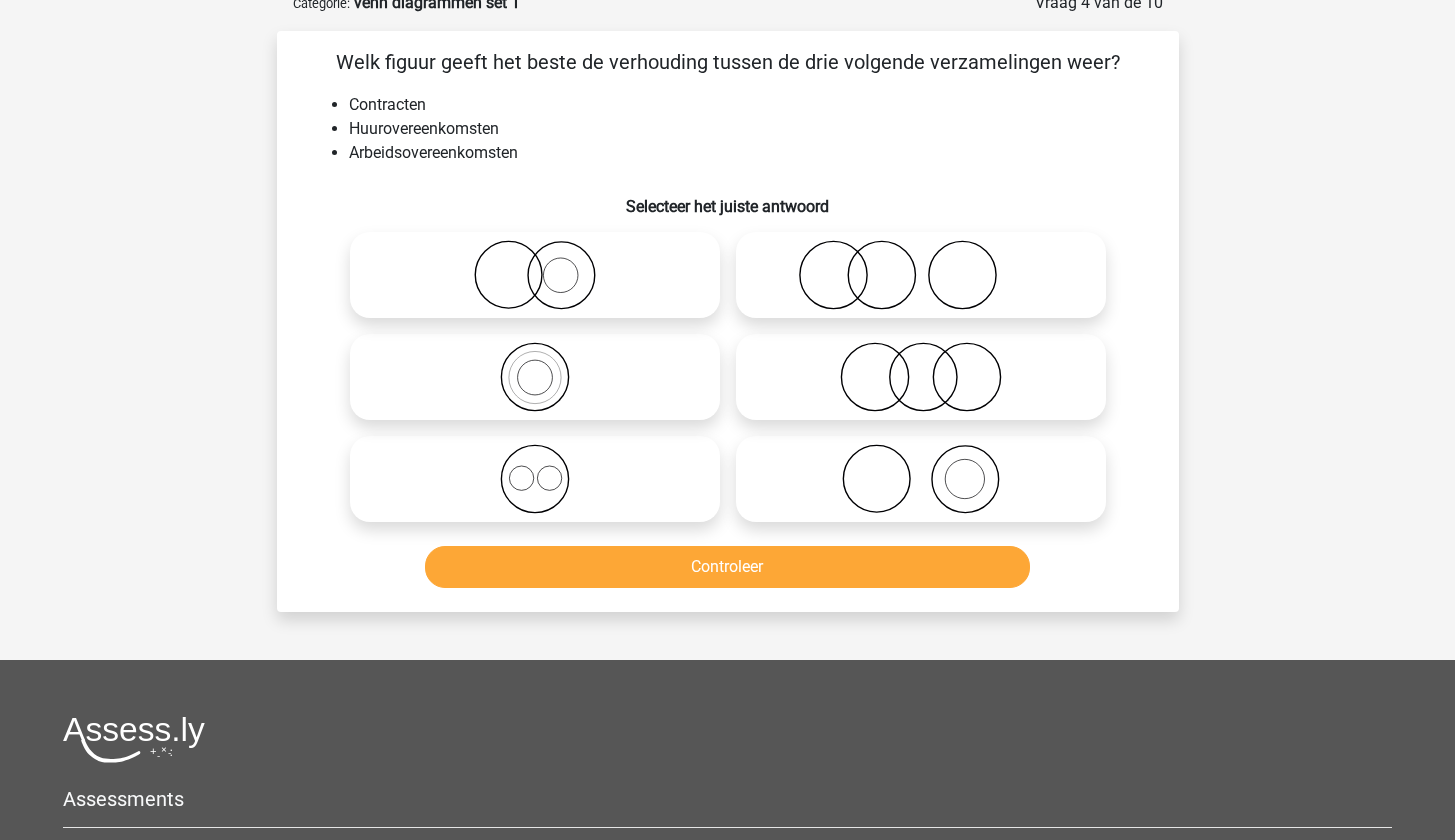 scroll, scrollTop: 100, scrollLeft: 0, axis: vertical 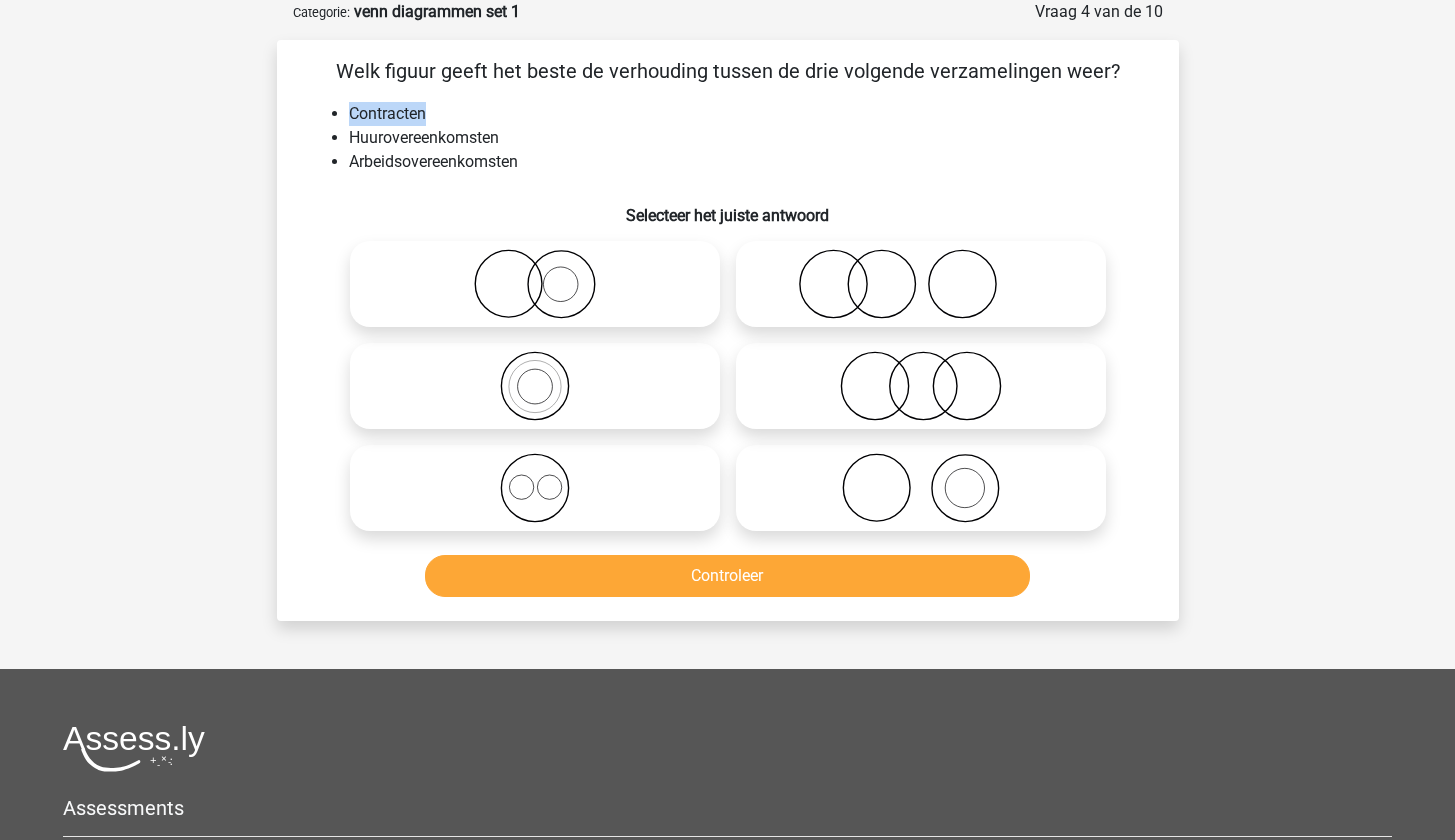 drag, startPoint x: 351, startPoint y: 107, endPoint x: 441, endPoint y: 106, distance: 90.005554 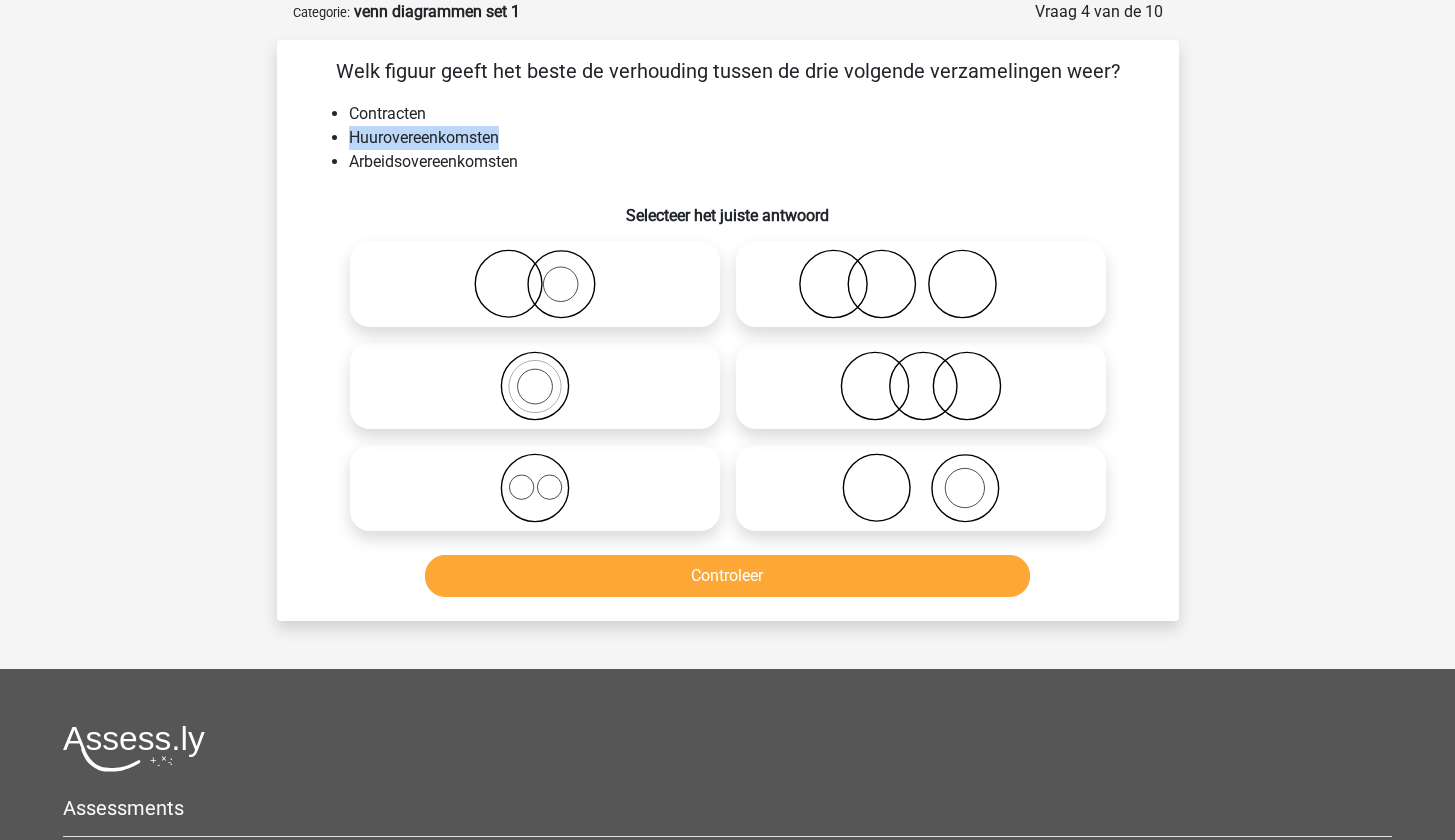 drag, startPoint x: 409, startPoint y: 133, endPoint x: 532, endPoint y: 134, distance: 123.00407 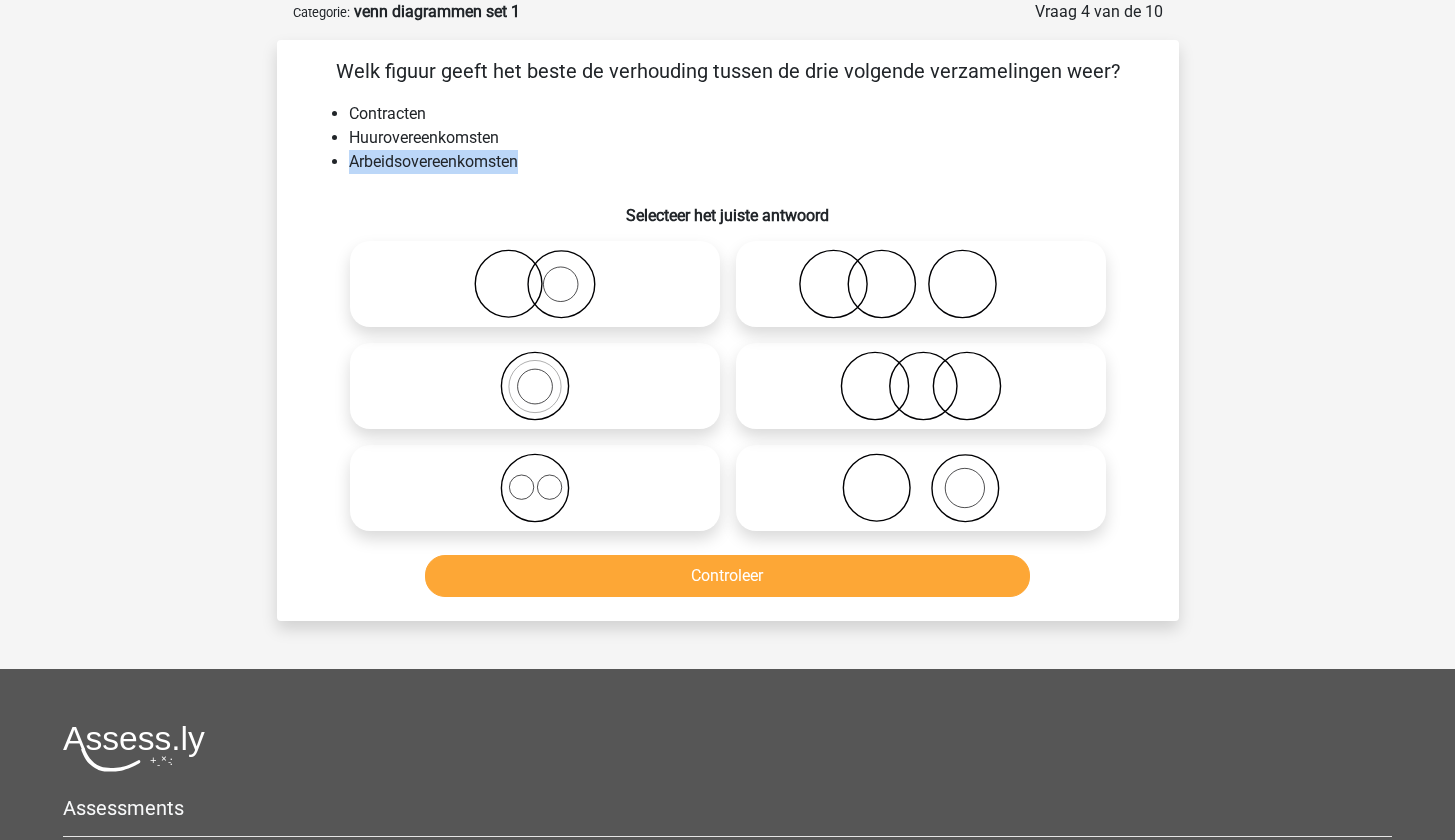 drag, startPoint x: 458, startPoint y: 163, endPoint x: 548, endPoint y: 164, distance: 90.005554 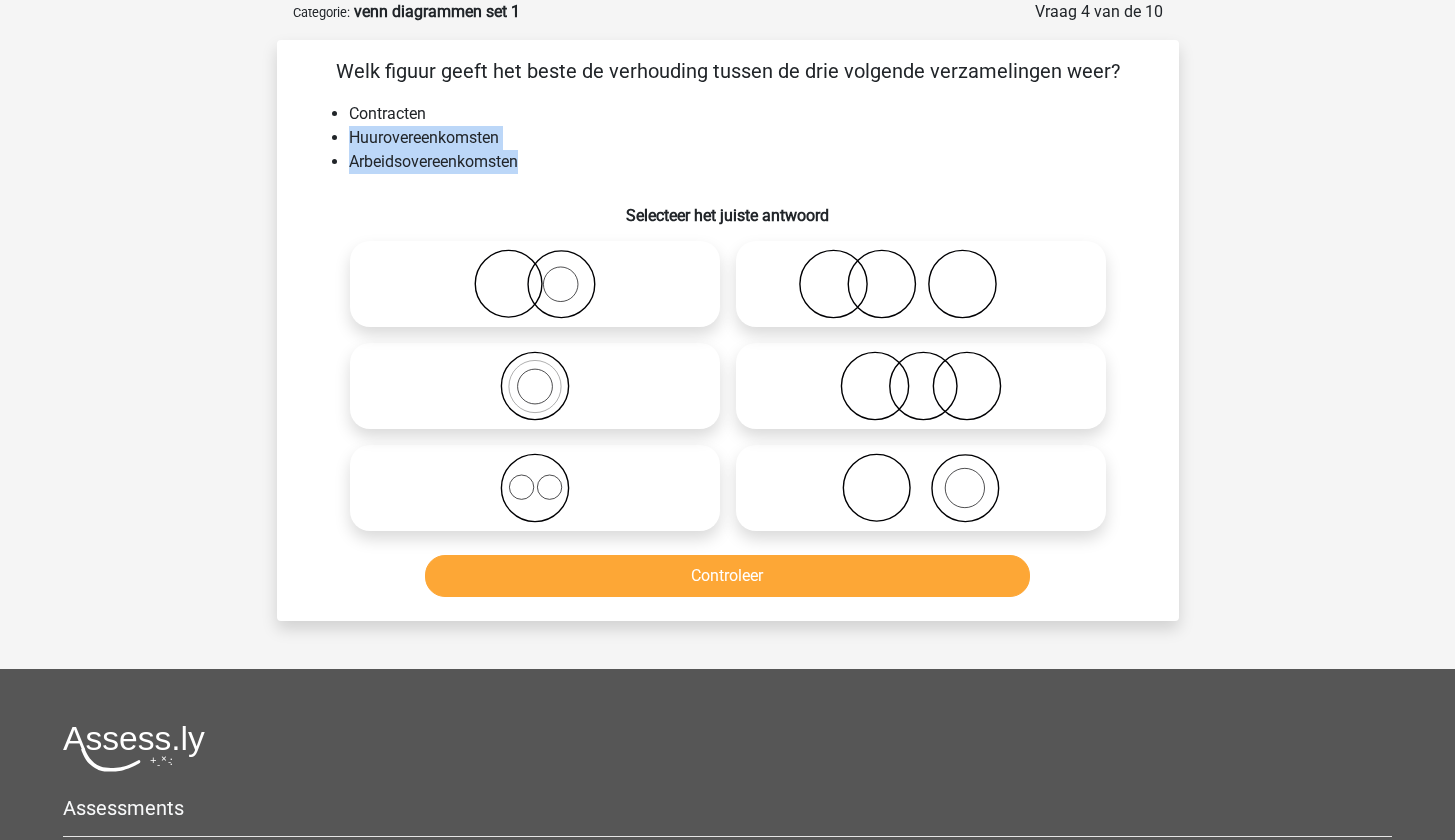 drag, startPoint x: 350, startPoint y: 135, endPoint x: 529, endPoint y: 173, distance: 182.98907 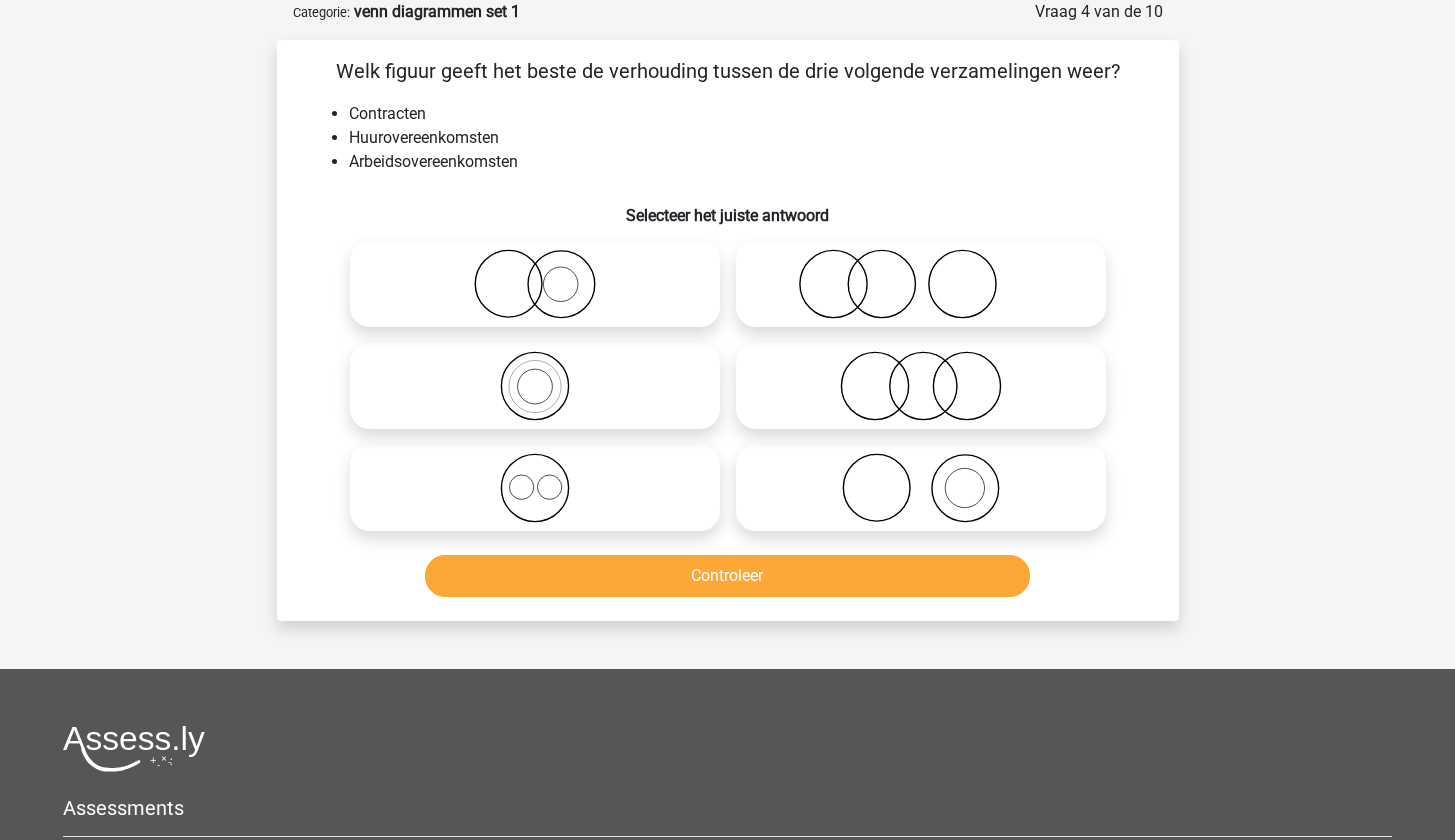 click 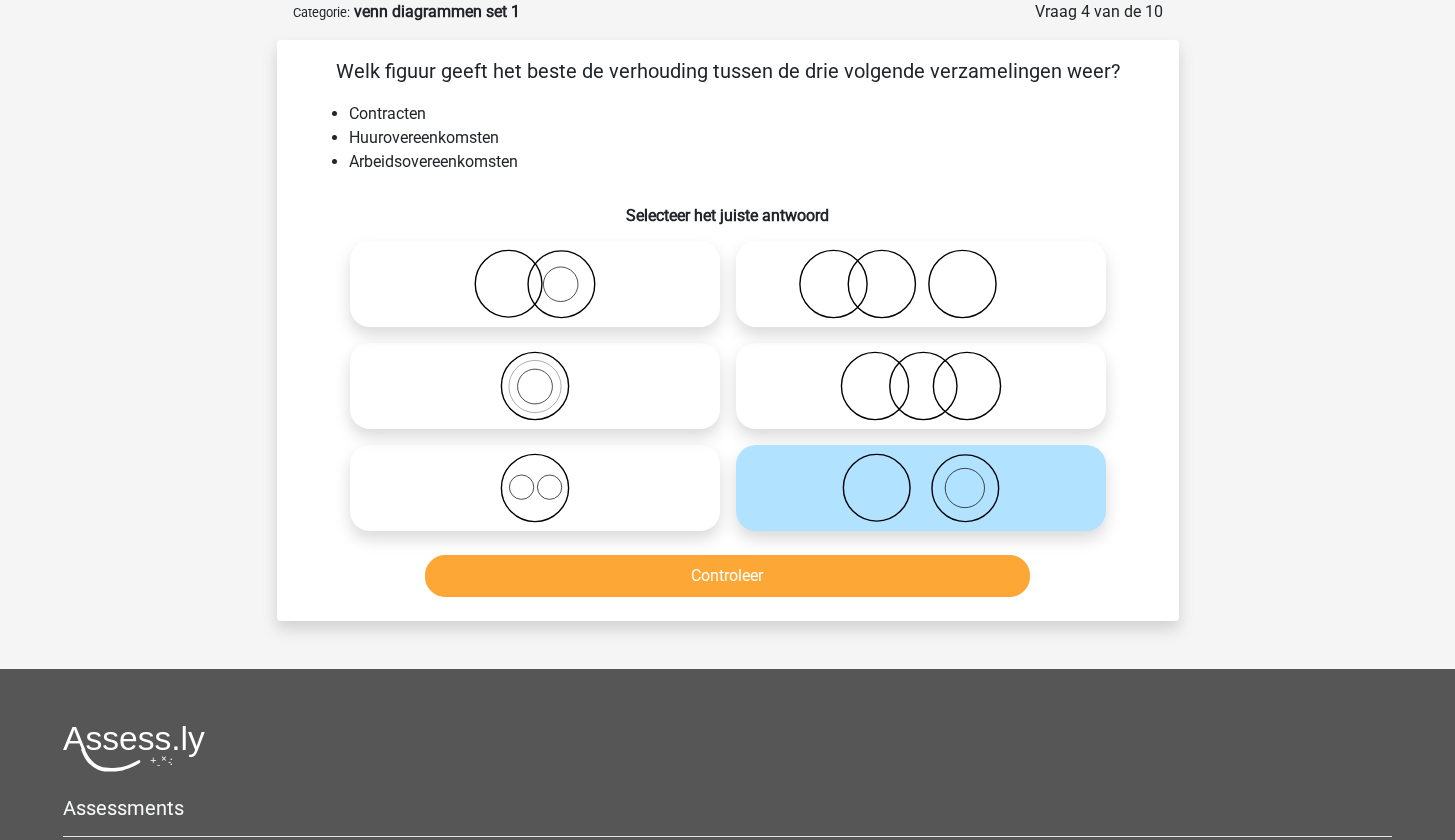 click on "Controleer" at bounding box center [727, 576] 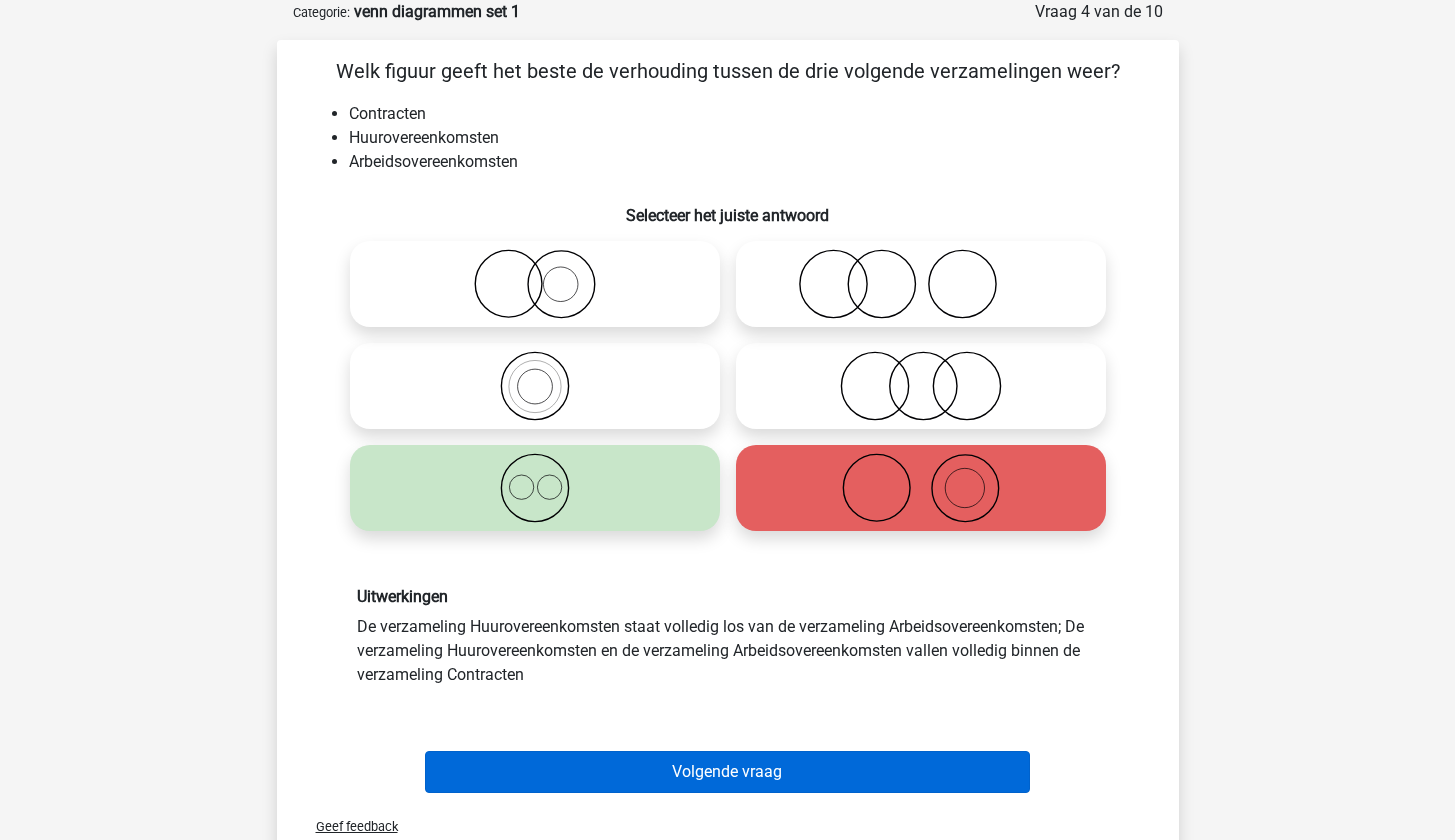 click on "Volgende vraag" at bounding box center (727, 772) 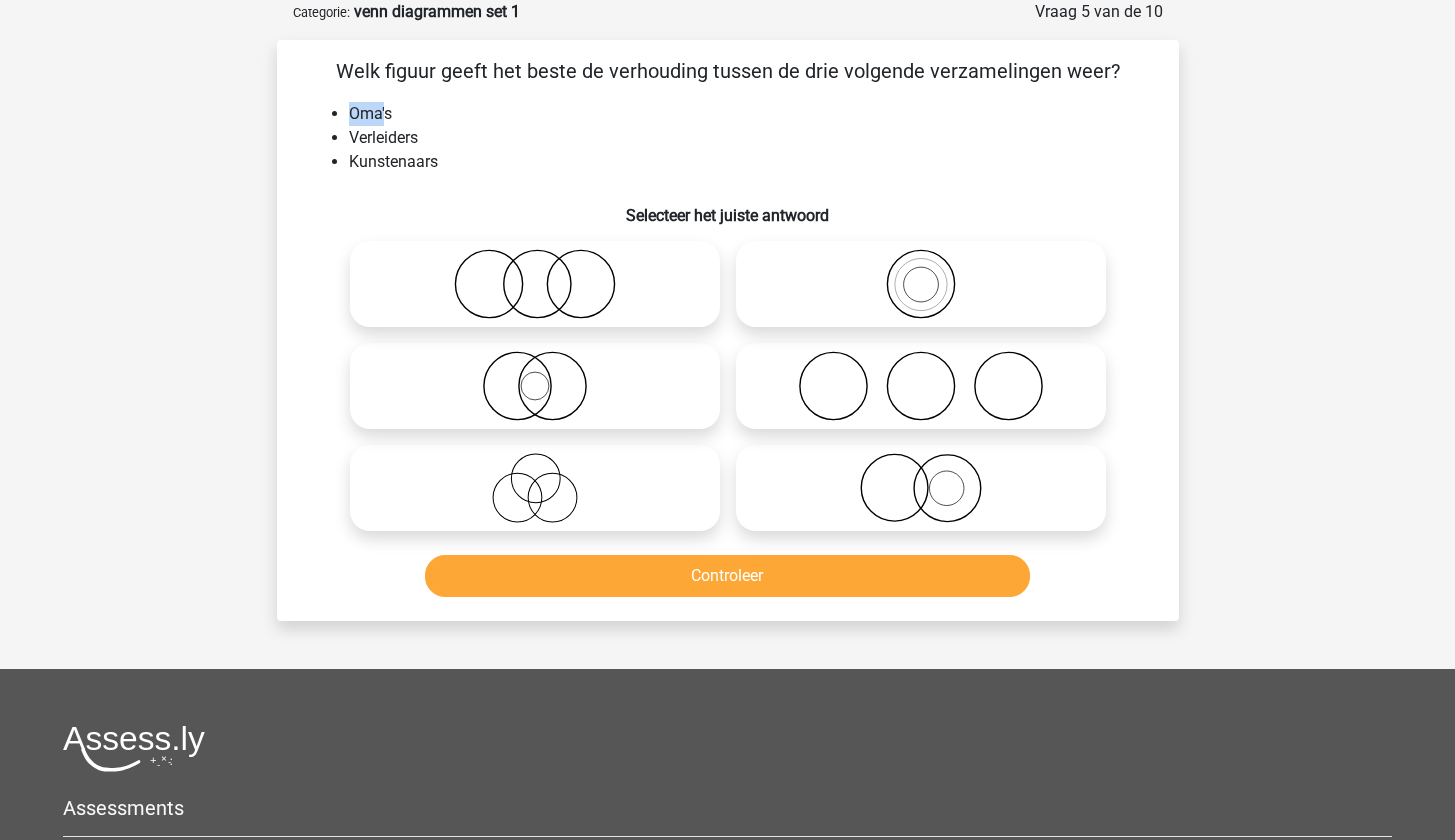 drag, startPoint x: 354, startPoint y: 115, endPoint x: 388, endPoint y: 115, distance: 34 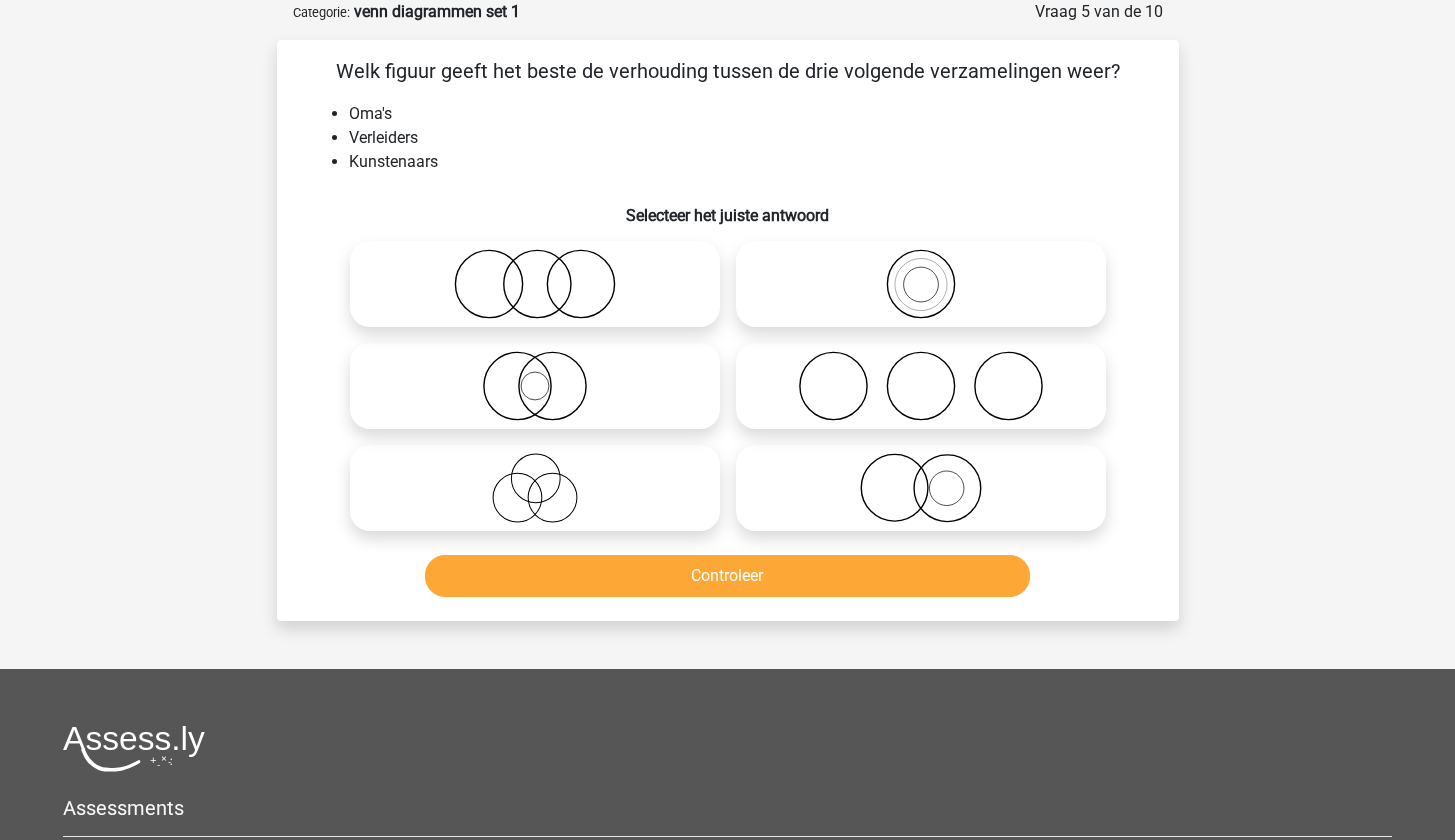click 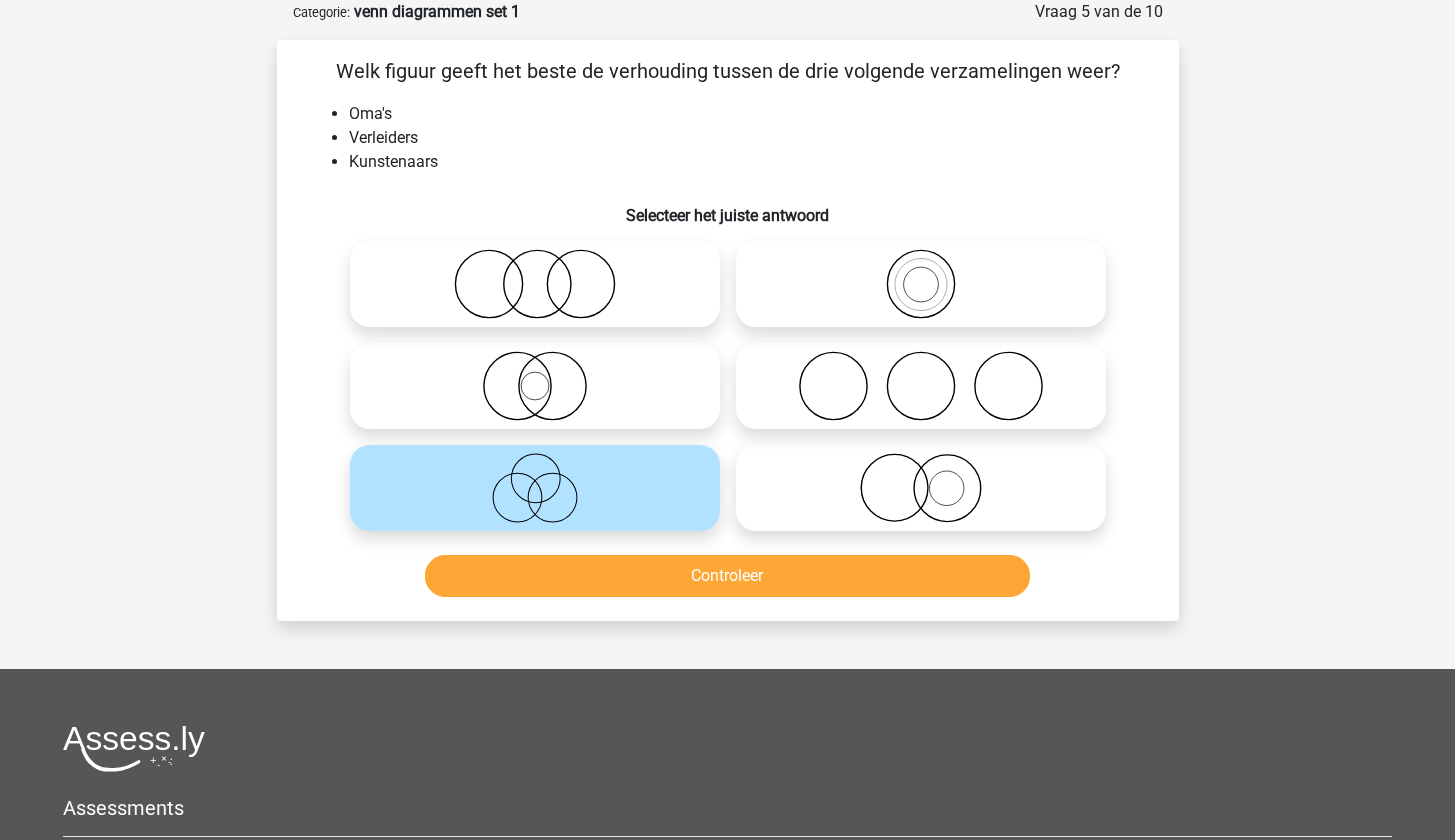 click on "Controleer" at bounding box center [727, 576] 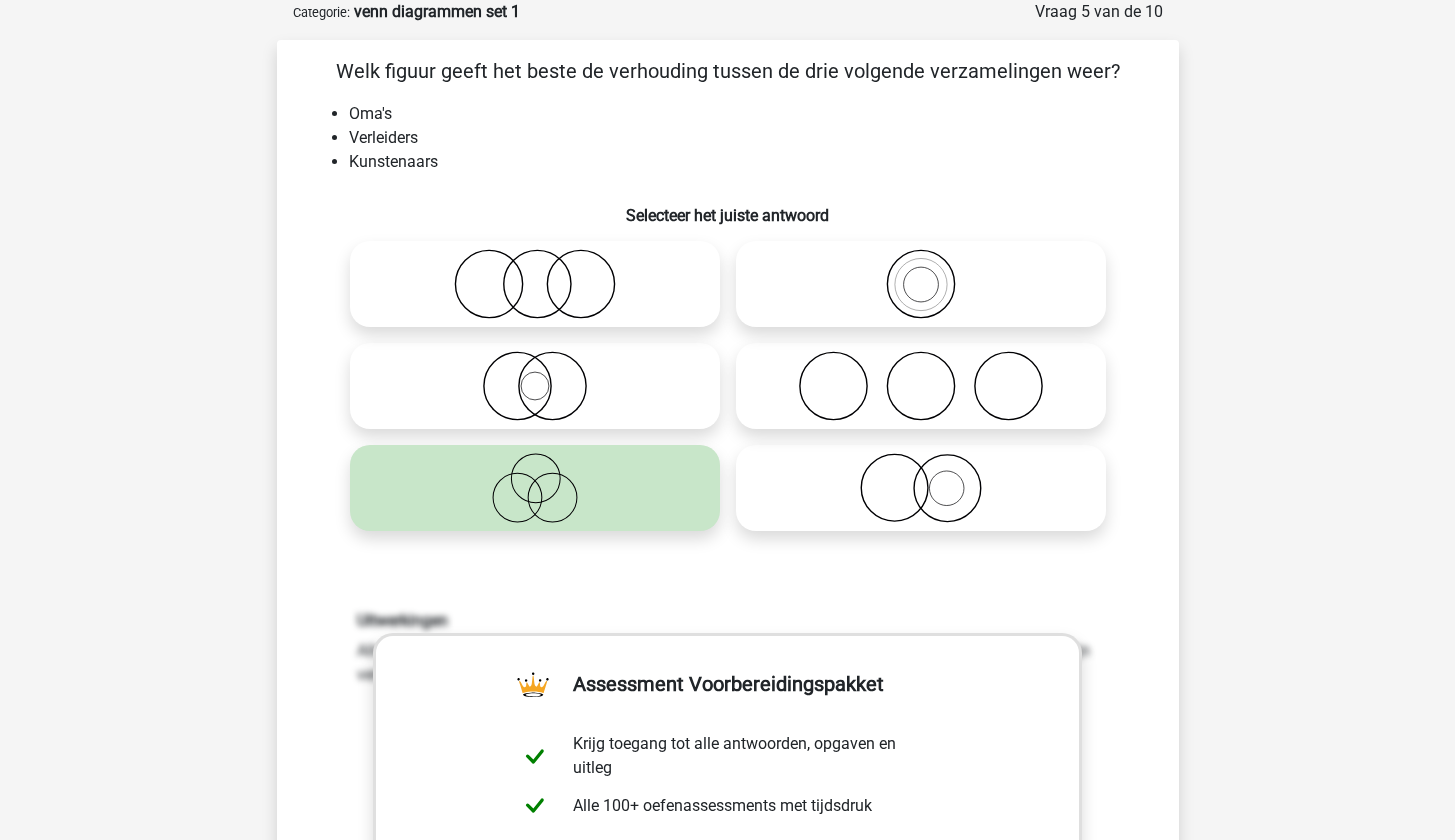 scroll, scrollTop: 580, scrollLeft: 0, axis: vertical 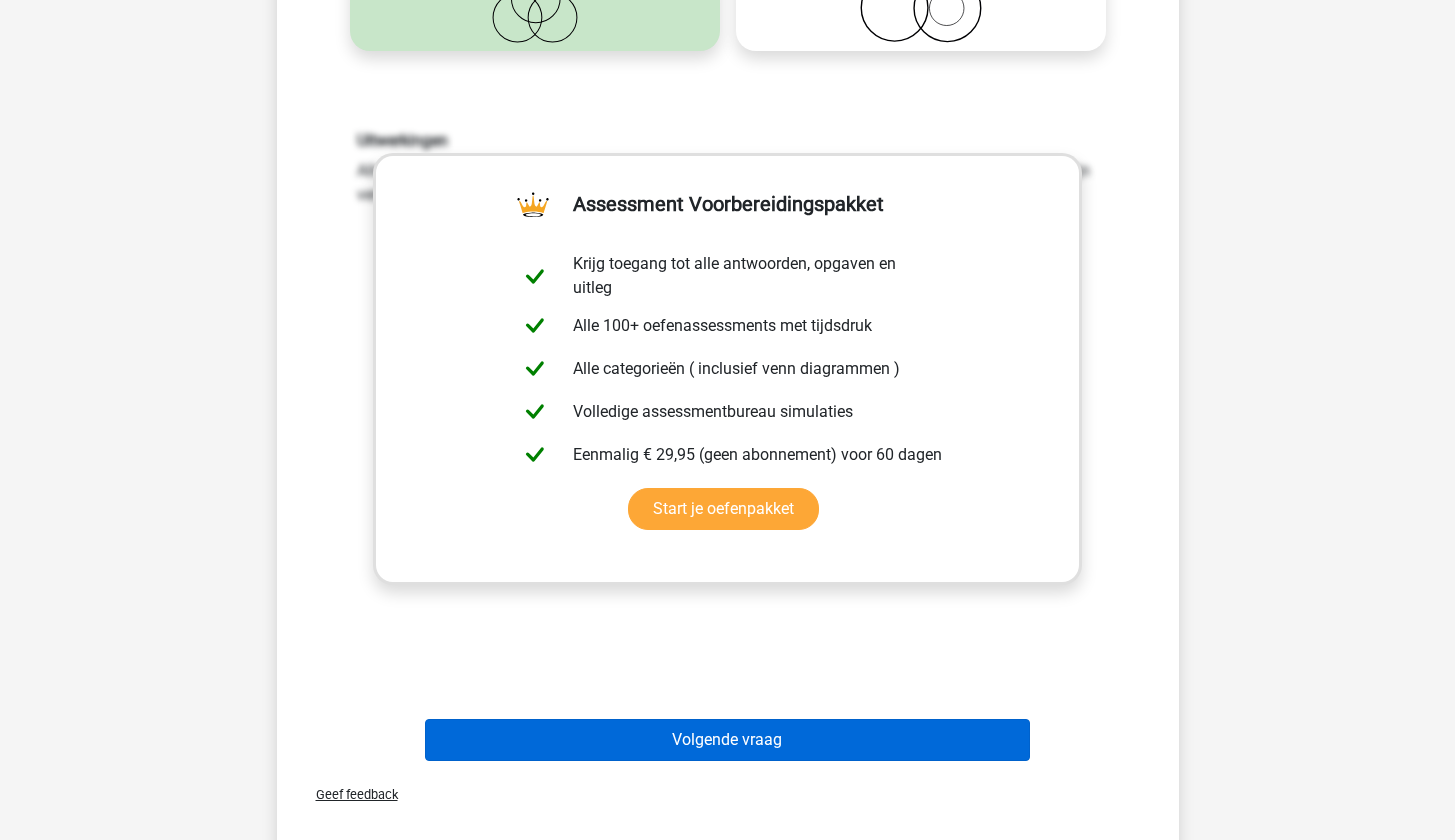 click on "Volgende vraag" at bounding box center (727, 740) 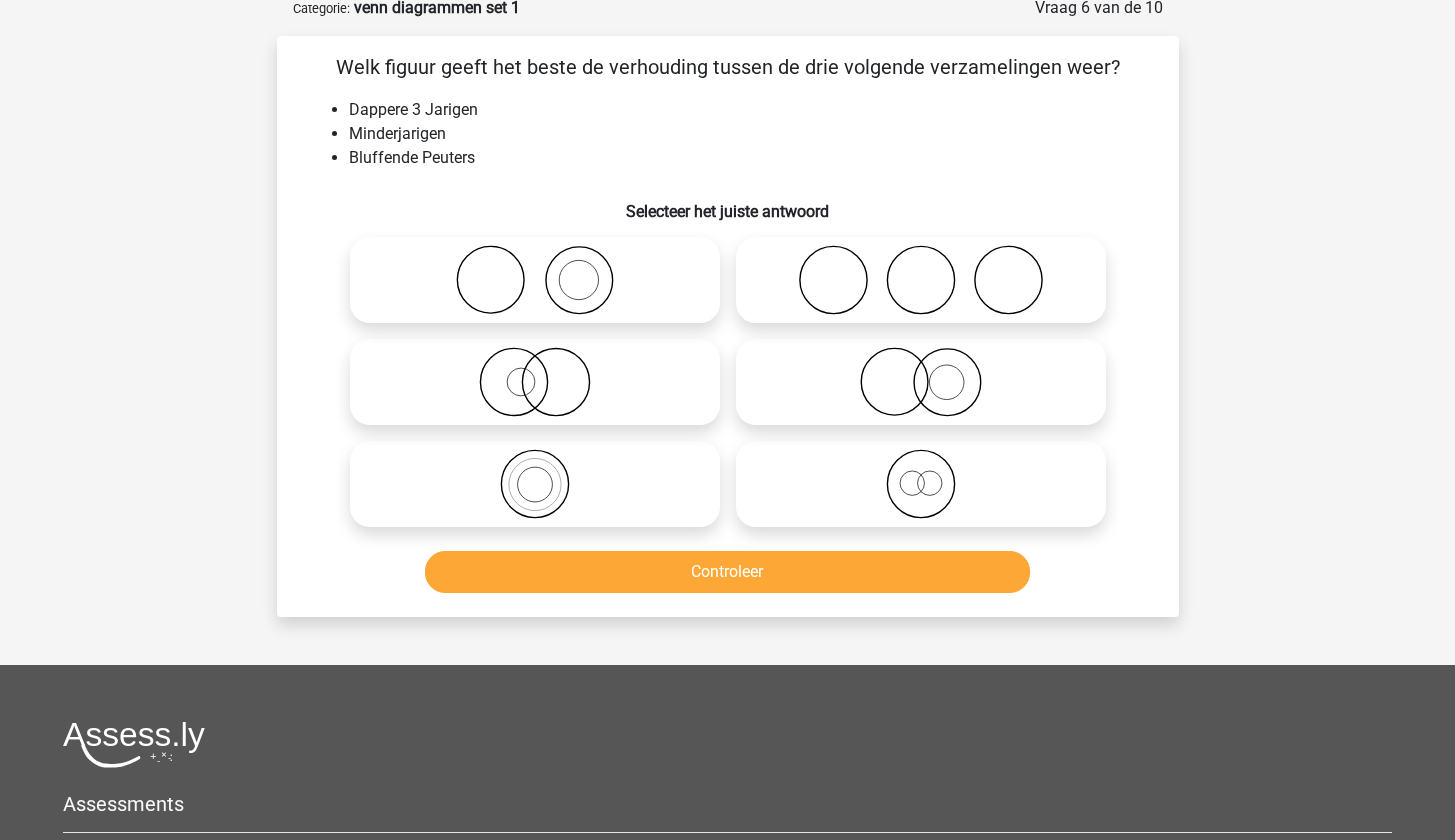 scroll, scrollTop: 100, scrollLeft: 0, axis: vertical 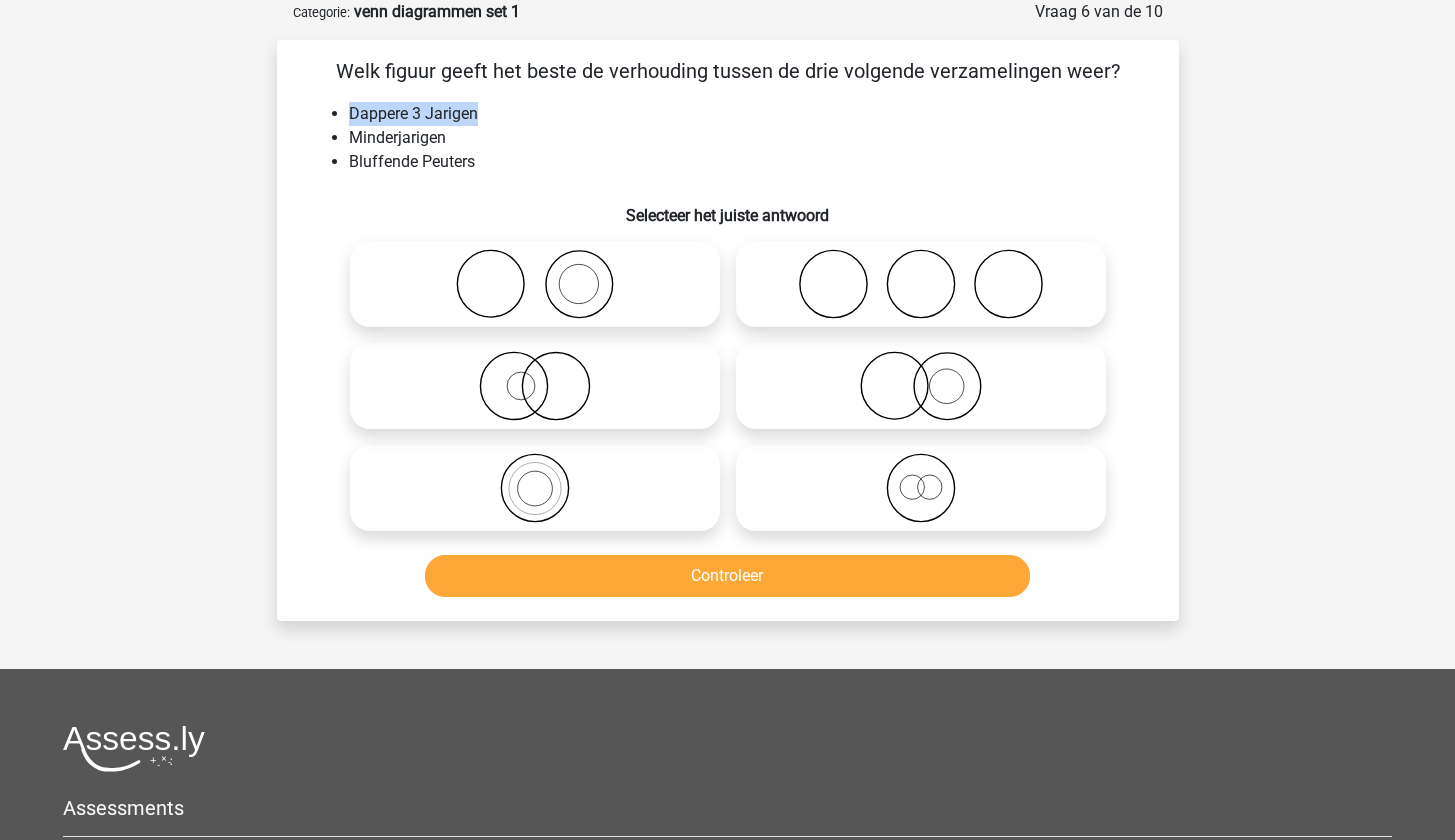drag, startPoint x: 391, startPoint y: 105, endPoint x: 485, endPoint y: 108, distance: 94.04786 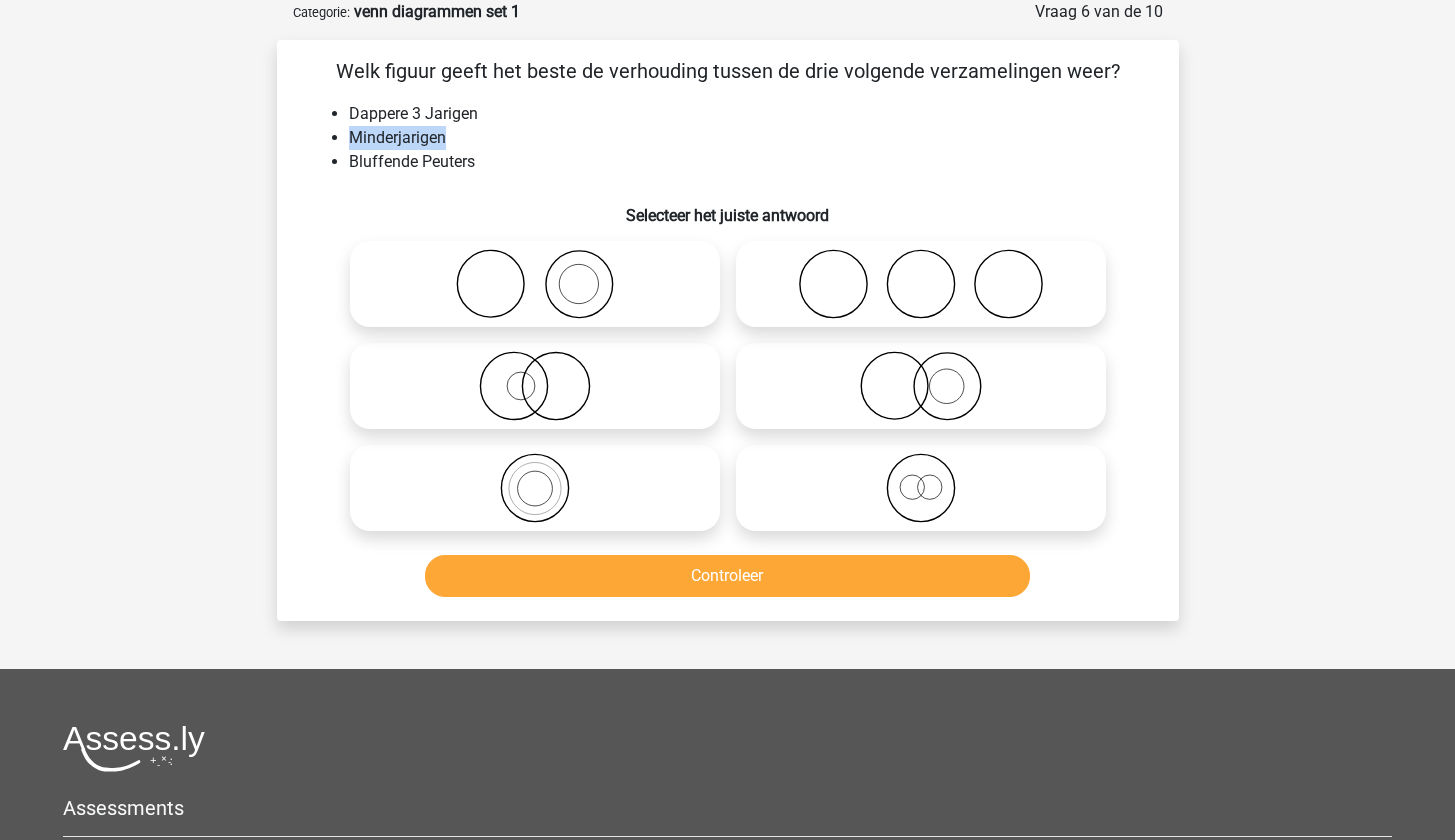 drag, startPoint x: 353, startPoint y: 137, endPoint x: 453, endPoint y: 139, distance: 100.02 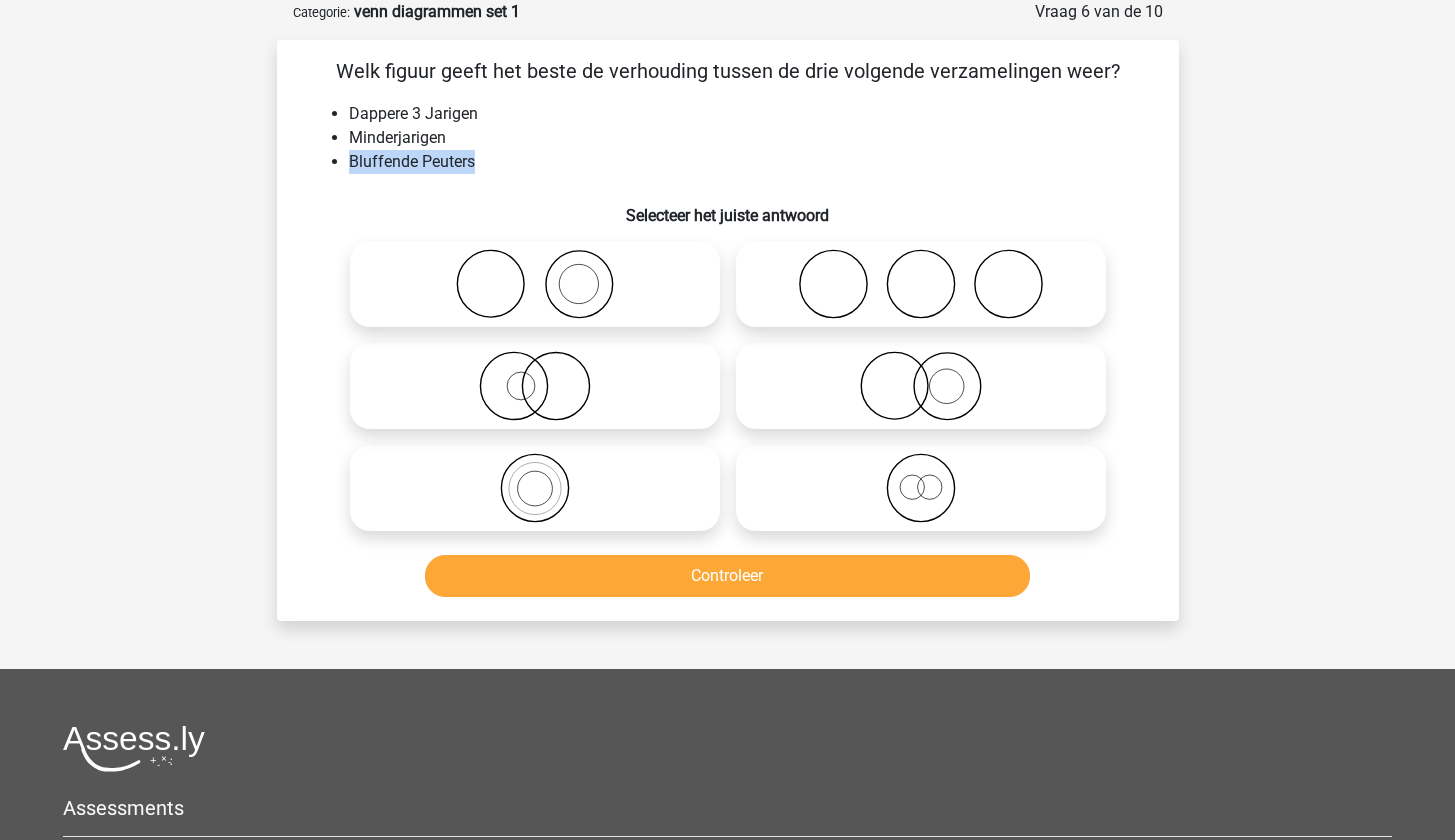 drag, startPoint x: 349, startPoint y: 158, endPoint x: 485, endPoint y: 164, distance: 136.1323 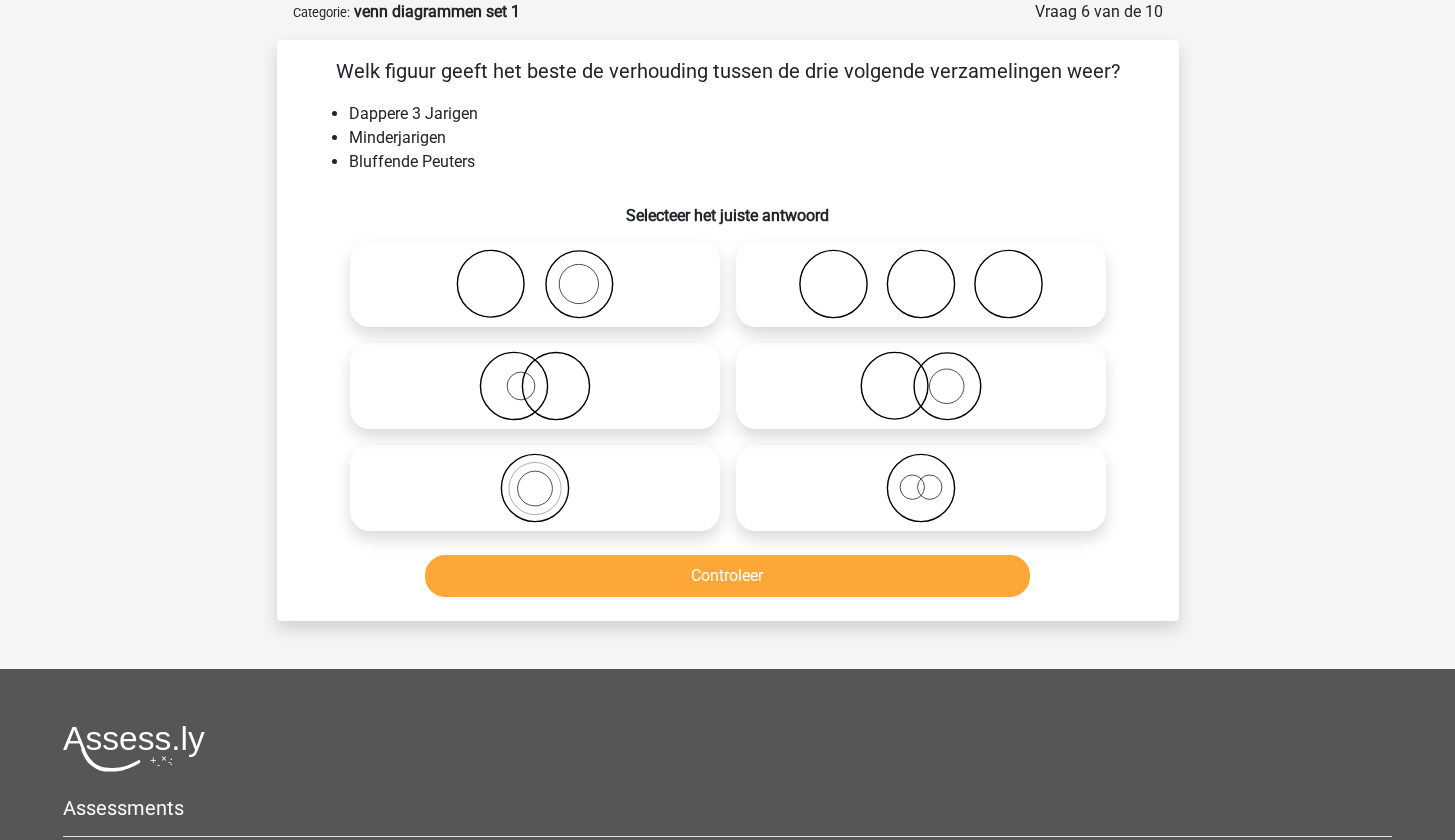 drag, startPoint x: 454, startPoint y: 164, endPoint x: 413, endPoint y: 163, distance: 41.01219 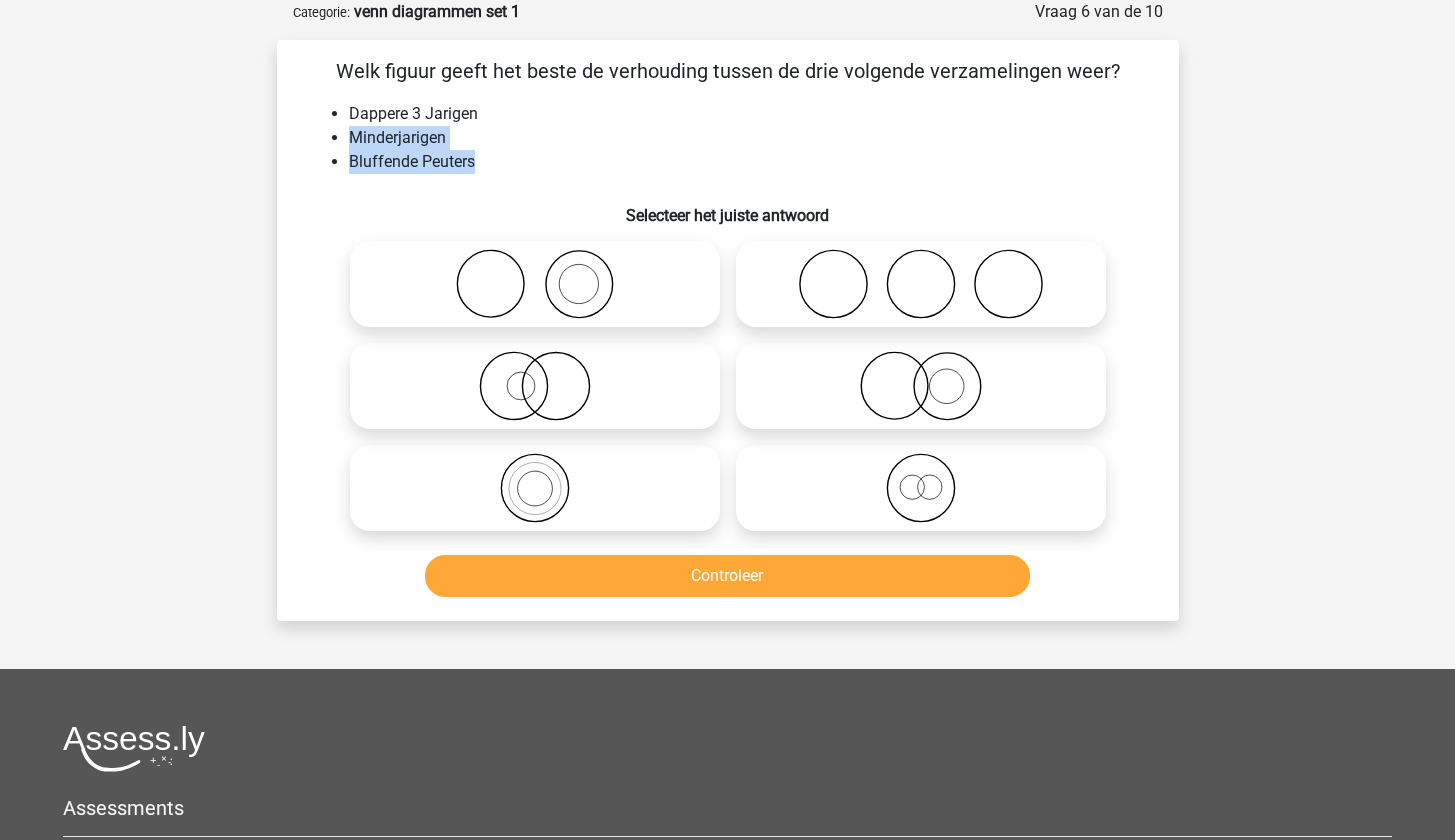 drag, startPoint x: 396, startPoint y: 146, endPoint x: 490, endPoint y: 159, distance: 94.89468 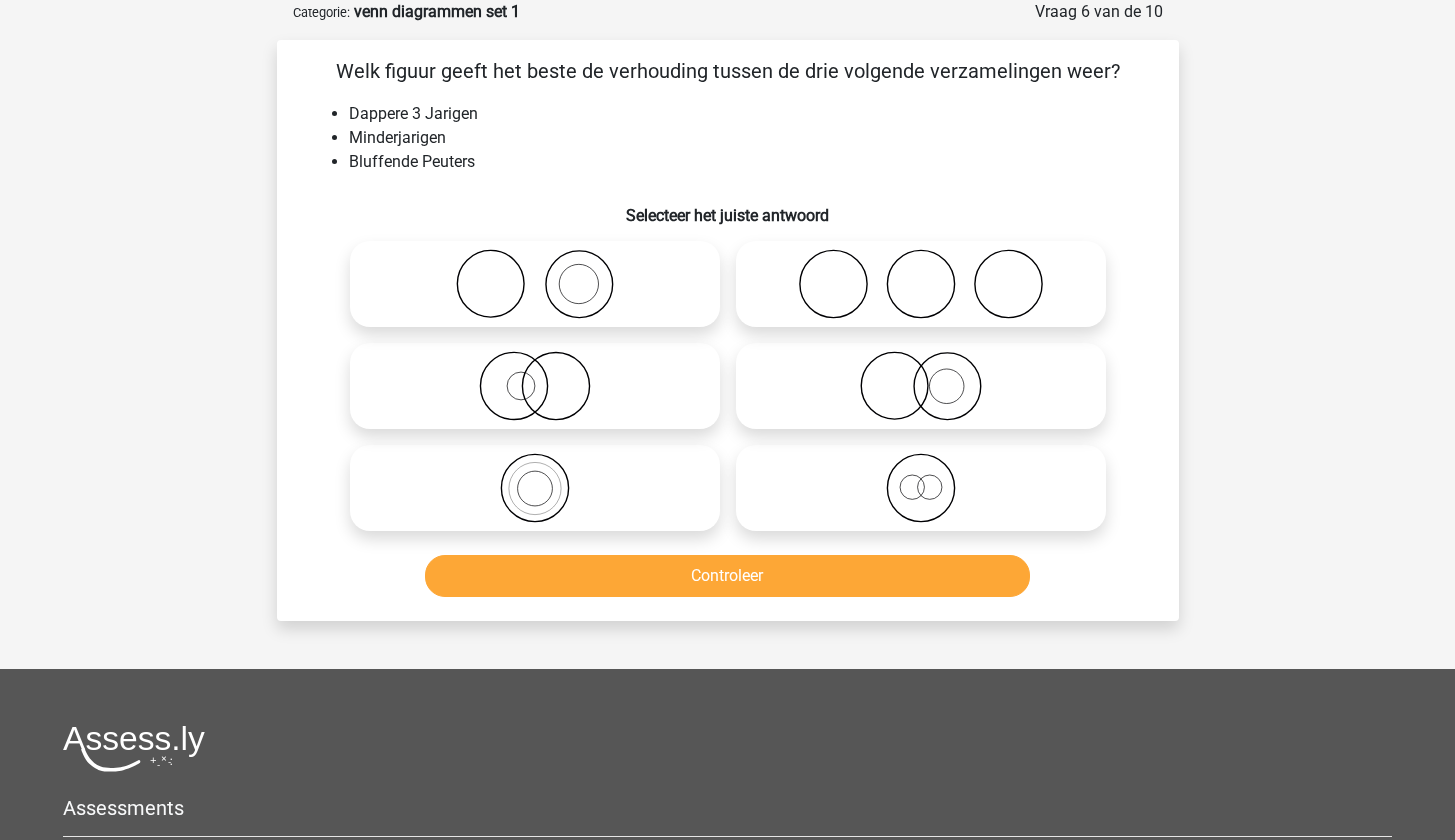 click 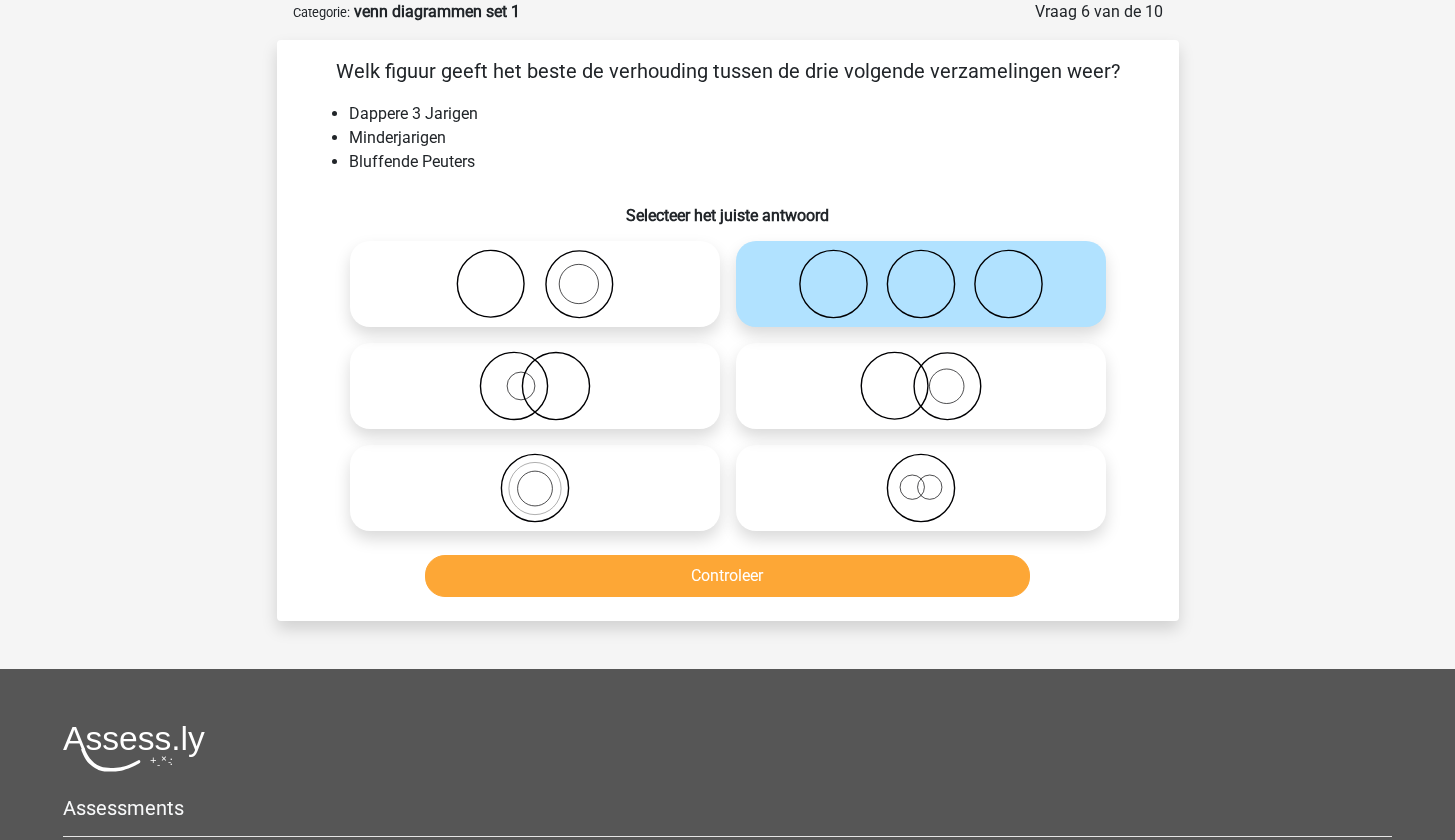 click on "Controleer" at bounding box center (727, 576) 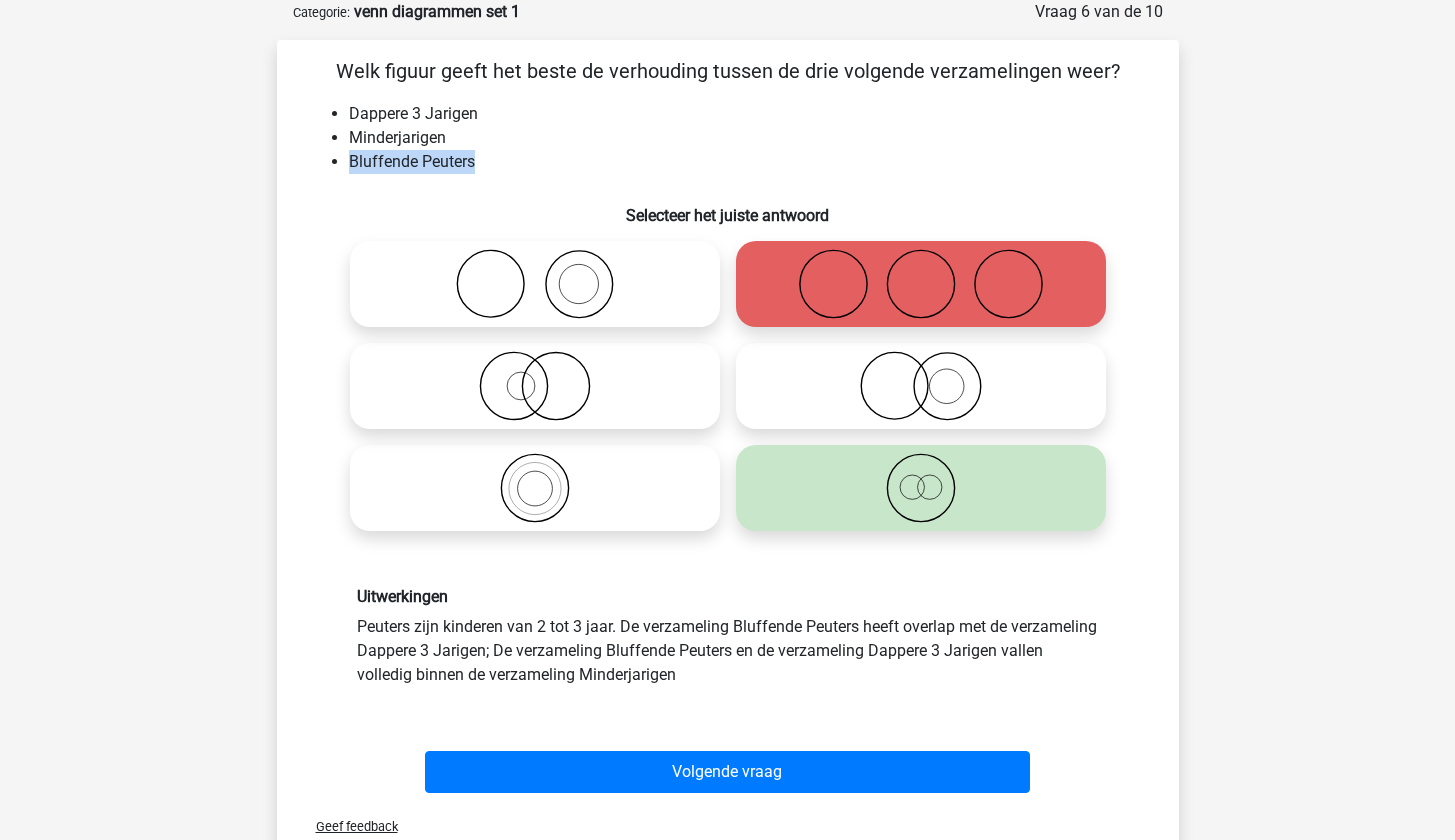 drag, startPoint x: 375, startPoint y: 155, endPoint x: 479, endPoint y: 160, distance: 104.120125 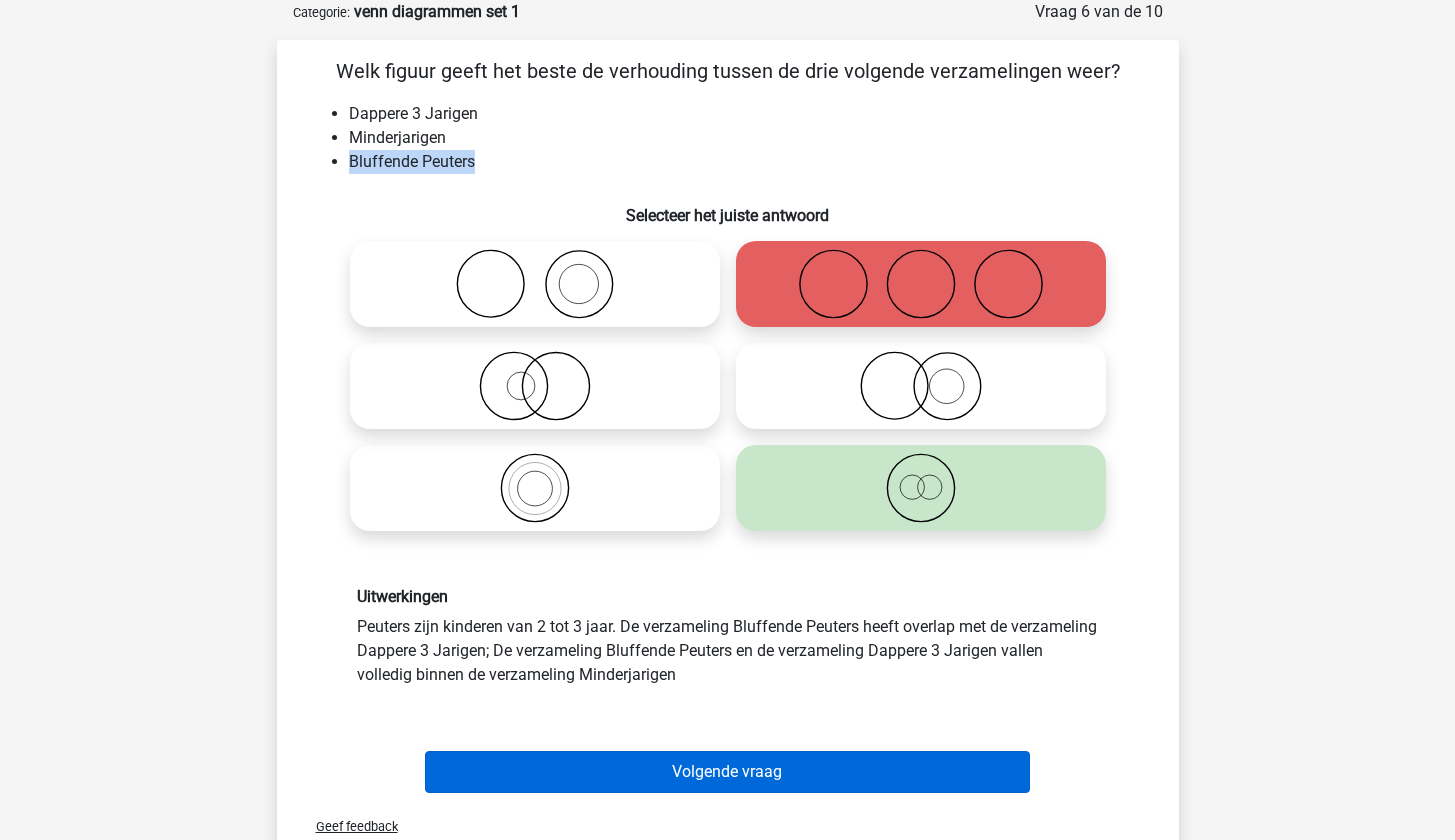 click on "Volgende vraag" at bounding box center [727, 772] 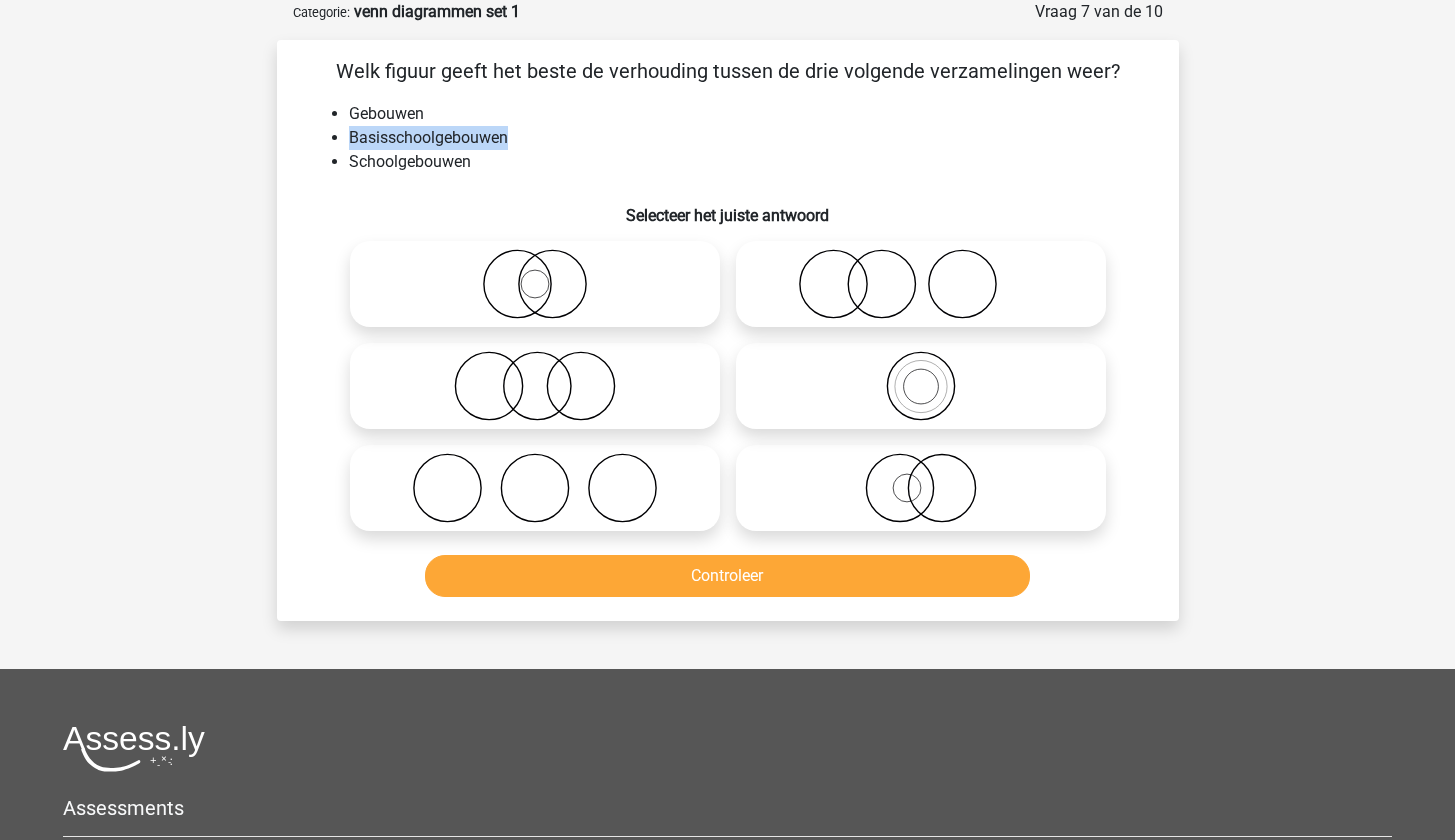 drag, startPoint x: 386, startPoint y: 140, endPoint x: 535, endPoint y: 141, distance: 149.00336 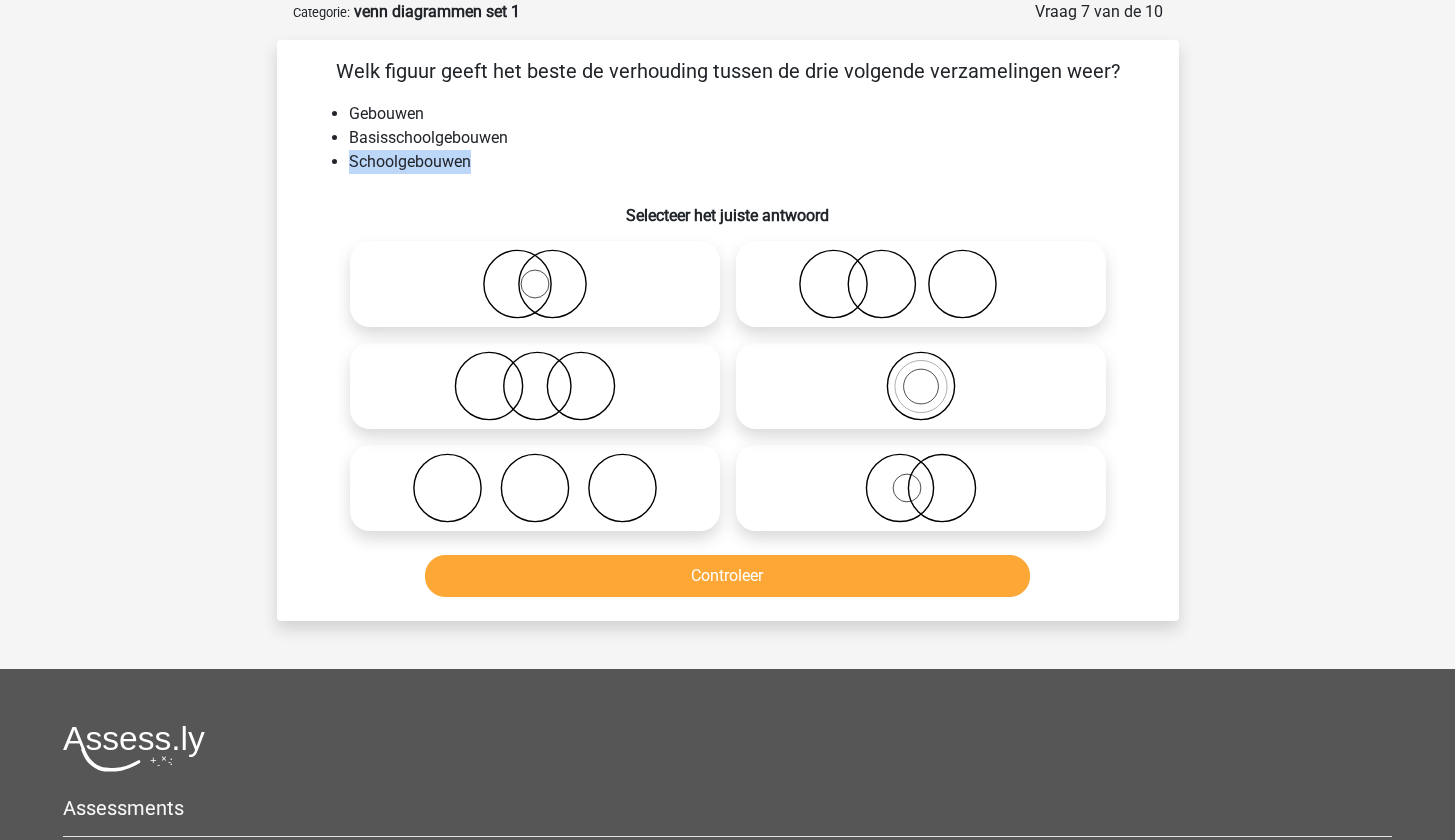drag, startPoint x: 353, startPoint y: 164, endPoint x: 517, endPoint y: 166, distance: 164.01219 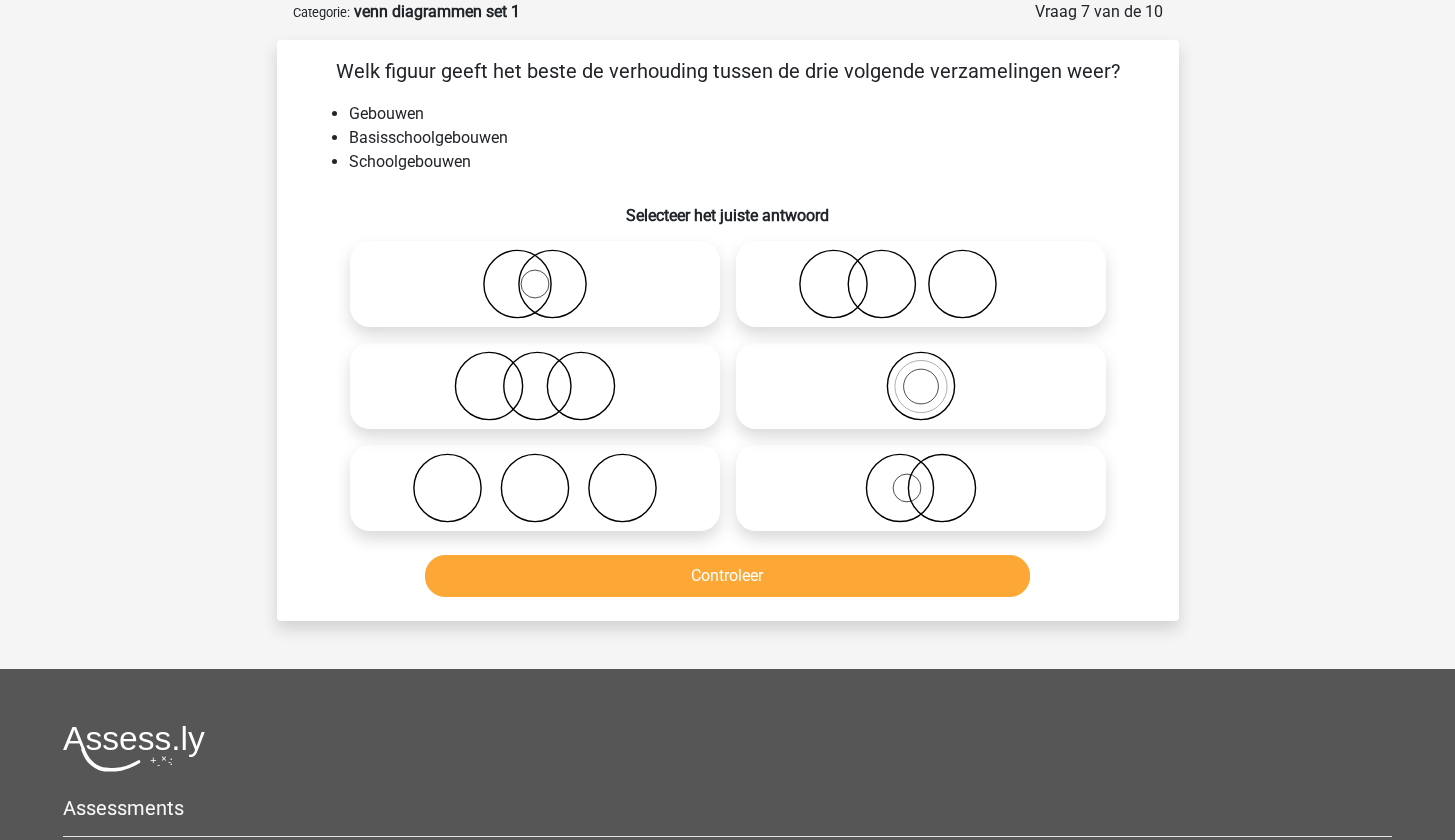 click 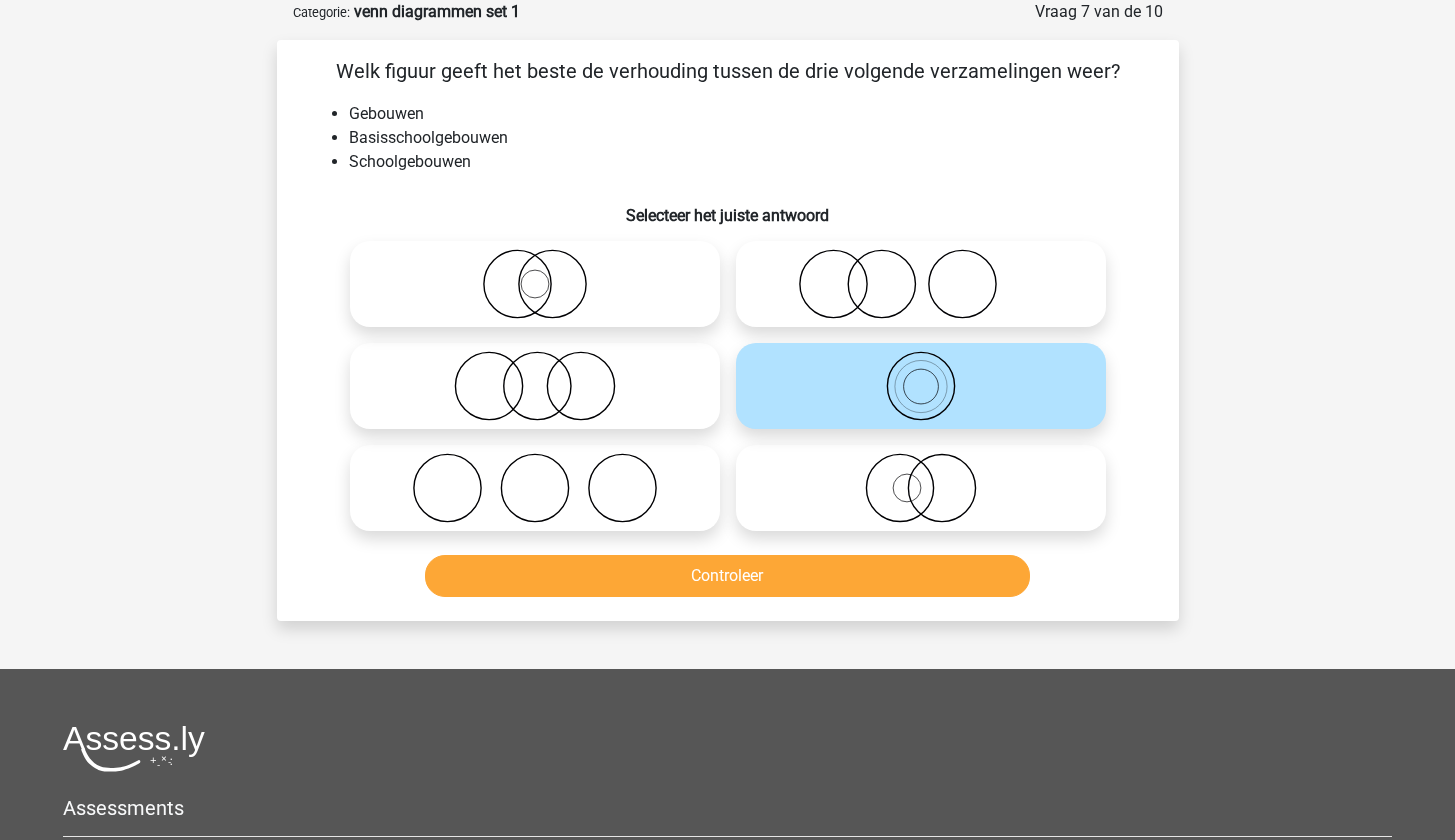 click on "Controleer" at bounding box center [727, 576] 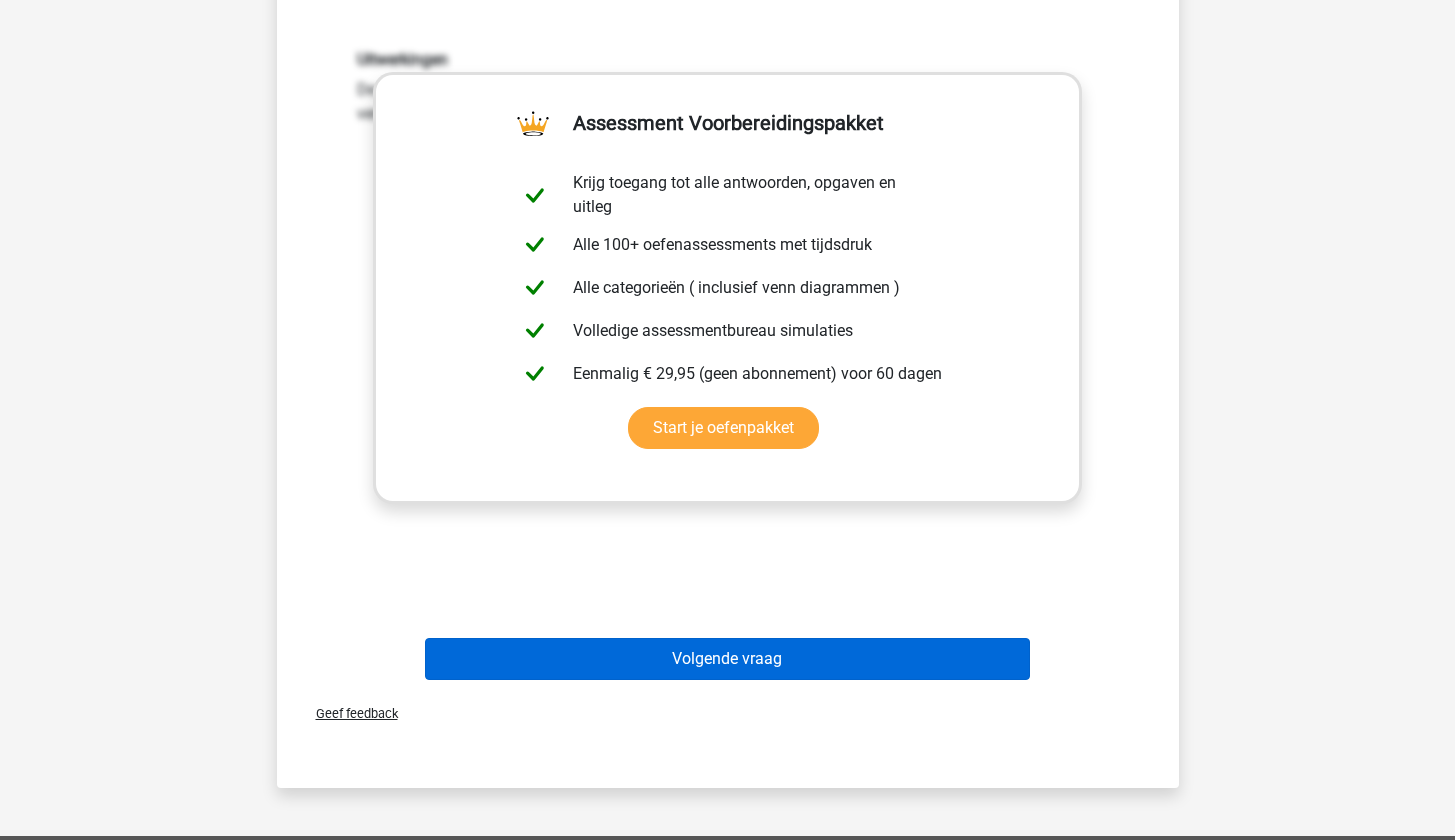 click on "Volgende vraag" at bounding box center (727, 659) 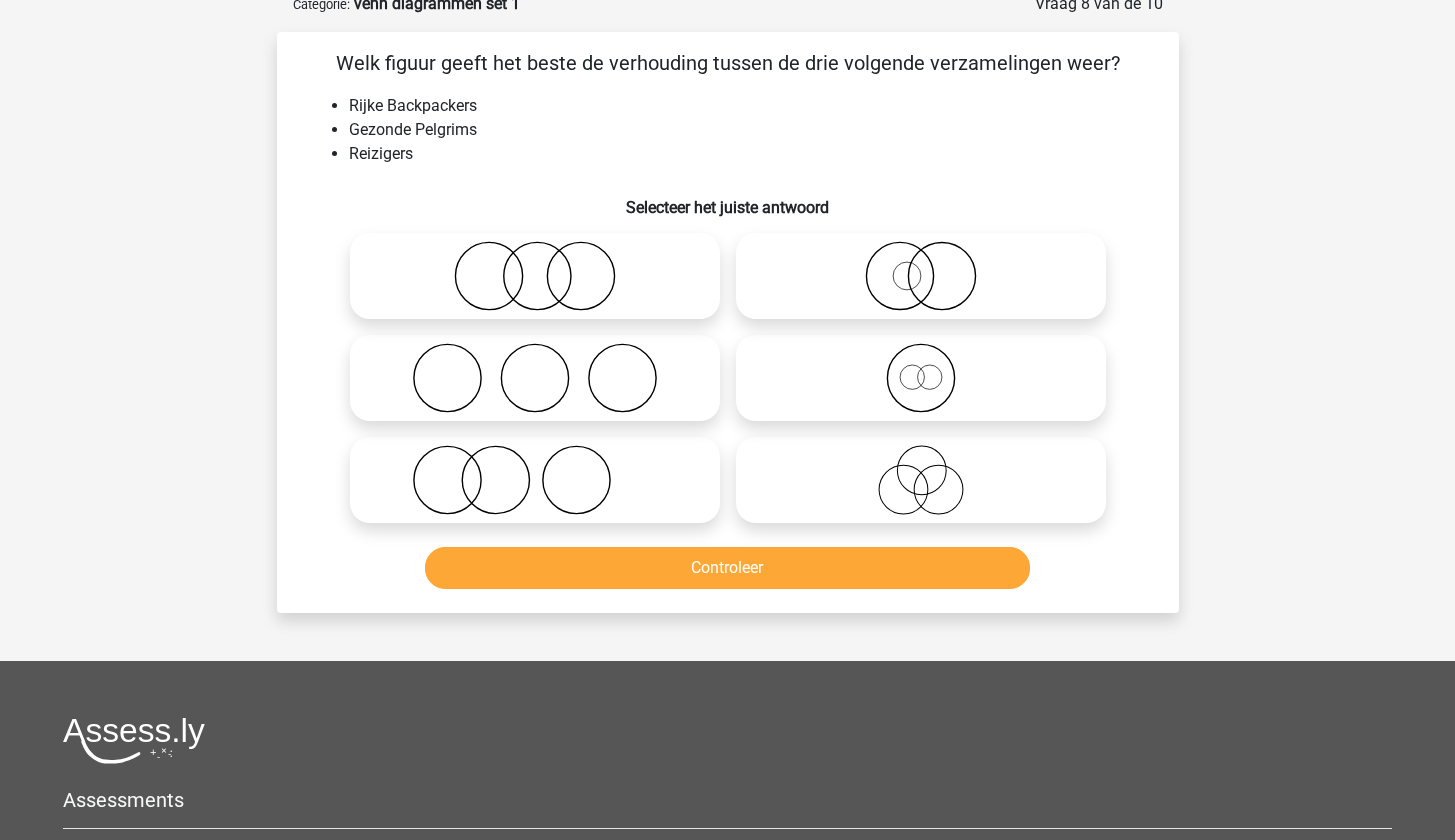 scroll, scrollTop: 100, scrollLeft: 0, axis: vertical 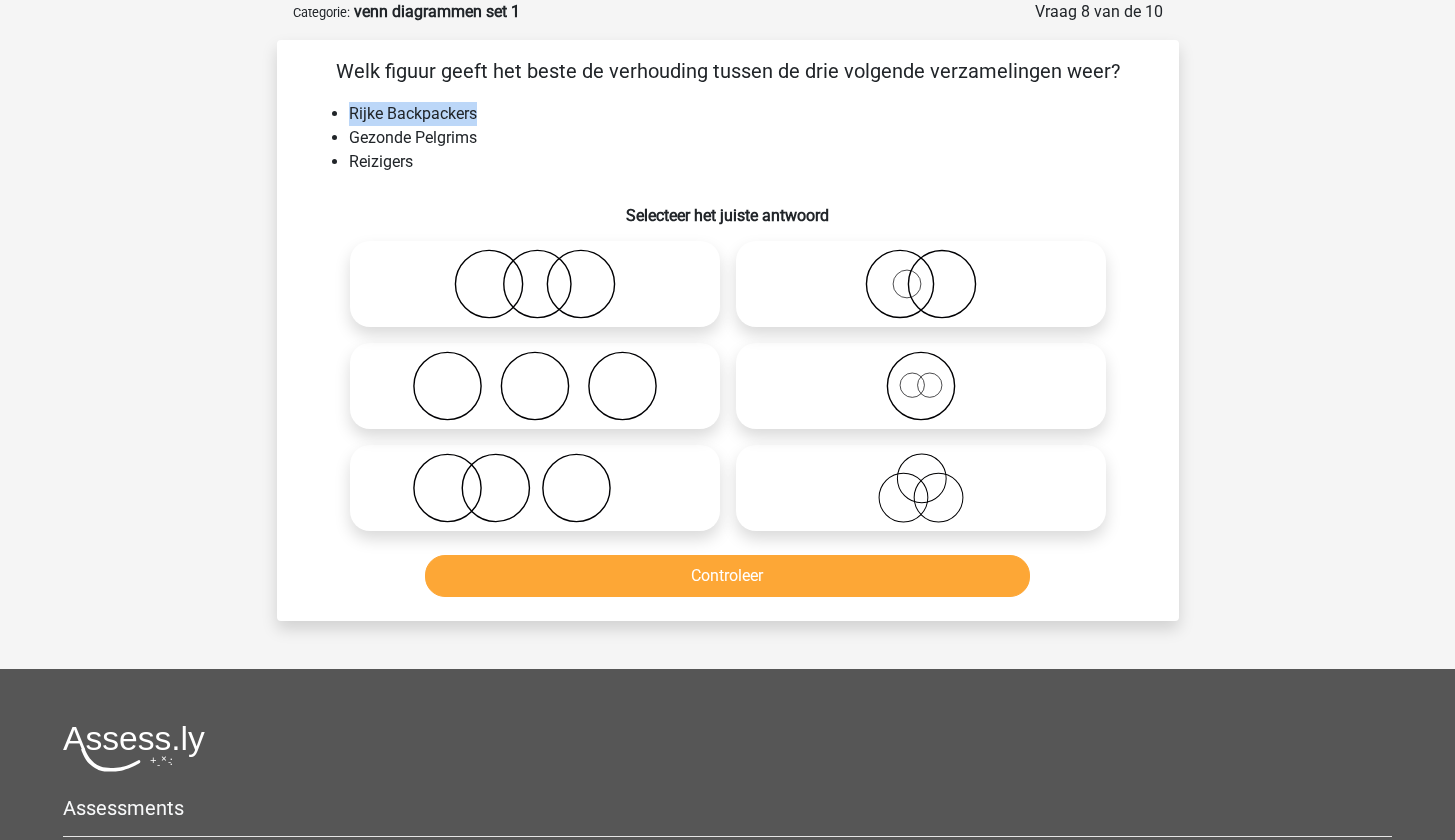 drag, startPoint x: 347, startPoint y: 108, endPoint x: 422, endPoint y: 134, distance: 79.37884 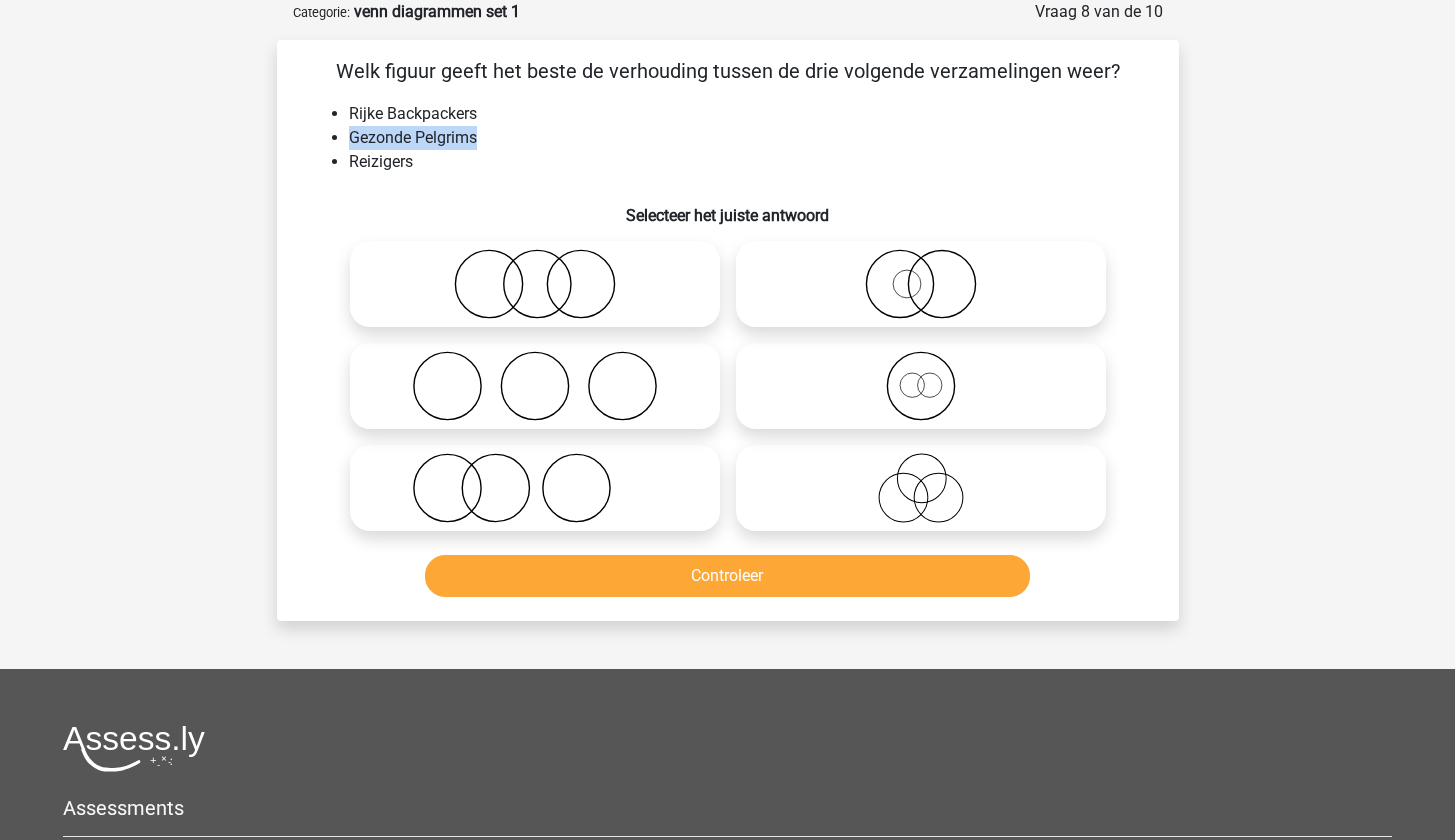 drag, startPoint x: 348, startPoint y: 133, endPoint x: 494, endPoint y: 142, distance: 146.27713 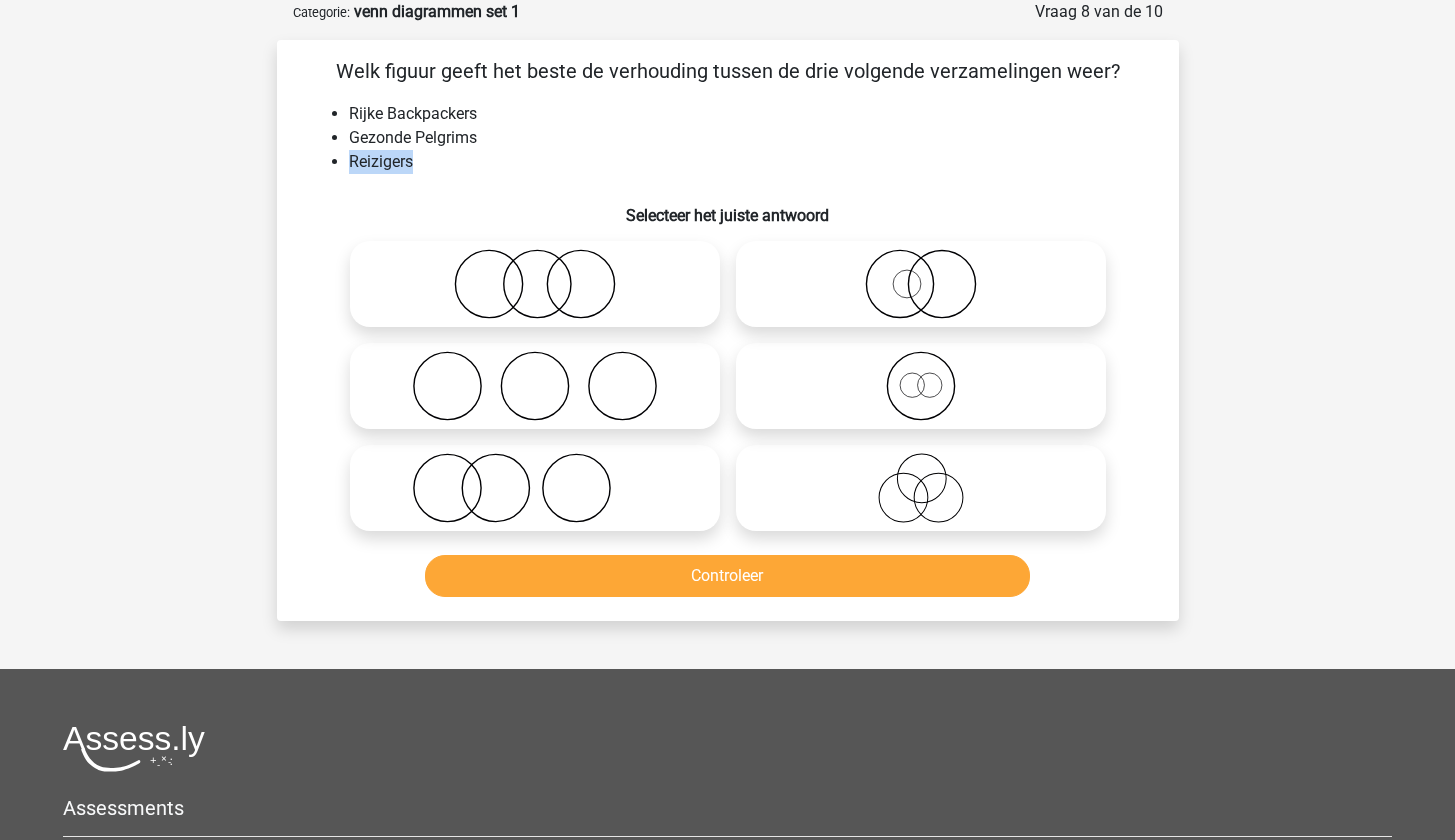 drag, startPoint x: 365, startPoint y: 159, endPoint x: 430, endPoint y: 162, distance: 65.06919 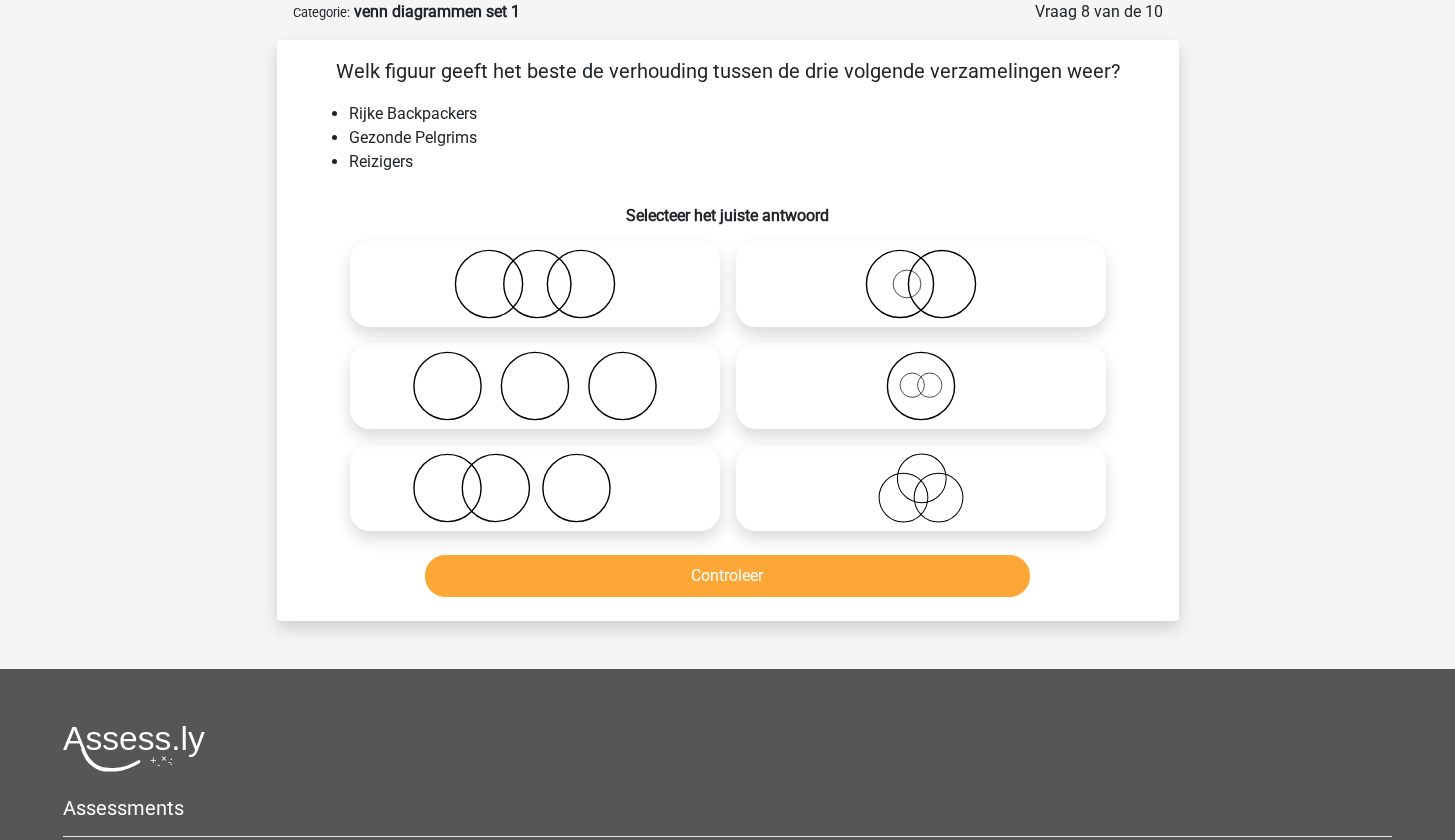 click 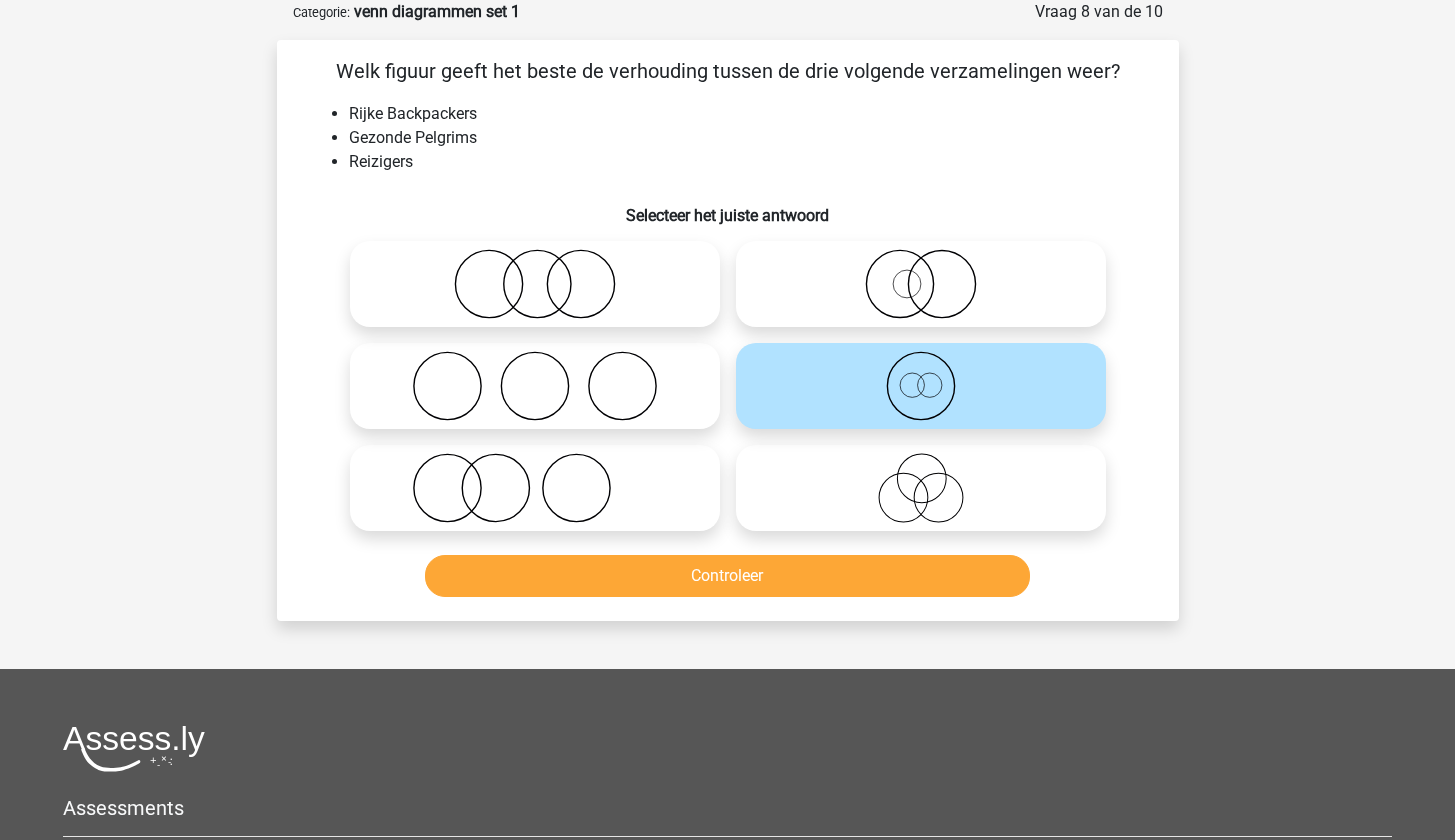 click on "Controleer" at bounding box center (727, 576) 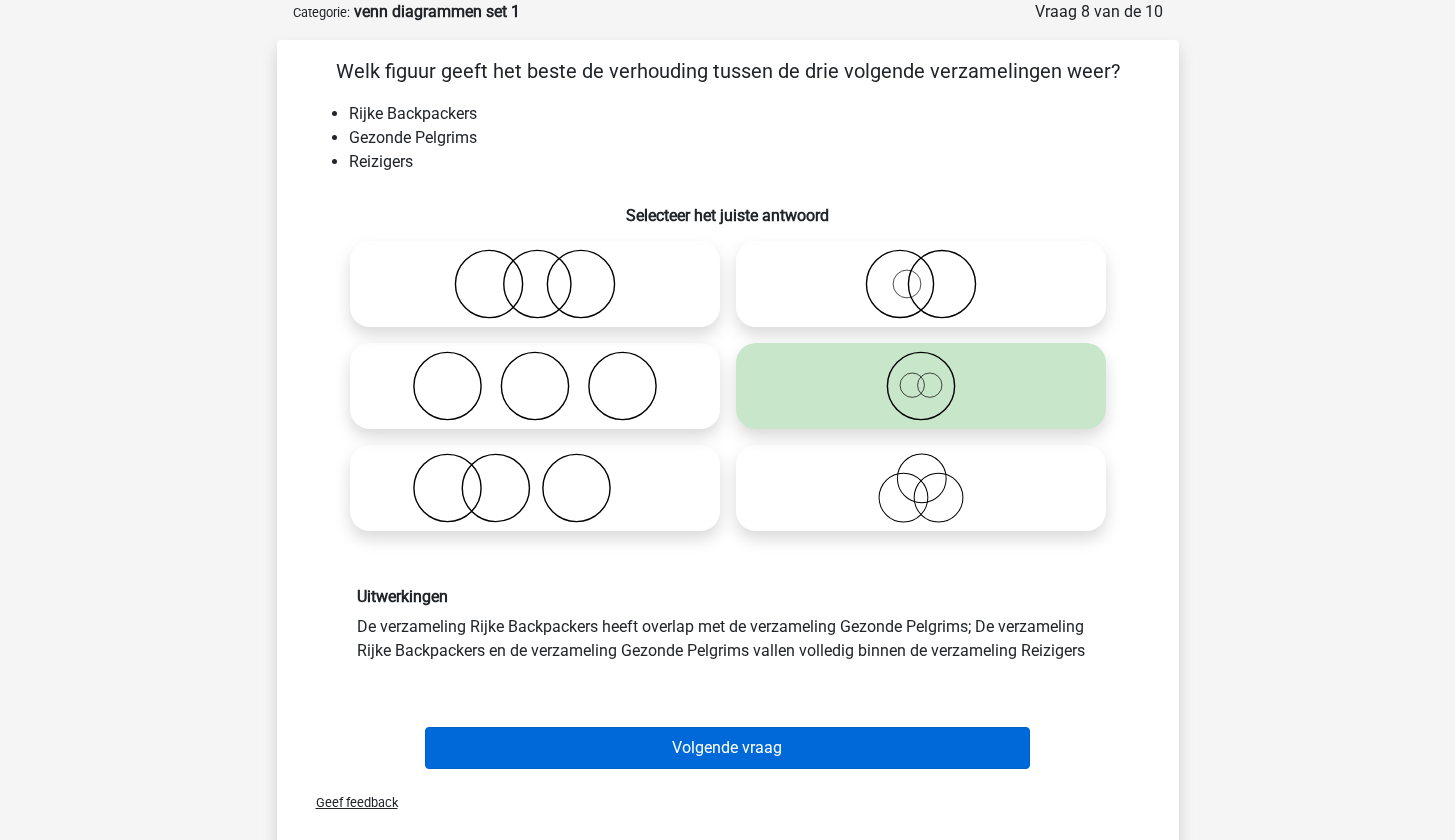 click on "Volgende vraag" at bounding box center (727, 748) 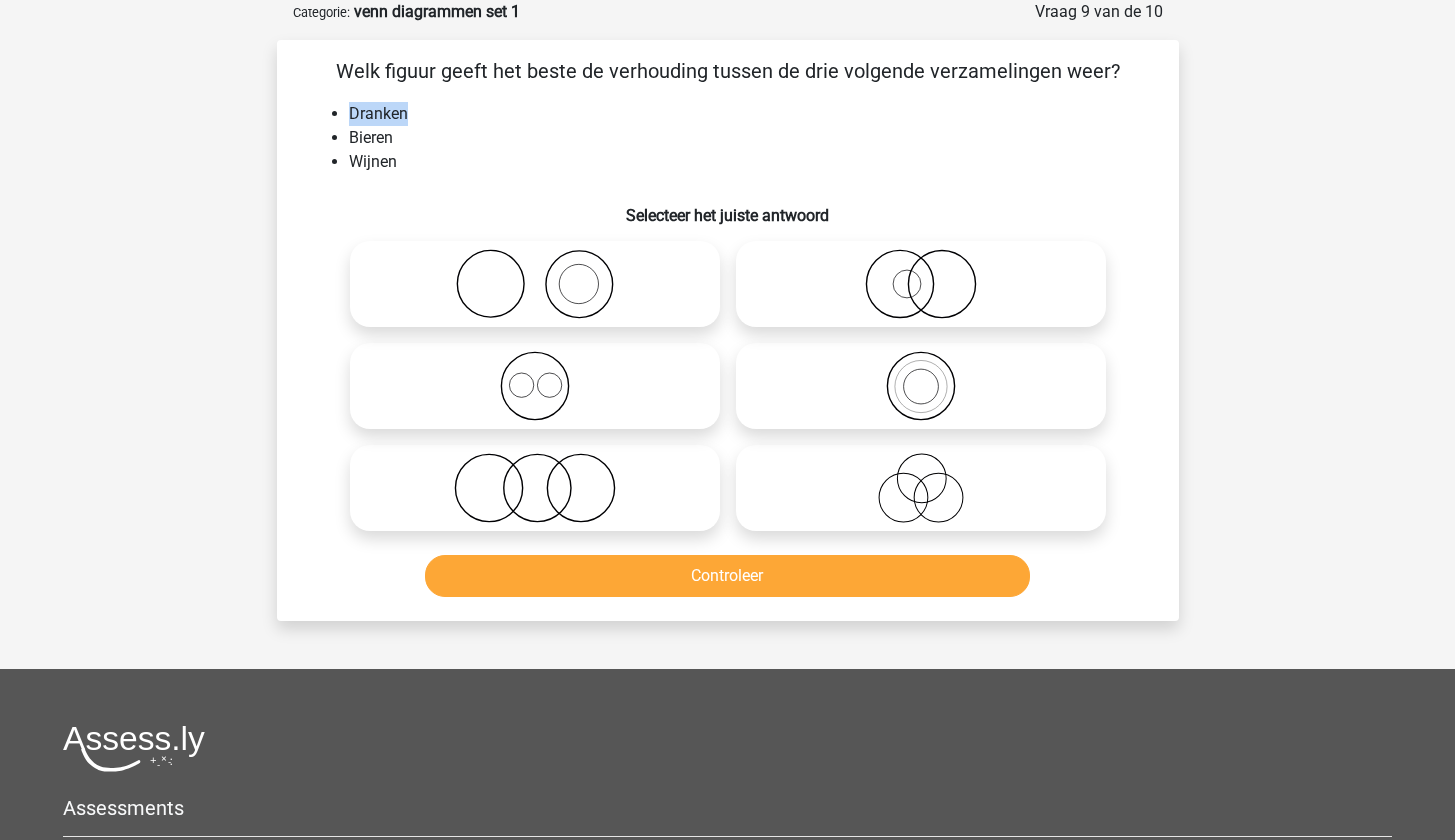 drag, startPoint x: 376, startPoint y: 114, endPoint x: 407, endPoint y: 116, distance: 31.06445 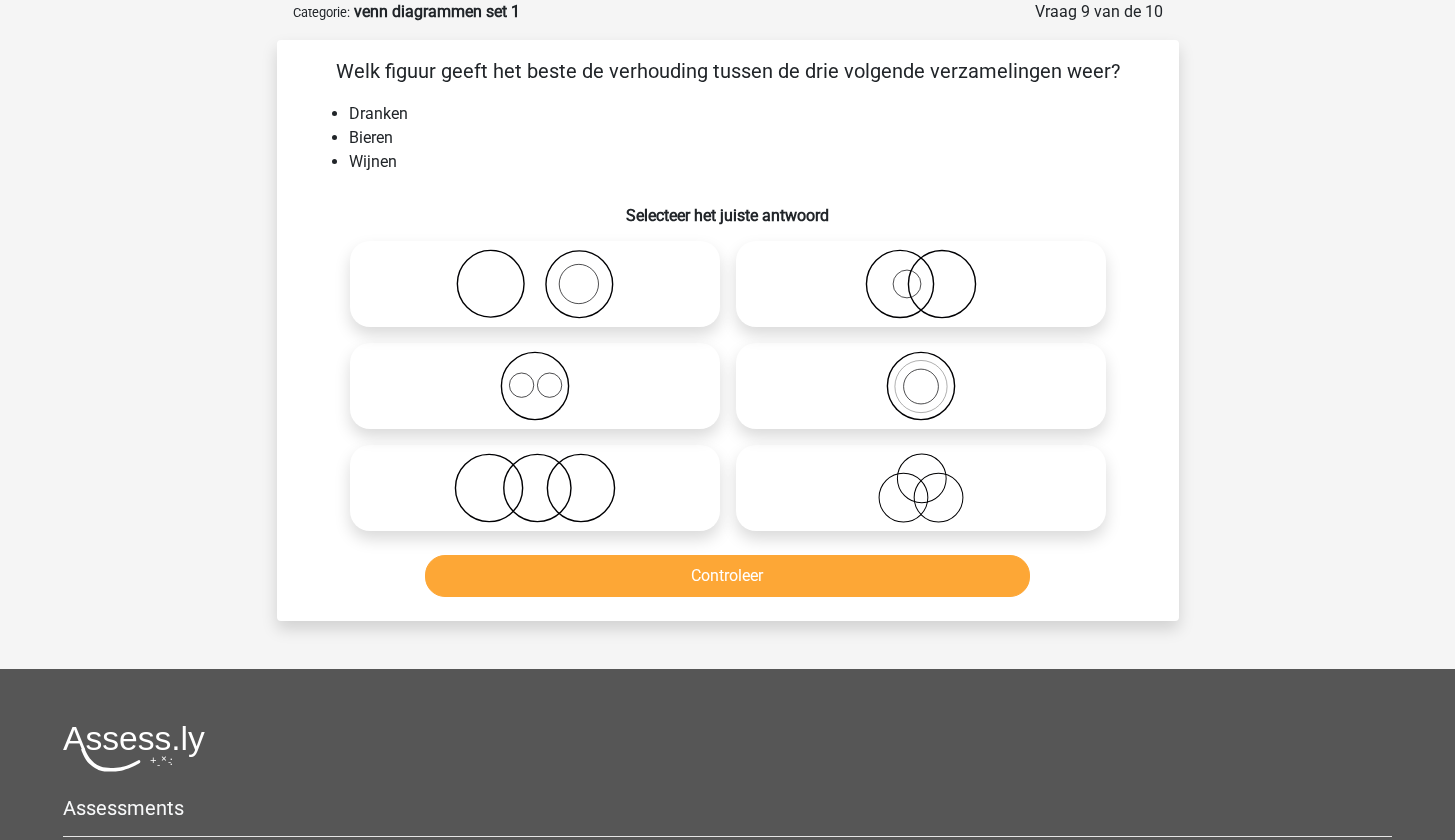 click 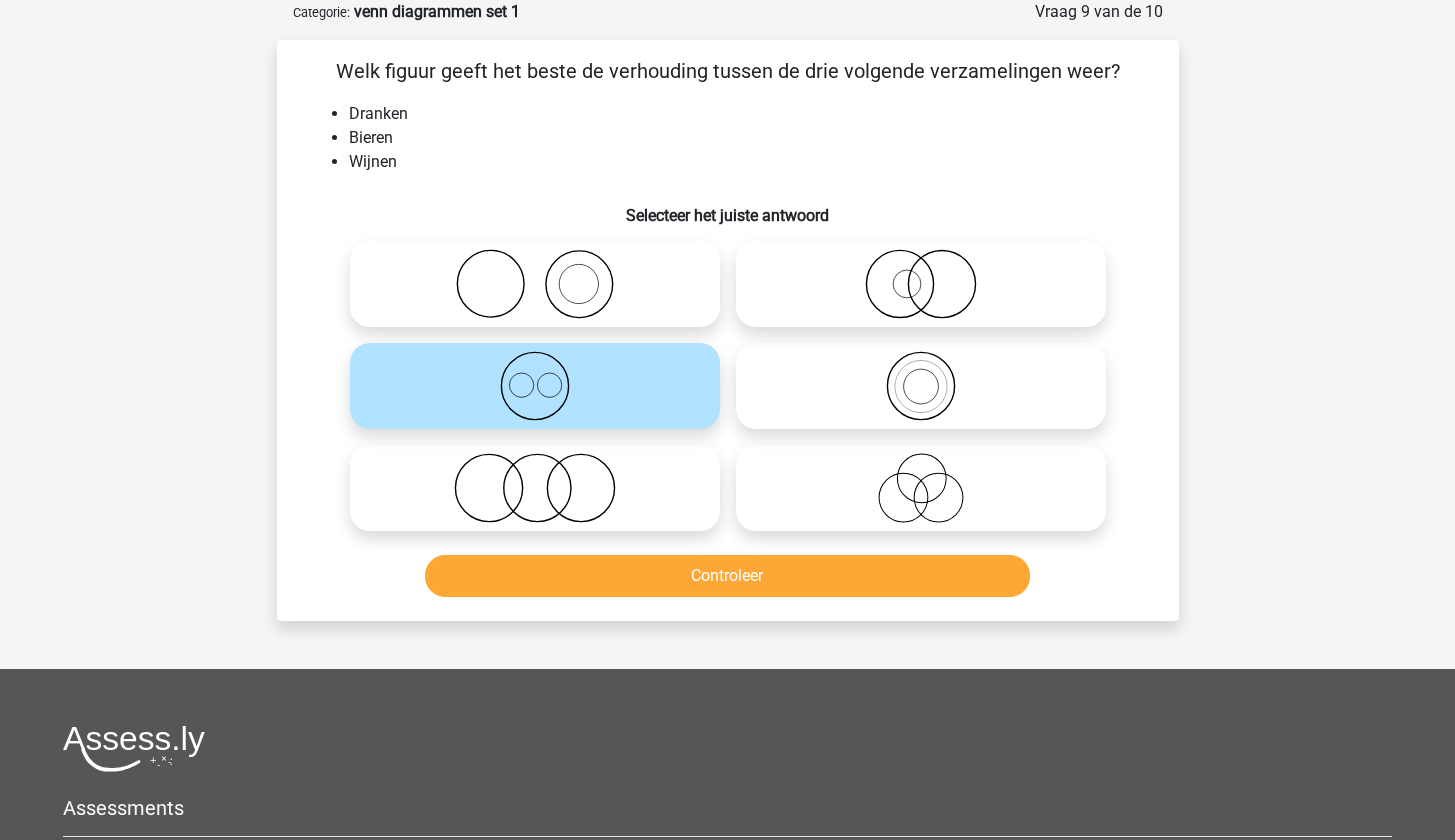 click on "Controleer" at bounding box center (727, 576) 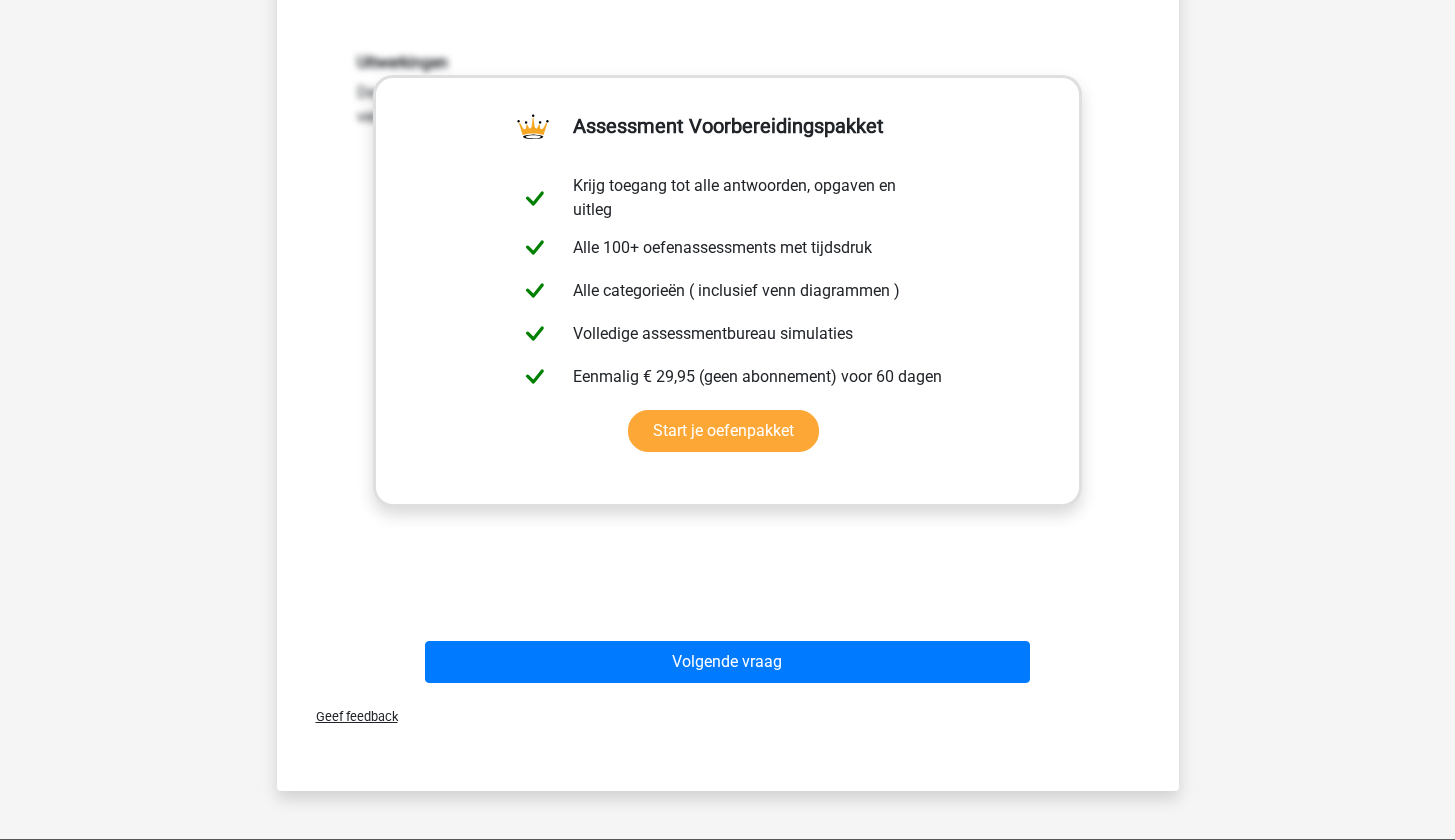 click on "Volgende vraag" at bounding box center (727, 662) 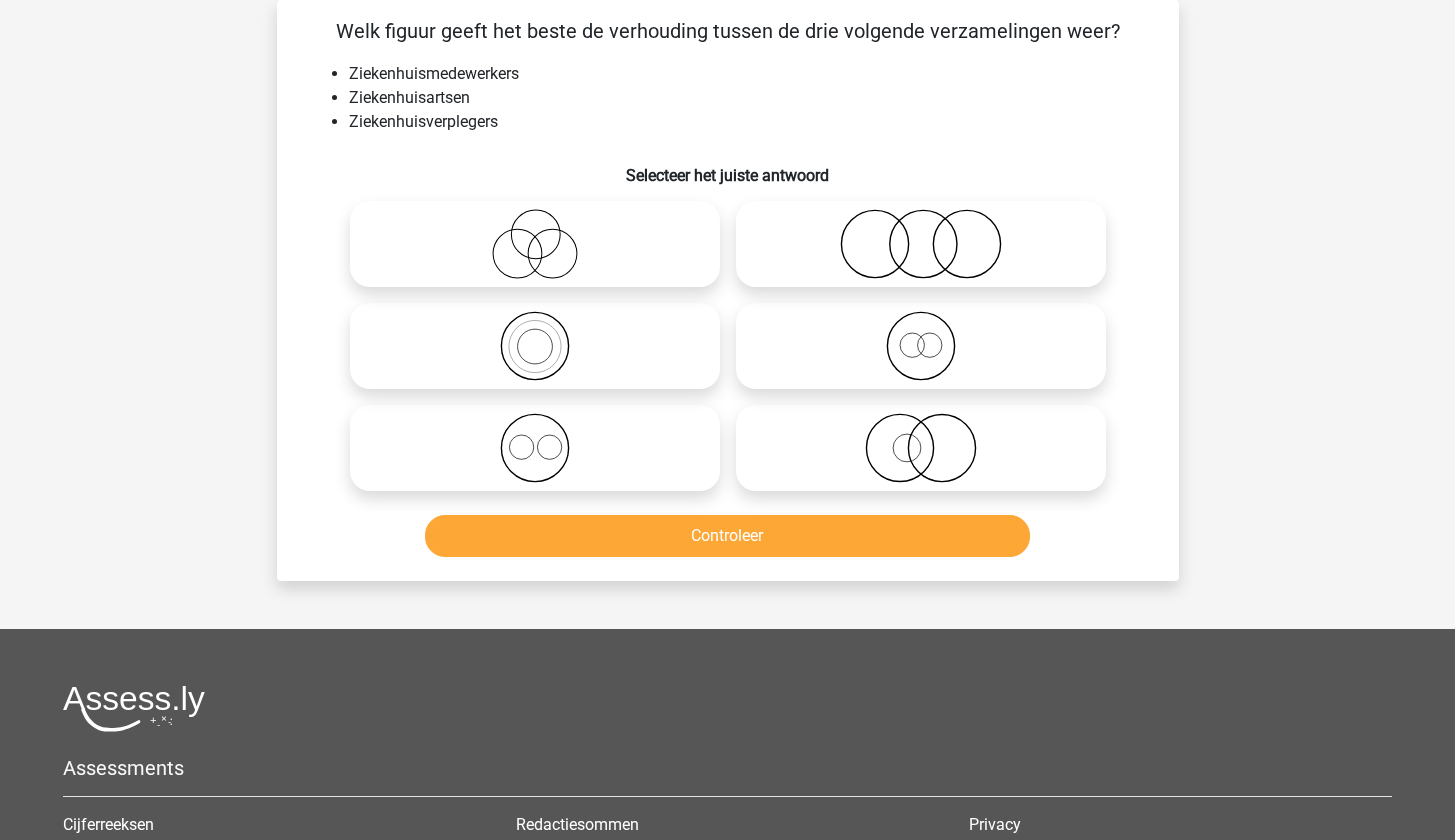 scroll, scrollTop: 100, scrollLeft: 0, axis: vertical 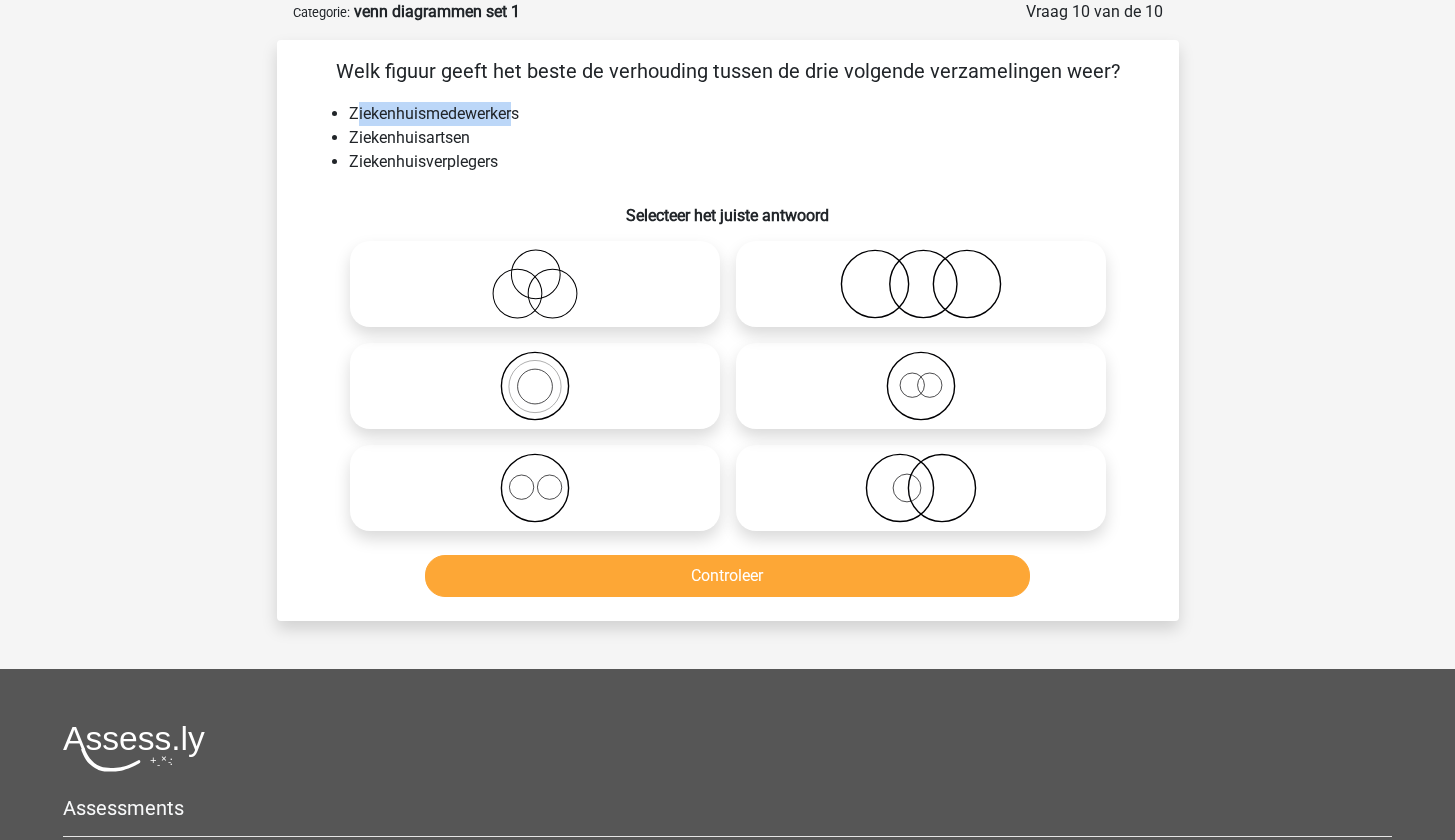drag, startPoint x: 355, startPoint y: 111, endPoint x: 520, endPoint y: 115, distance: 165.04848 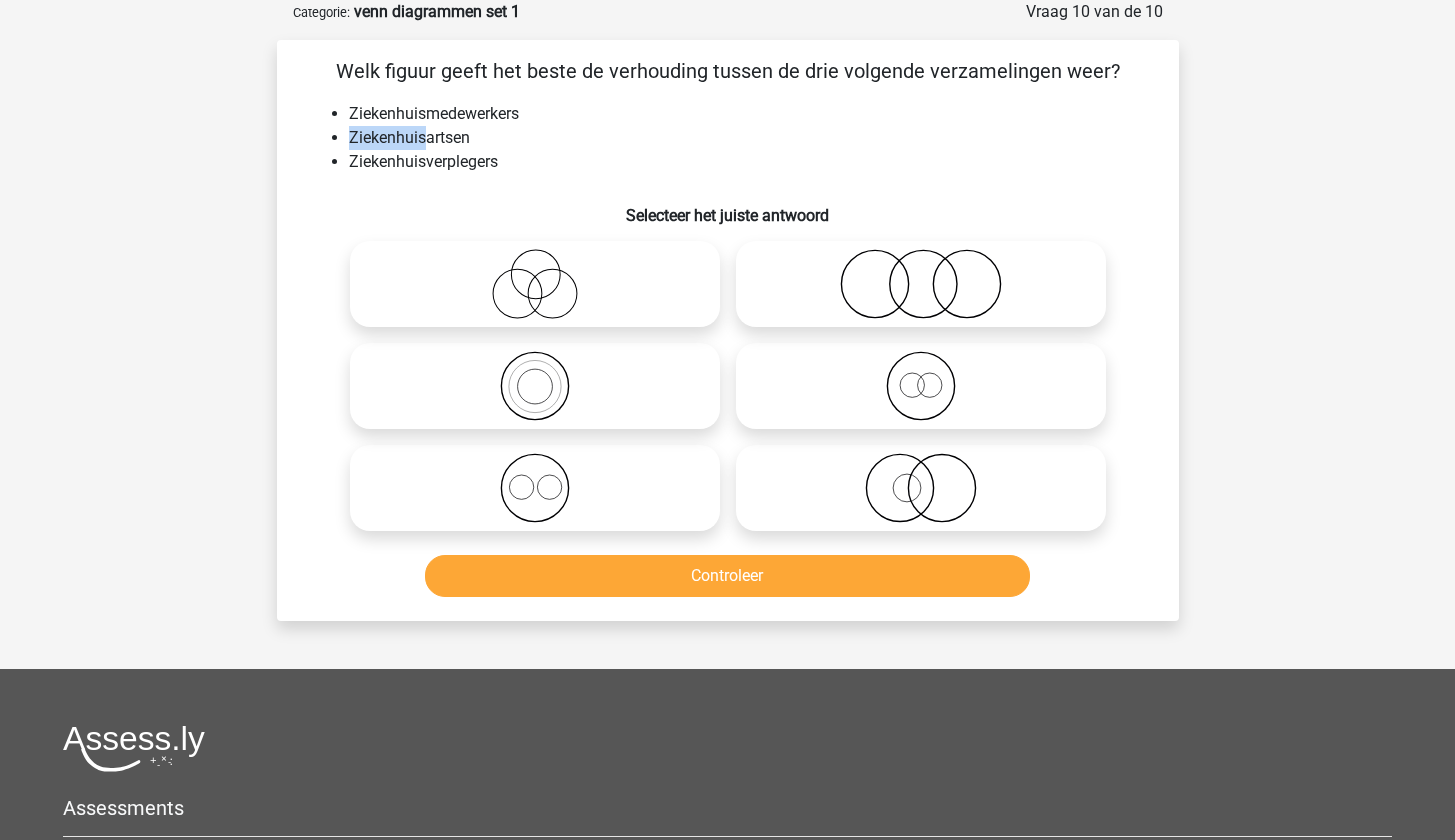 drag, startPoint x: 357, startPoint y: 142, endPoint x: 436, endPoint y: 143, distance: 79.00633 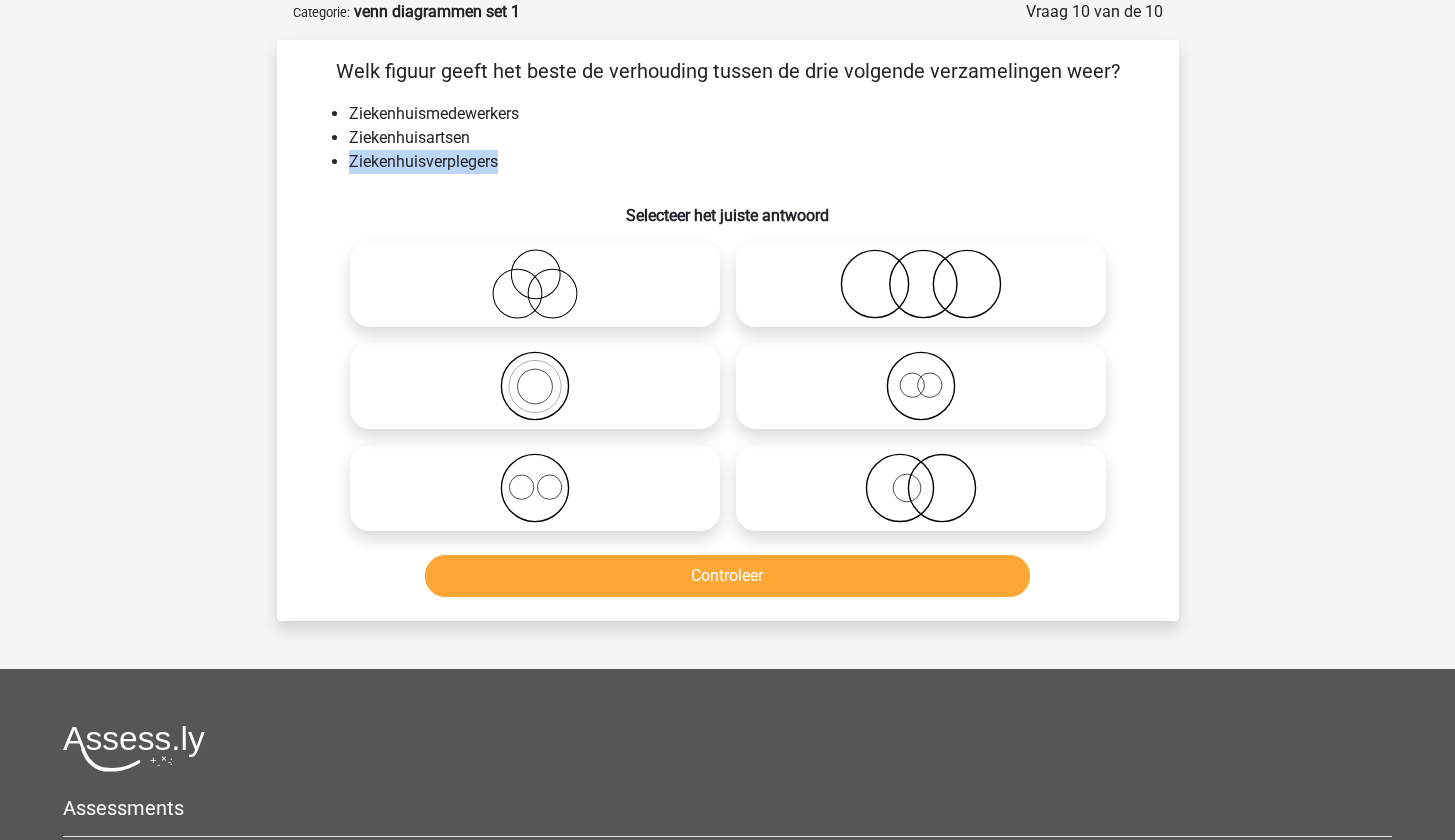 drag, startPoint x: 372, startPoint y: 168, endPoint x: 495, endPoint y: 189, distance: 124.77981 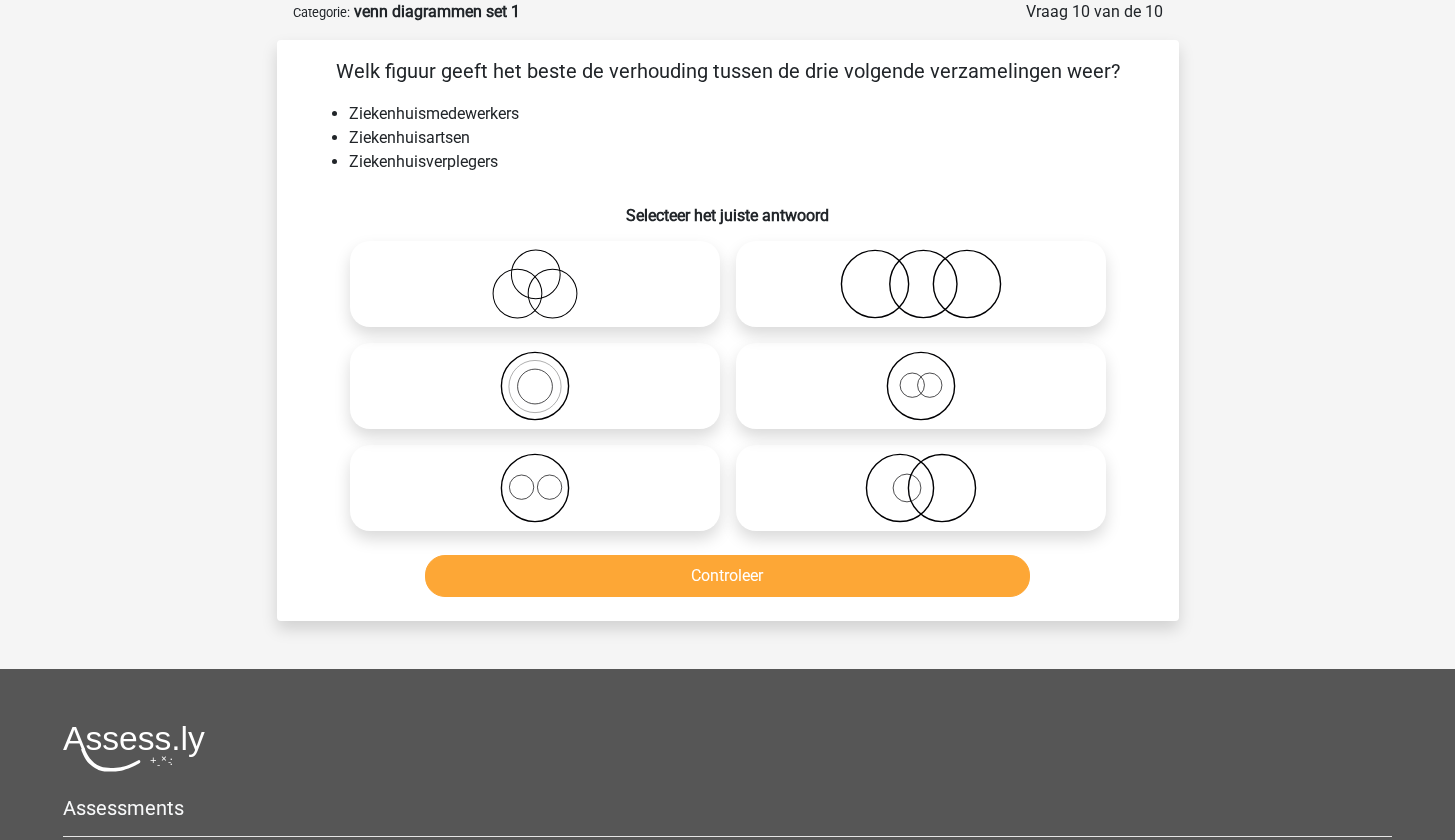 click 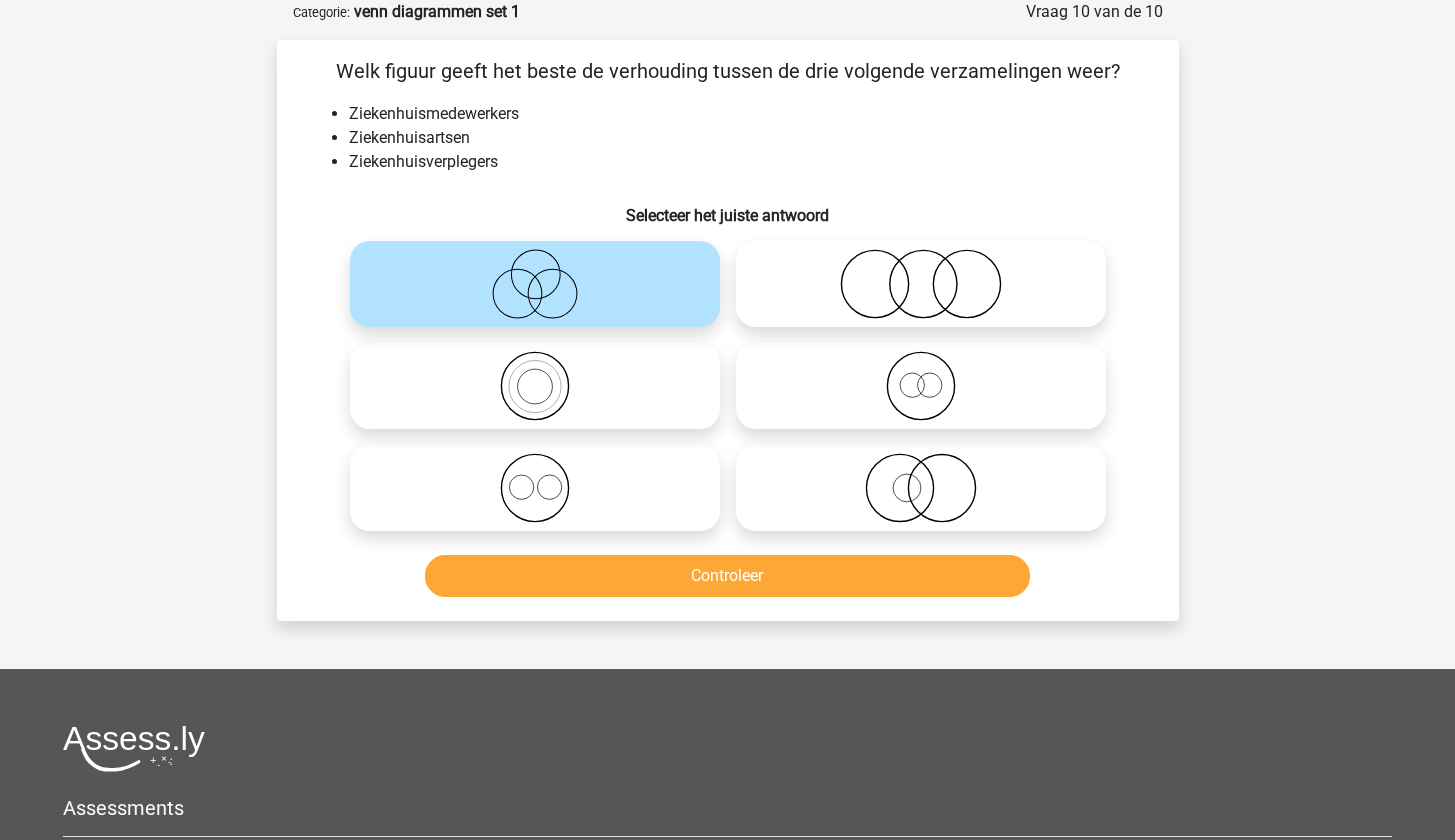 click on "Controleer" at bounding box center [727, 576] 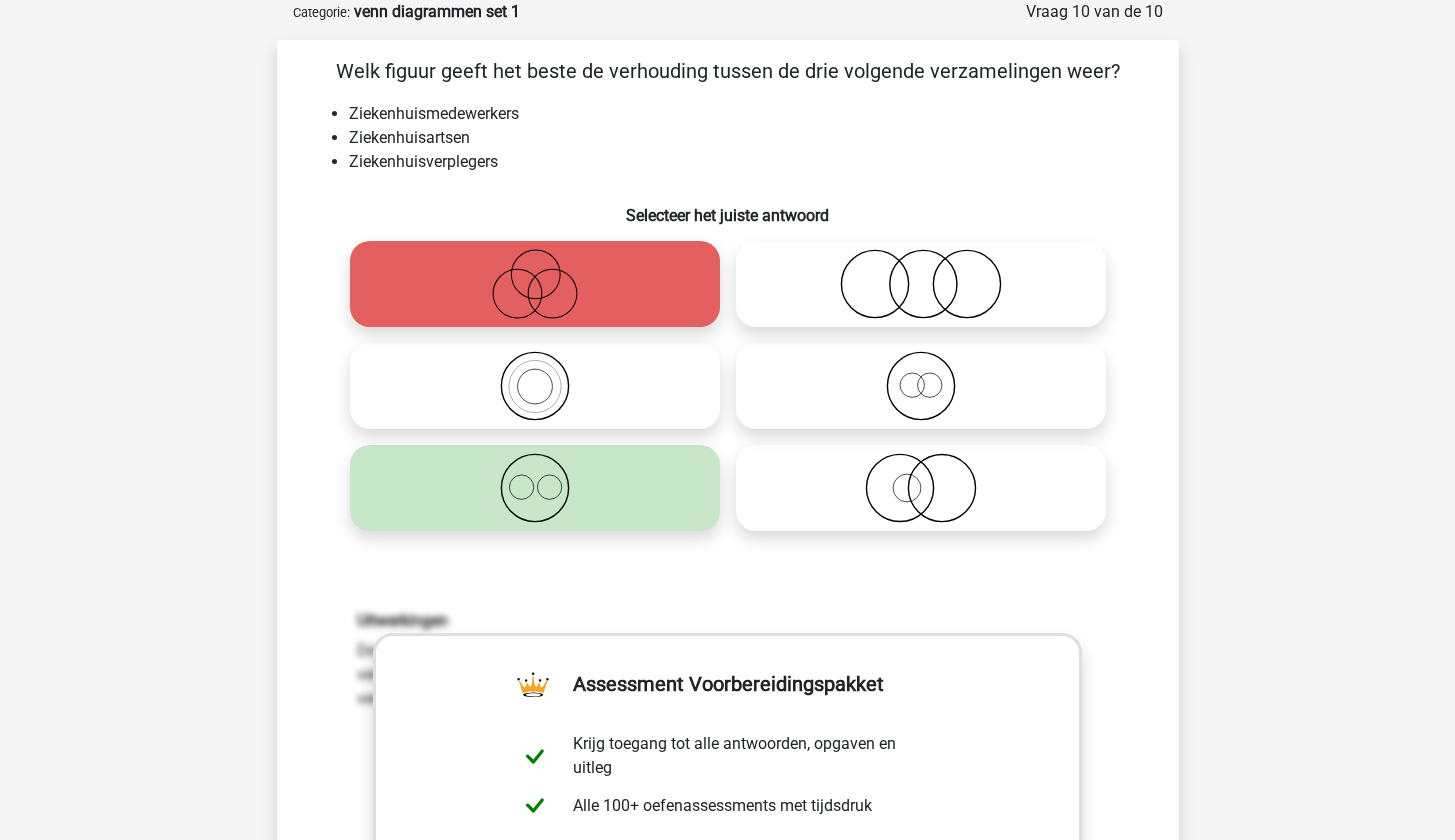 click 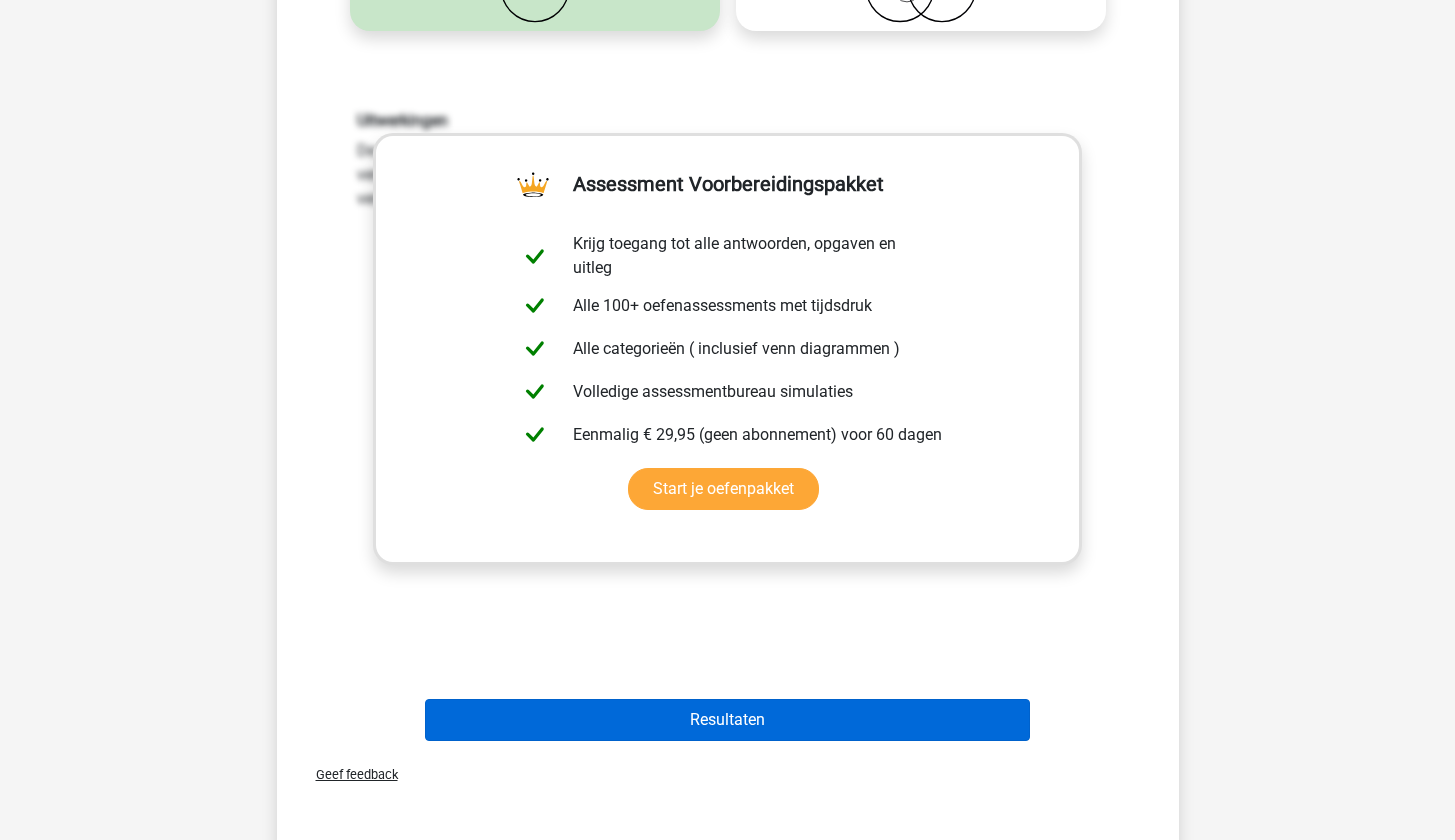 click on "Resultaten" at bounding box center [727, 720] 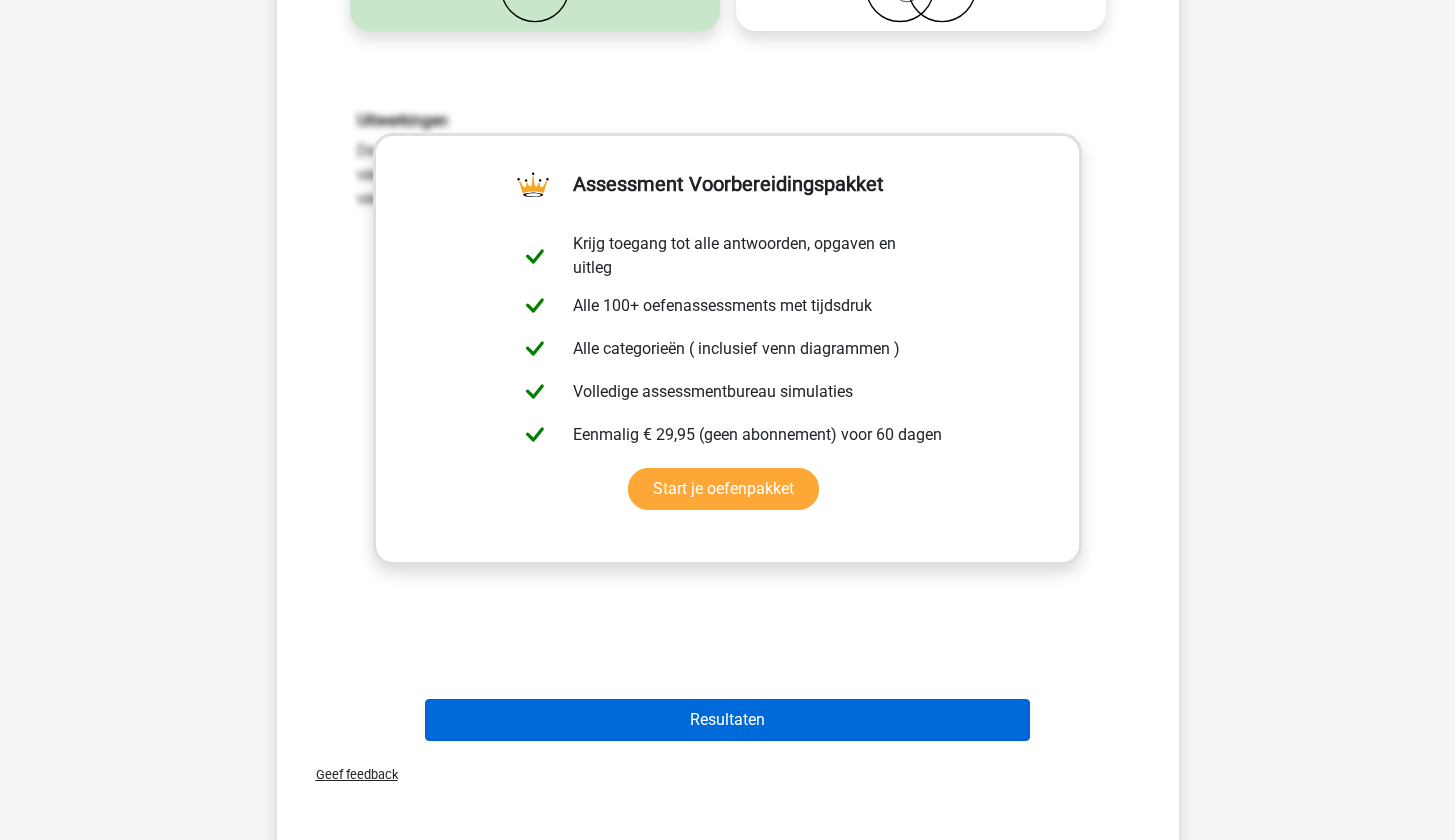 click on "Resultaten" at bounding box center (727, 720) 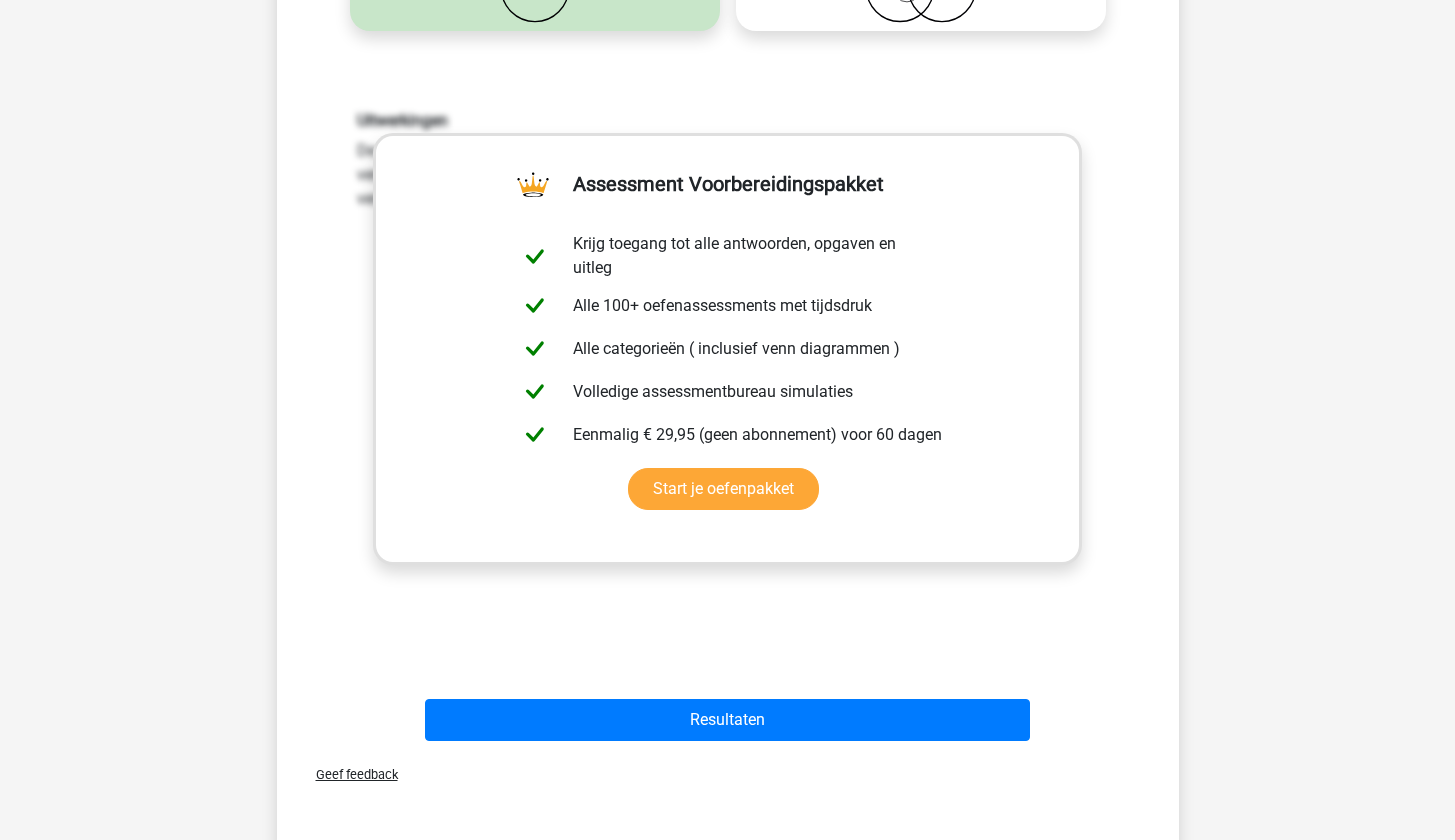 scroll, scrollTop: 0, scrollLeft: 0, axis: both 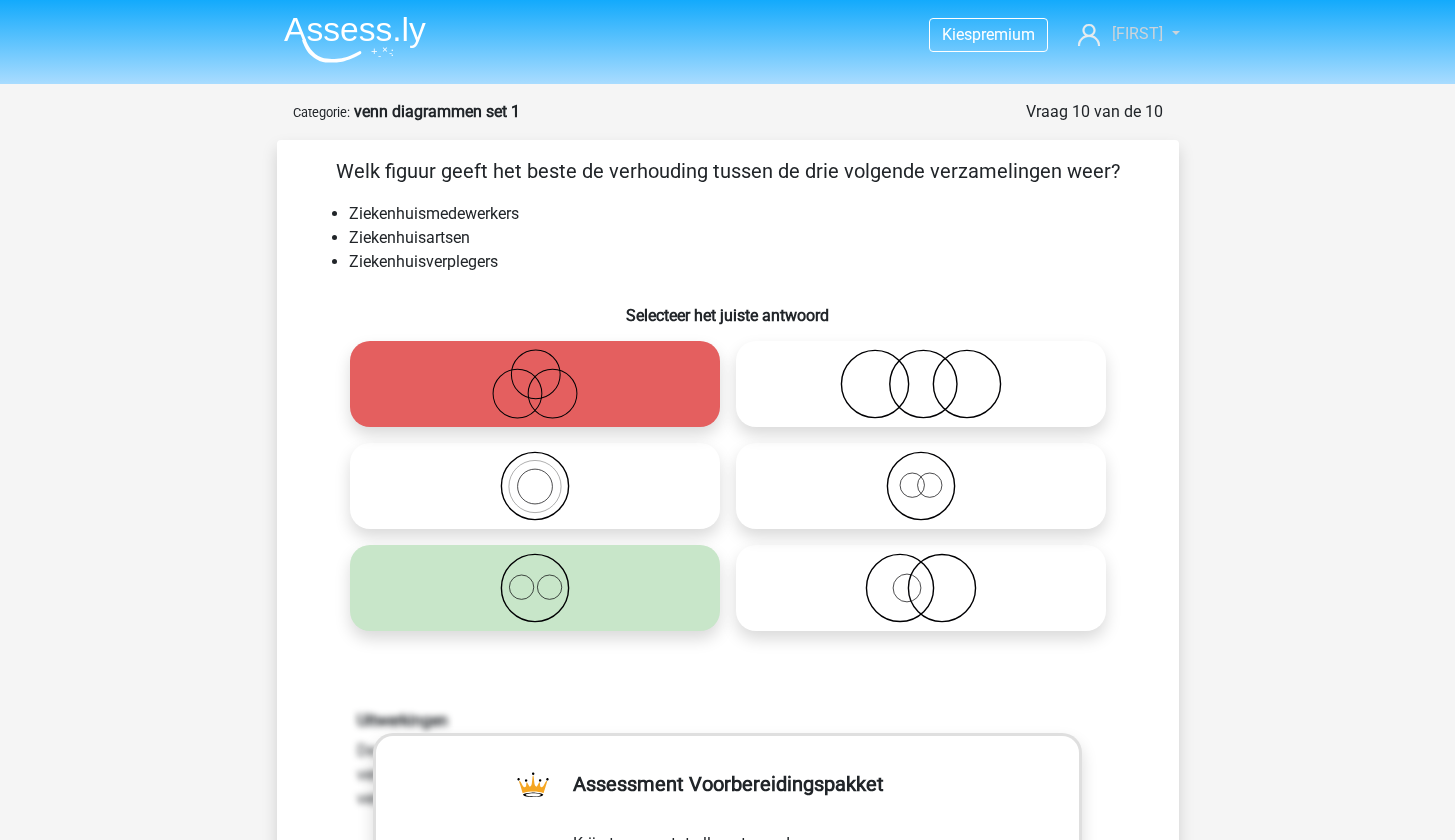 click on "[FIRST]" at bounding box center [1128, 34] 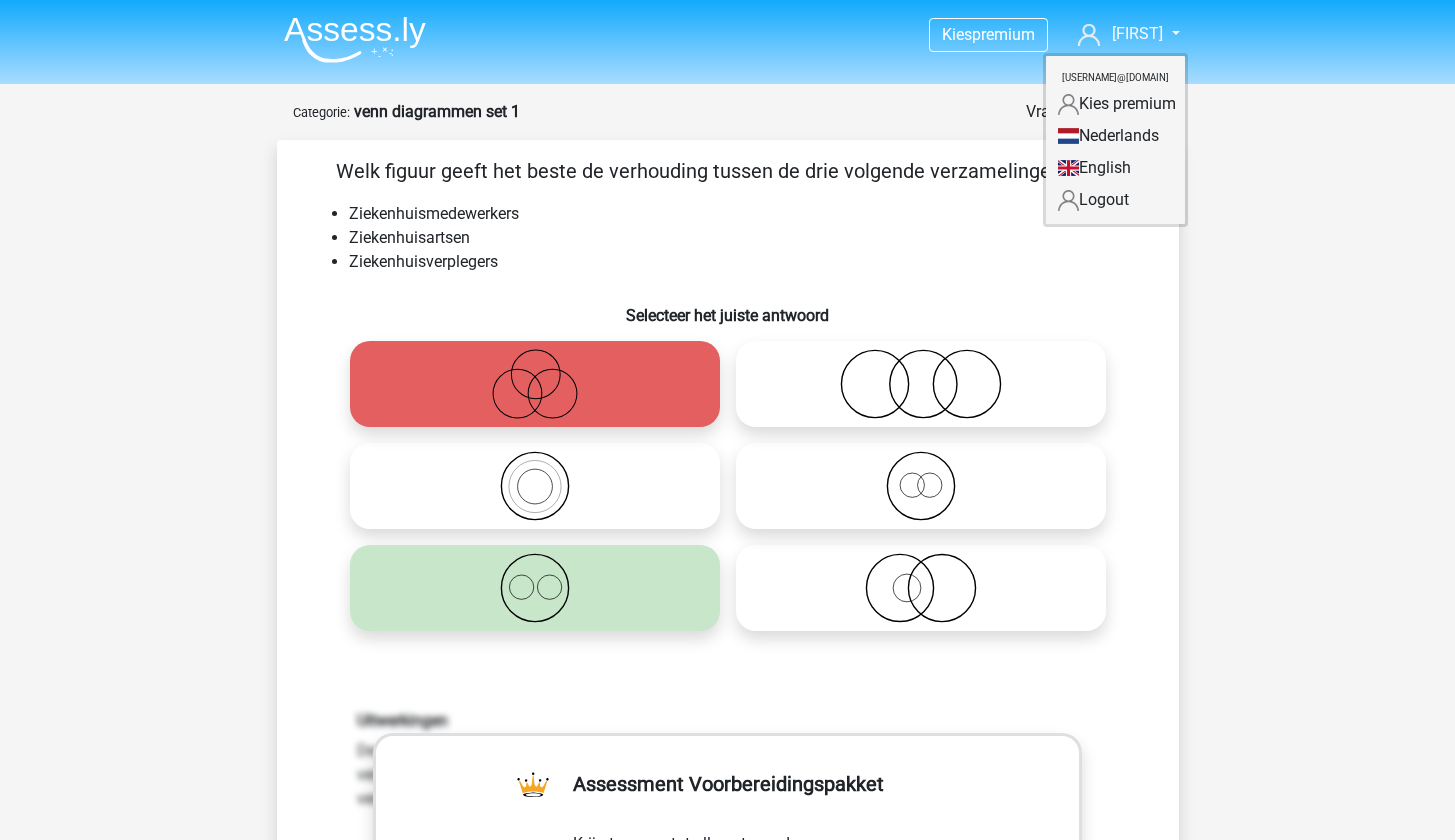 click on "Kies  premium
mike
strati-ademstoot-73@icloud.com" at bounding box center (727, 1012) 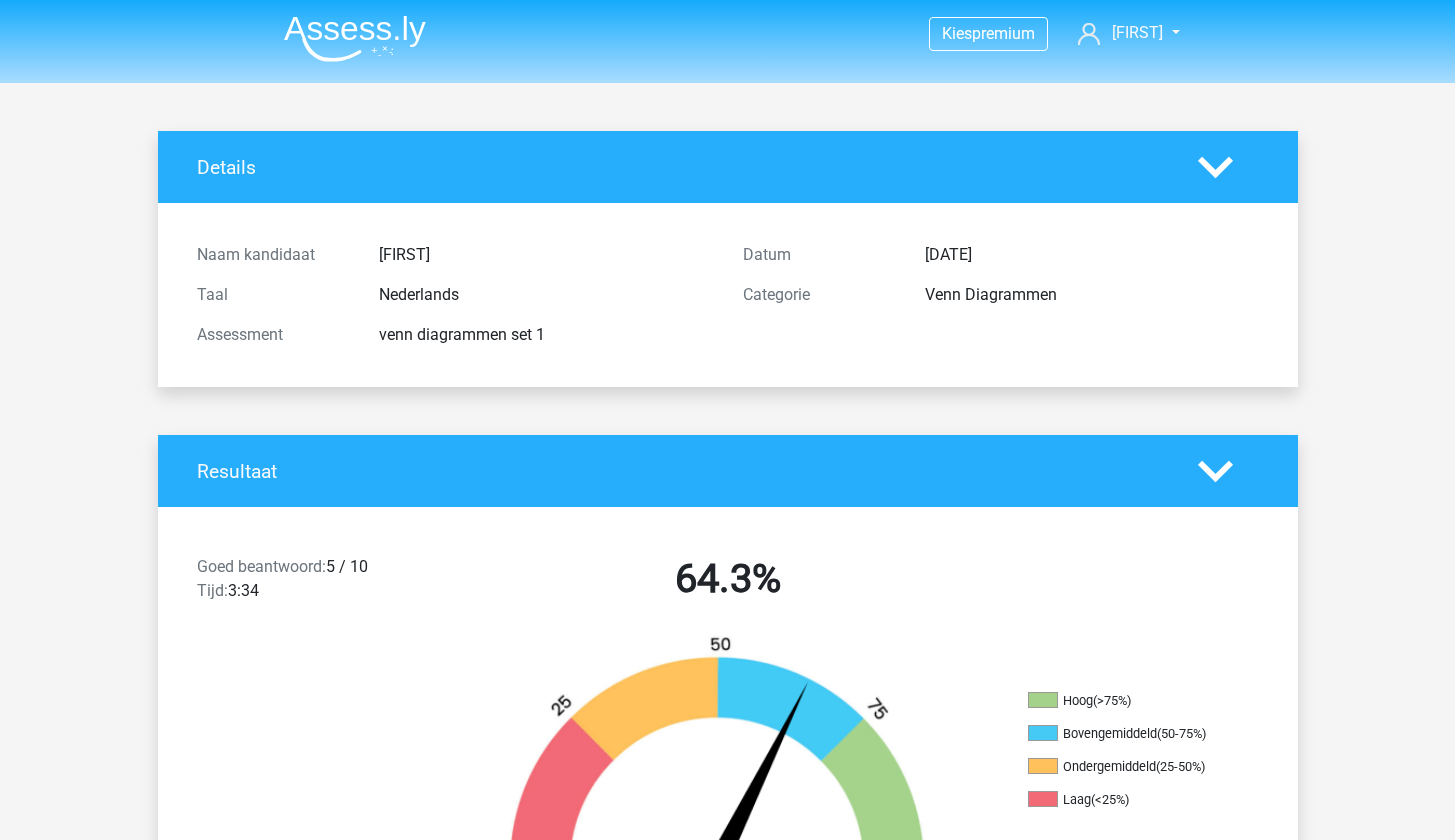scroll, scrollTop: 0, scrollLeft: 0, axis: both 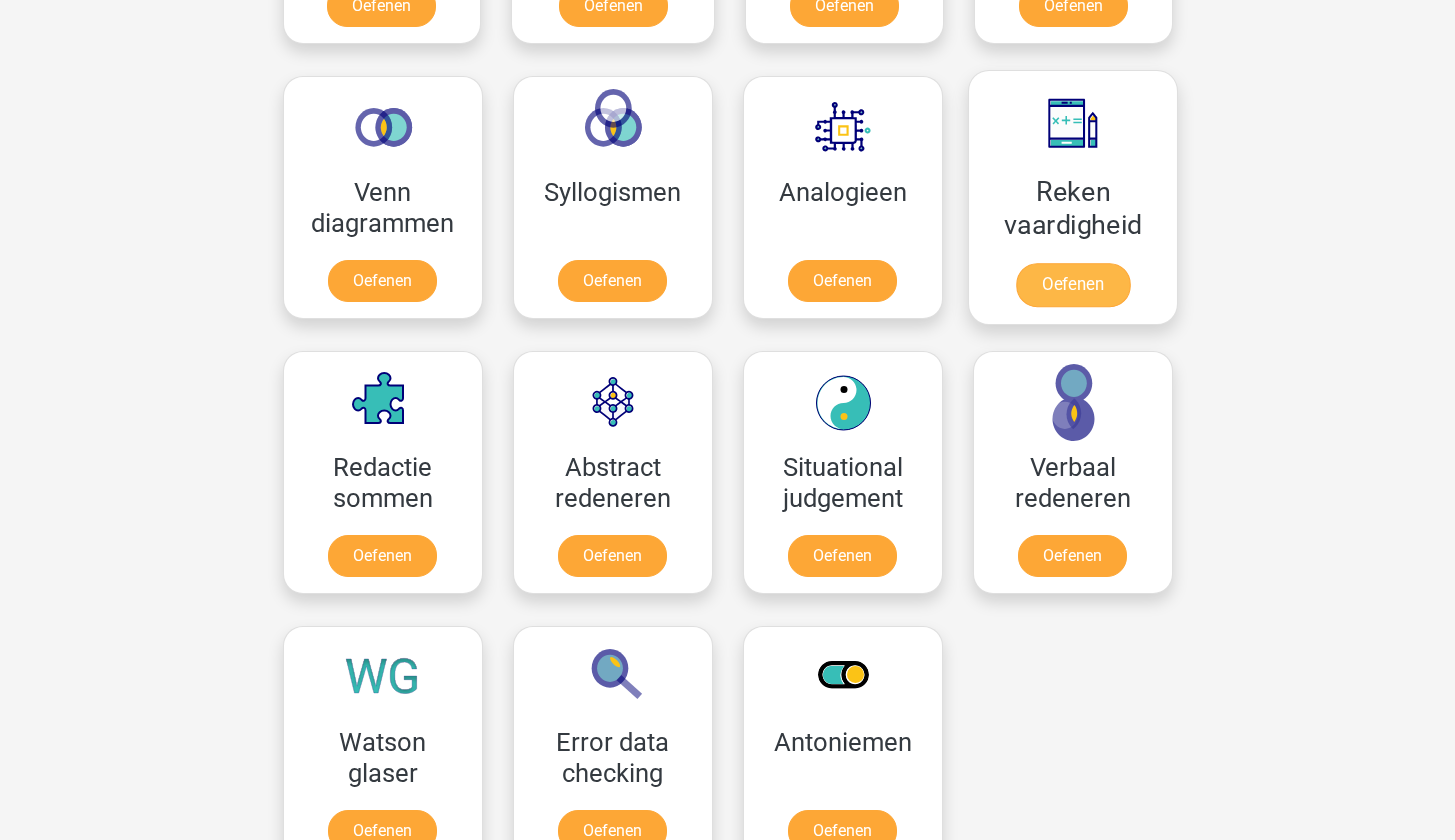 click on "Oefenen" at bounding box center [1072, 285] 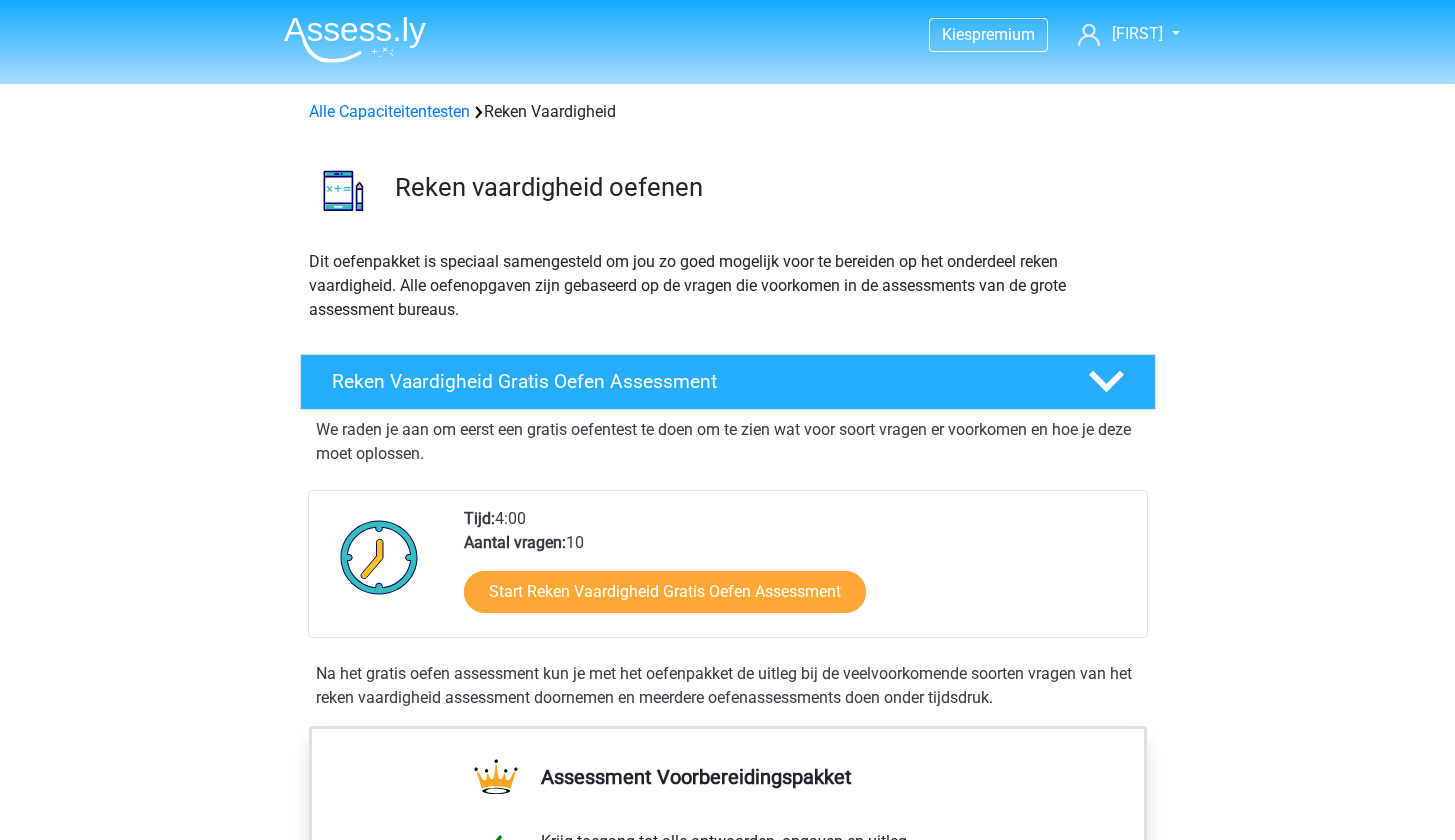 scroll, scrollTop: 0, scrollLeft: 0, axis: both 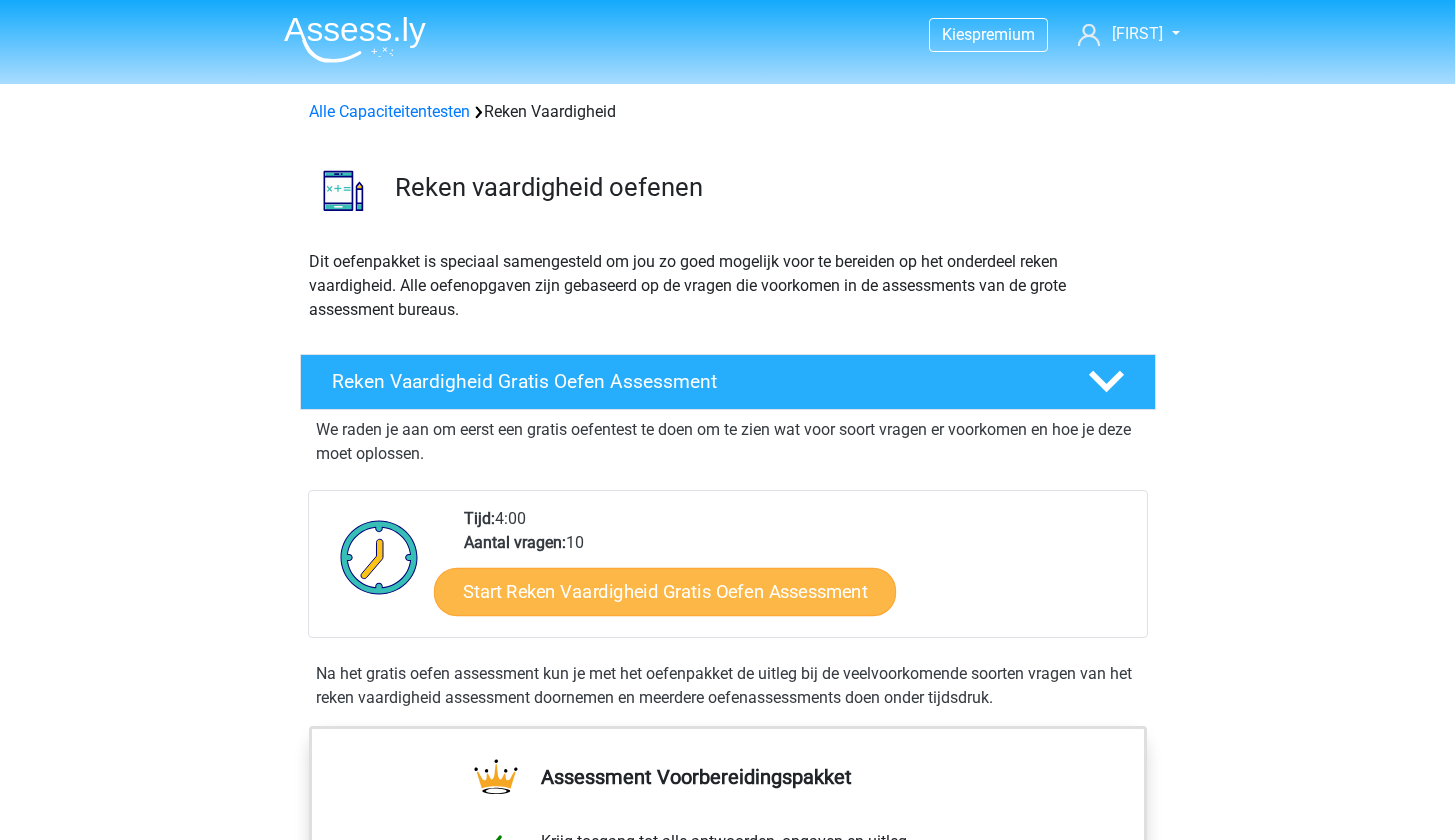 click on "Start Reken Vaardigheid
Gratis Oefen Assessment" at bounding box center [665, 591] 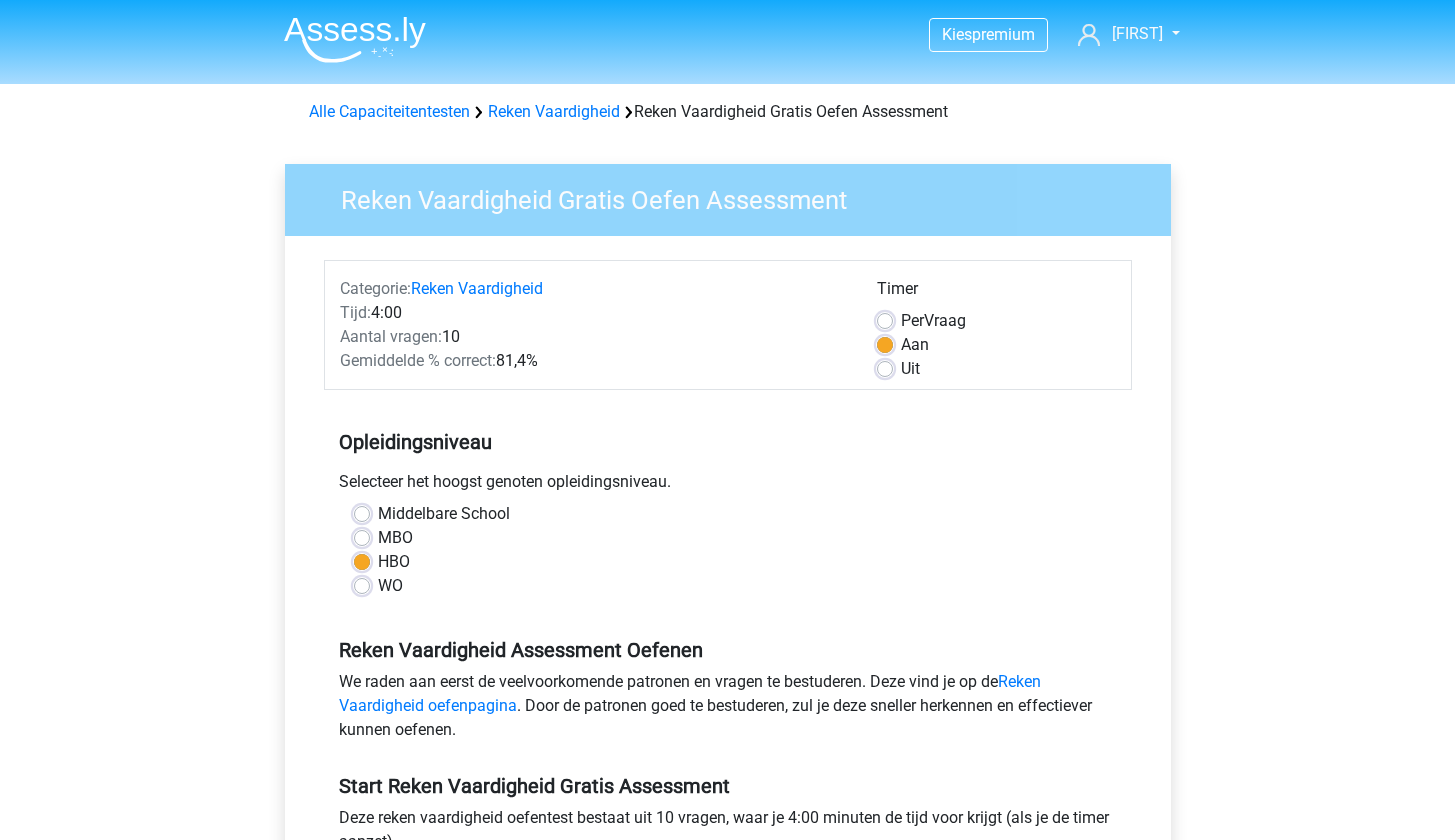 scroll, scrollTop: 525, scrollLeft: 0, axis: vertical 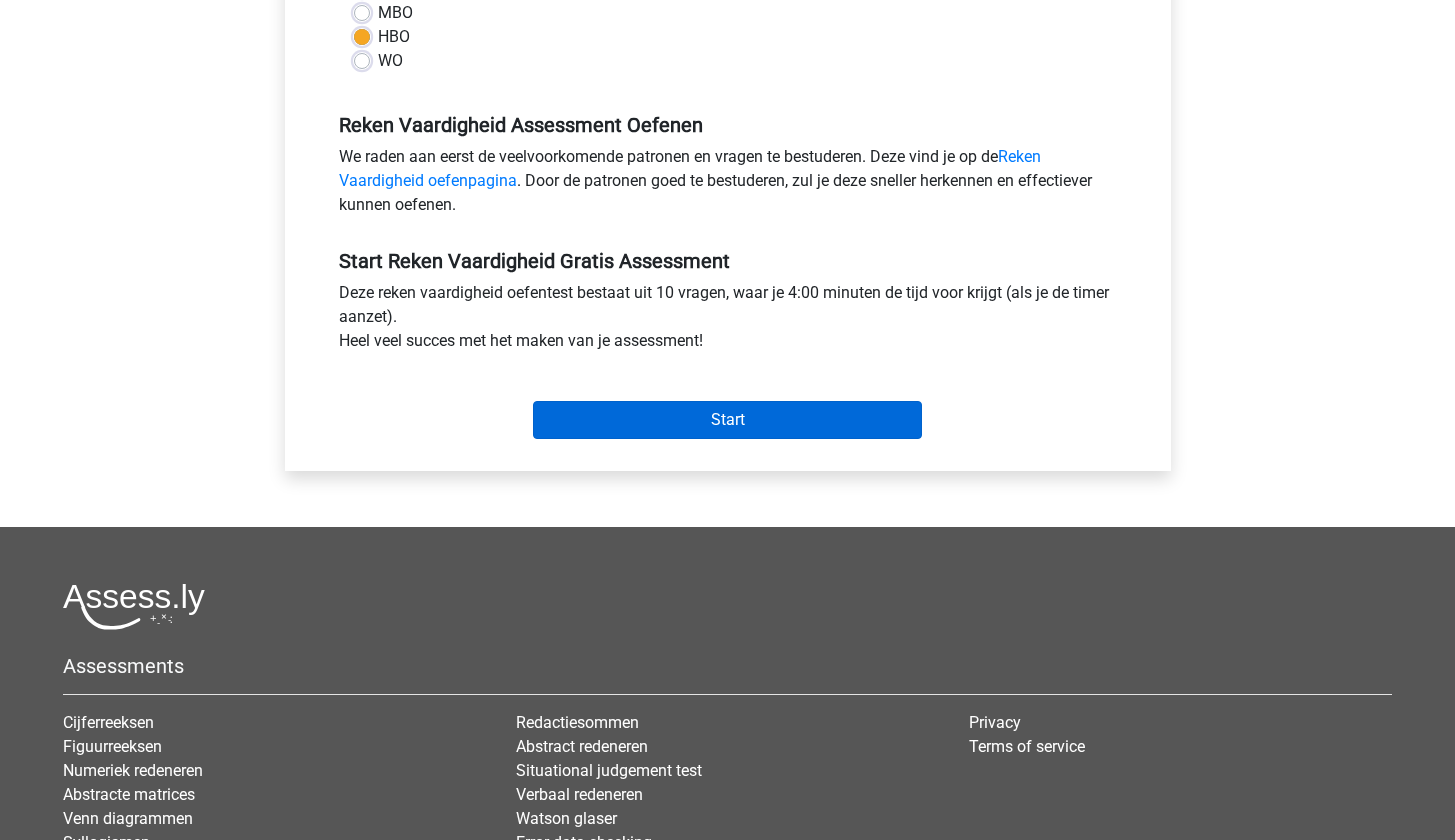 click on "Start" at bounding box center (727, 420) 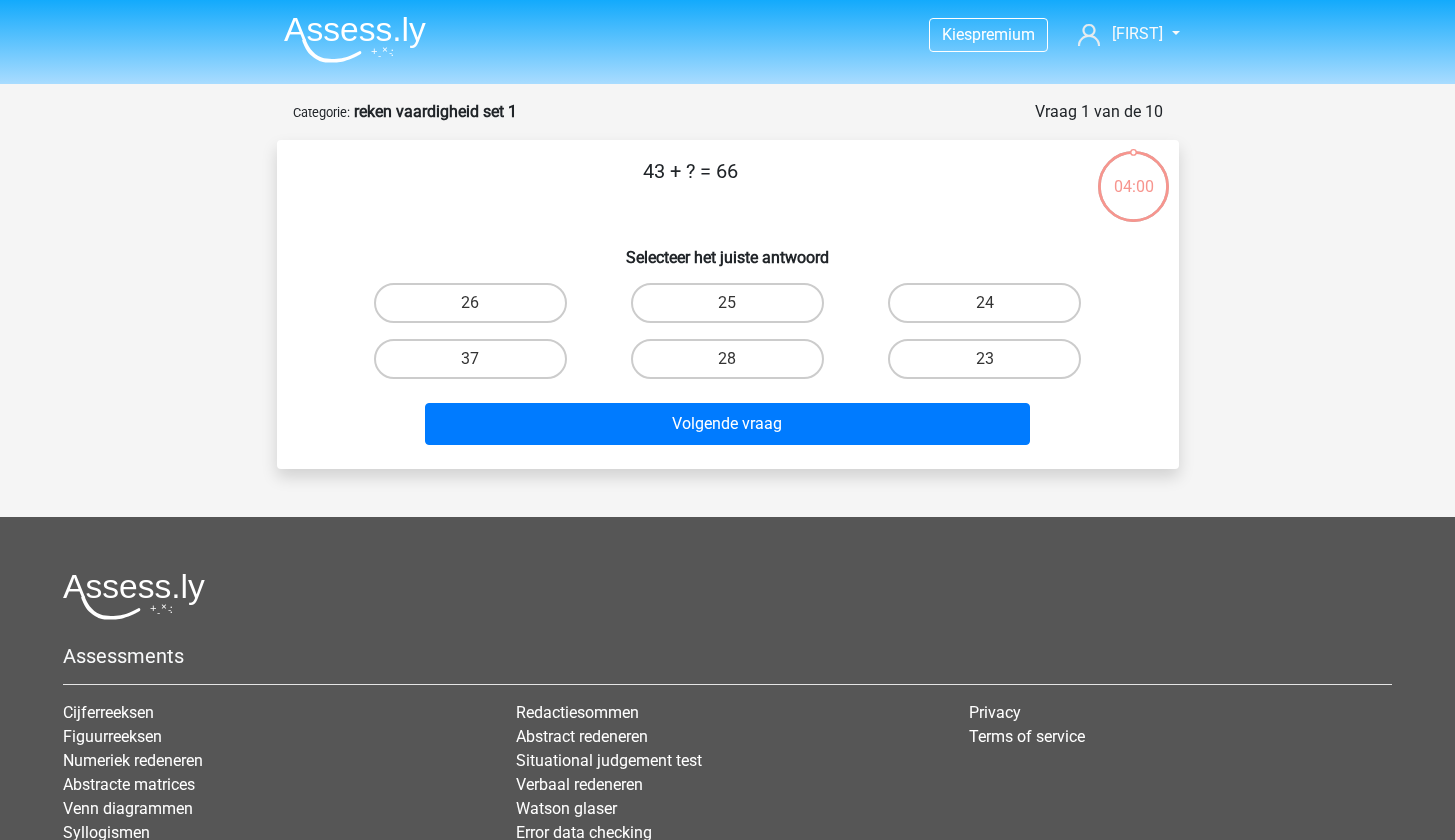 scroll, scrollTop: 0, scrollLeft: 0, axis: both 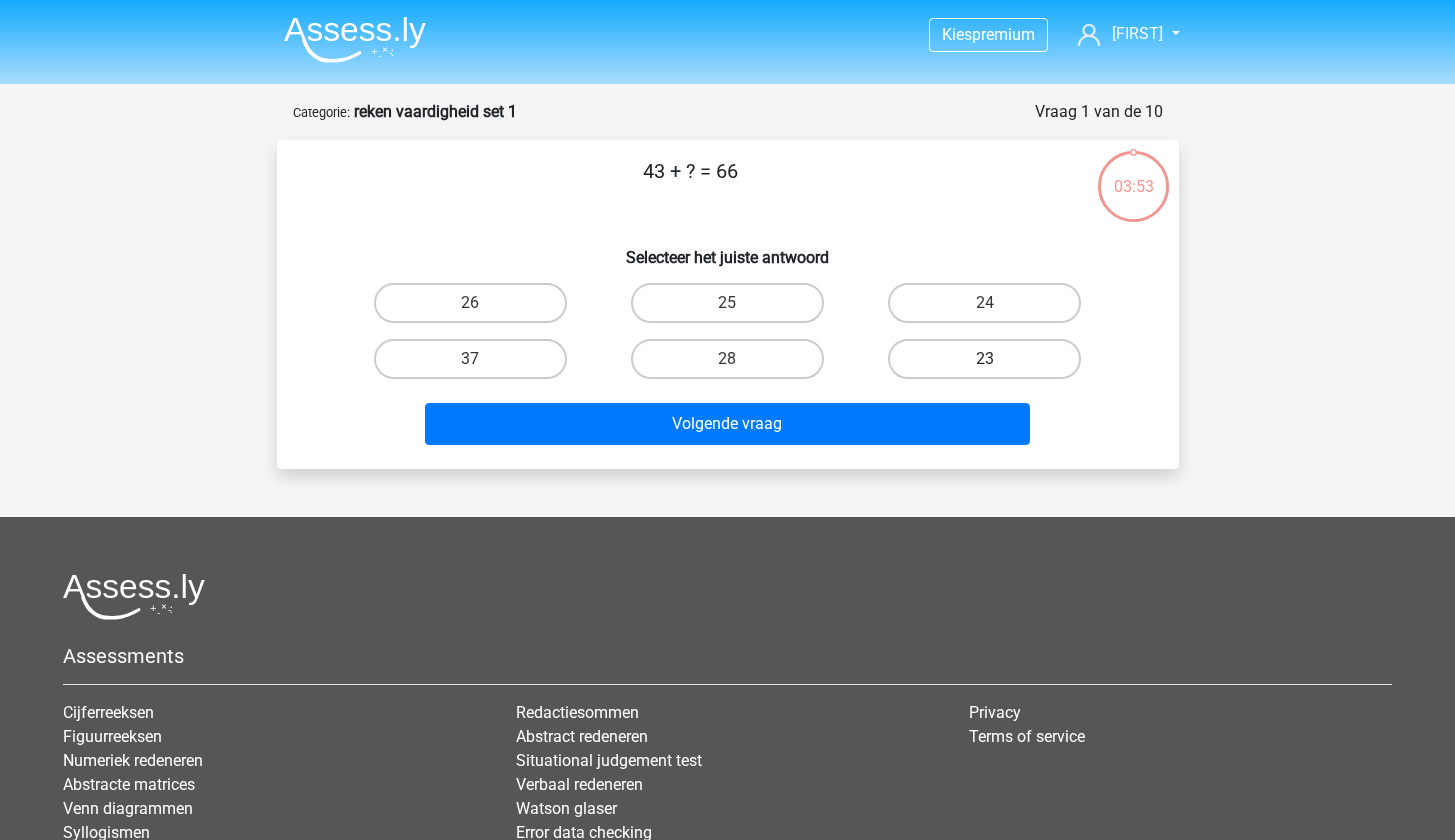 click on "23" at bounding box center [984, 359] 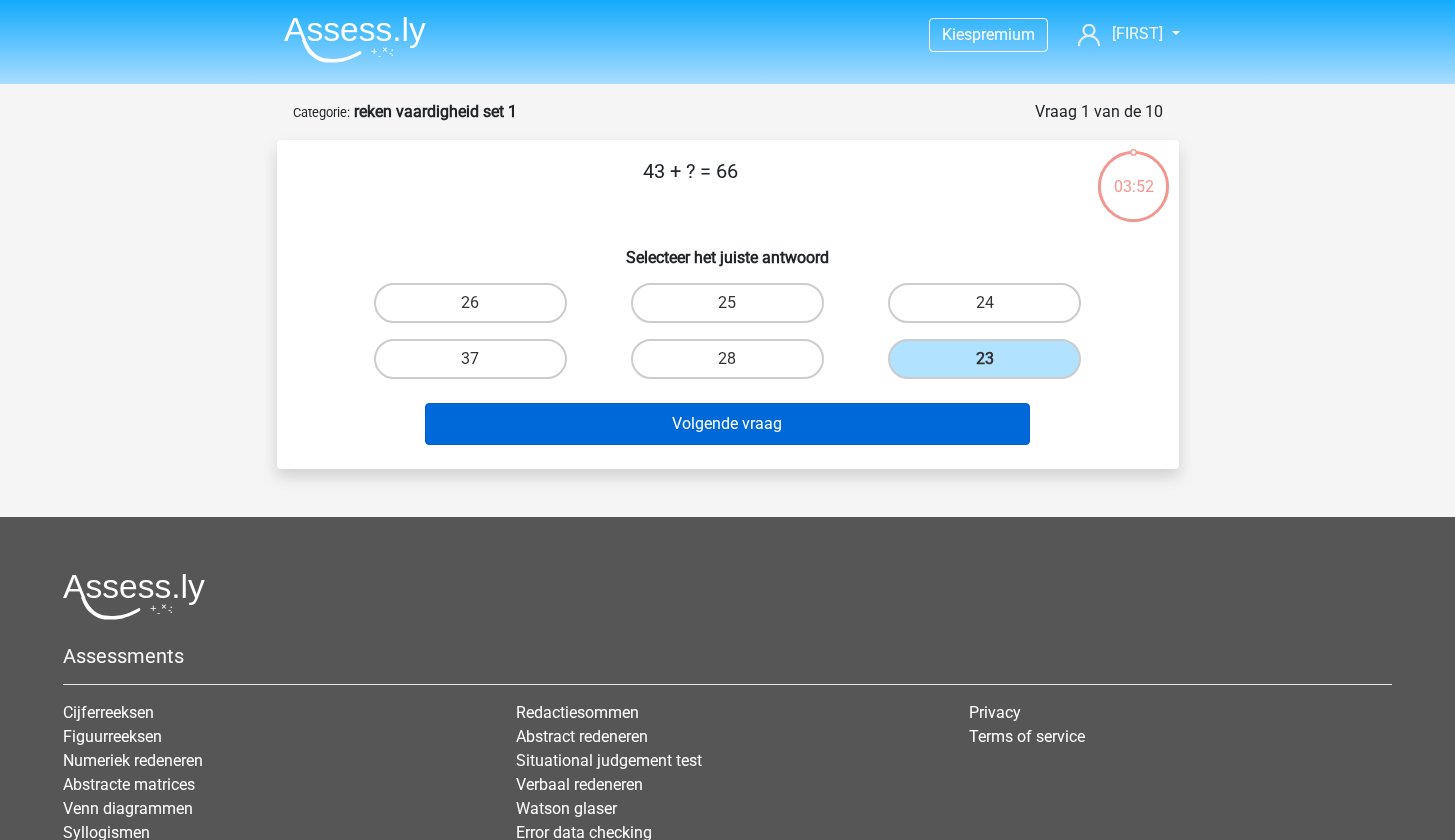 click on "Volgende vraag" at bounding box center (727, 424) 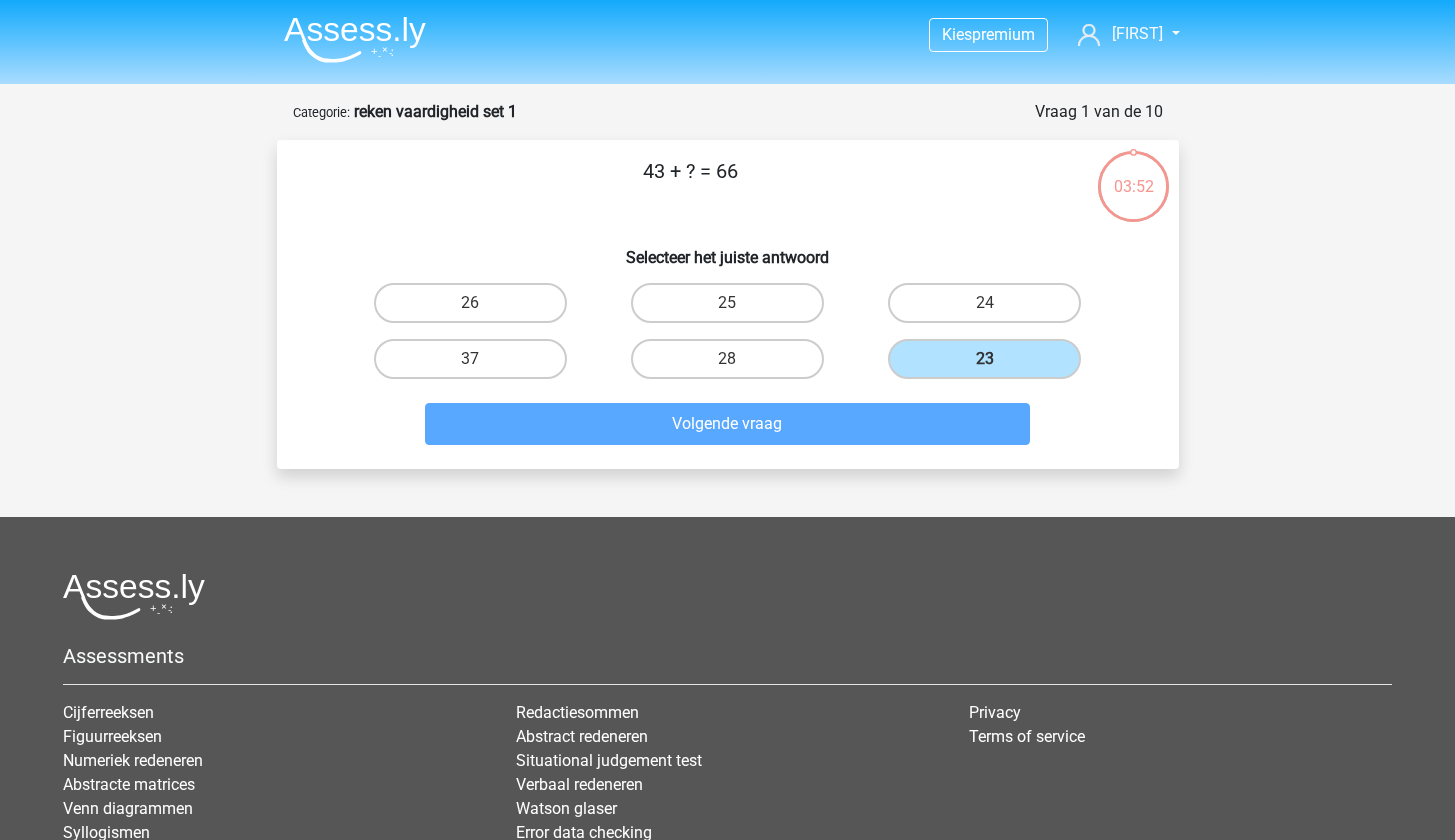 scroll, scrollTop: 100, scrollLeft: 0, axis: vertical 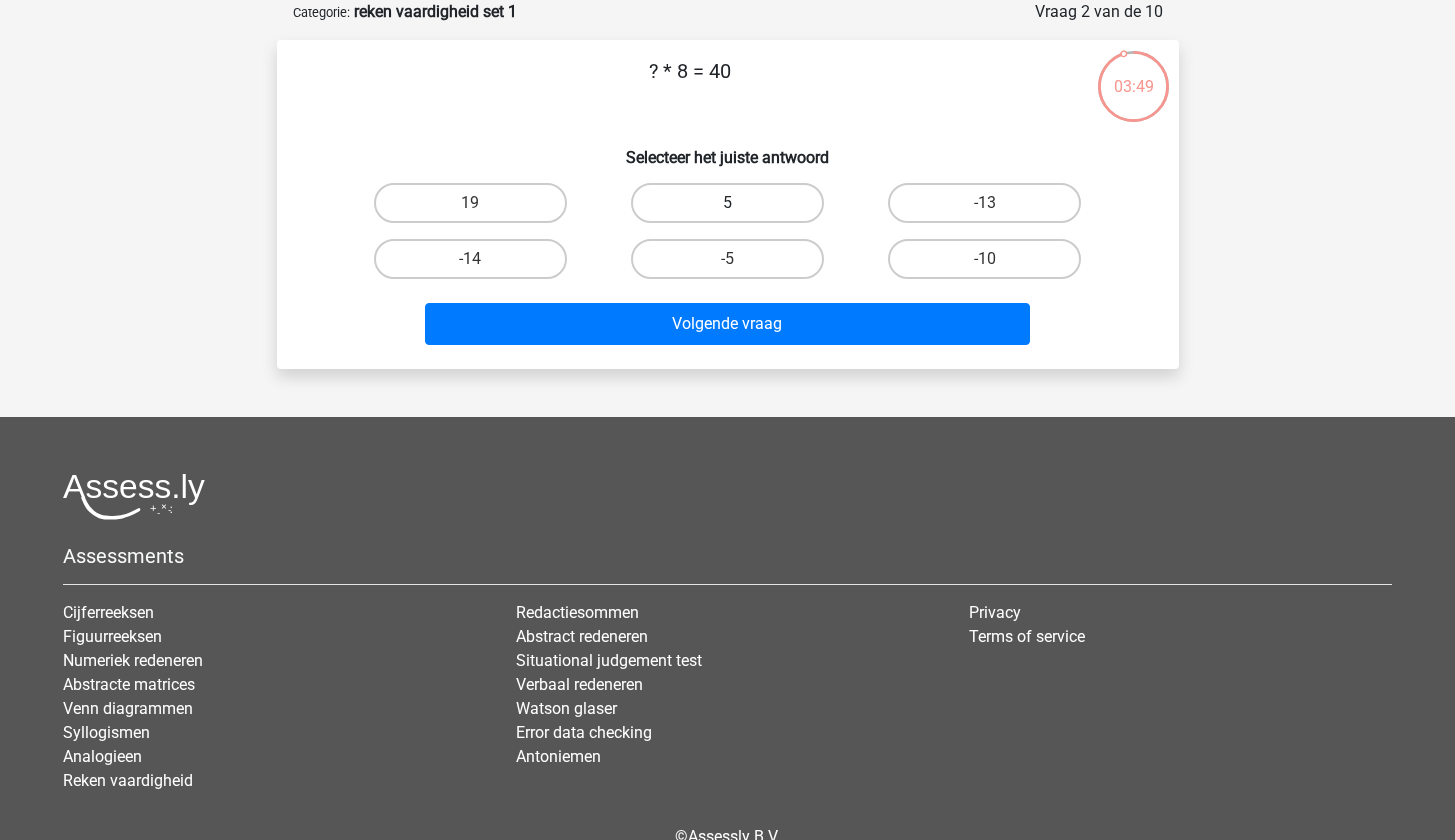 click on "5" at bounding box center (727, 203) 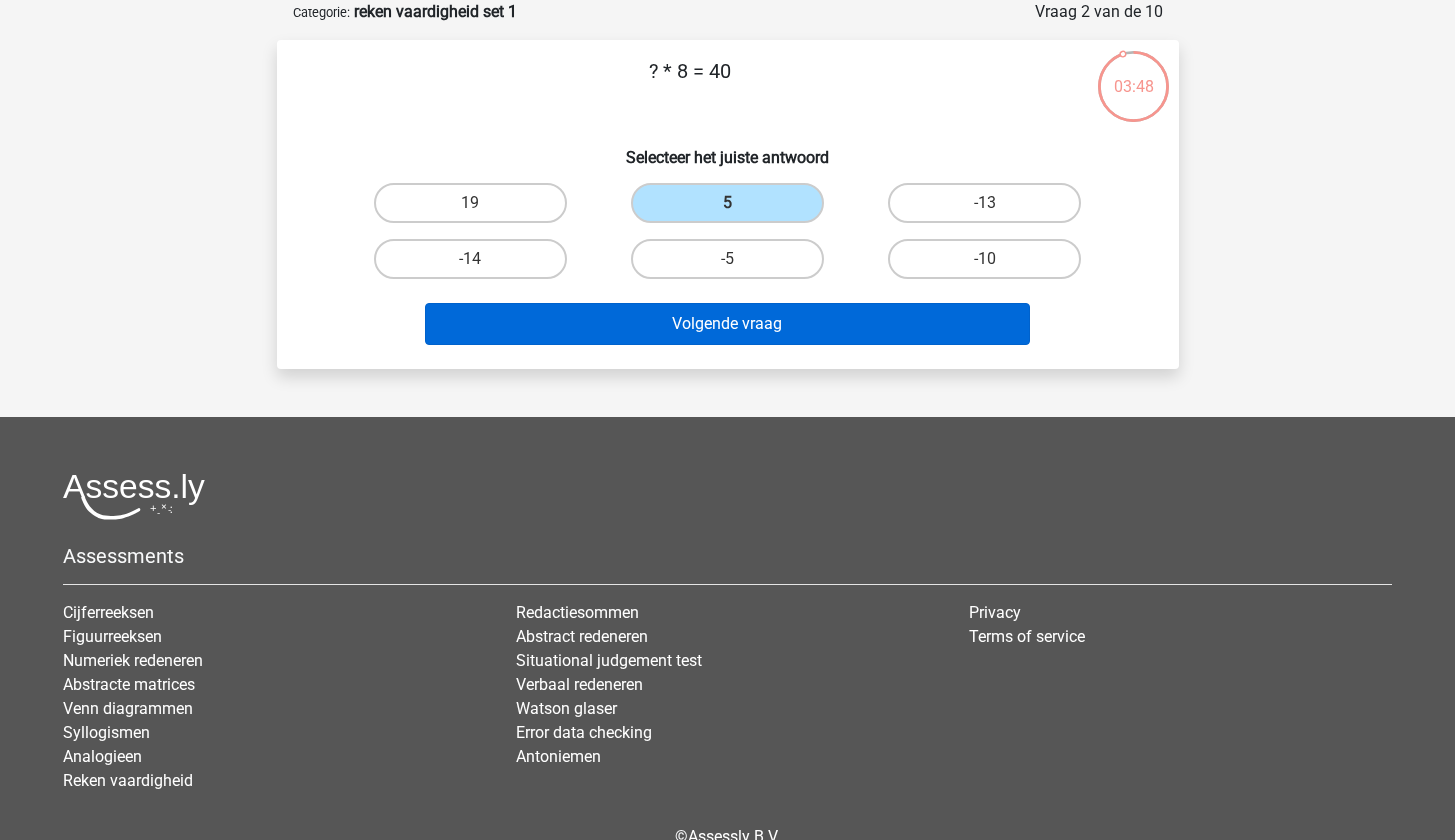 click on "Volgende vraag" at bounding box center (727, 324) 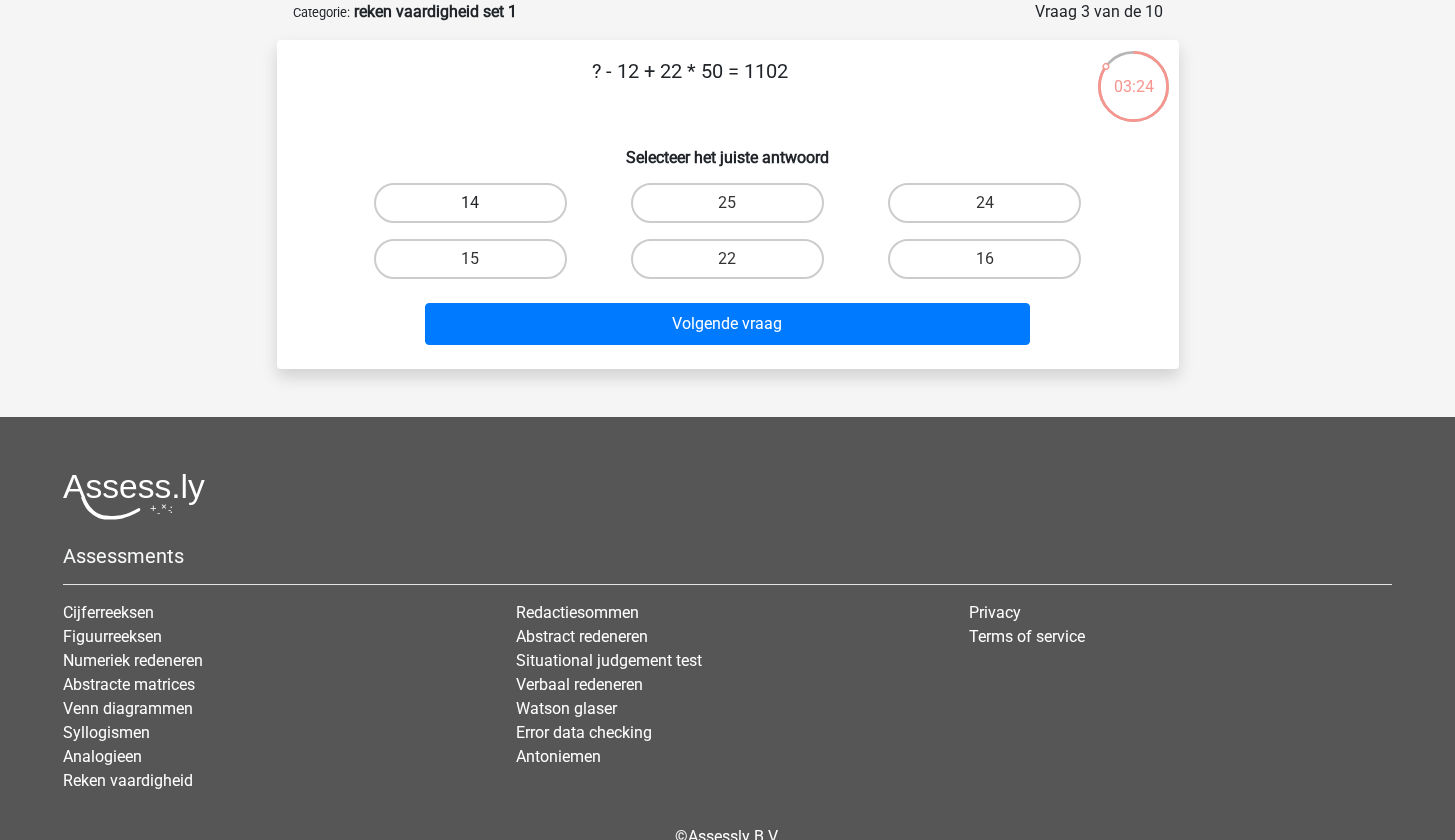 click on "14" at bounding box center (470, 203) 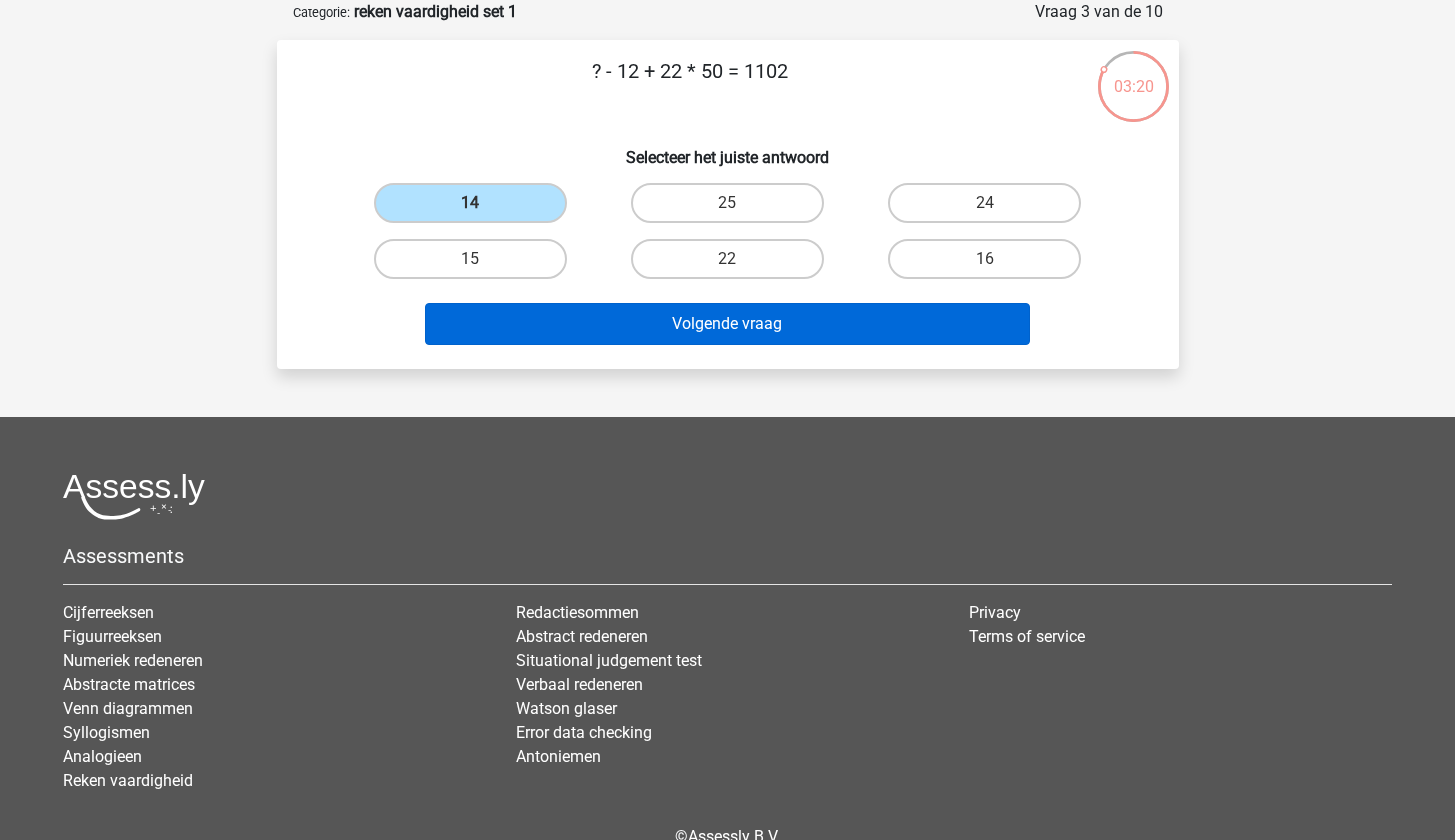 click on "Volgende vraag" at bounding box center [727, 324] 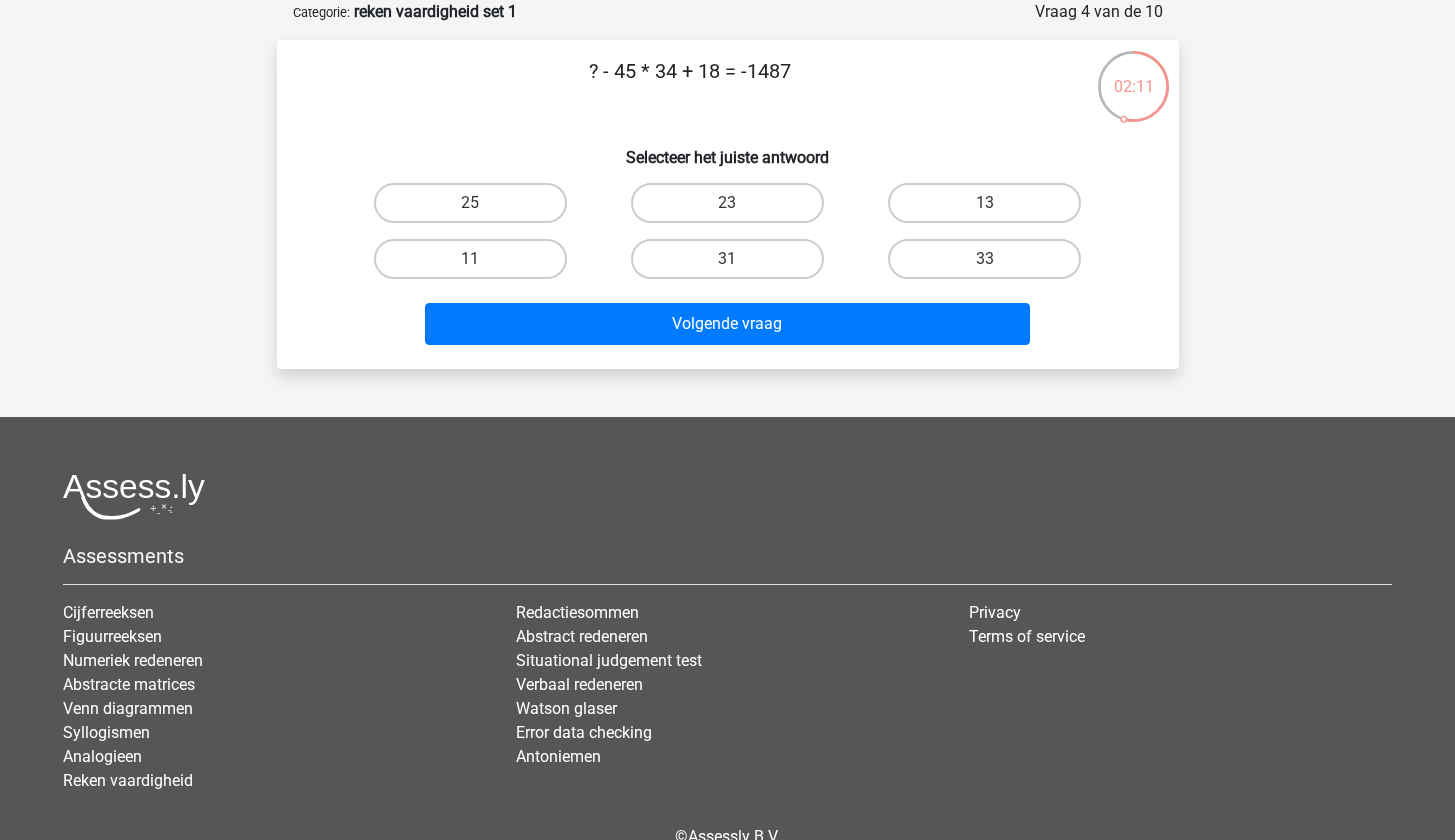 drag, startPoint x: 614, startPoint y: 70, endPoint x: 674, endPoint y: 74, distance: 60.133186 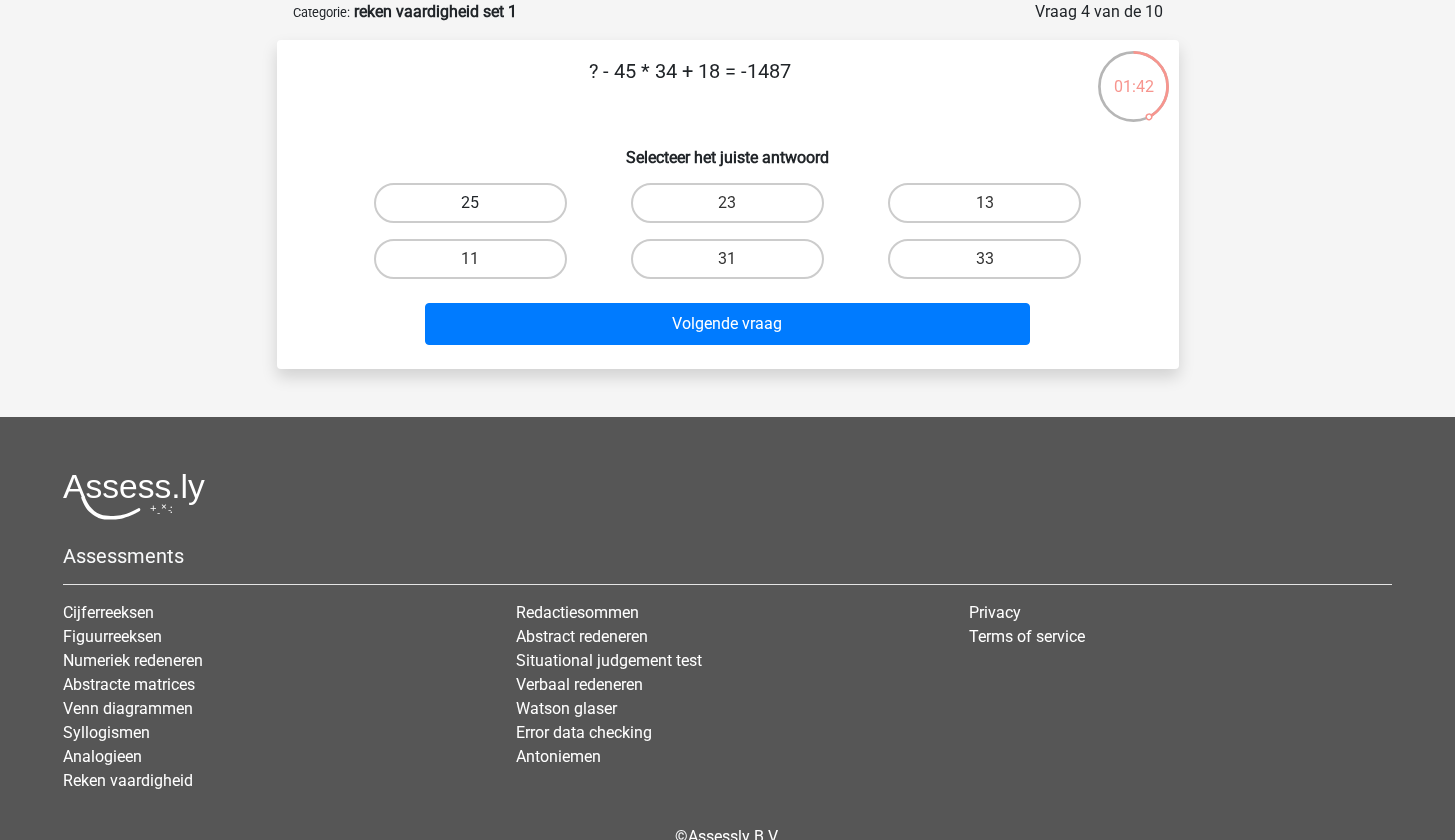 click on "25" at bounding box center [470, 203] 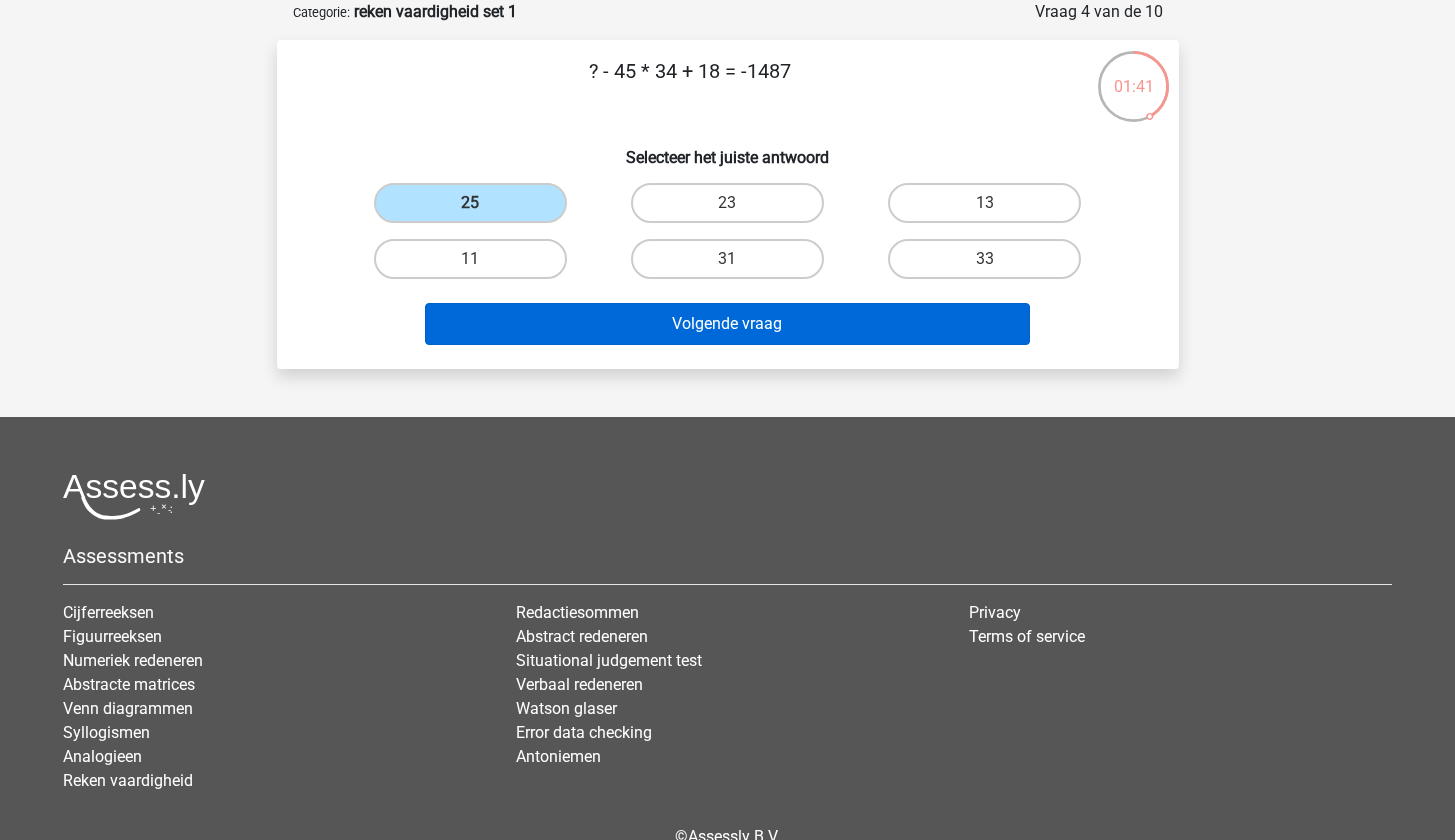 click on "Volgende vraag" at bounding box center (727, 324) 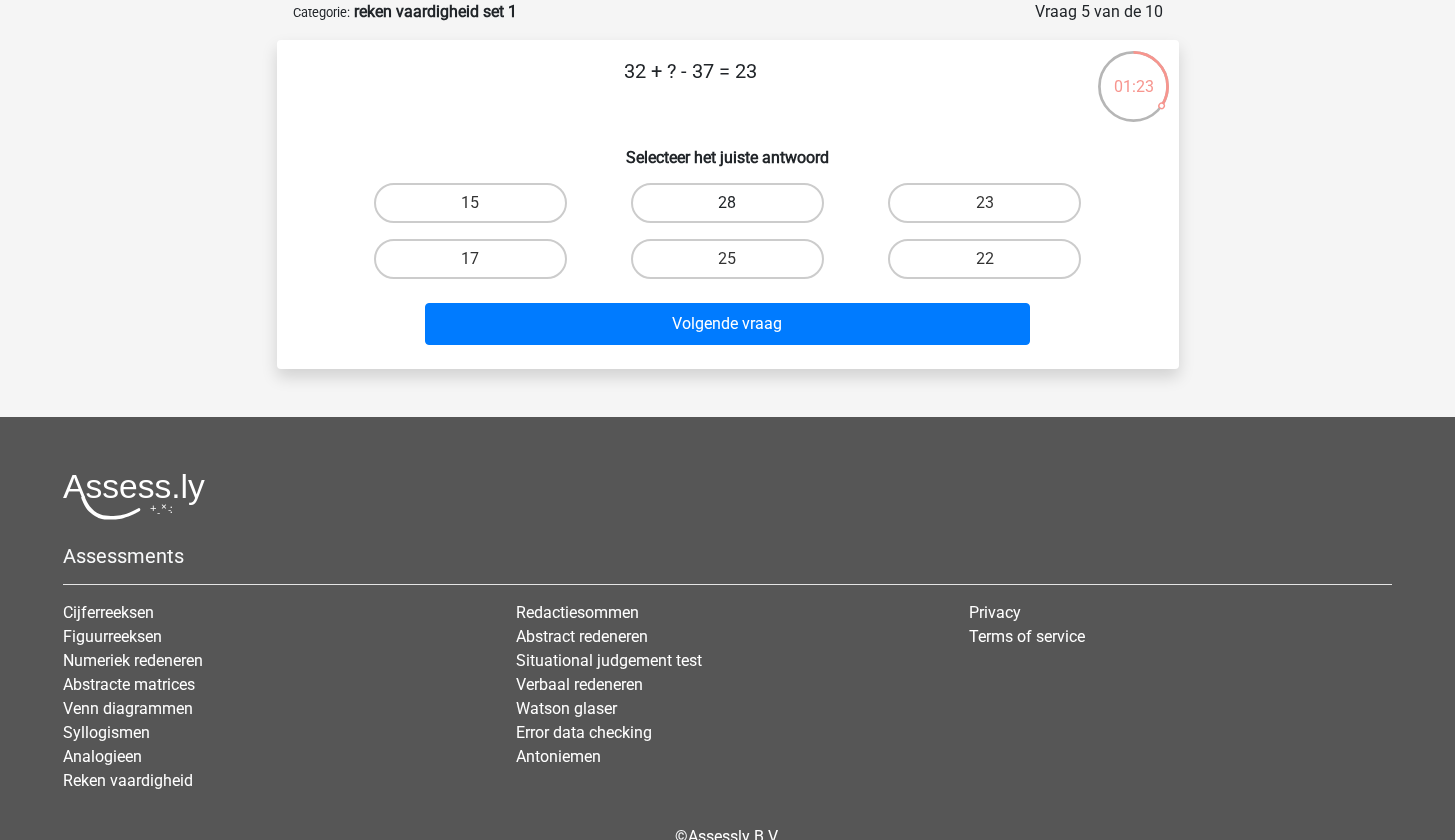 click on "28" at bounding box center [727, 203] 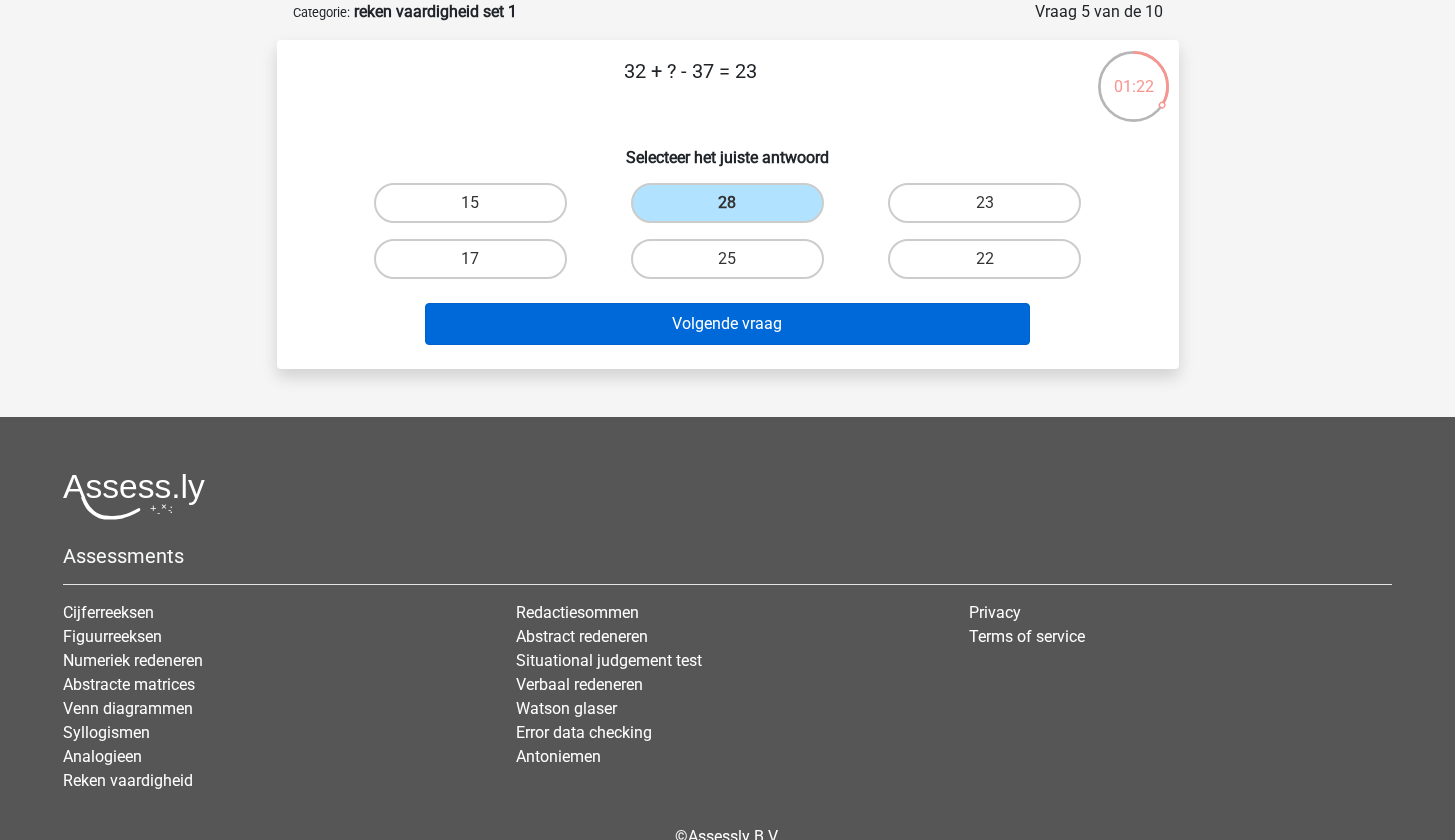 click on "Volgende vraag" at bounding box center (727, 324) 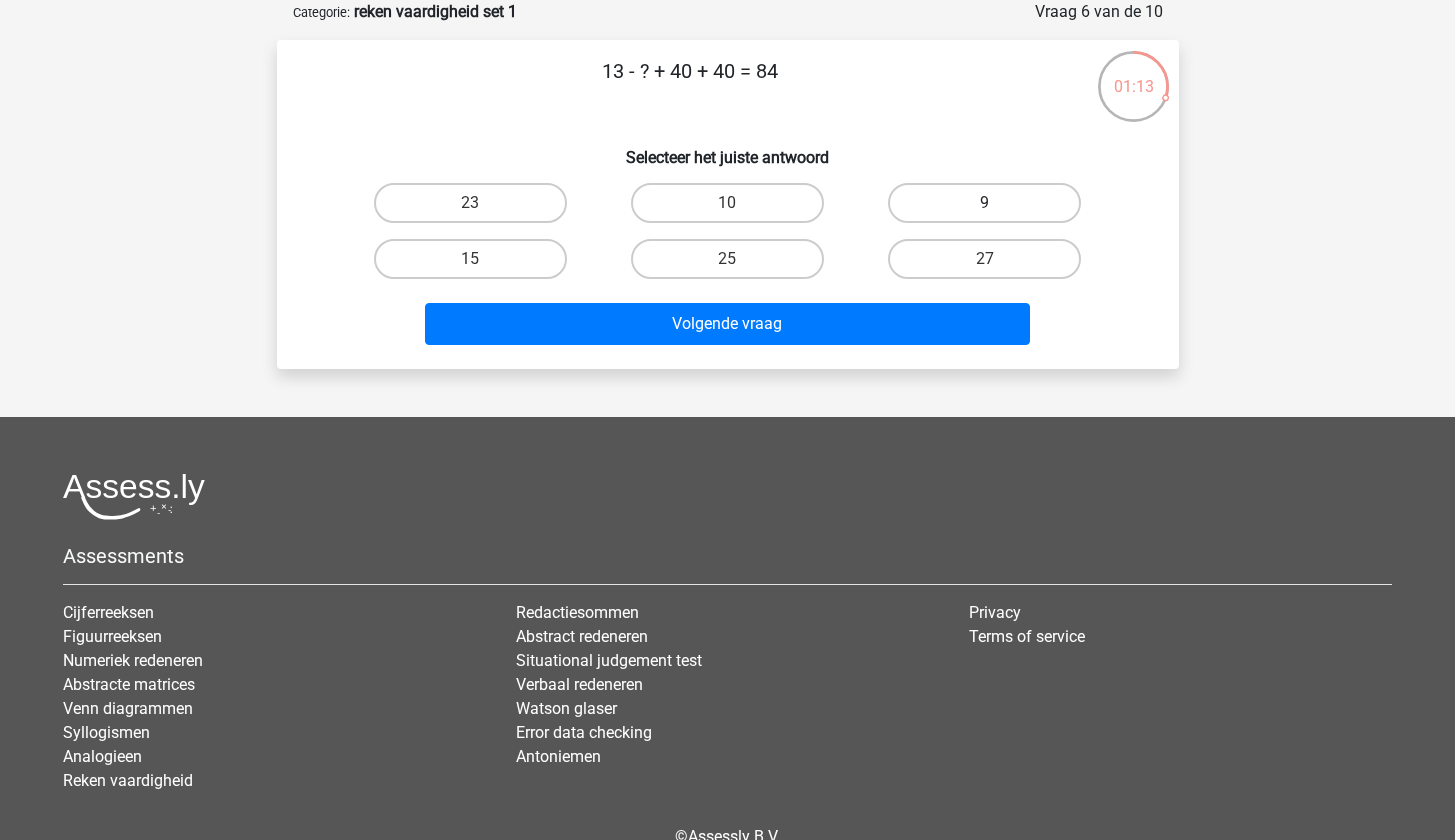 click on "9" at bounding box center [984, 203] 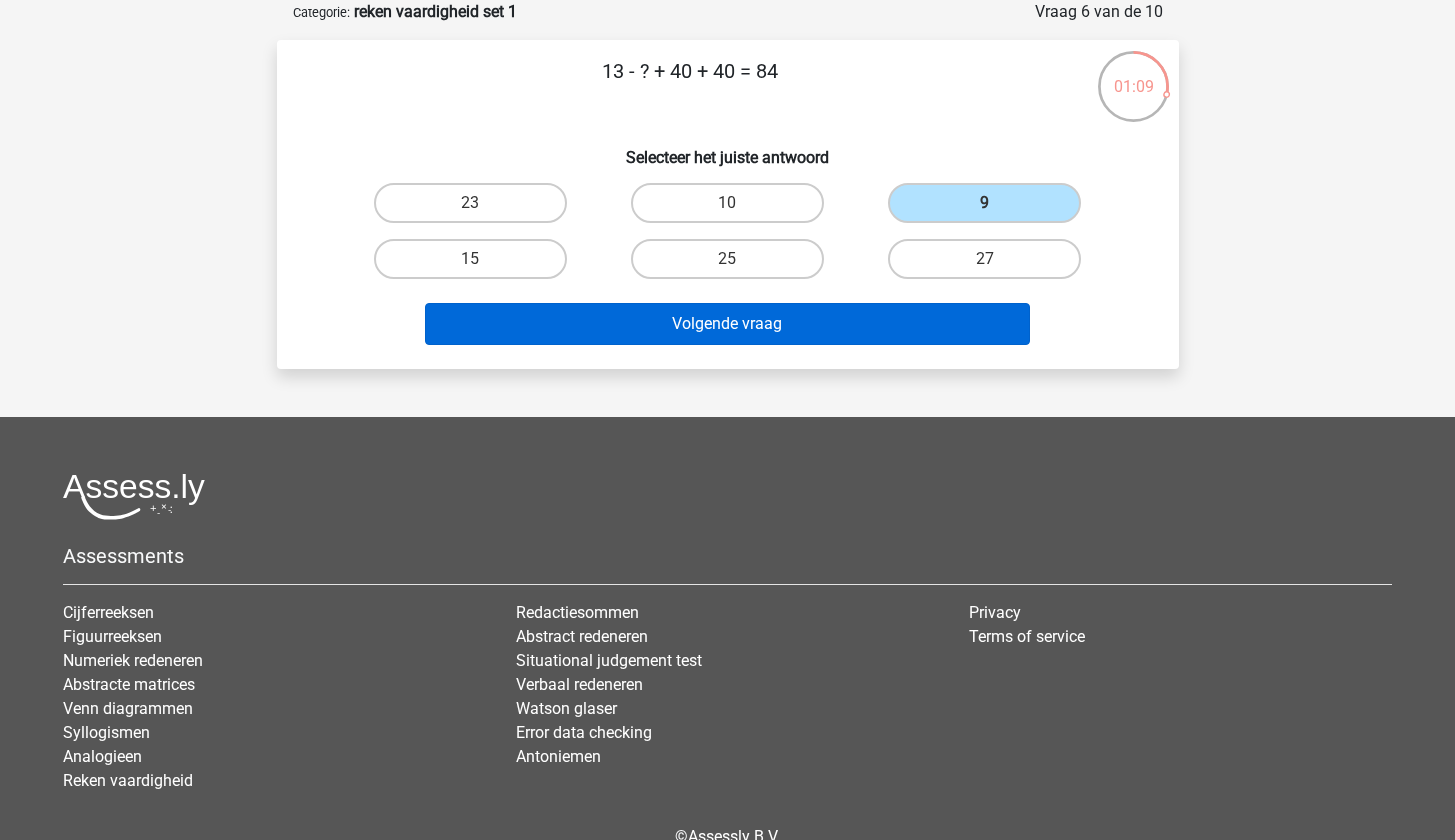 click on "Volgende vraag" at bounding box center [727, 324] 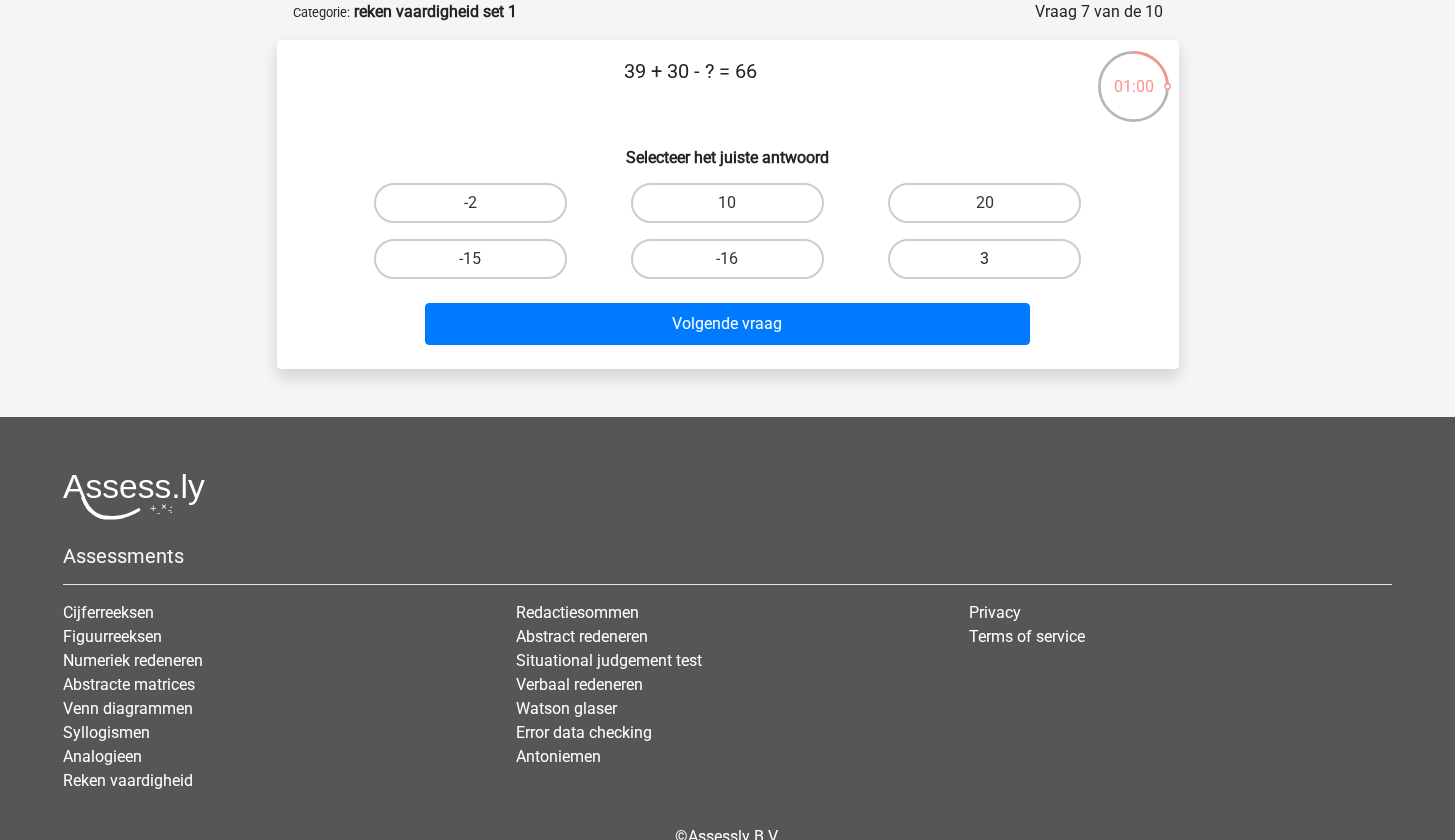 click on "3" at bounding box center (984, 259) 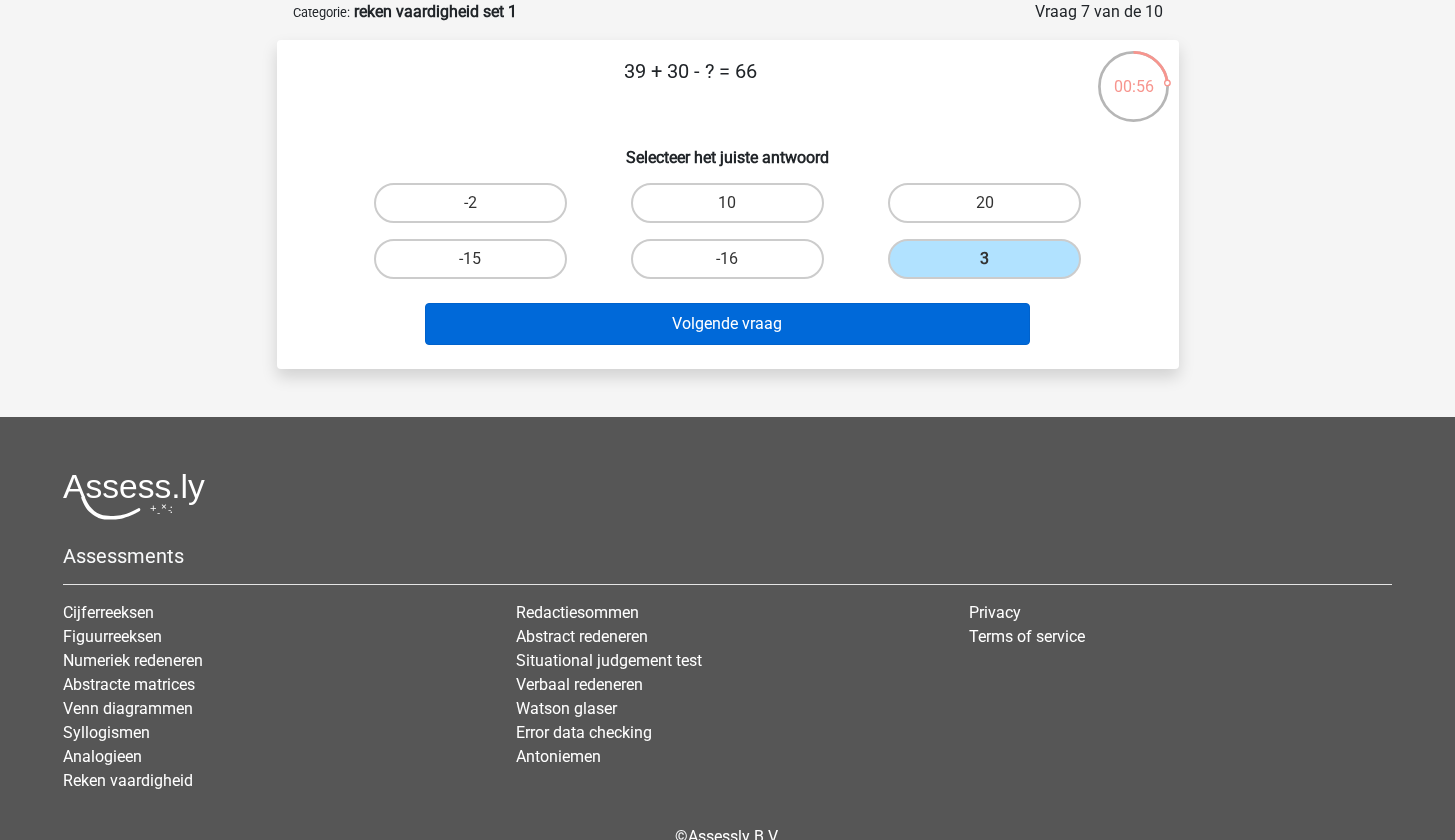click on "Volgende vraag" at bounding box center (727, 324) 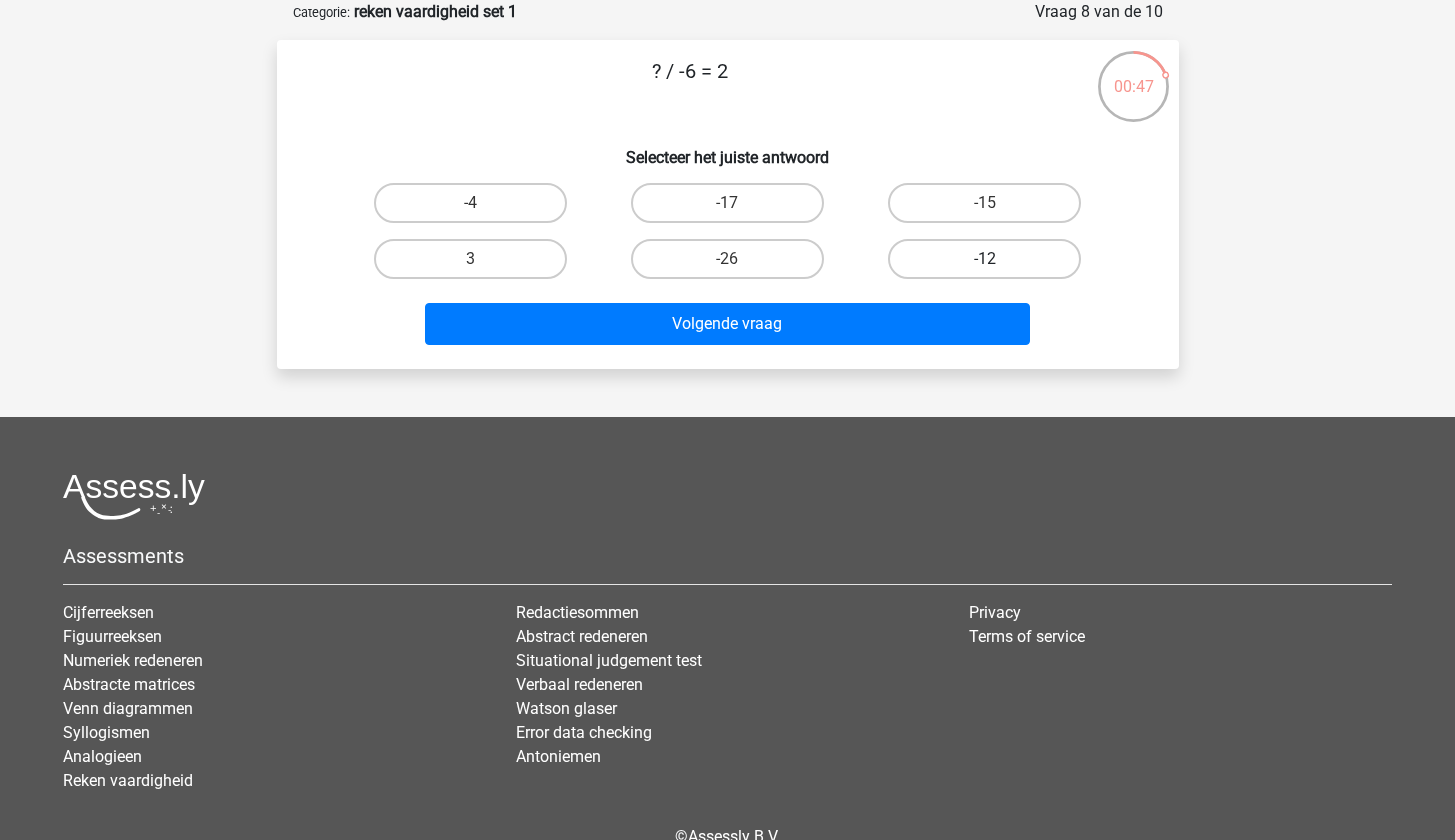 click on "-12" at bounding box center [984, 259] 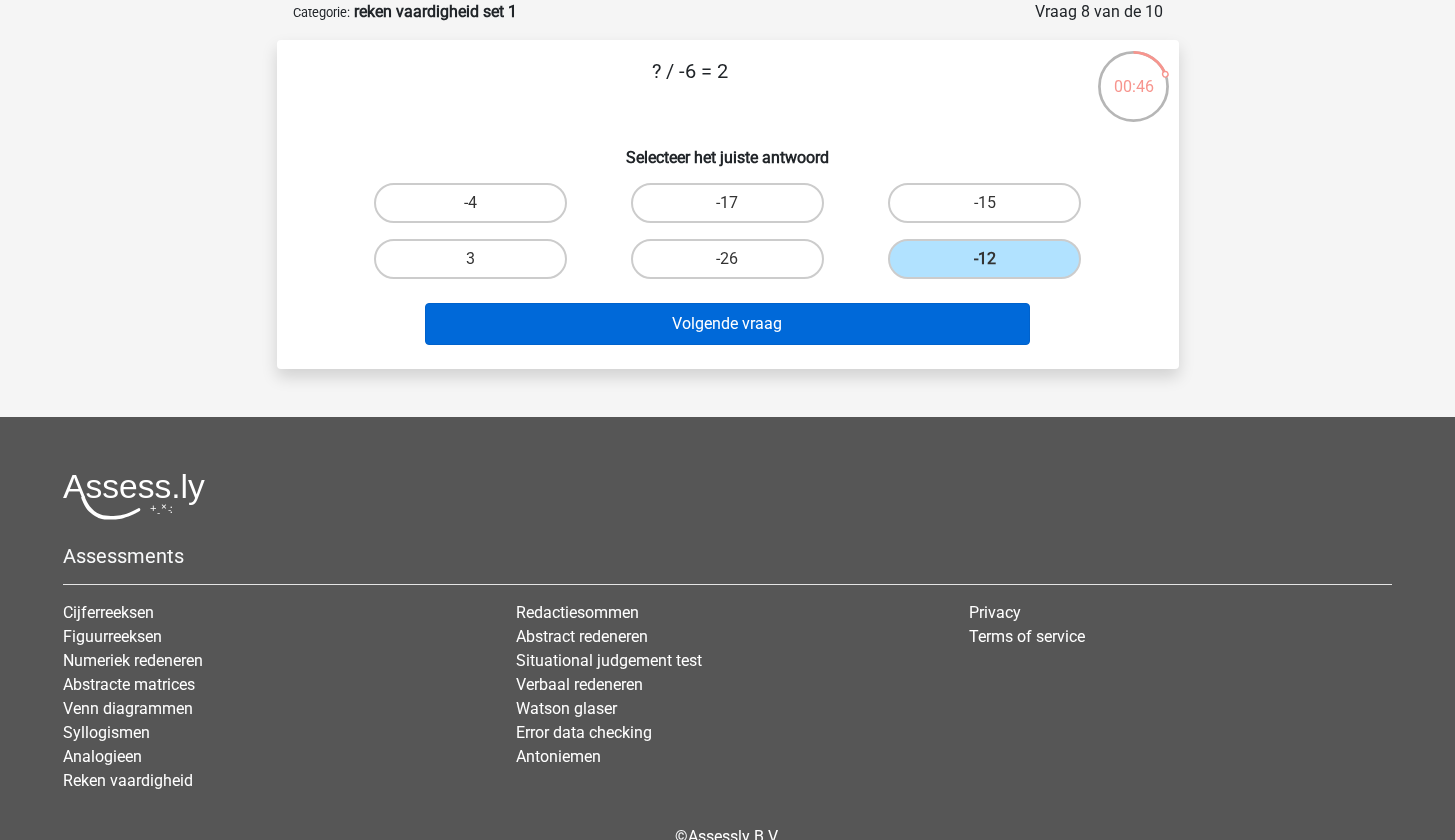 click on "Volgende vraag" at bounding box center (727, 324) 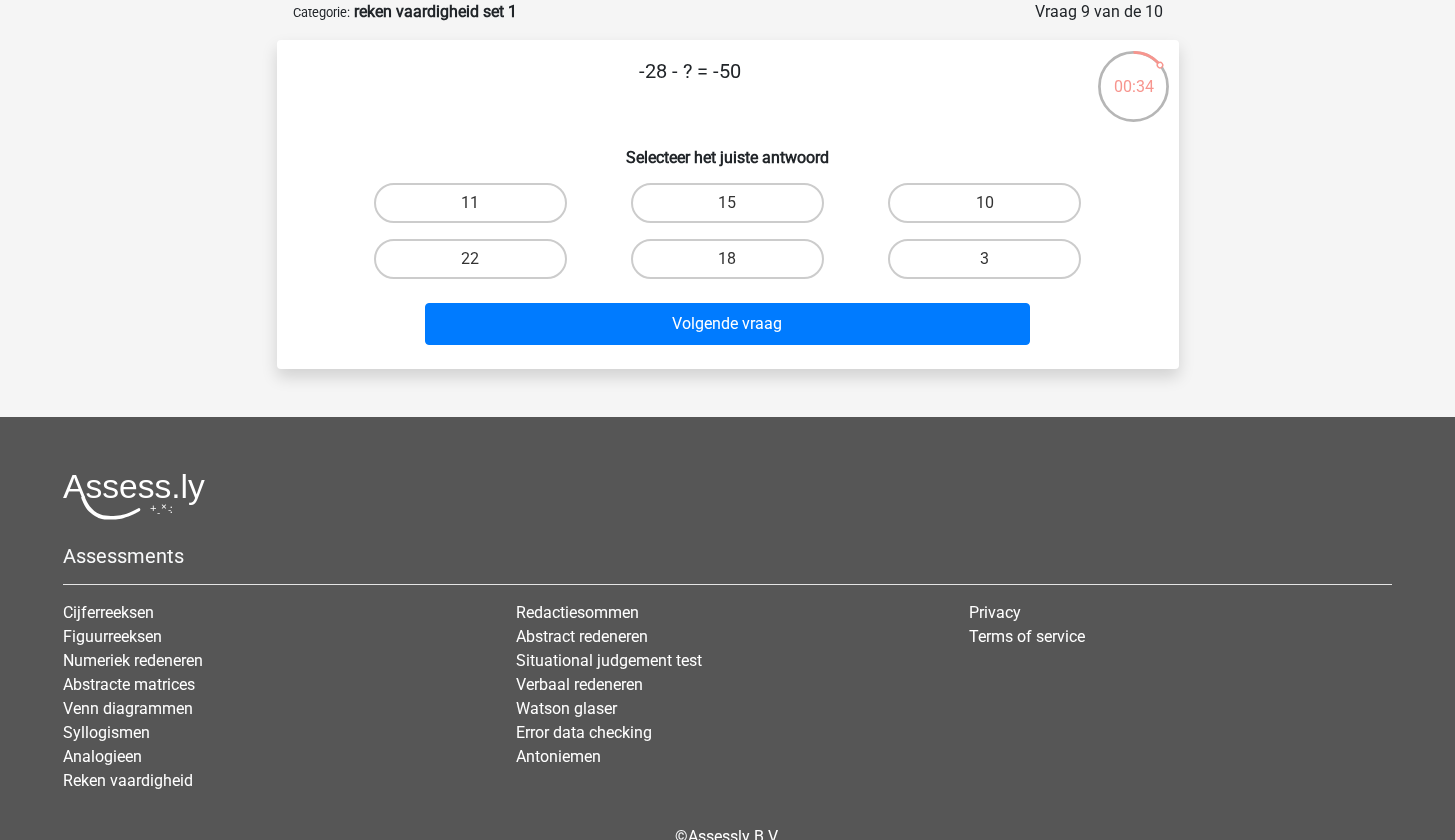 click on "22" at bounding box center (476, 265) 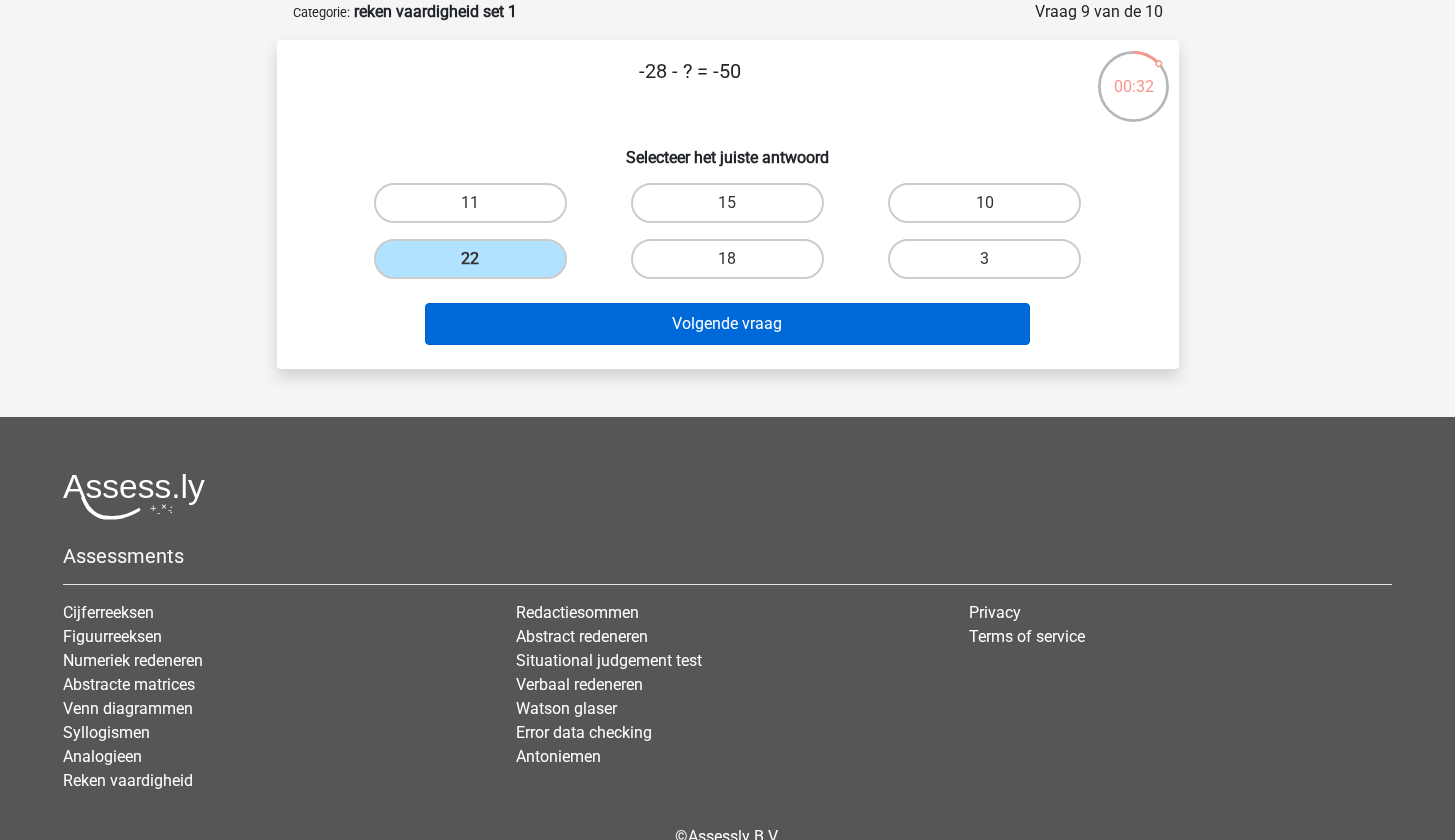 click on "Volgende vraag" at bounding box center (727, 324) 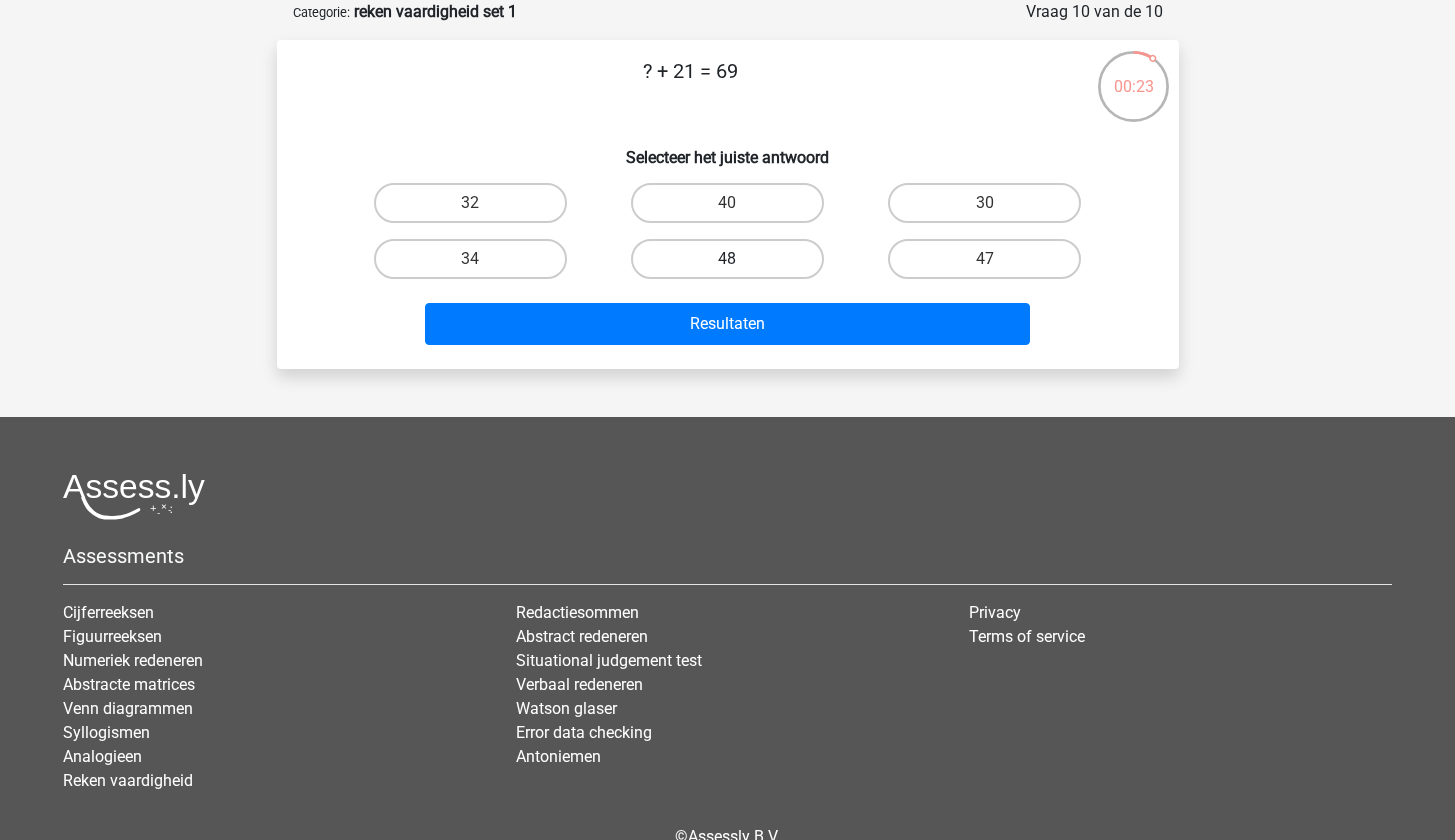 click on "48" at bounding box center [727, 259] 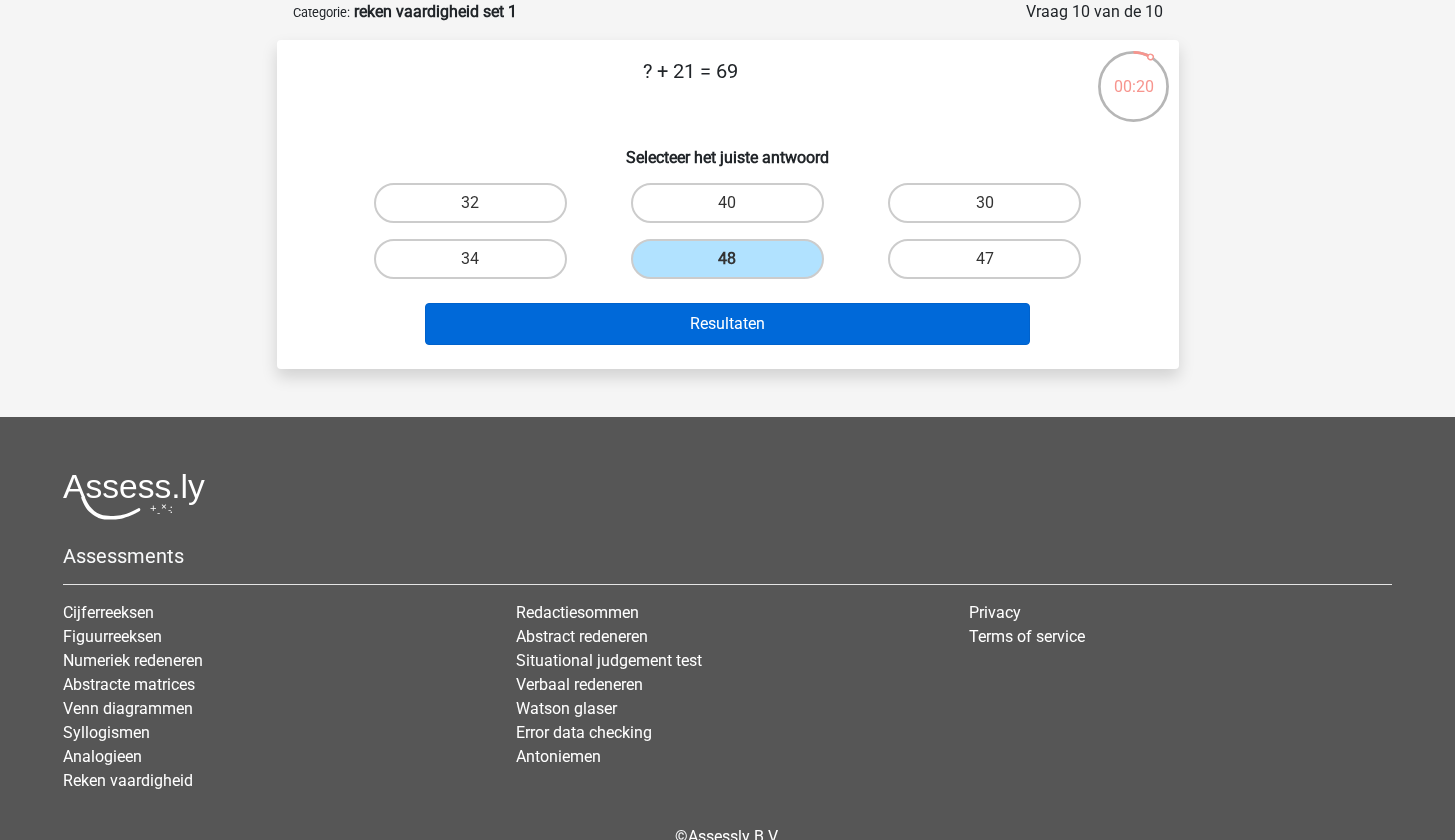 click on "Resultaten" at bounding box center (727, 324) 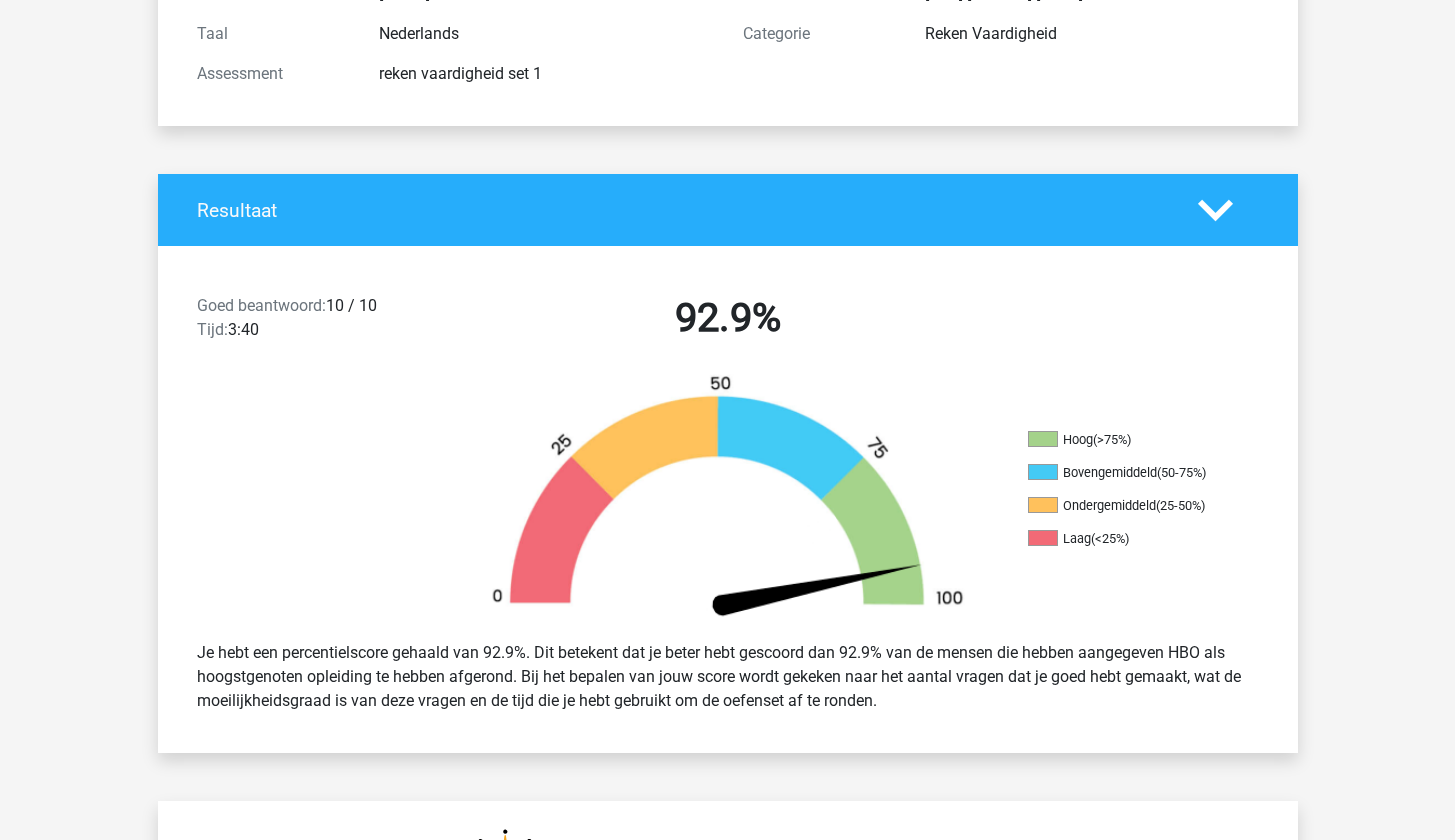 scroll, scrollTop: 0, scrollLeft: 0, axis: both 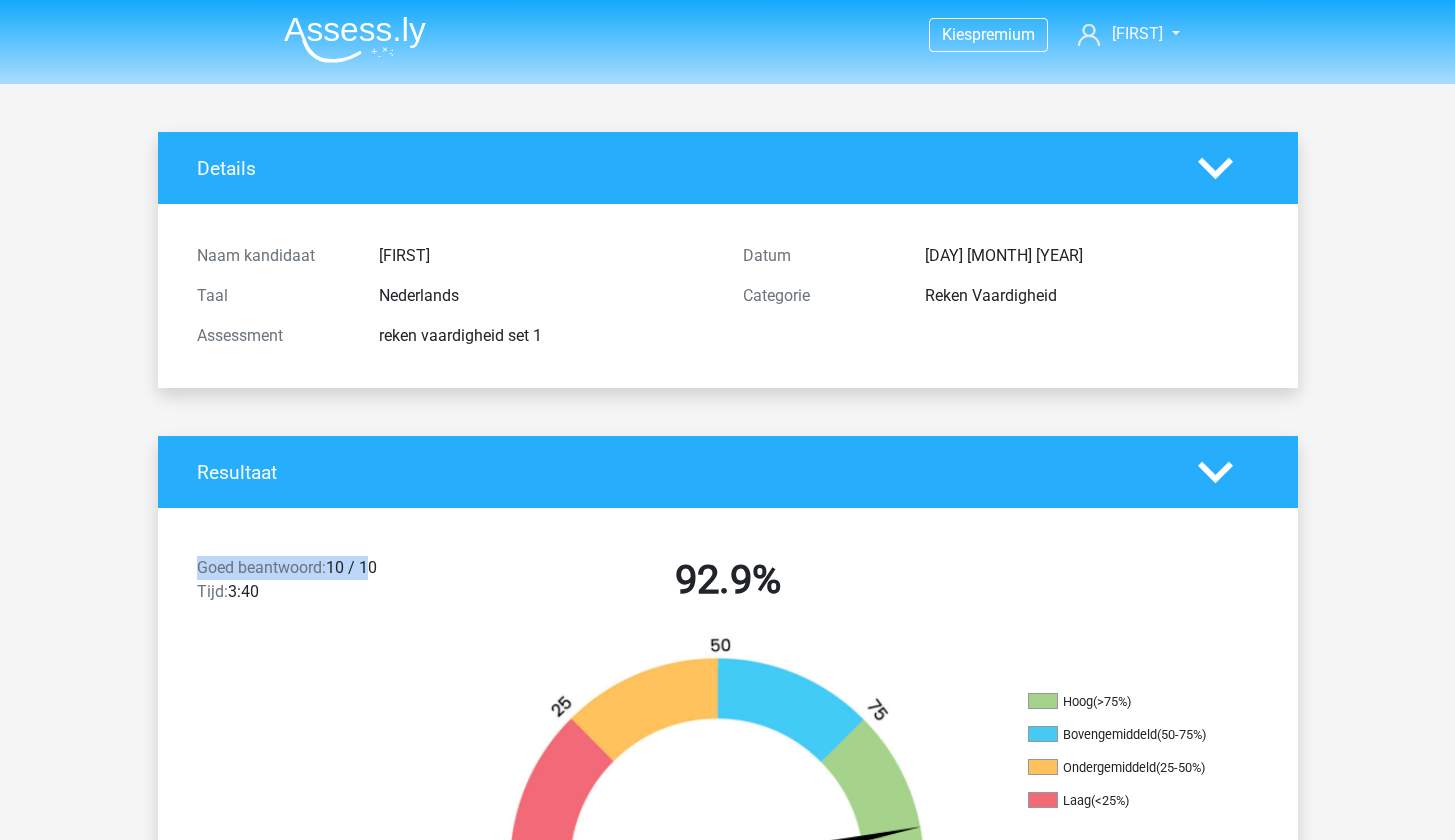 drag, startPoint x: 216, startPoint y: 568, endPoint x: 376, endPoint y: 572, distance: 160.04999 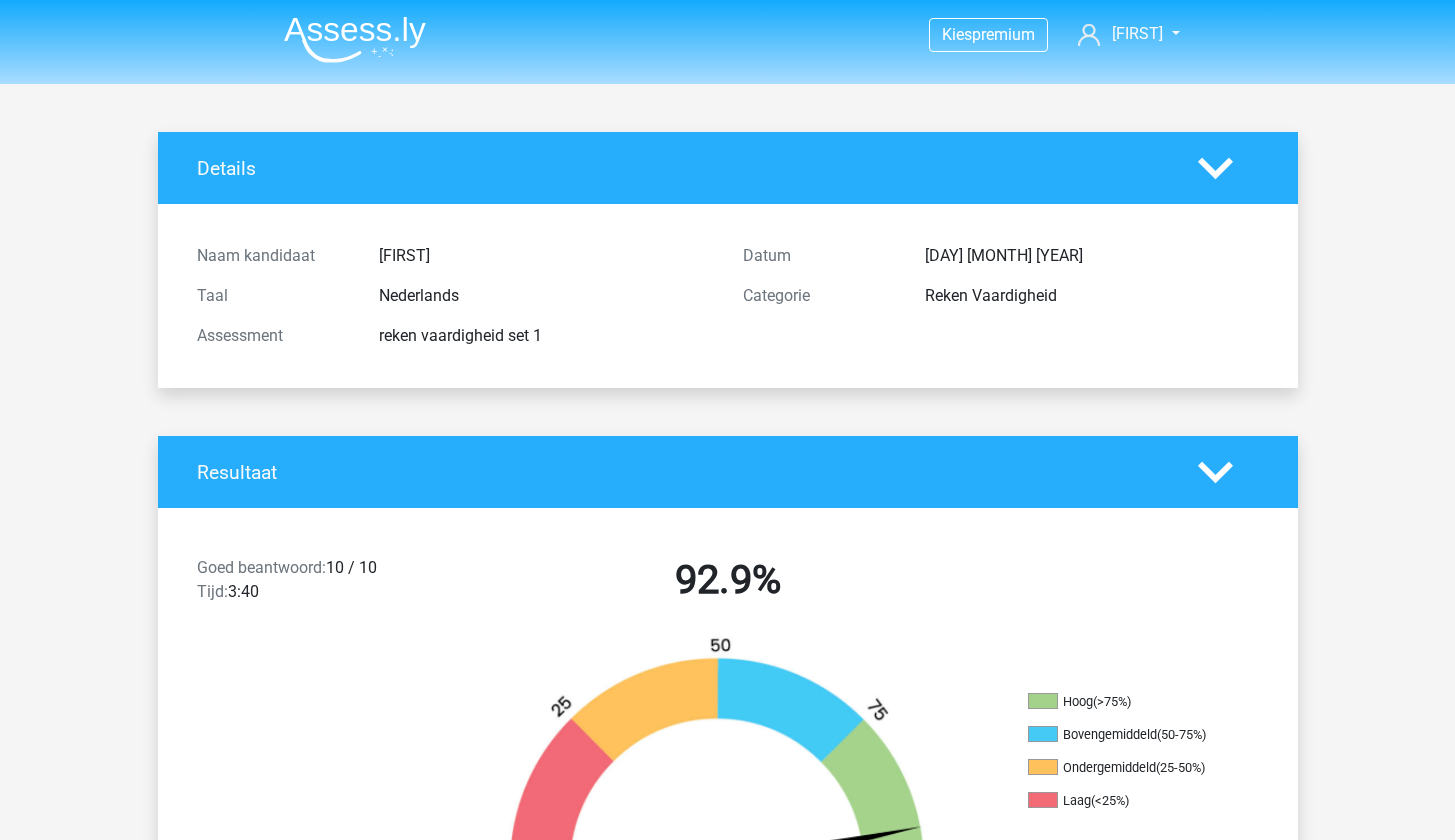 click on "92.9%" at bounding box center [728, 580] 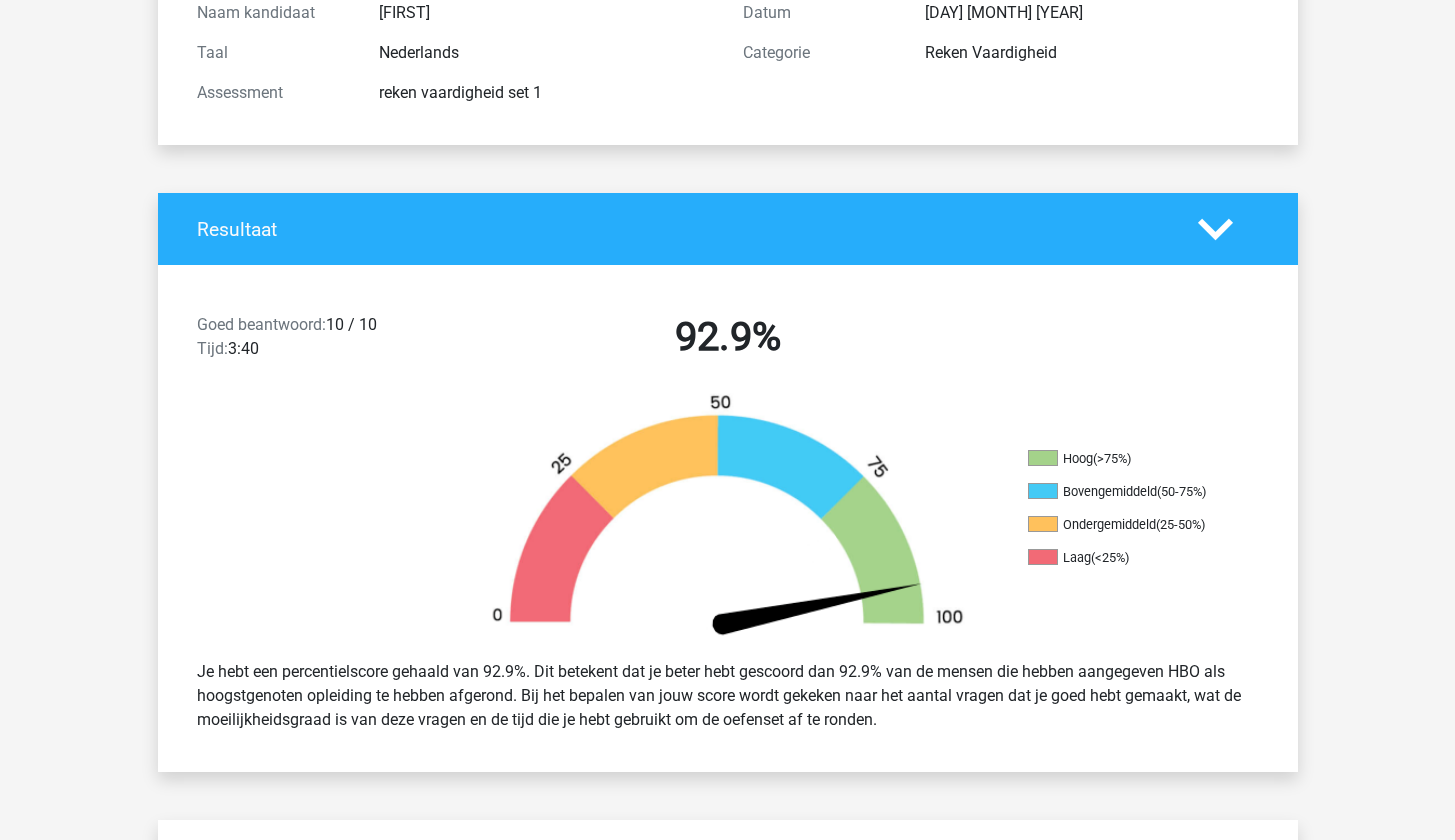 scroll, scrollTop: 283, scrollLeft: 0, axis: vertical 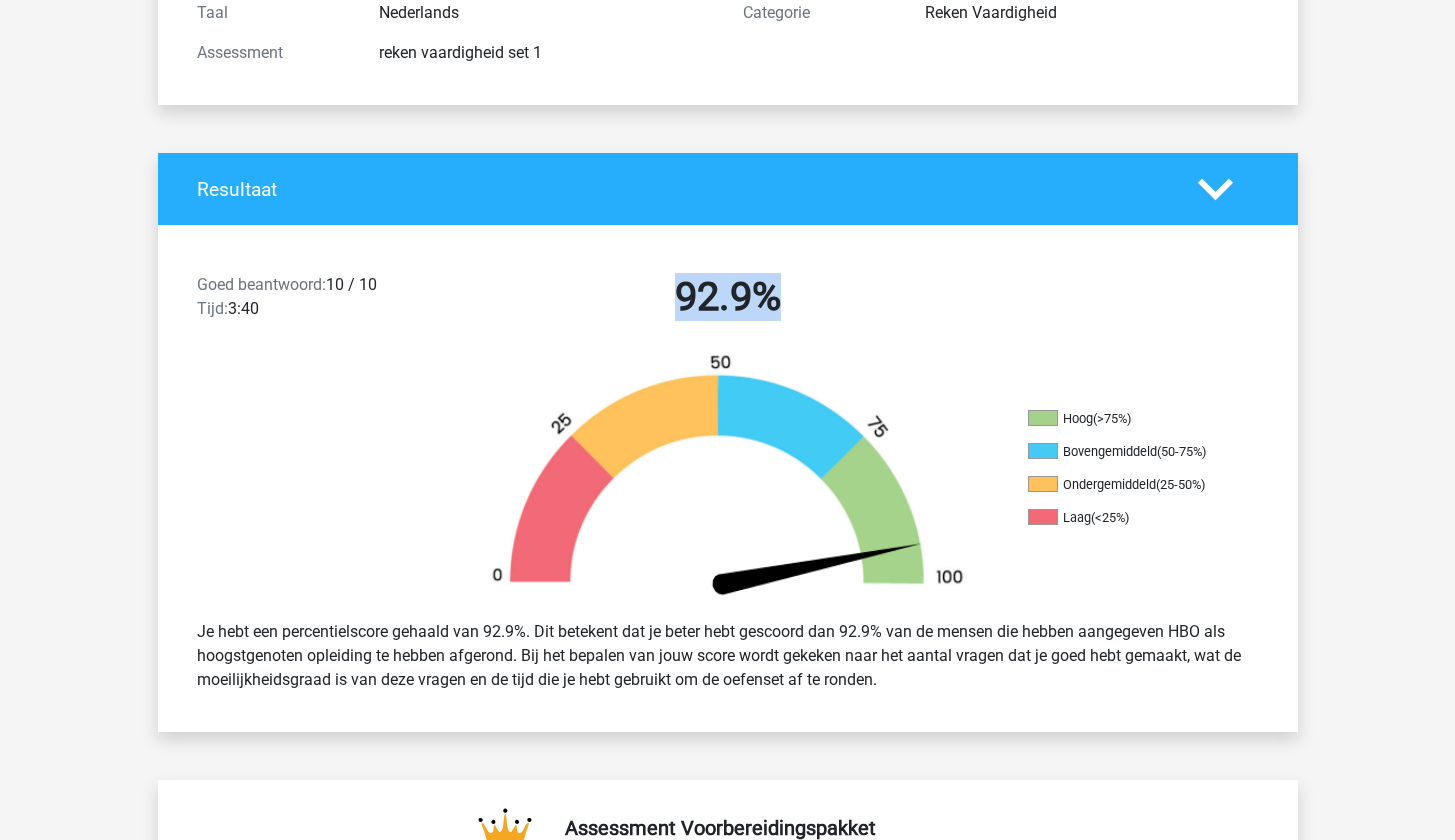 drag, startPoint x: 672, startPoint y: 296, endPoint x: 799, endPoint y: 299, distance: 127.03543 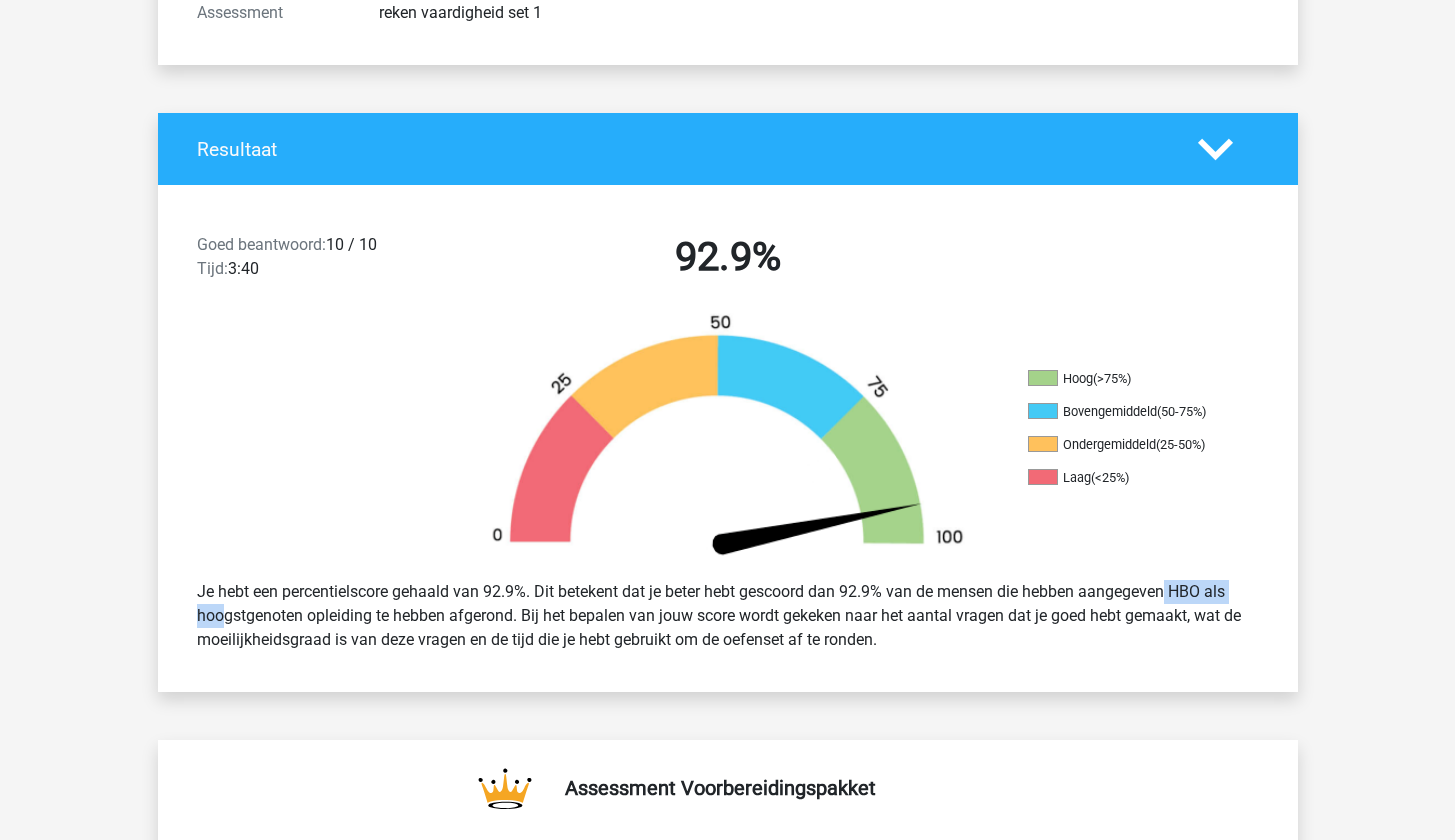 drag, startPoint x: 1210, startPoint y: 589, endPoint x: 1094, endPoint y: 587, distance: 116.01724 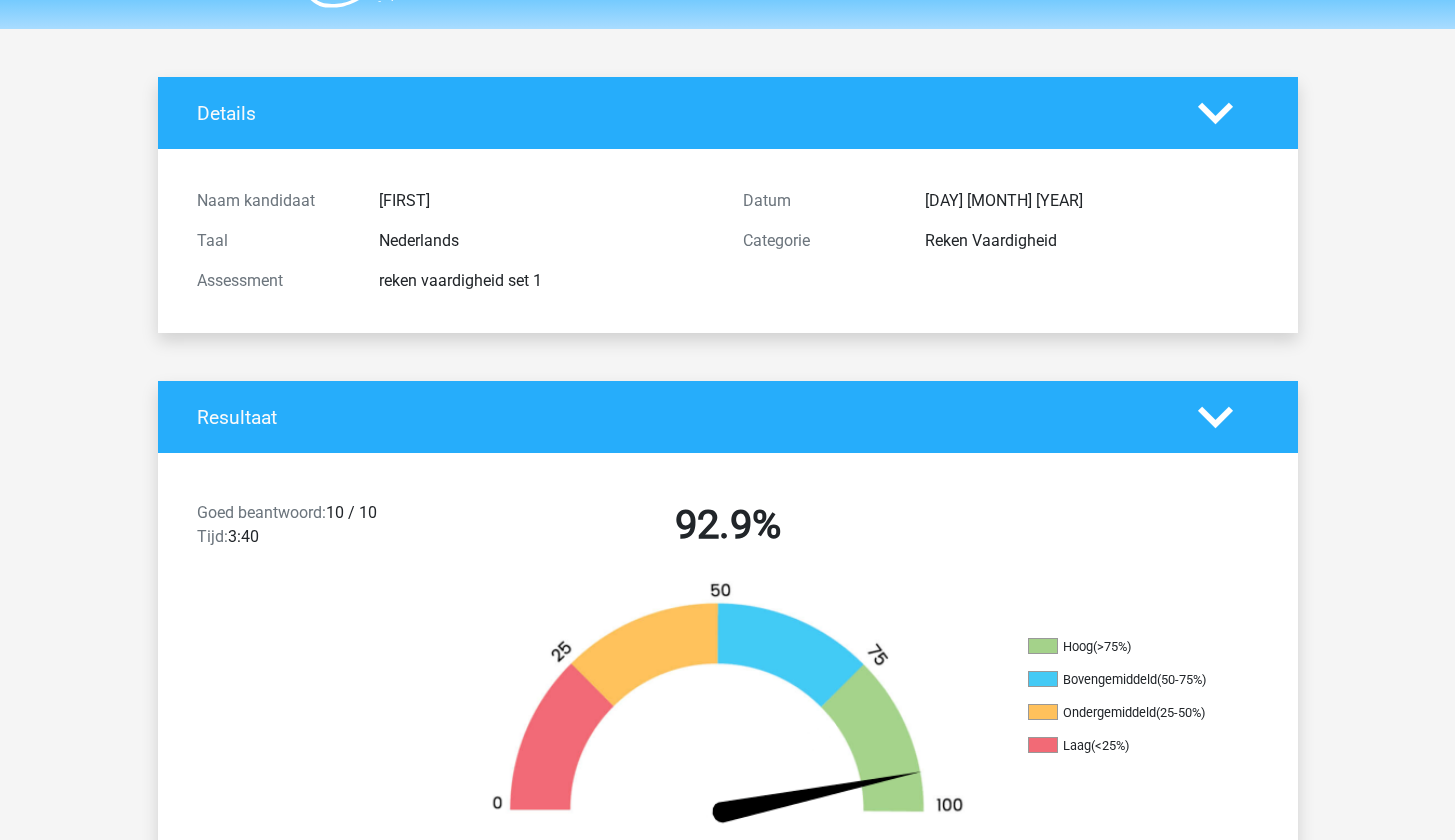 scroll, scrollTop: 0, scrollLeft: 0, axis: both 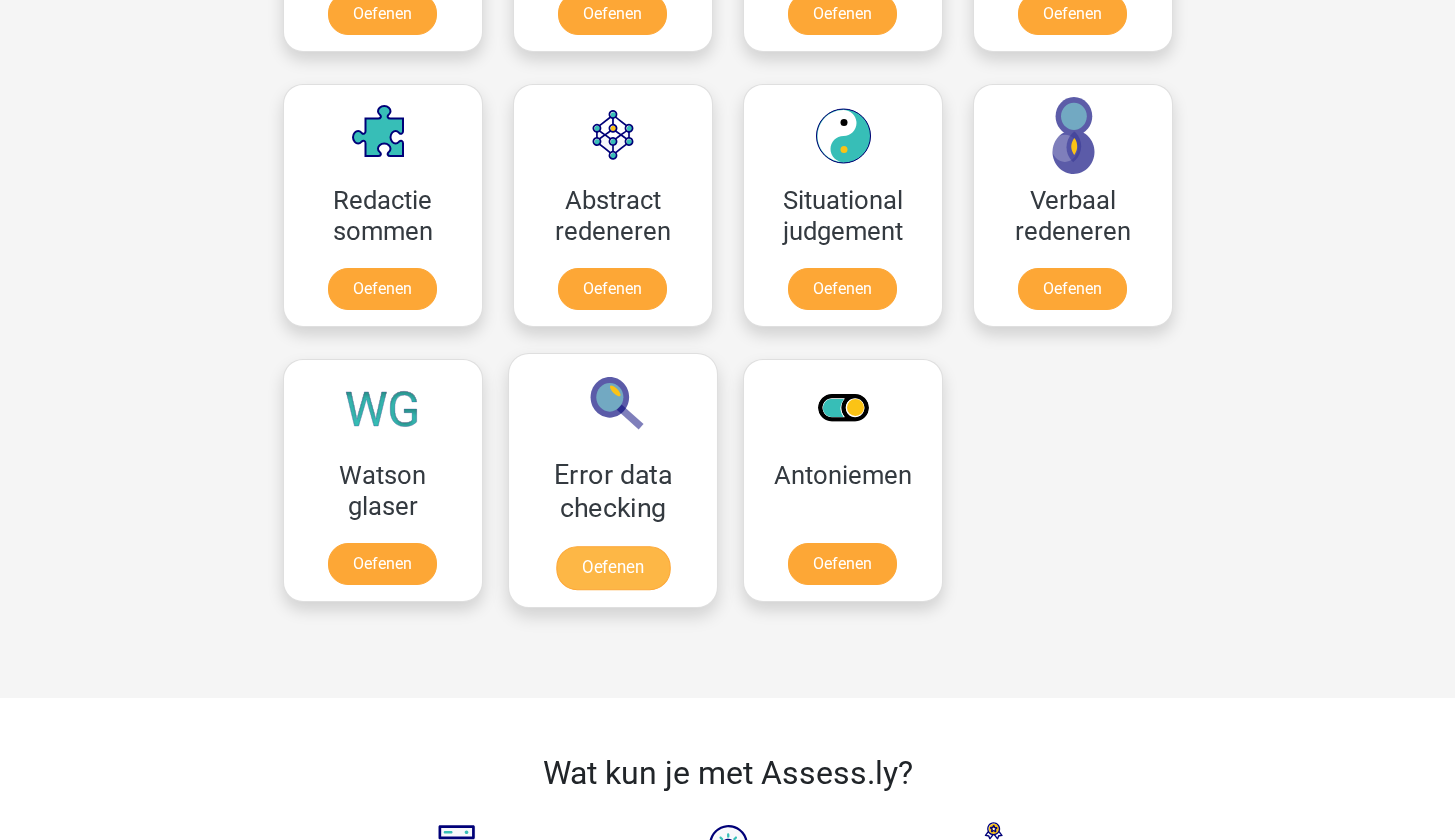 click on "Oefenen" at bounding box center [612, 568] 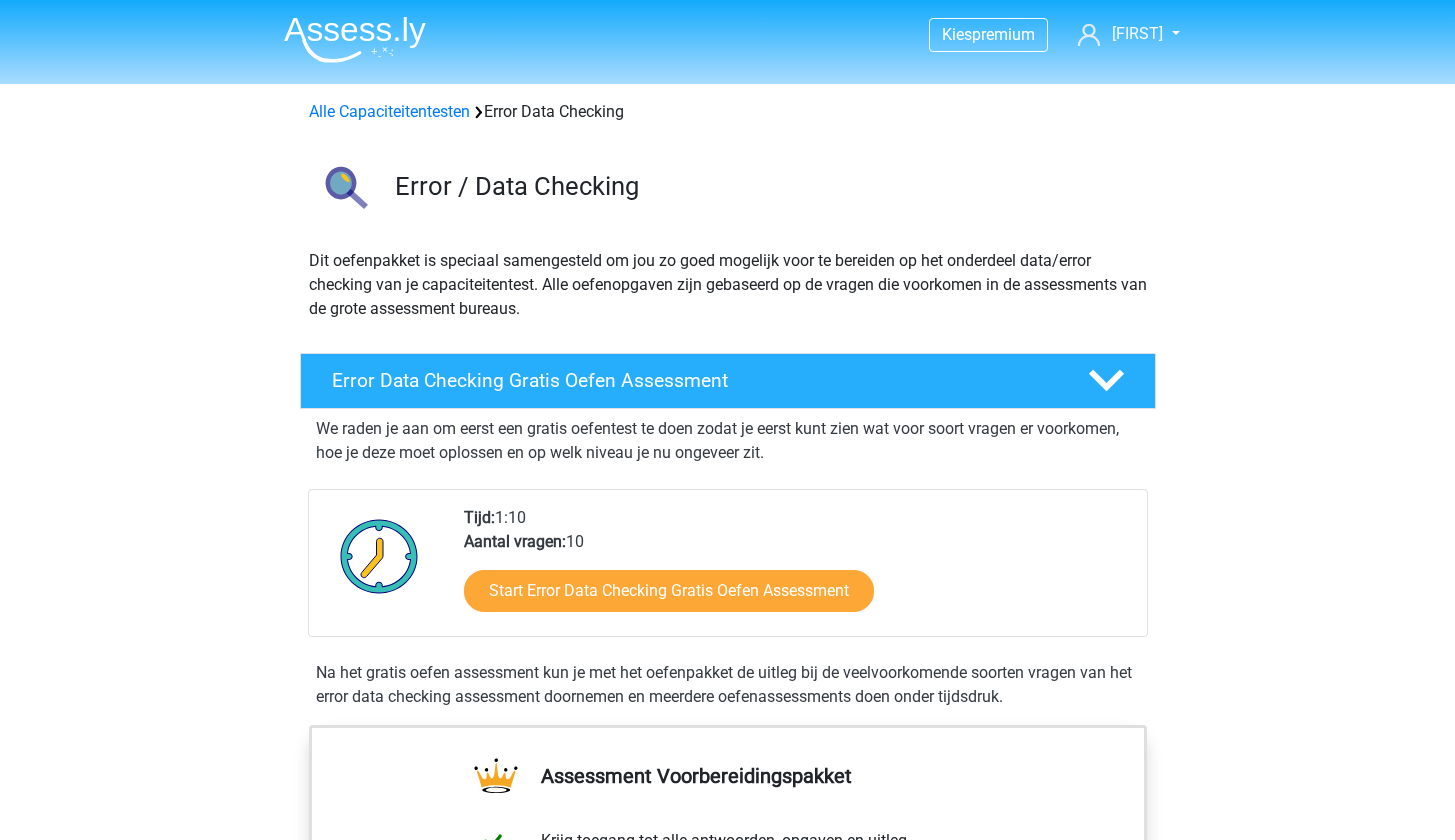 scroll, scrollTop: 0, scrollLeft: 0, axis: both 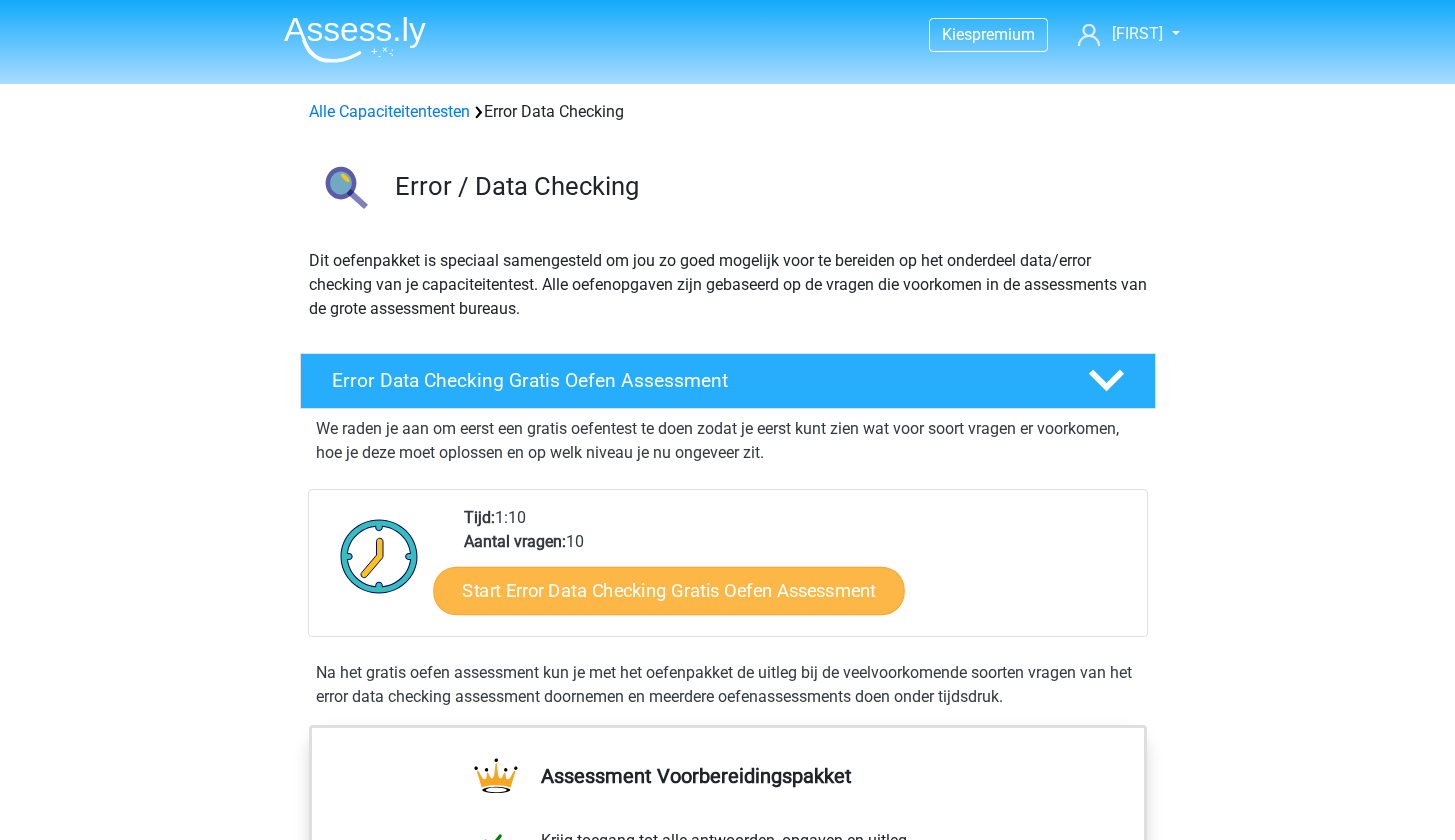 click on "Start Error Data Checking
Gratis Oefen Assessment" at bounding box center (669, 591) 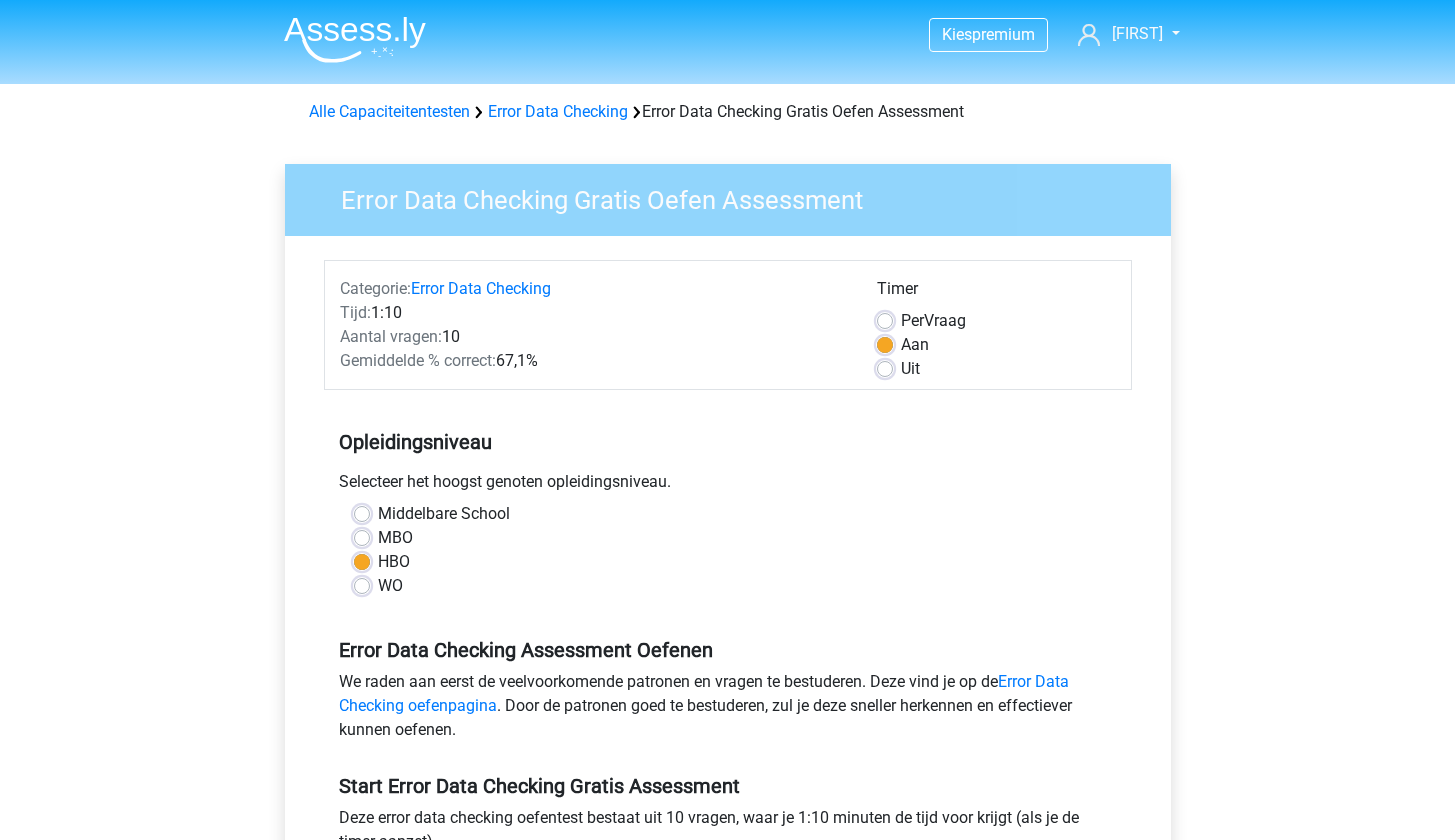 scroll, scrollTop: 214, scrollLeft: 0, axis: vertical 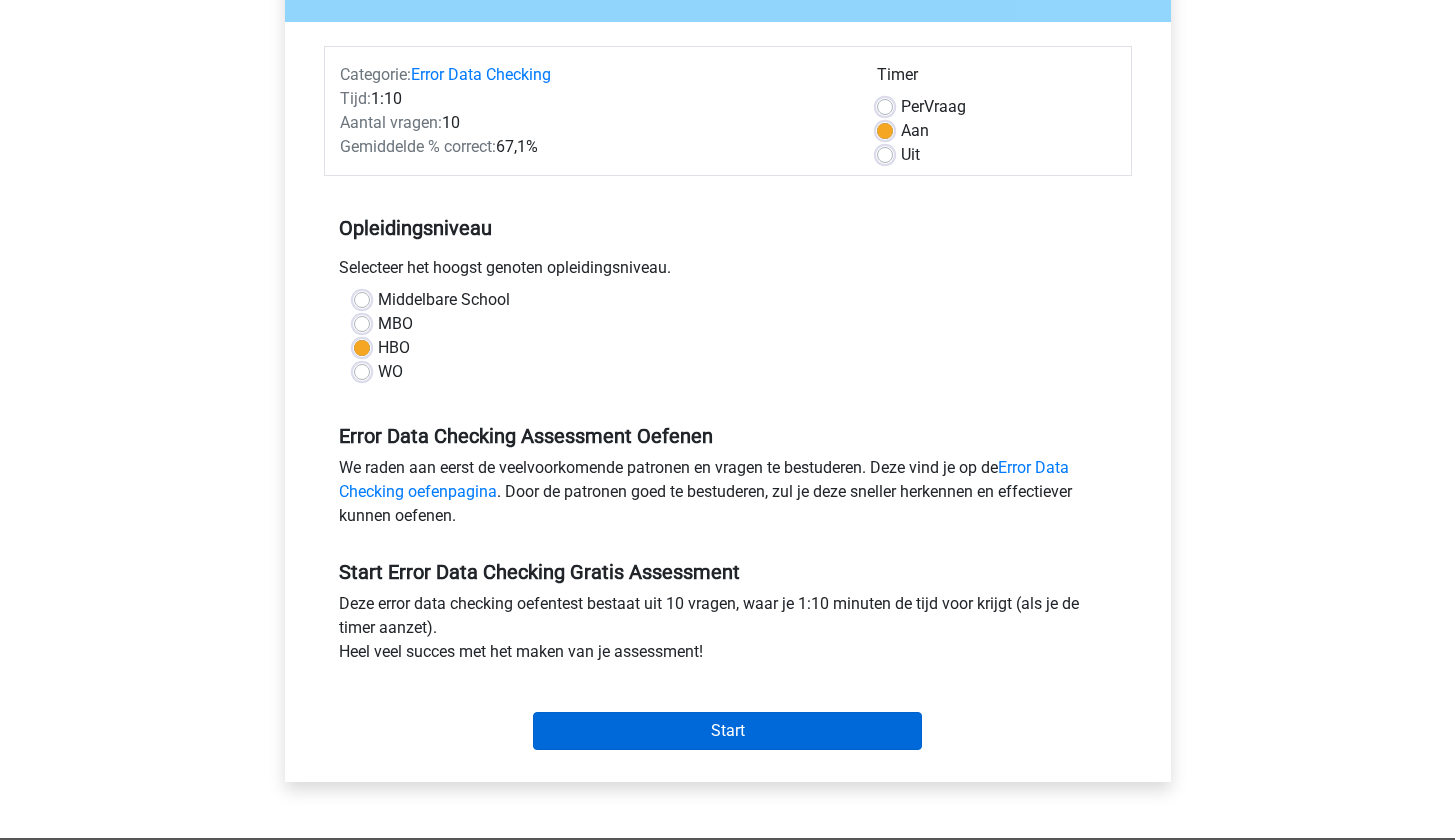 click on "Start" at bounding box center (727, 731) 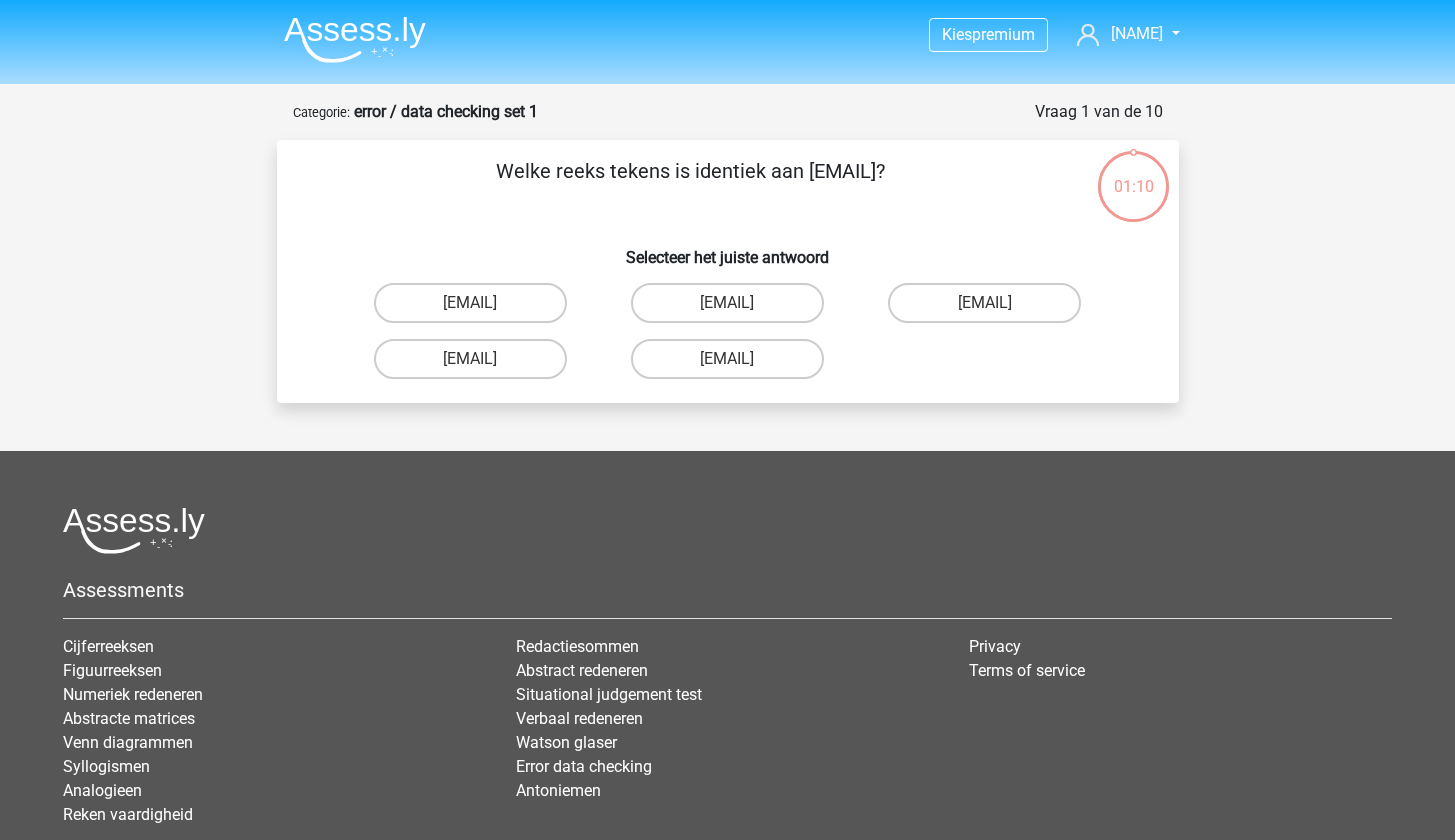 scroll, scrollTop: 0, scrollLeft: 0, axis: both 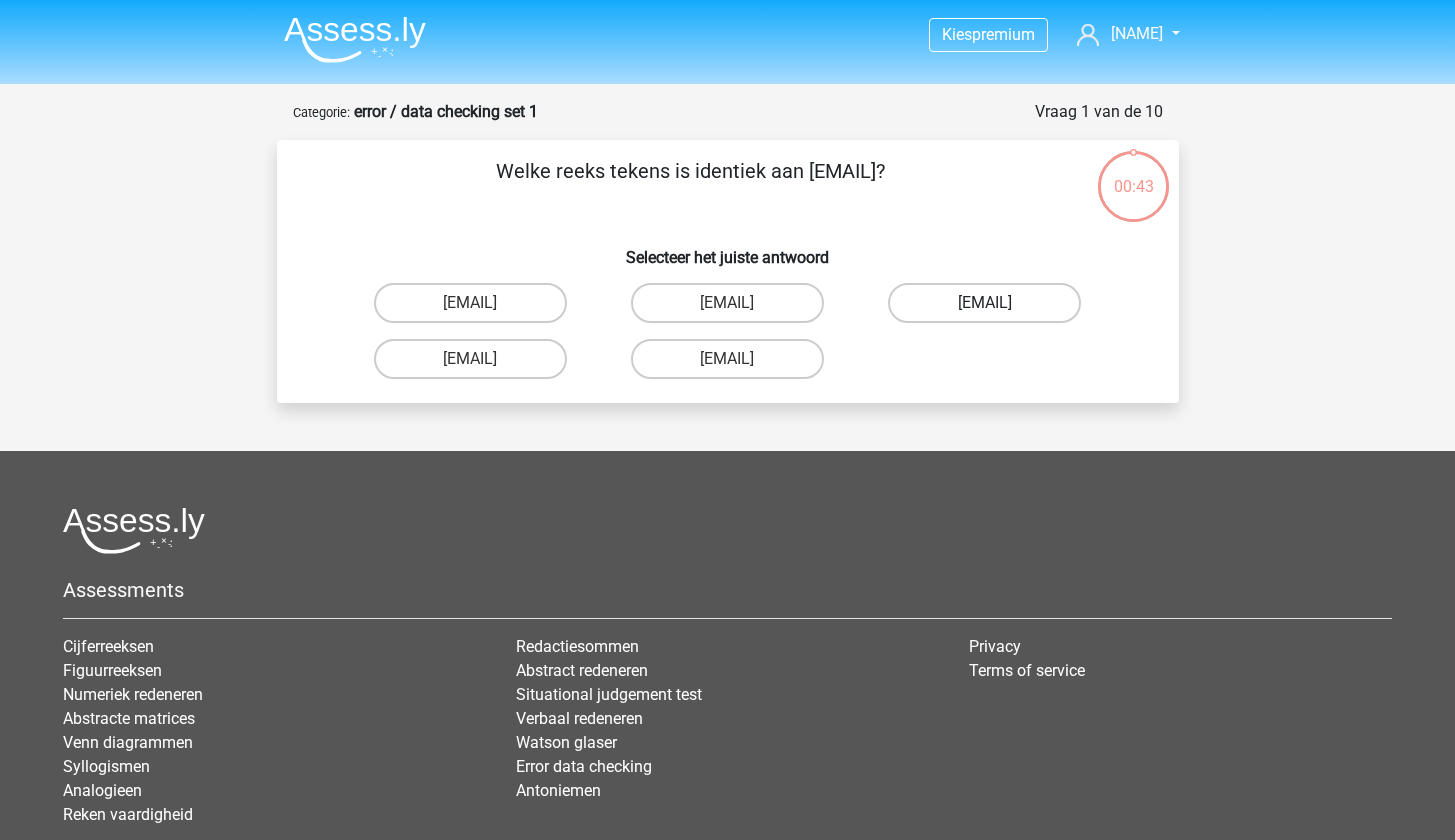 click on "[EMAIL]" at bounding box center [984, 303] 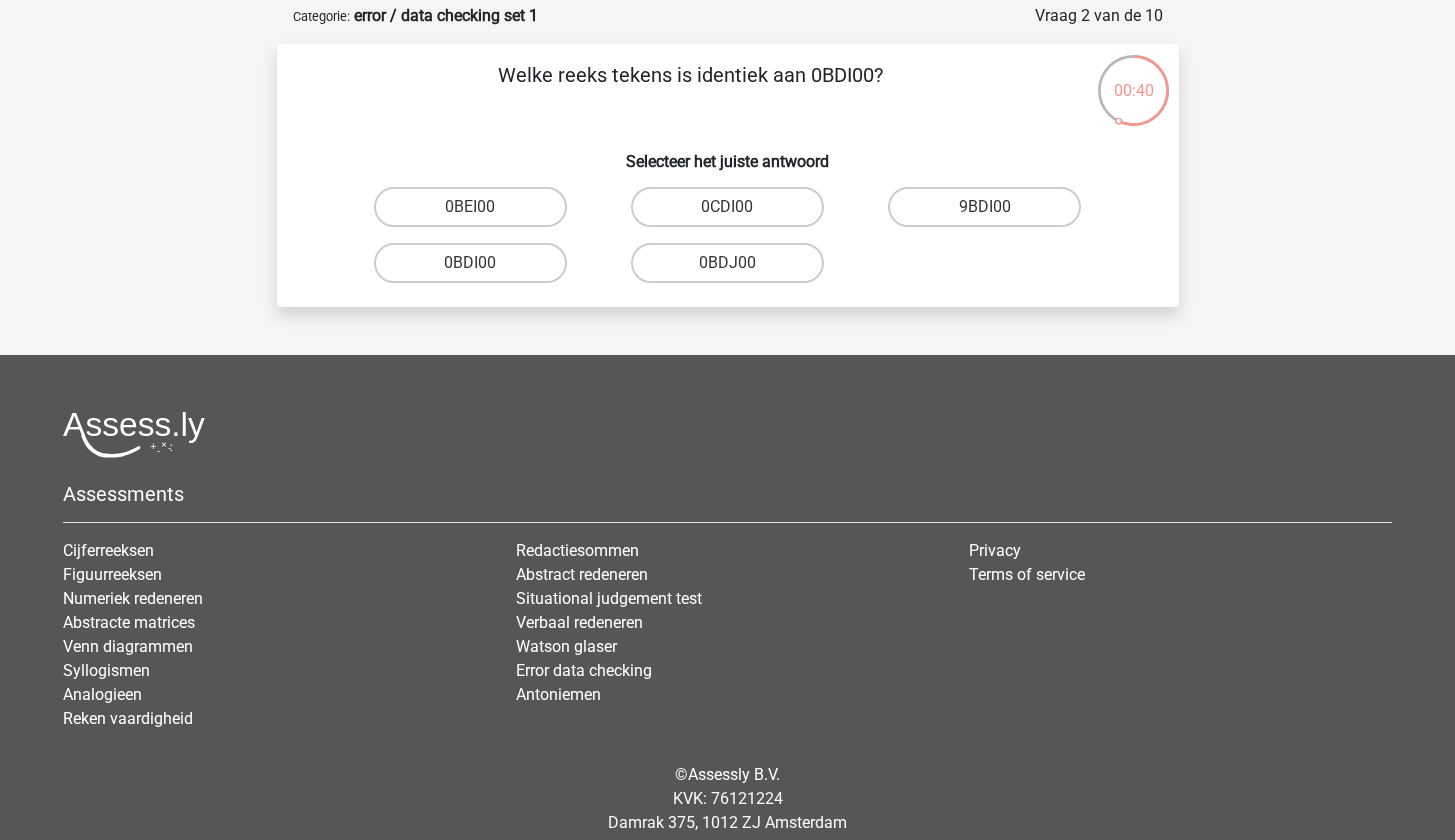 scroll, scrollTop: 56, scrollLeft: 0, axis: vertical 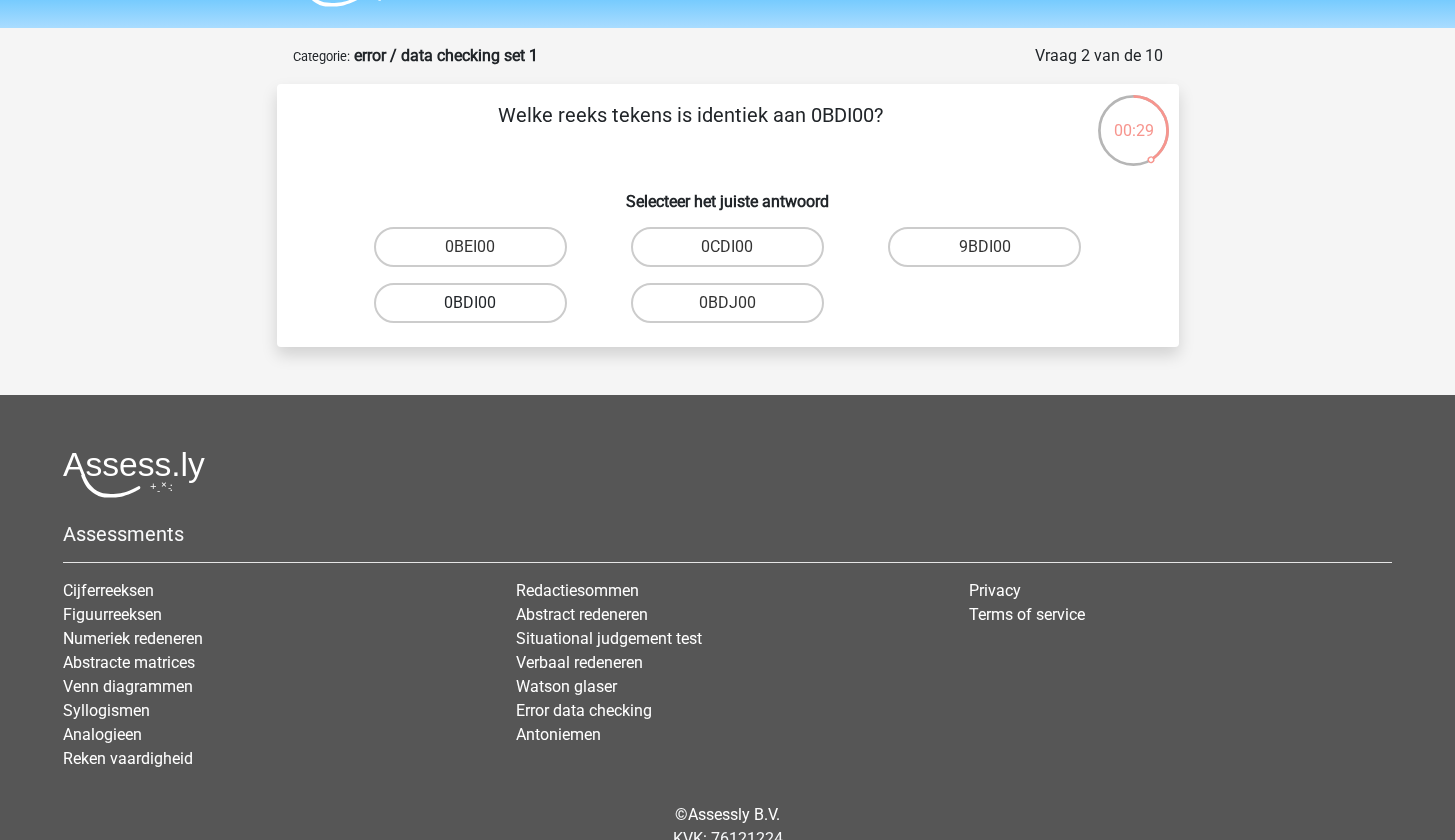 click on "0BDI00" at bounding box center [470, 303] 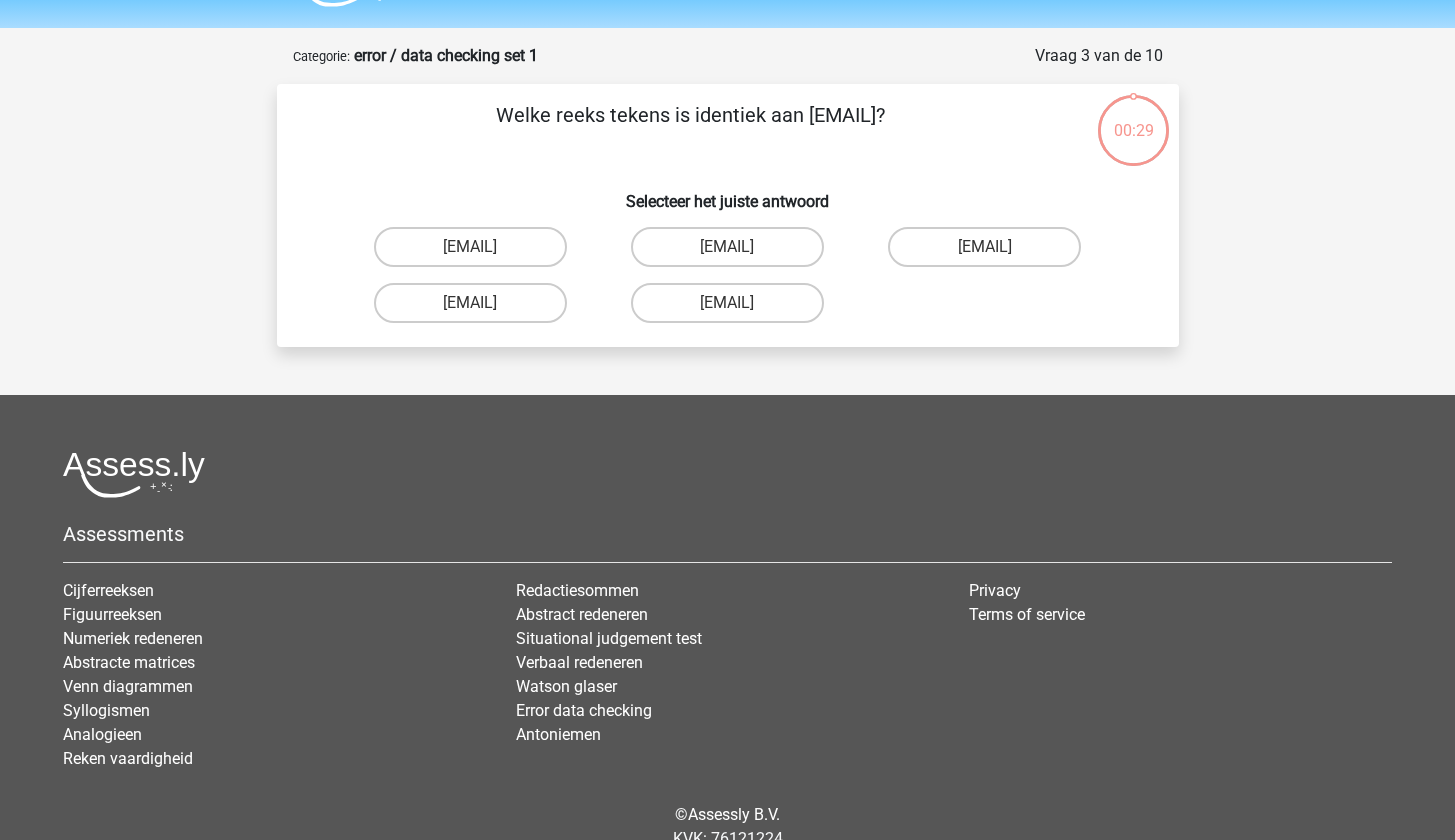 scroll, scrollTop: 100, scrollLeft: 0, axis: vertical 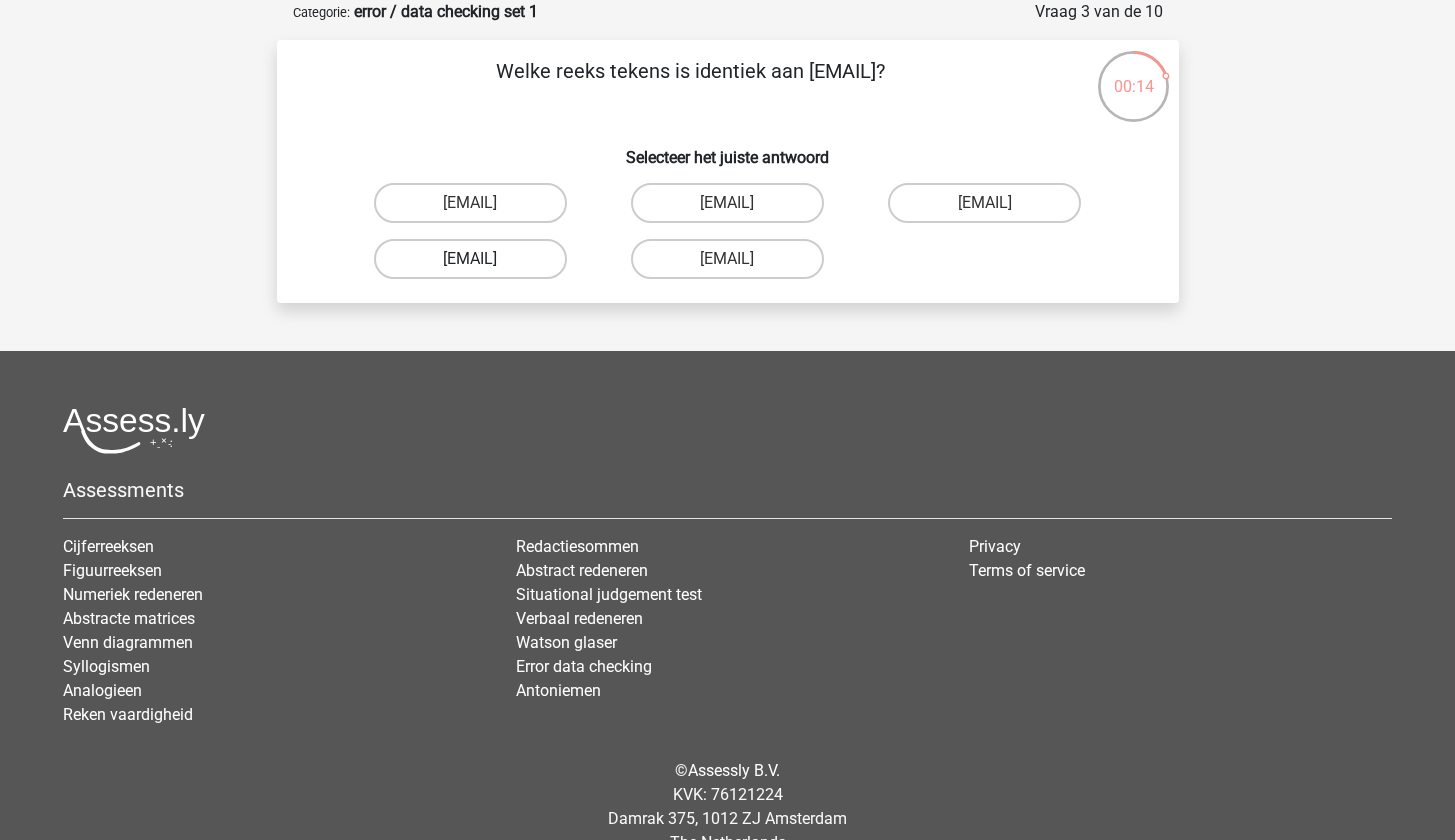 click on "[EMAIL]" at bounding box center (470, 259) 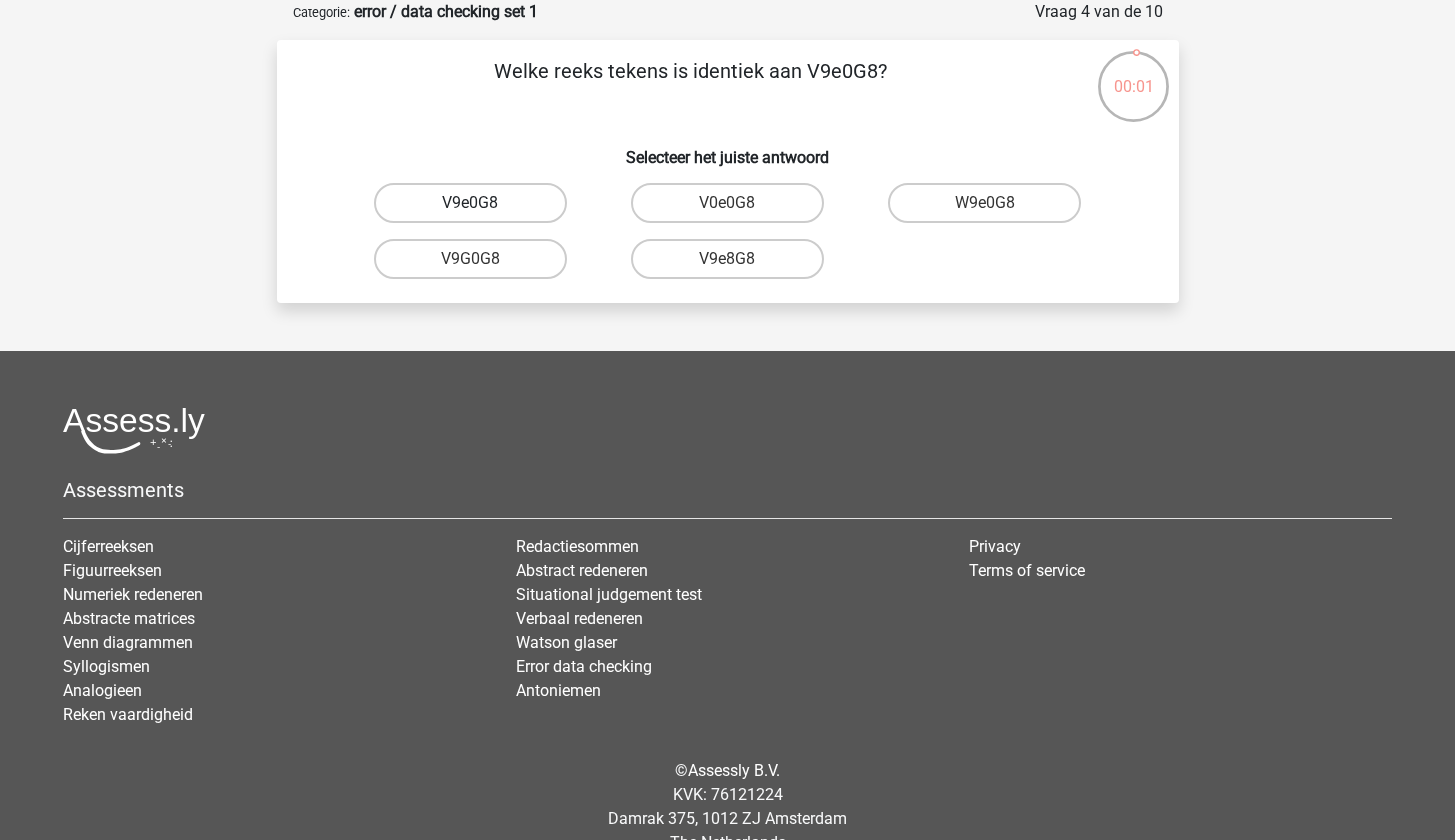 click on "V9e0G8" at bounding box center (470, 203) 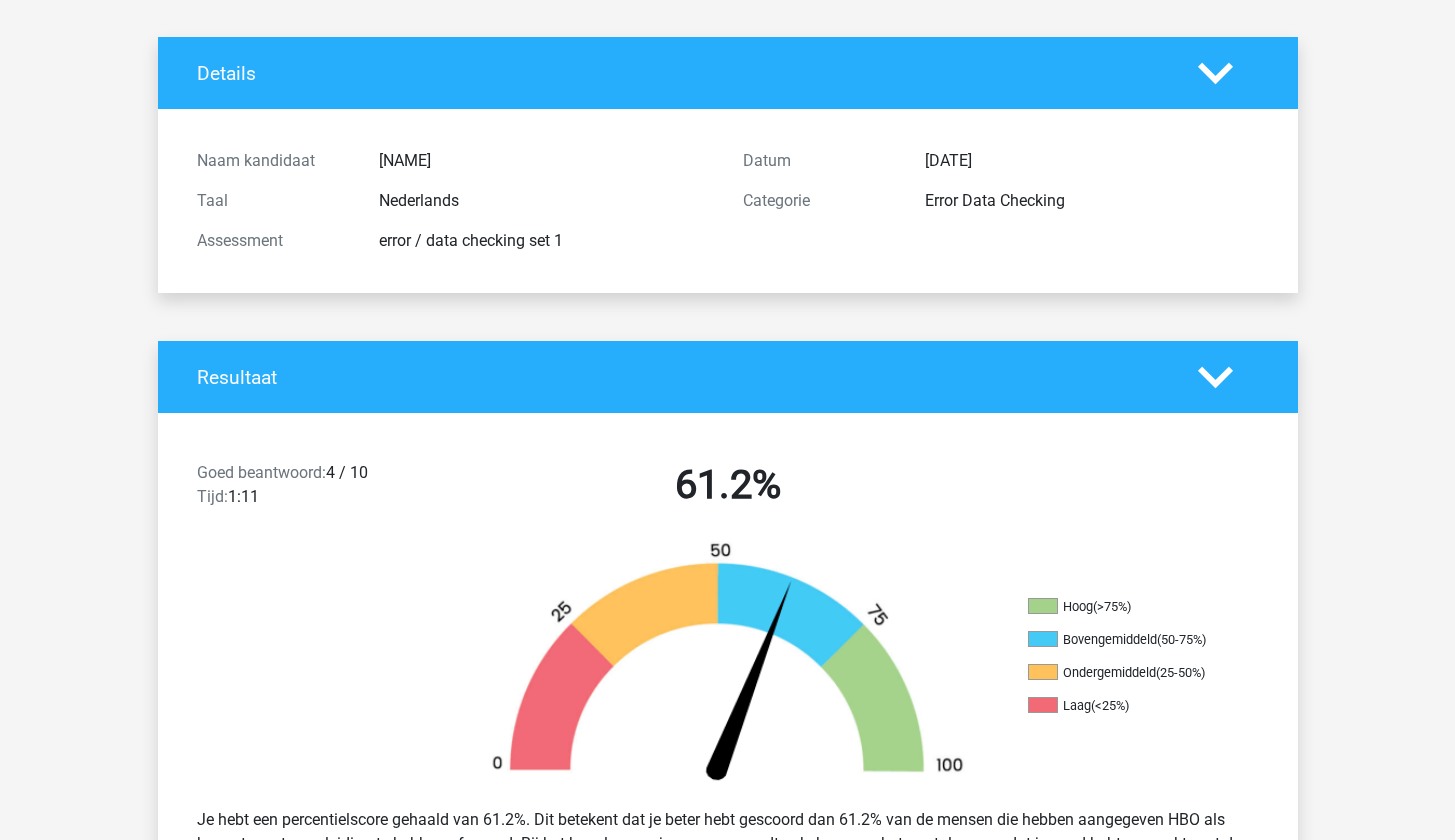 scroll, scrollTop: 0, scrollLeft: 0, axis: both 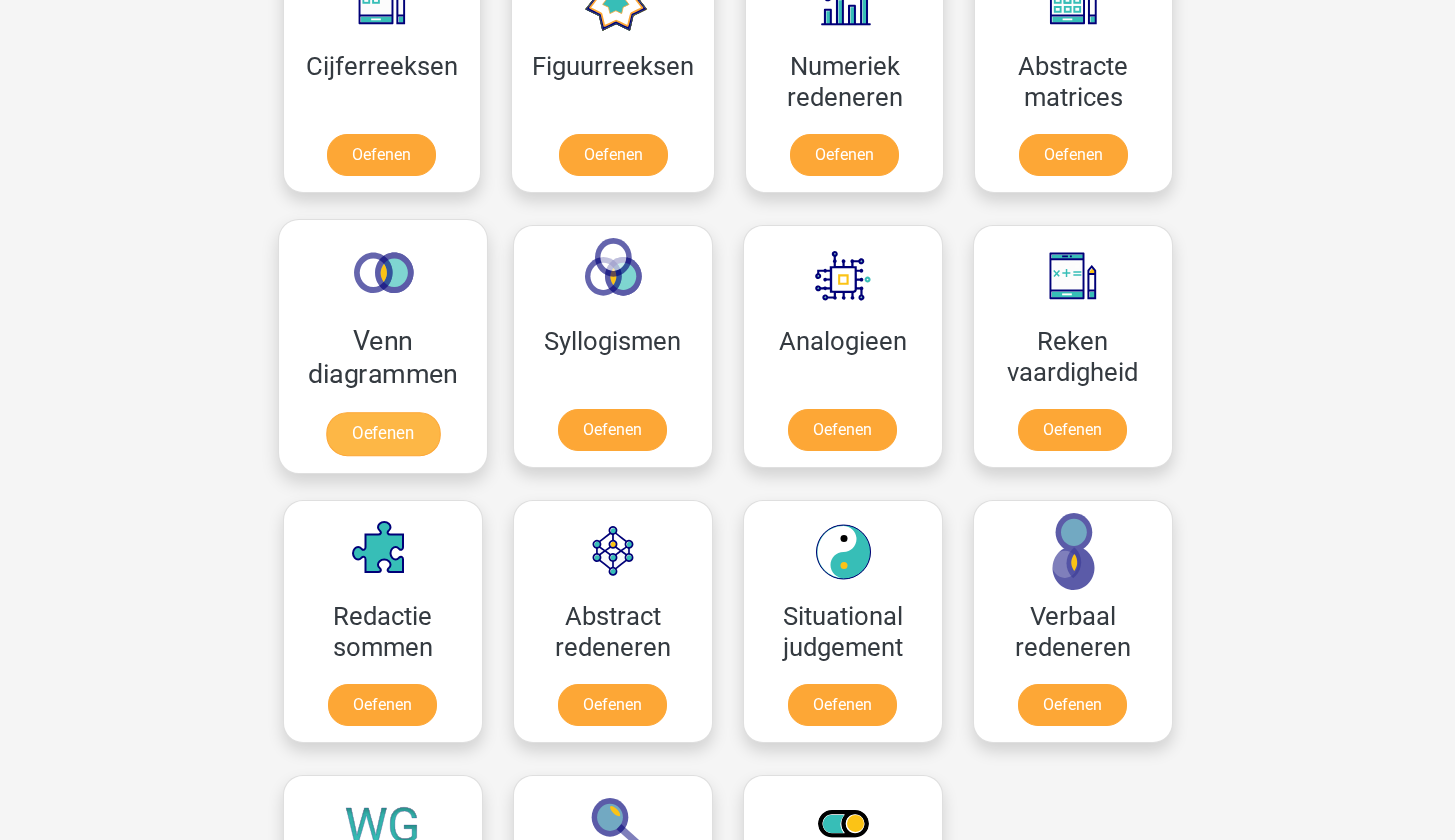 click on "Oefenen" at bounding box center (382, 434) 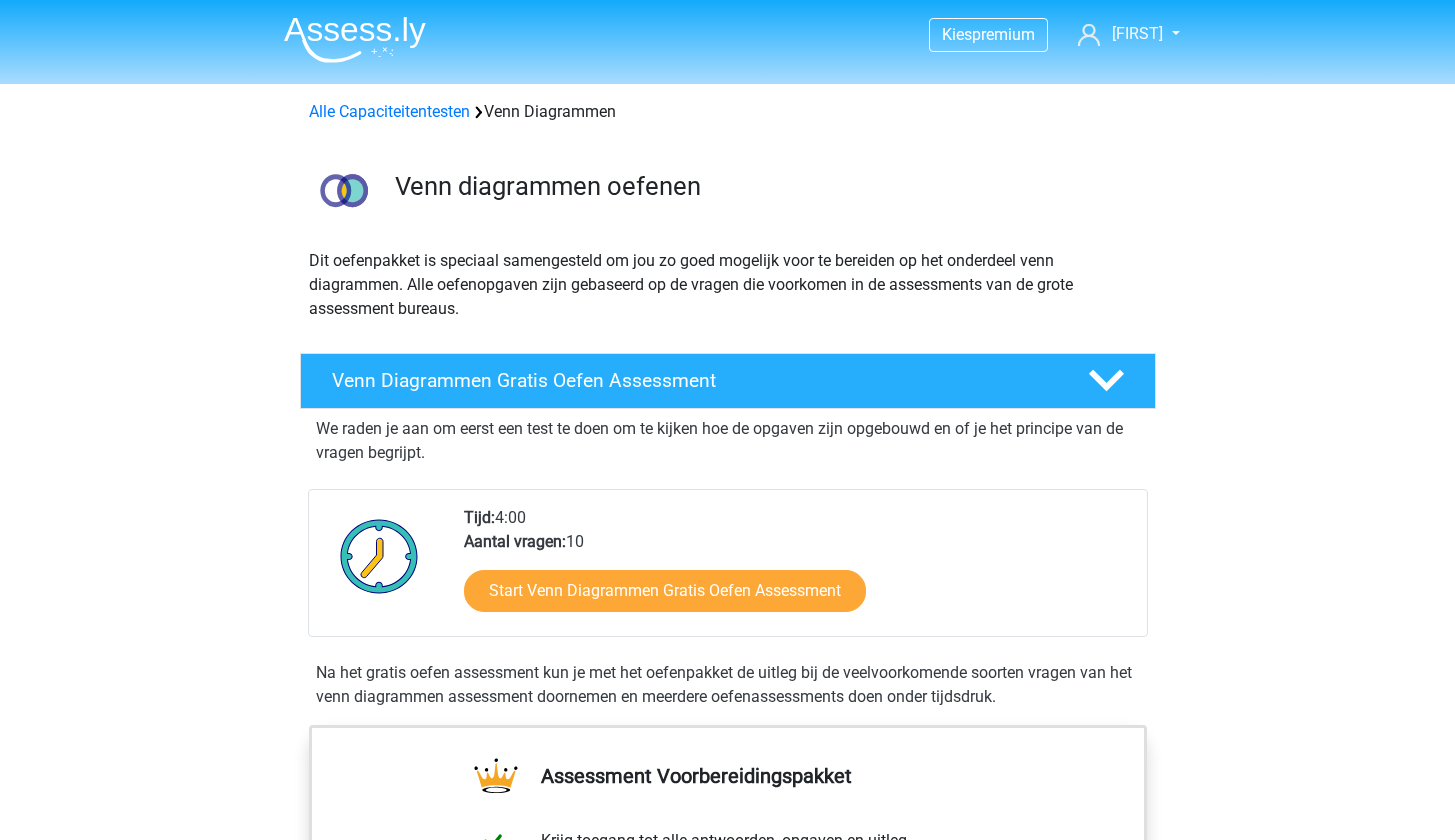 scroll, scrollTop: 0, scrollLeft: 0, axis: both 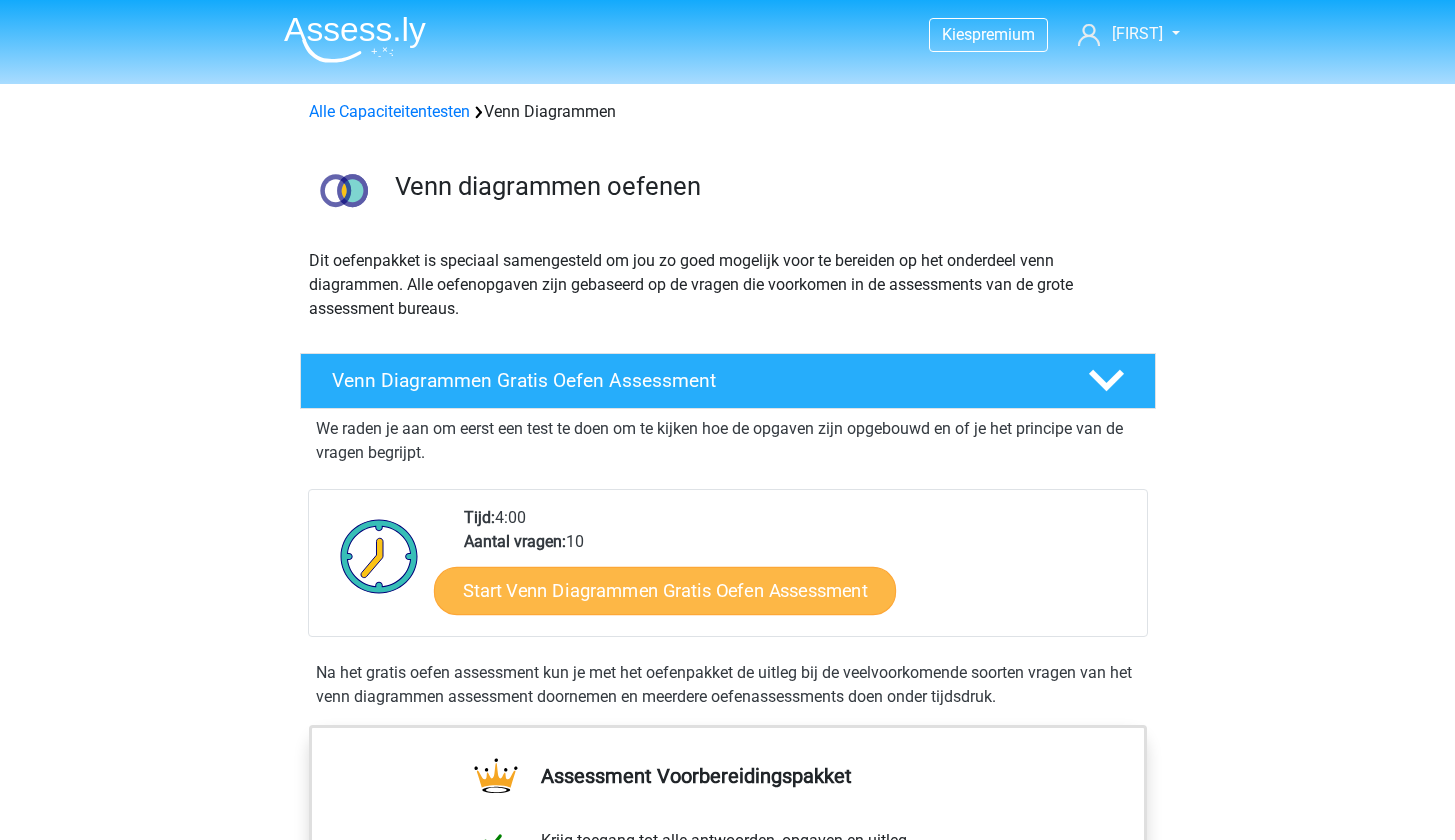 click on "Start Venn Diagrammen
Gratis Oefen Assessment" at bounding box center [665, 591] 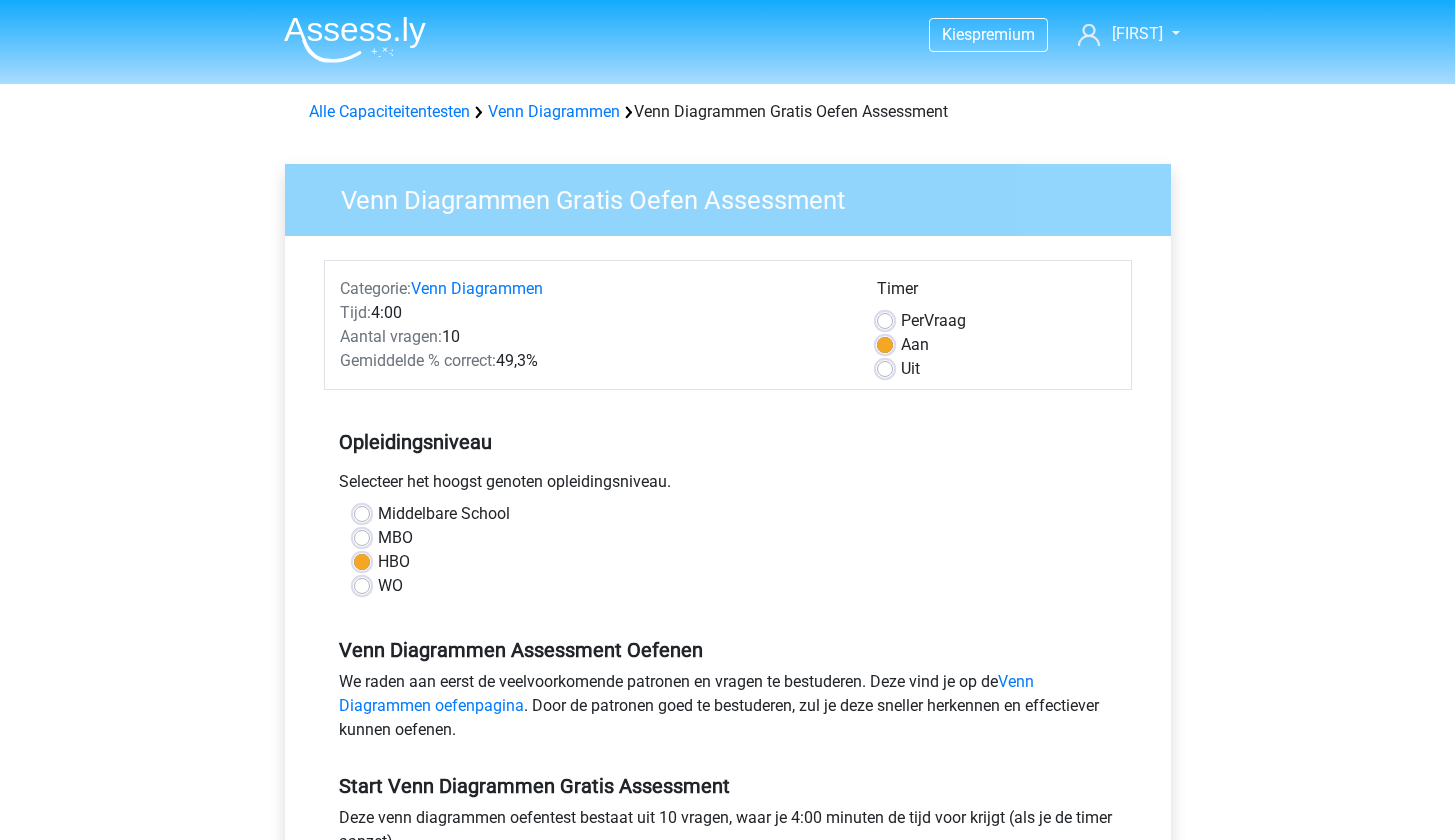 scroll, scrollTop: 214, scrollLeft: 0, axis: vertical 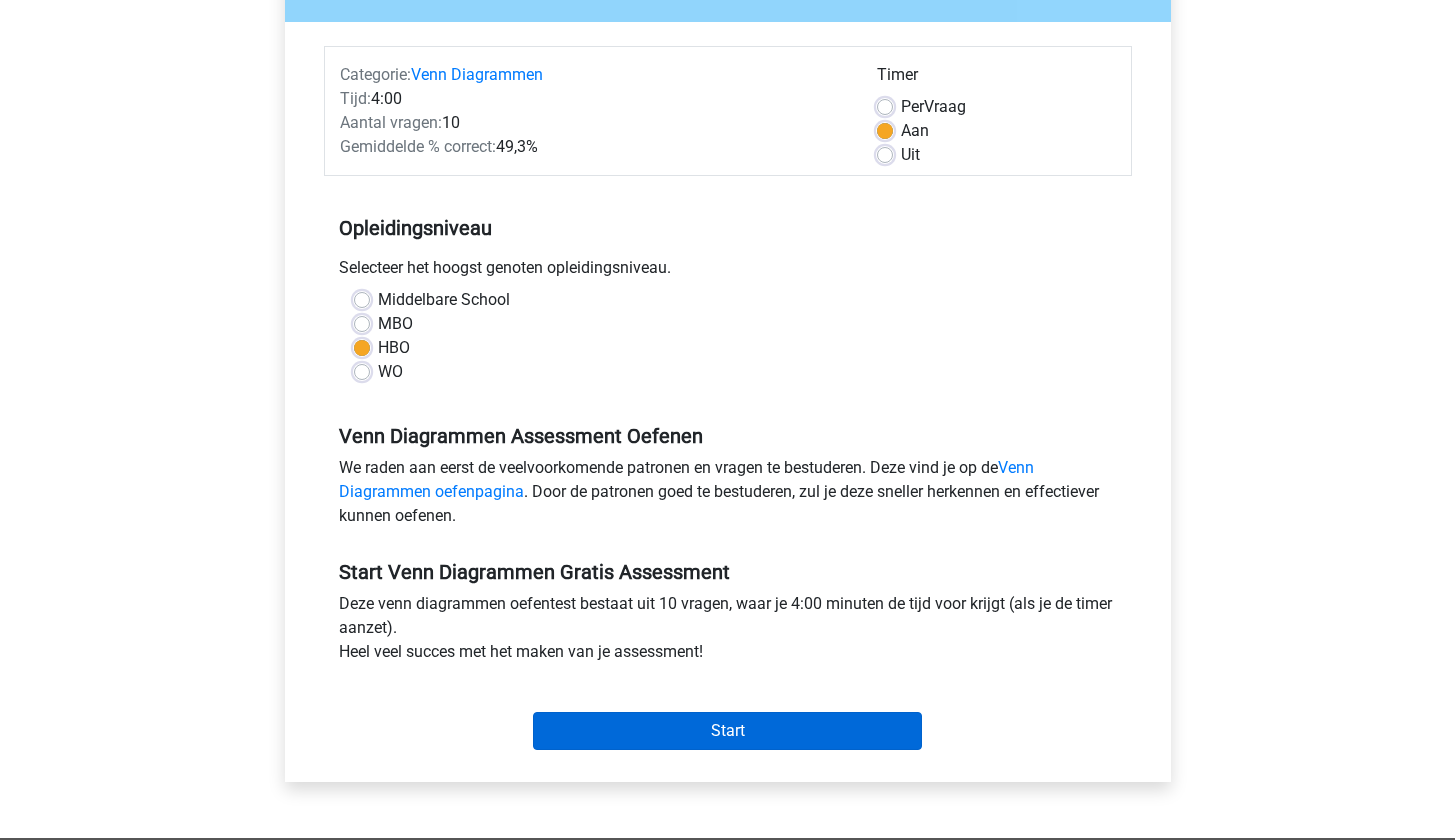 click on "Start" at bounding box center [727, 731] 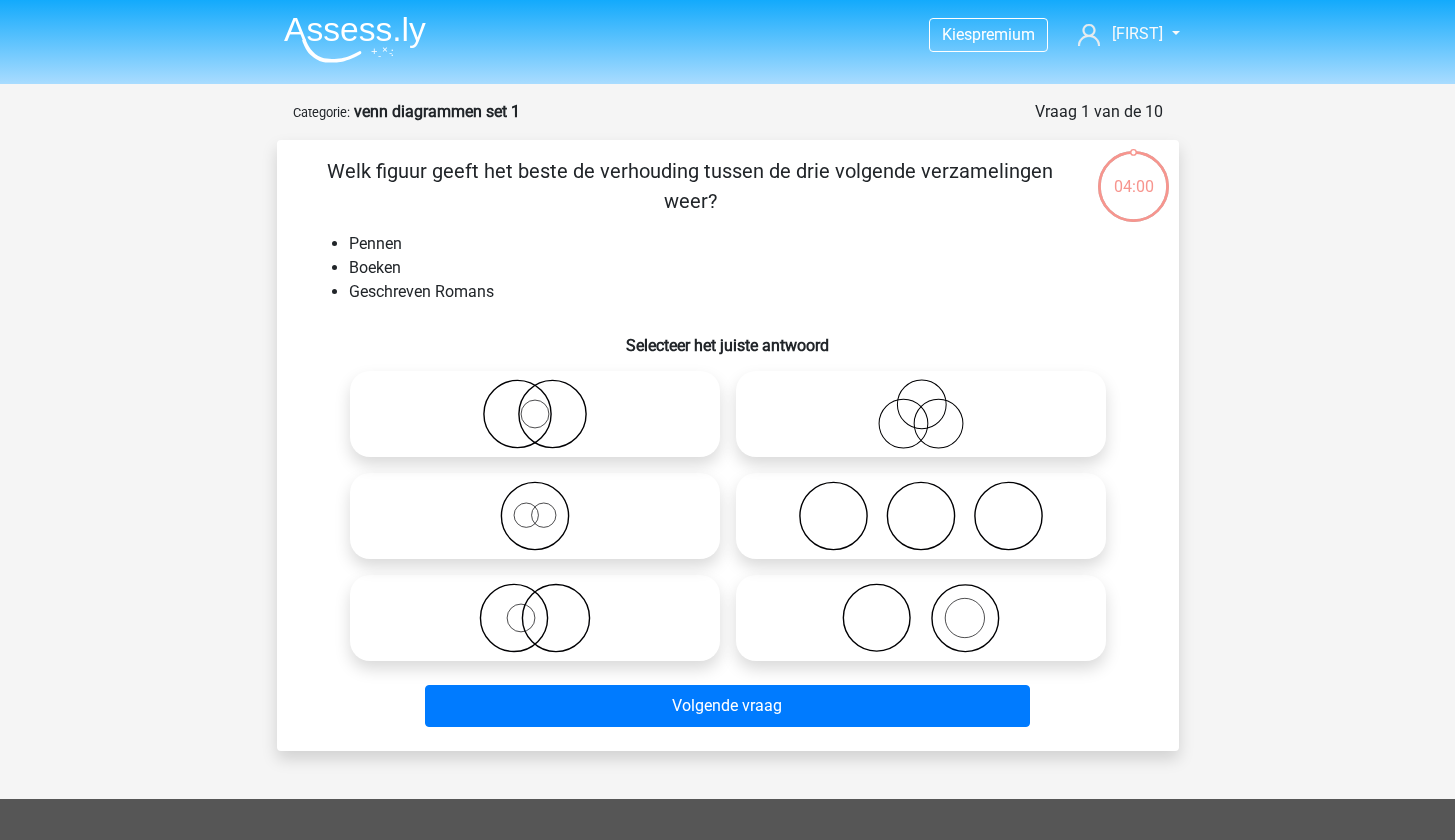 scroll, scrollTop: 0, scrollLeft: 0, axis: both 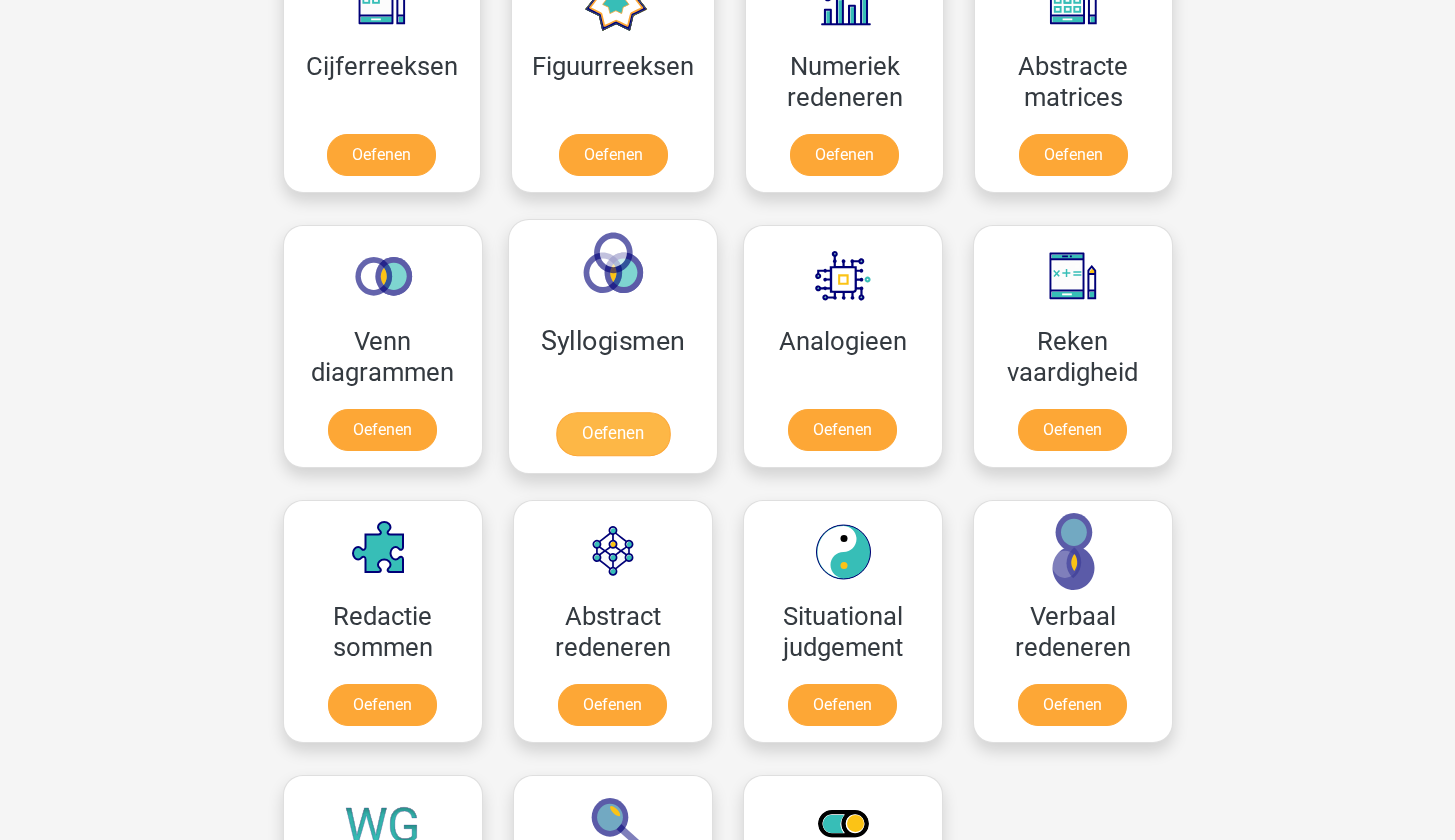 click on "Oefenen" at bounding box center [612, 434] 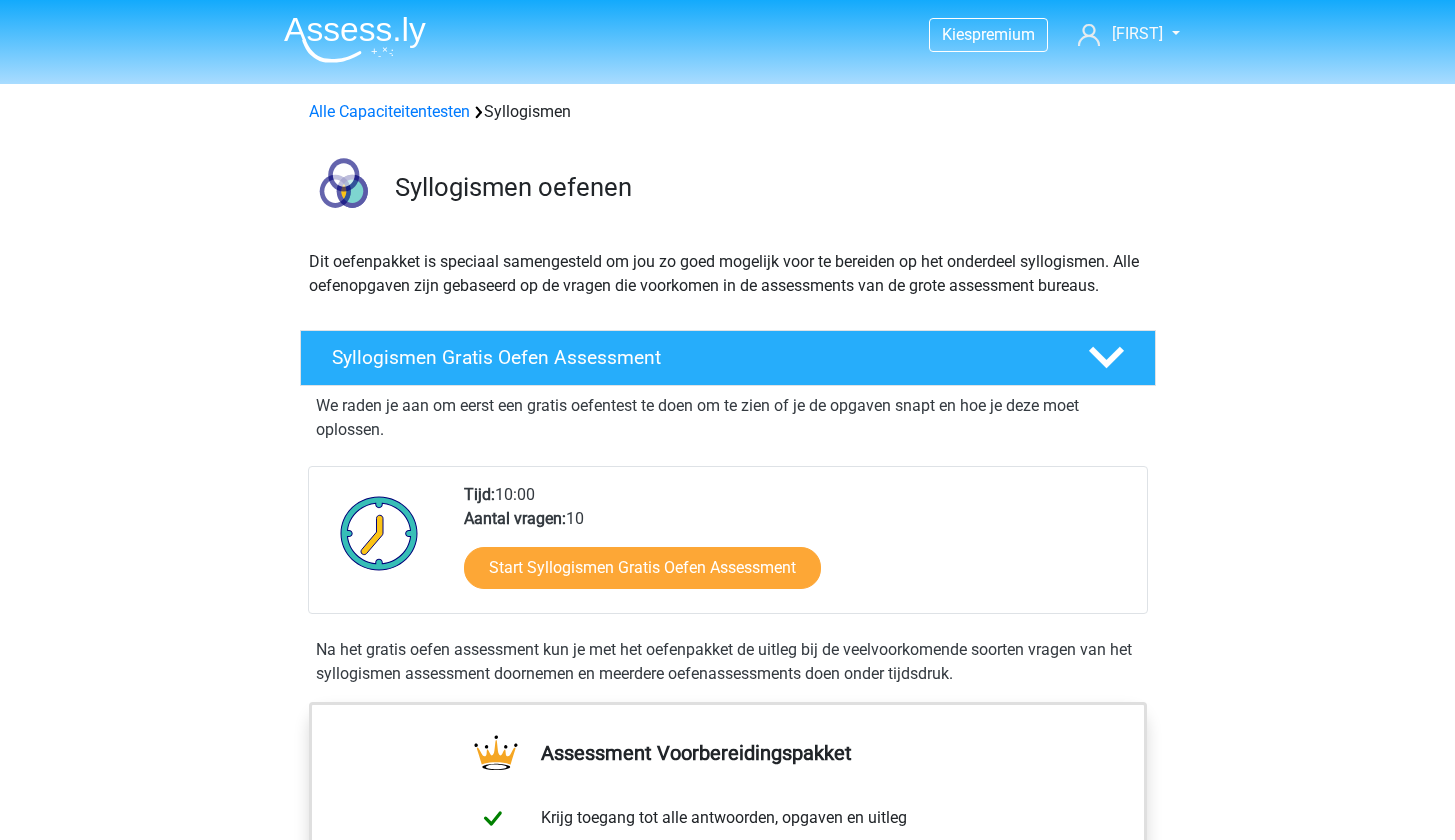scroll, scrollTop: 0, scrollLeft: 0, axis: both 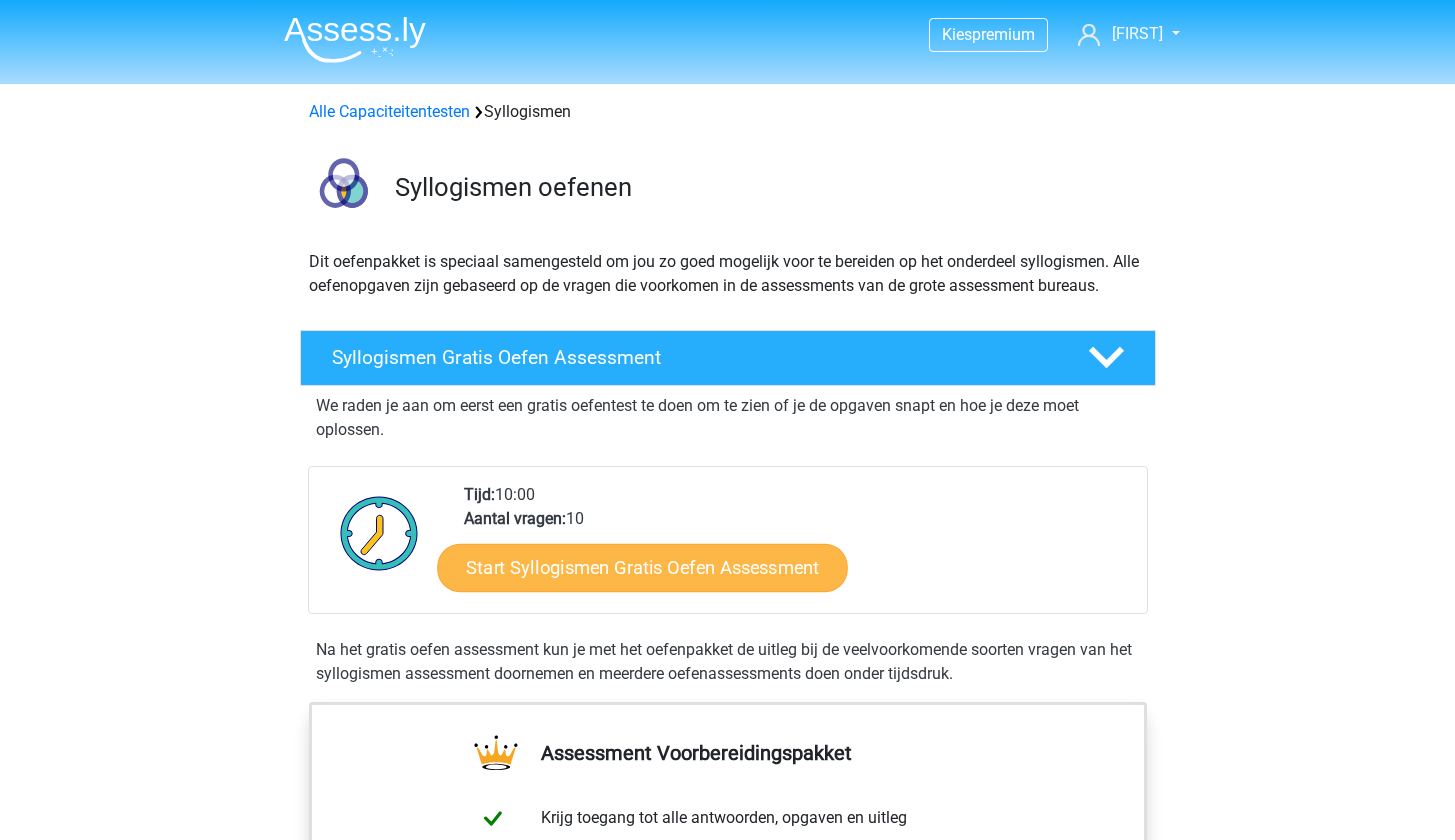 click on "Start Syllogismen
Gratis Oefen Assessment" at bounding box center (642, 567) 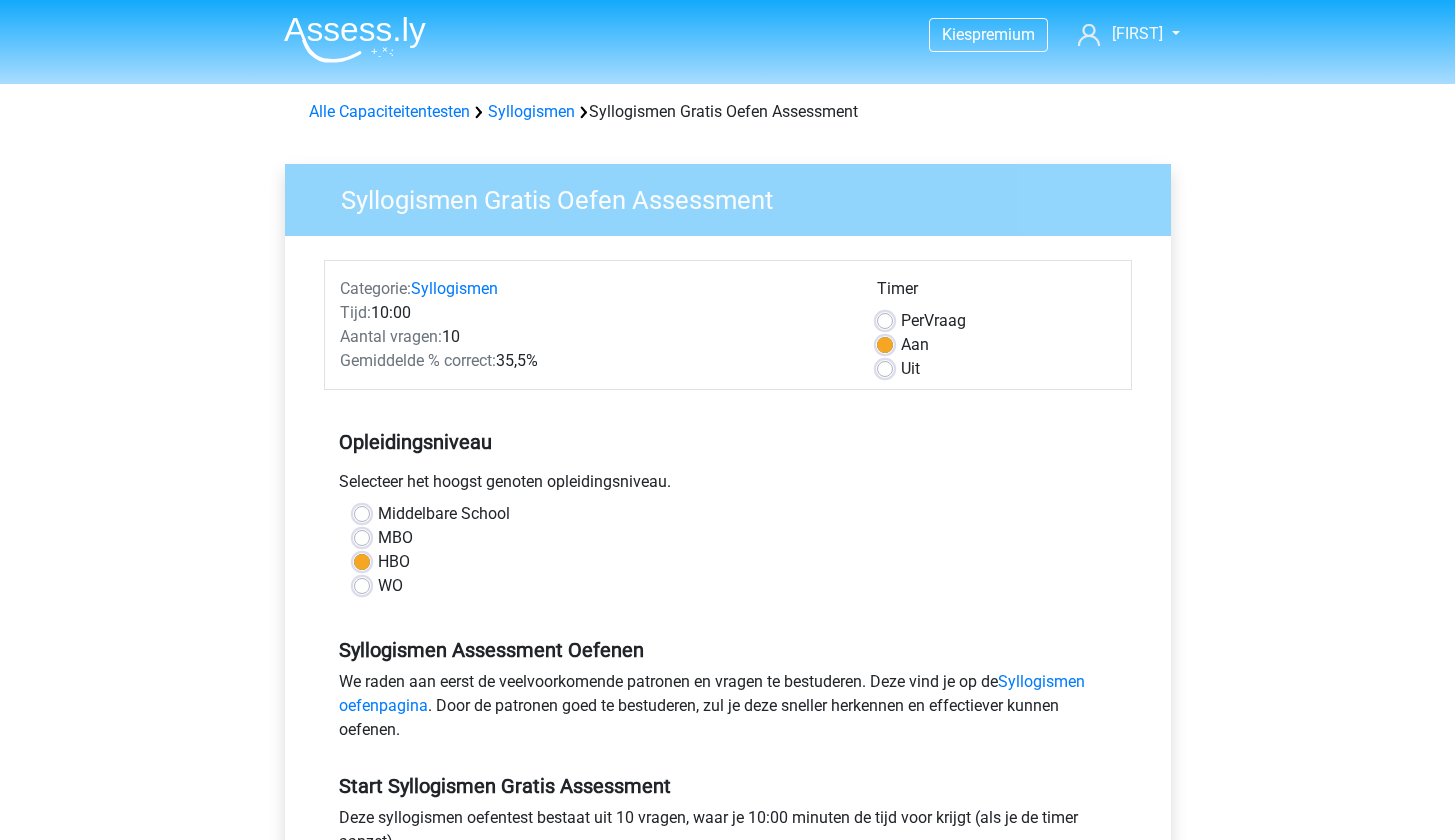 scroll, scrollTop: 488, scrollLeft: 0, axis: vertical 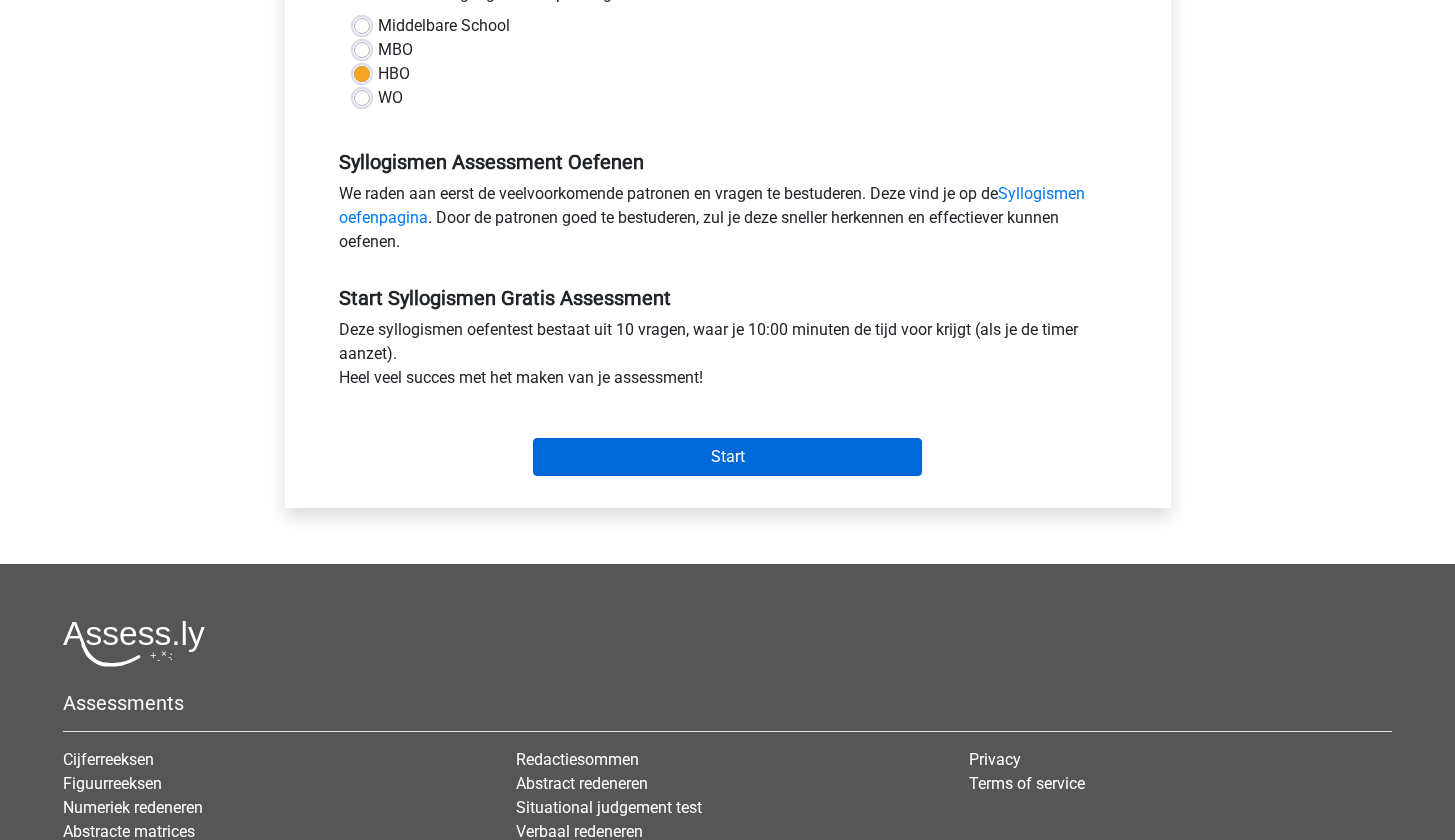 click on "Start" at bounding box center (727, 457) 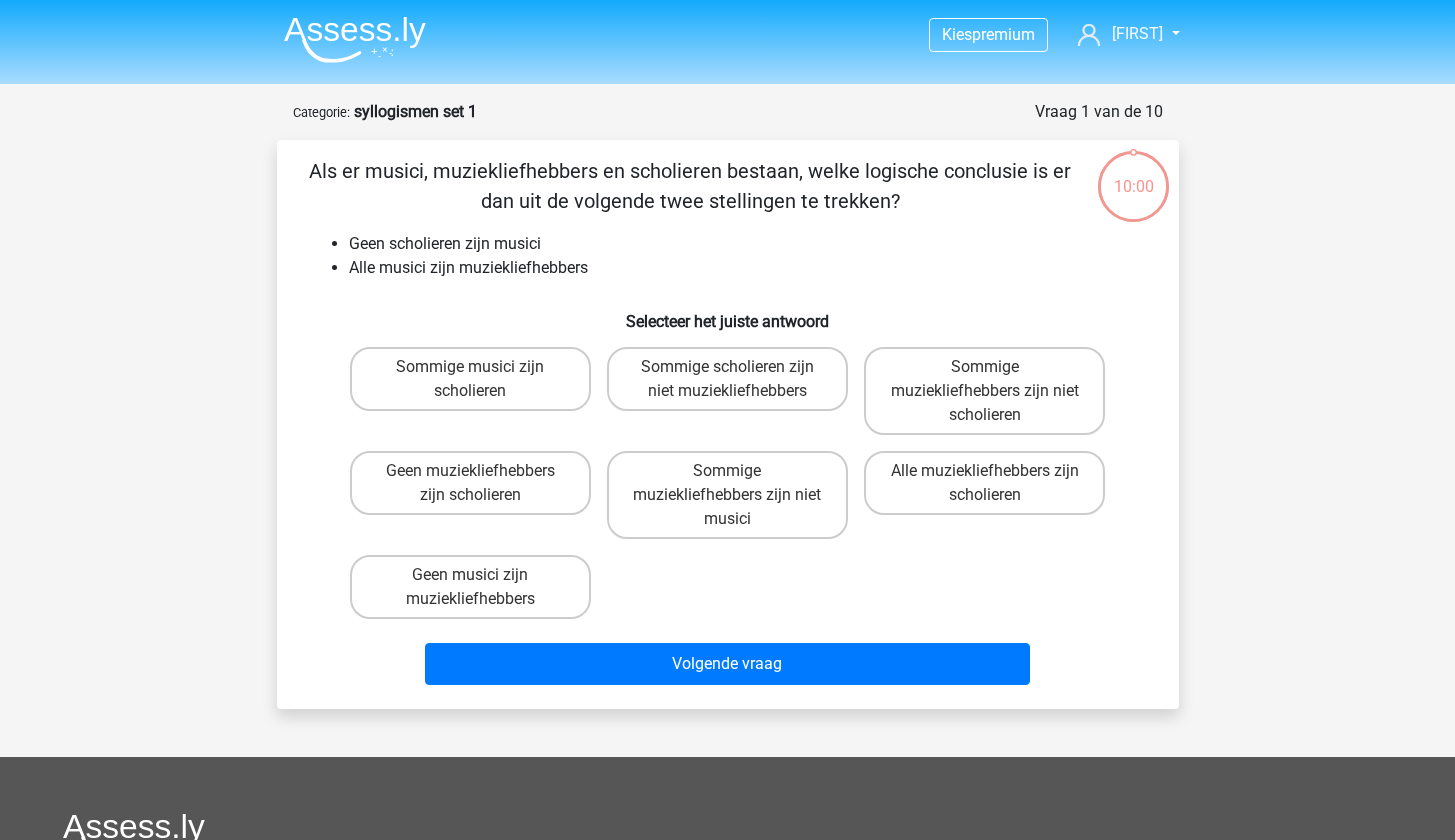scroll, scrollTop: 0, scrollLeft: 0, axis: both 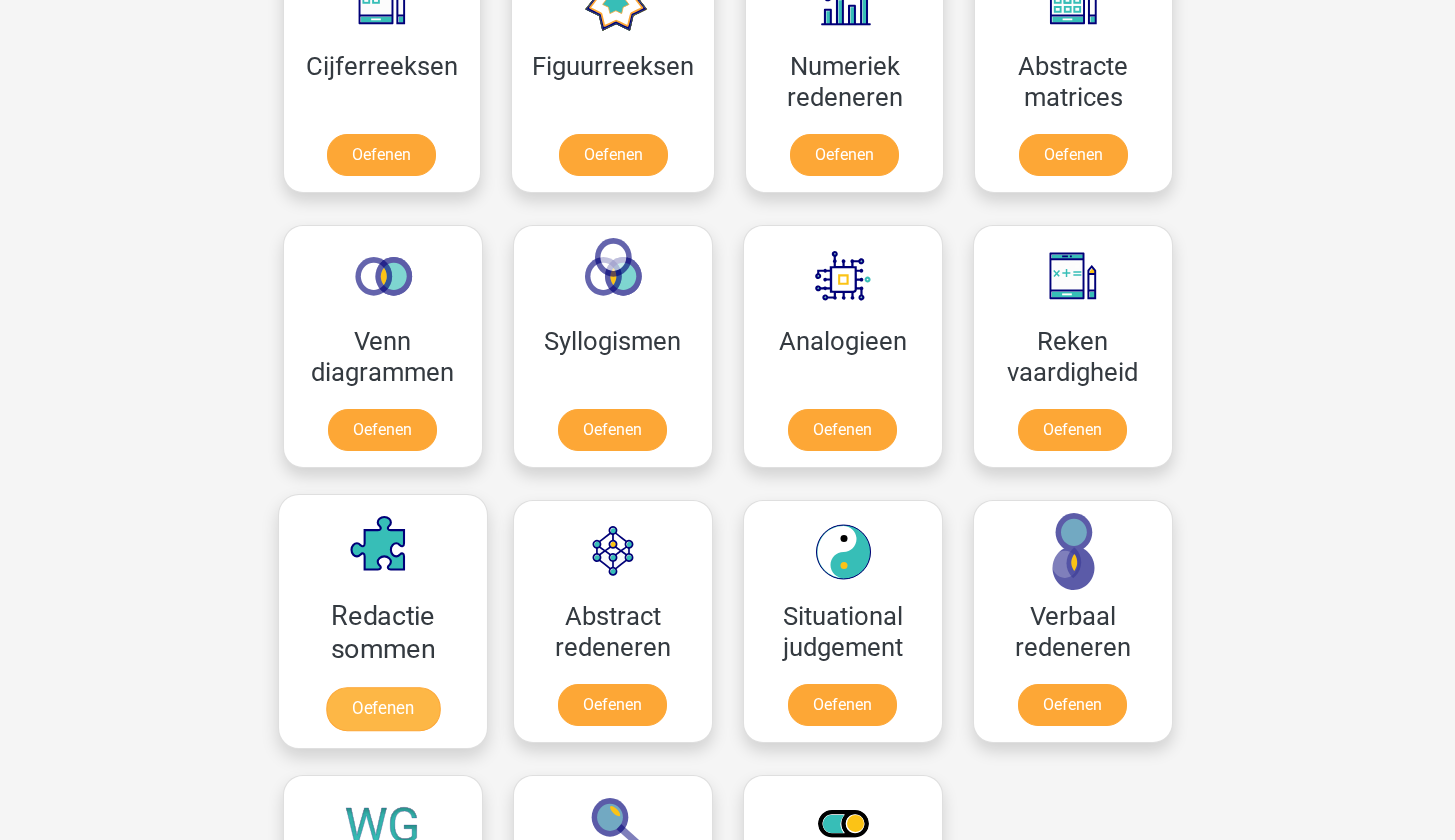 click on "Oefenen" at bounding box center [382, 709] 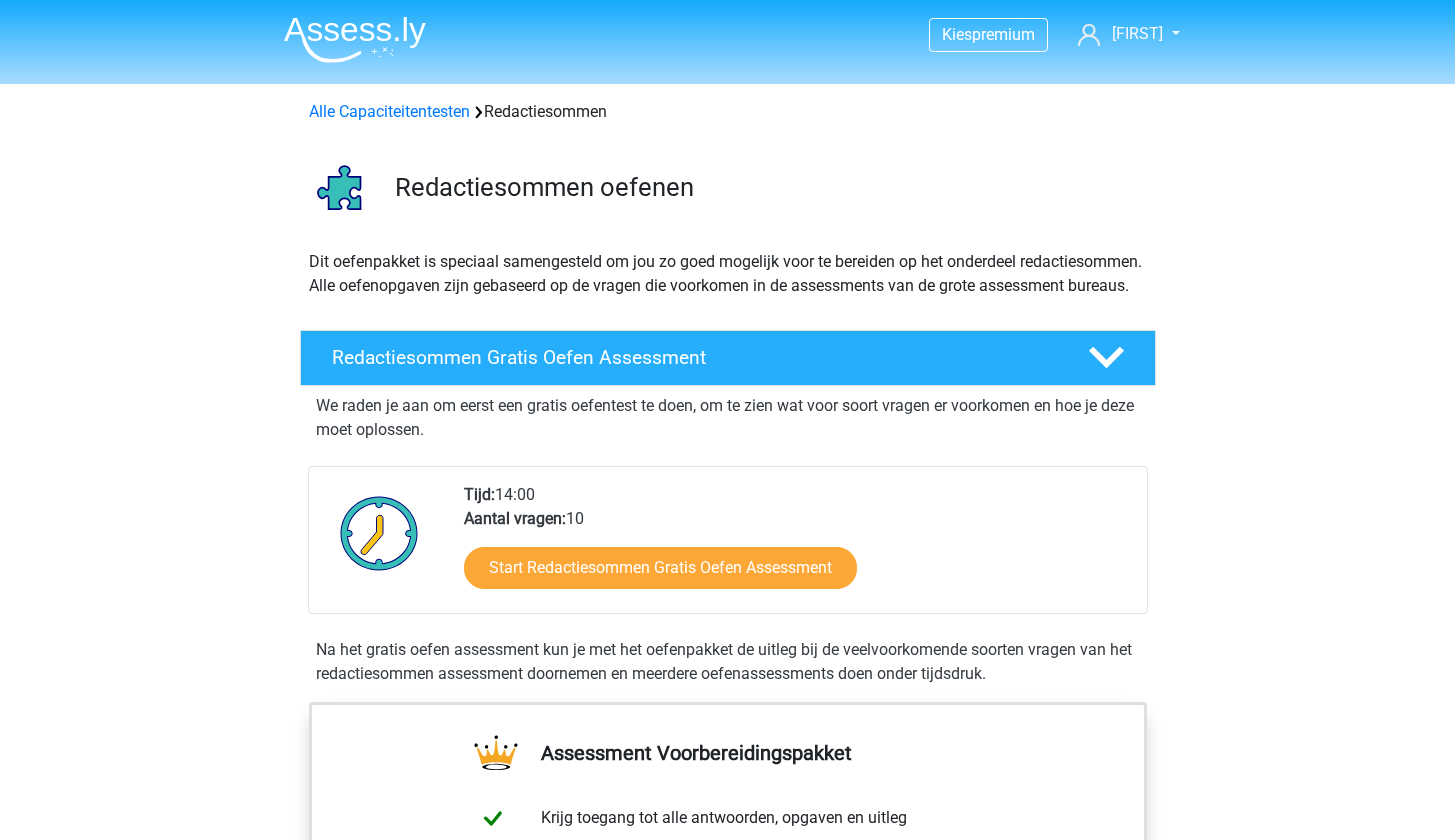 scroll, scrollTop: 0, scrollLeft: 0, axis: both 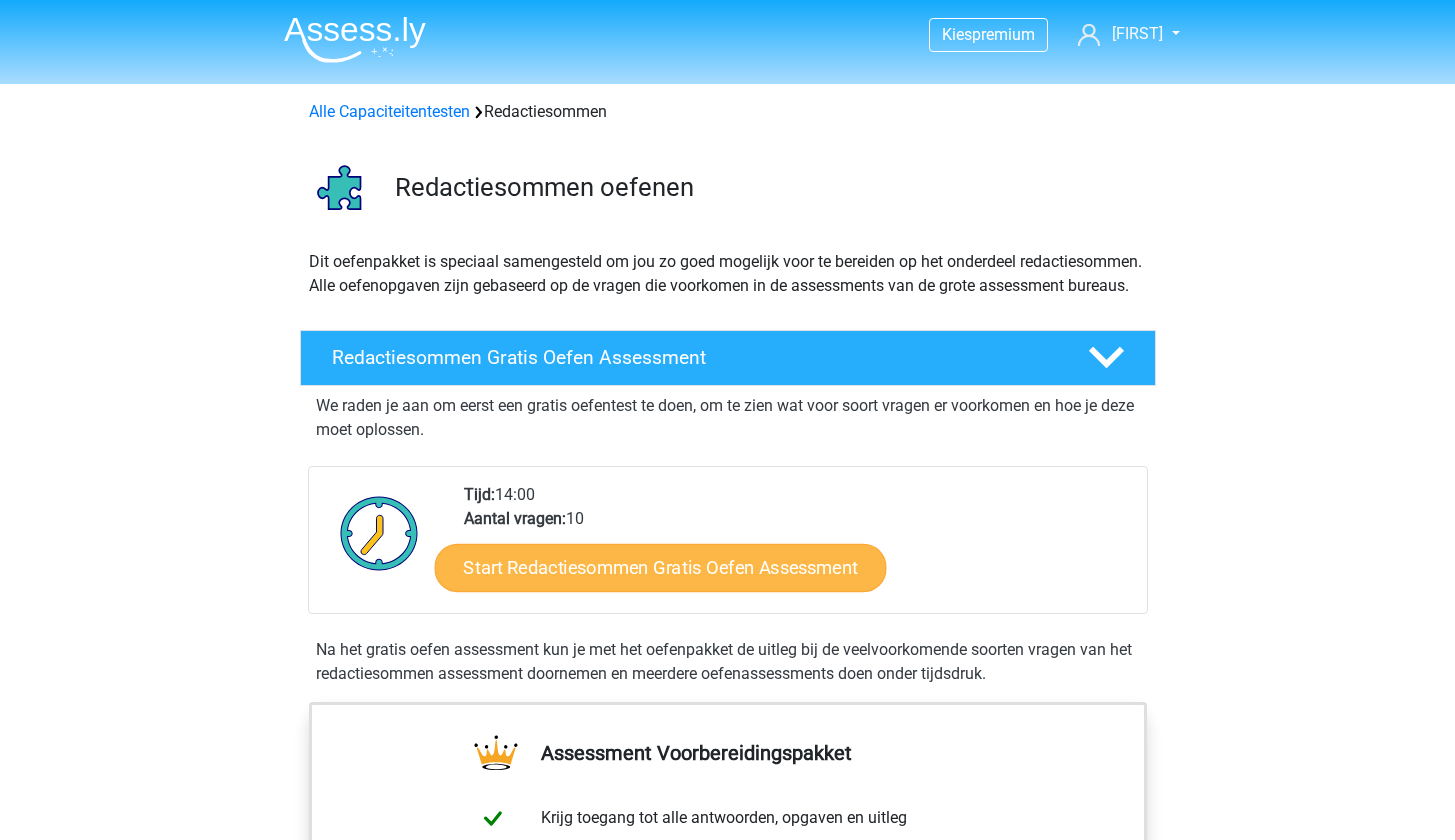 click on "Start Redactiesommen
Gratis Oefen Assessment" at bounding box center [660, 567] 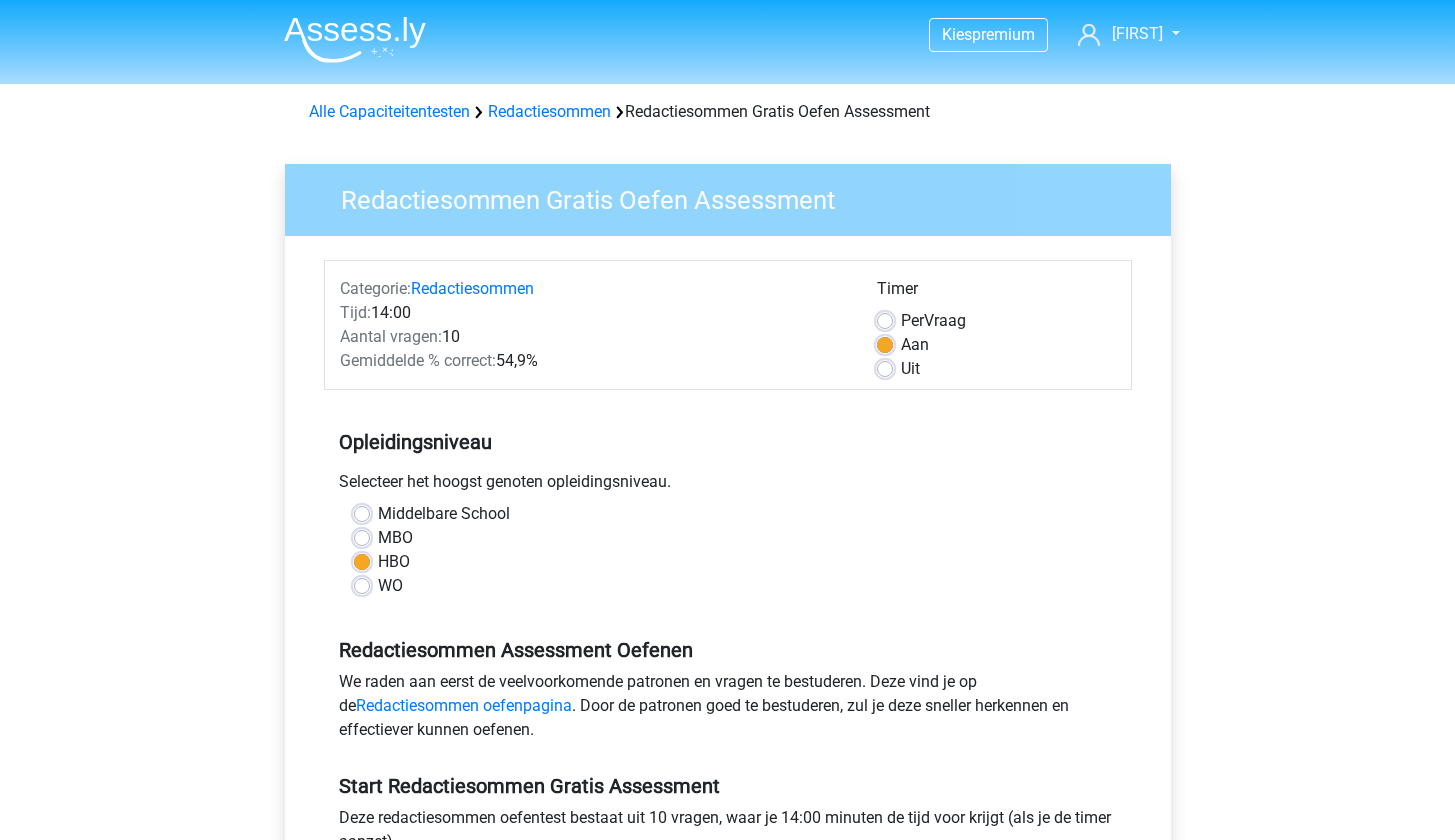 scroll, scrollTop: 547, scrollLeft: 0, axis: vertical 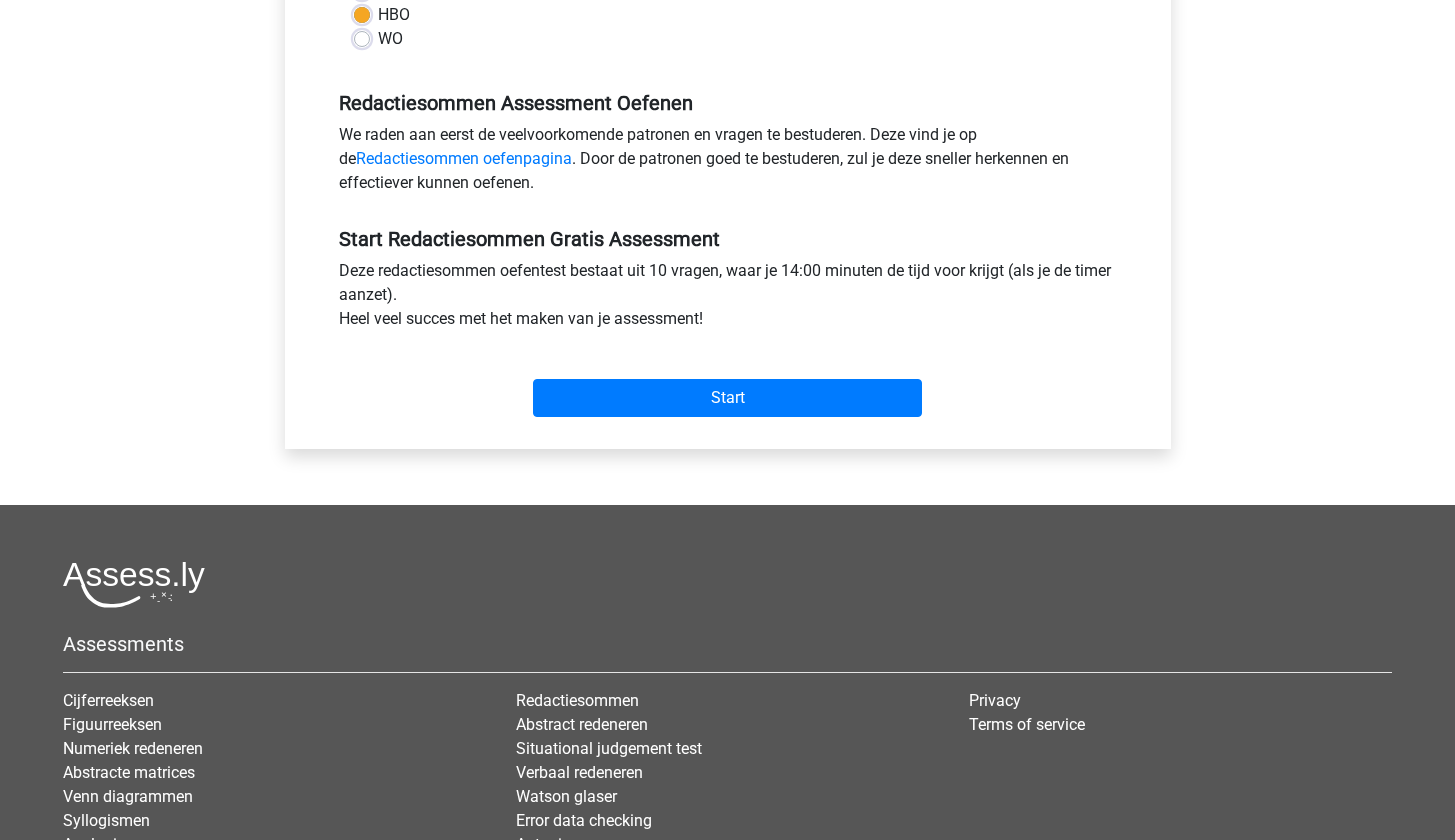 click on "Start" at bounding box center (728, 382) 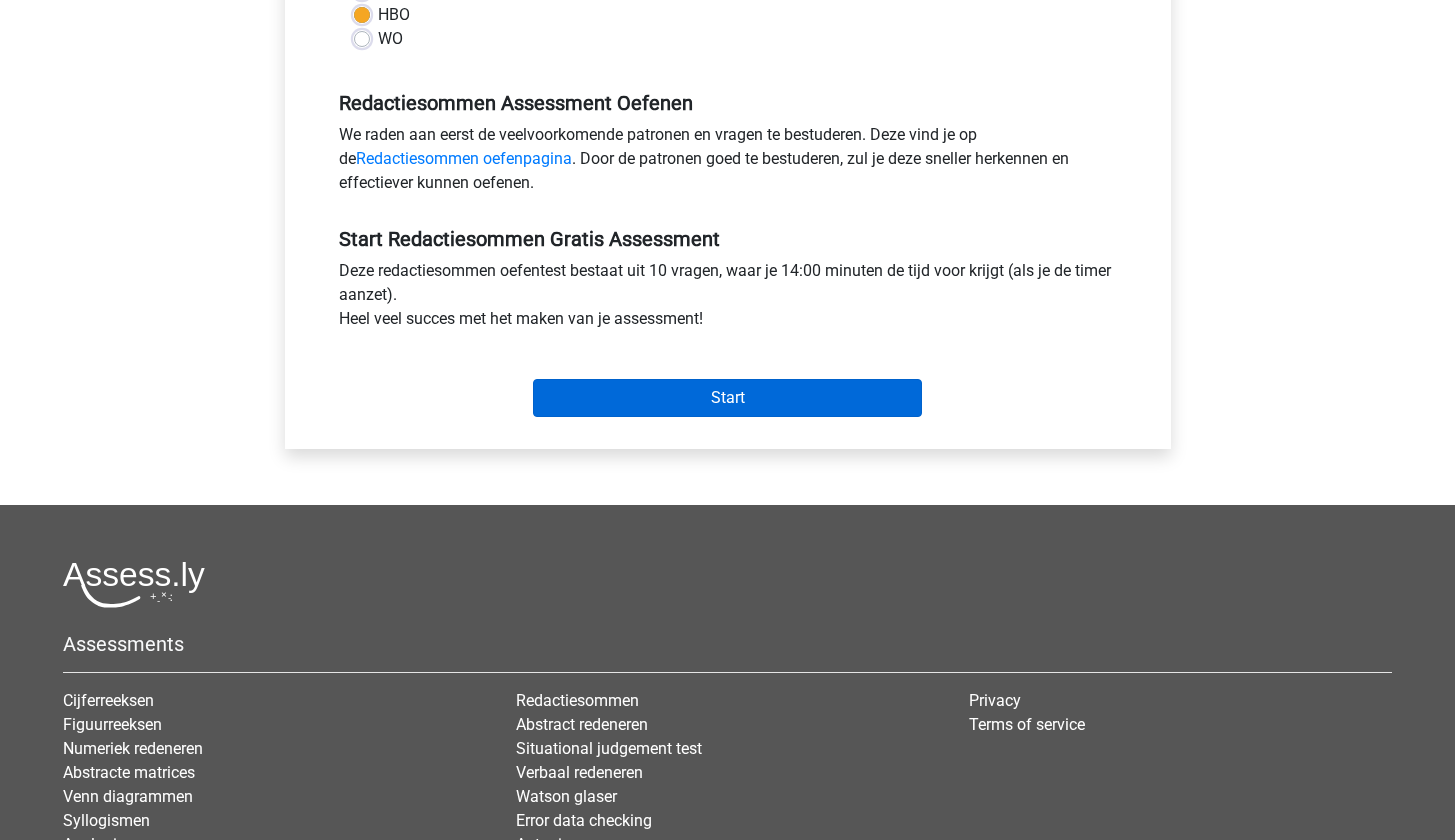 click on "Start" at bounding box center [727, 398] 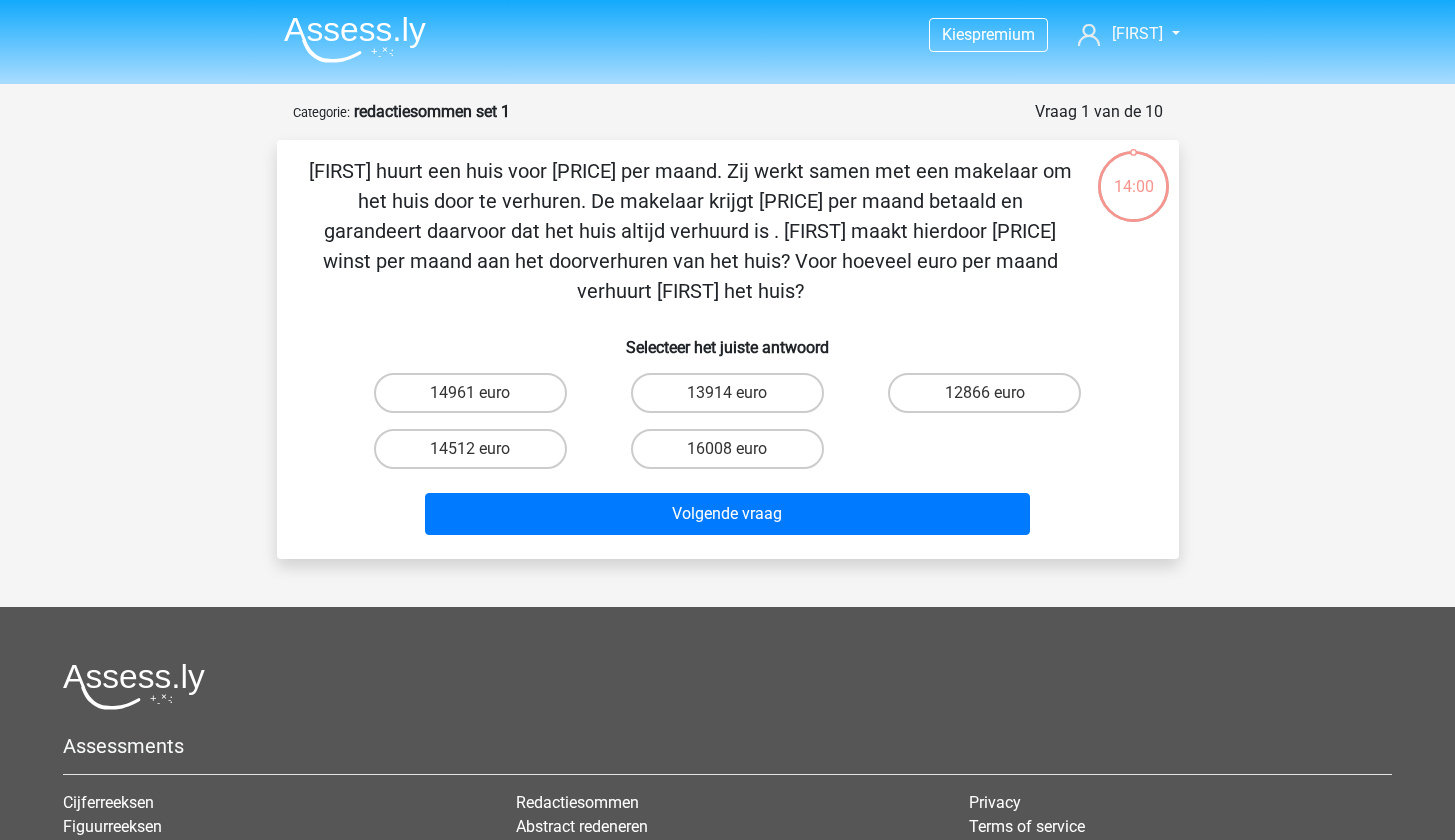 scroll, scrollTop: 0, scrollLeft: 0, axis: both 